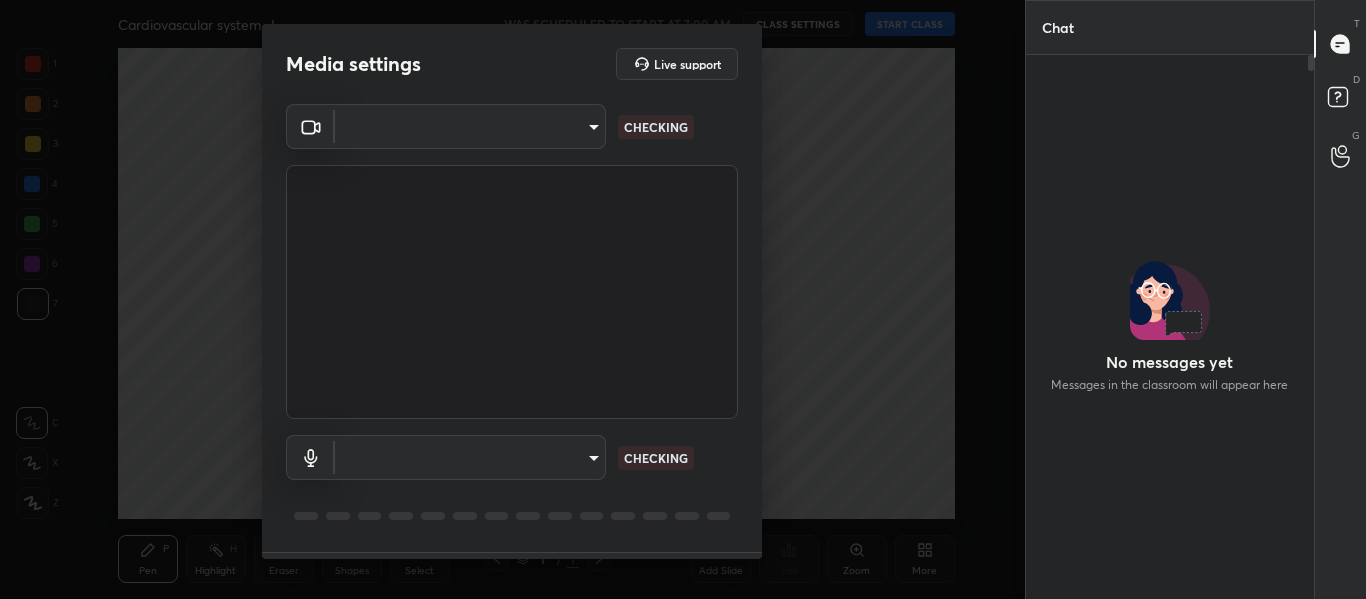 type on "[HASH]" 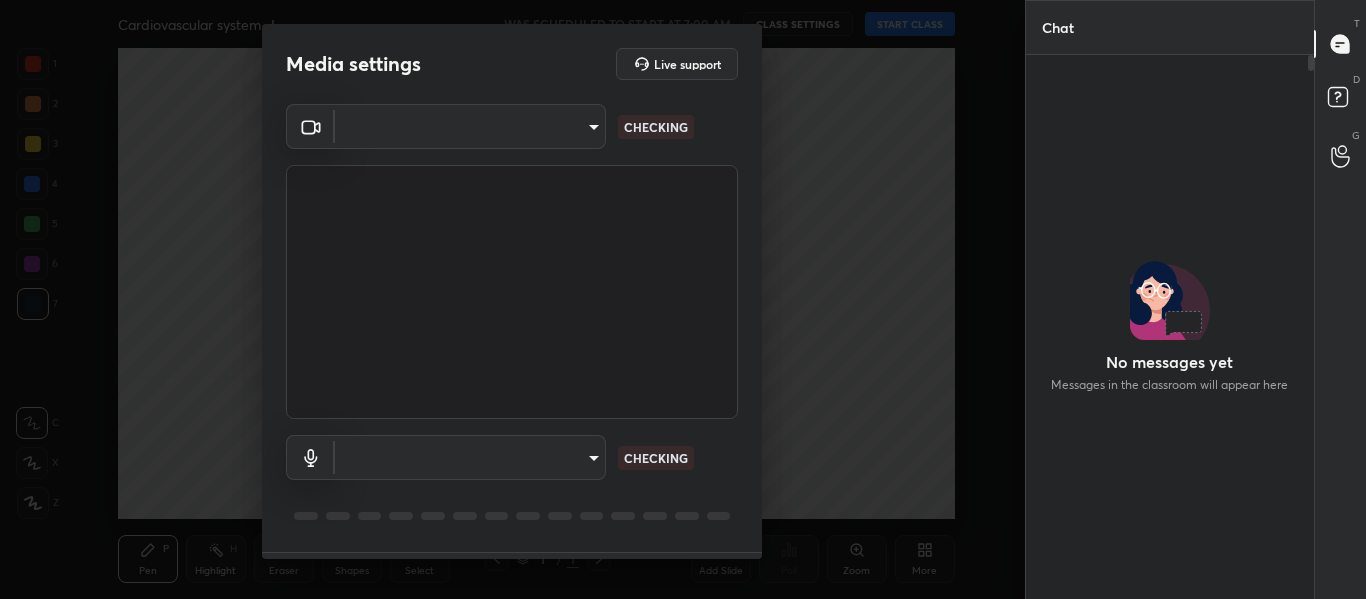 scroll, scrollTop: 0, scrollLeft: 0, axis: both 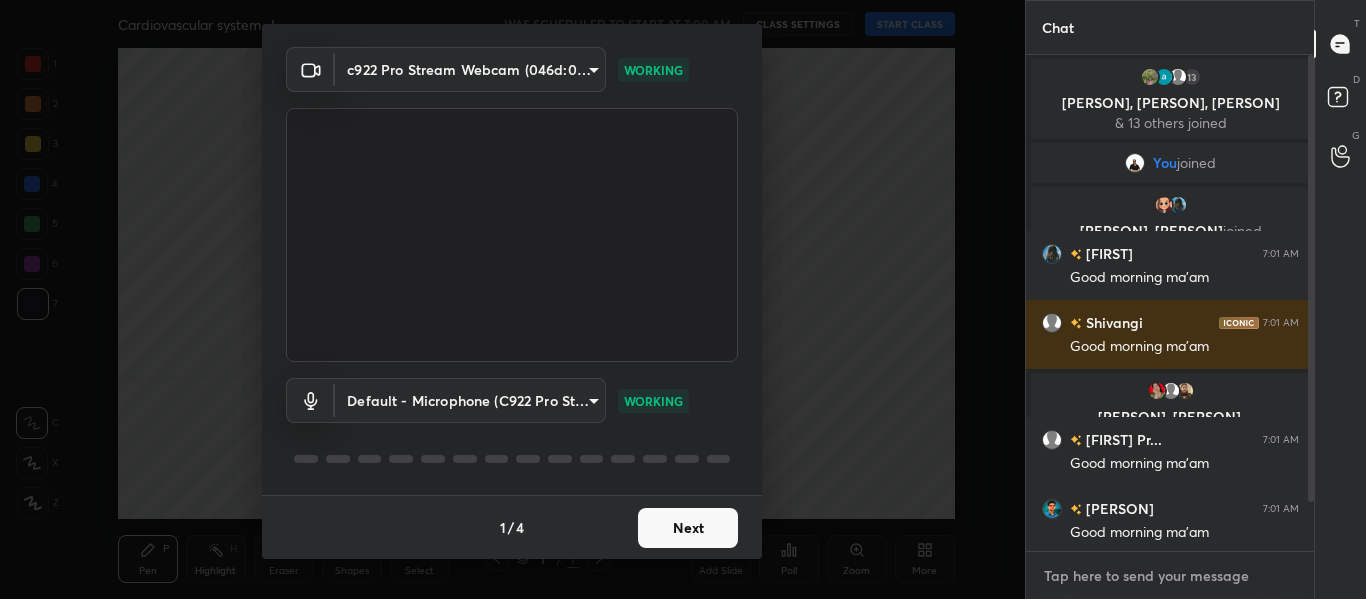 type on "x" 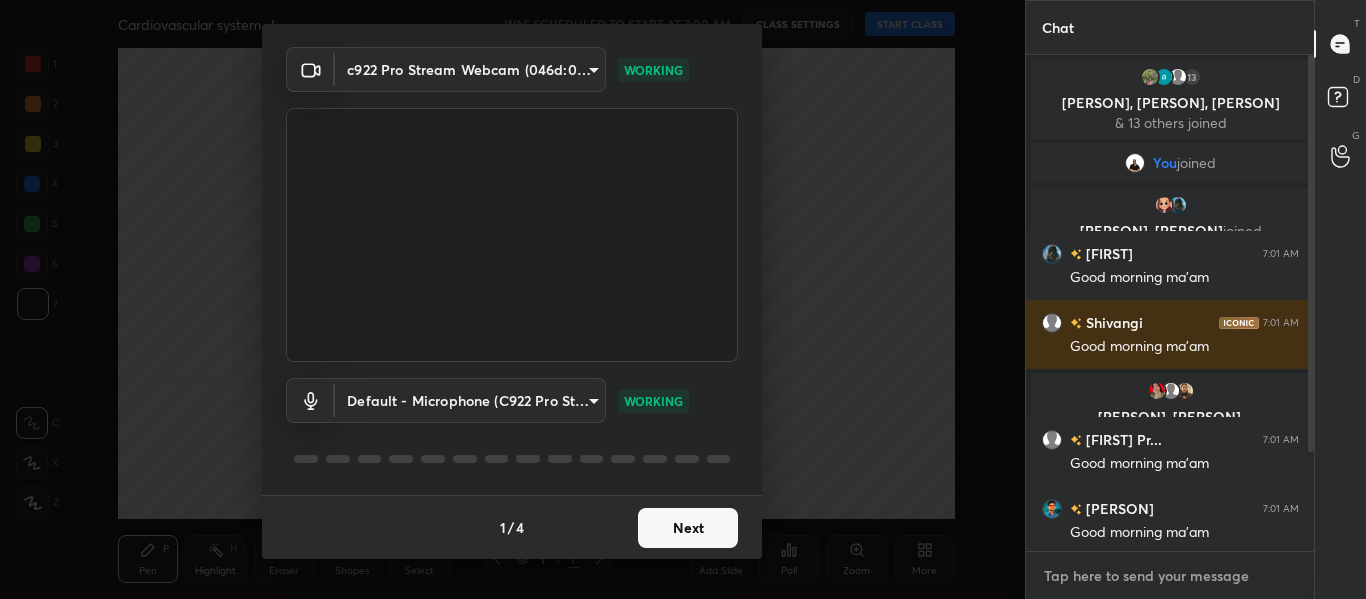 paste on "https://unacademy.app.link/L2PMY4arqVb" 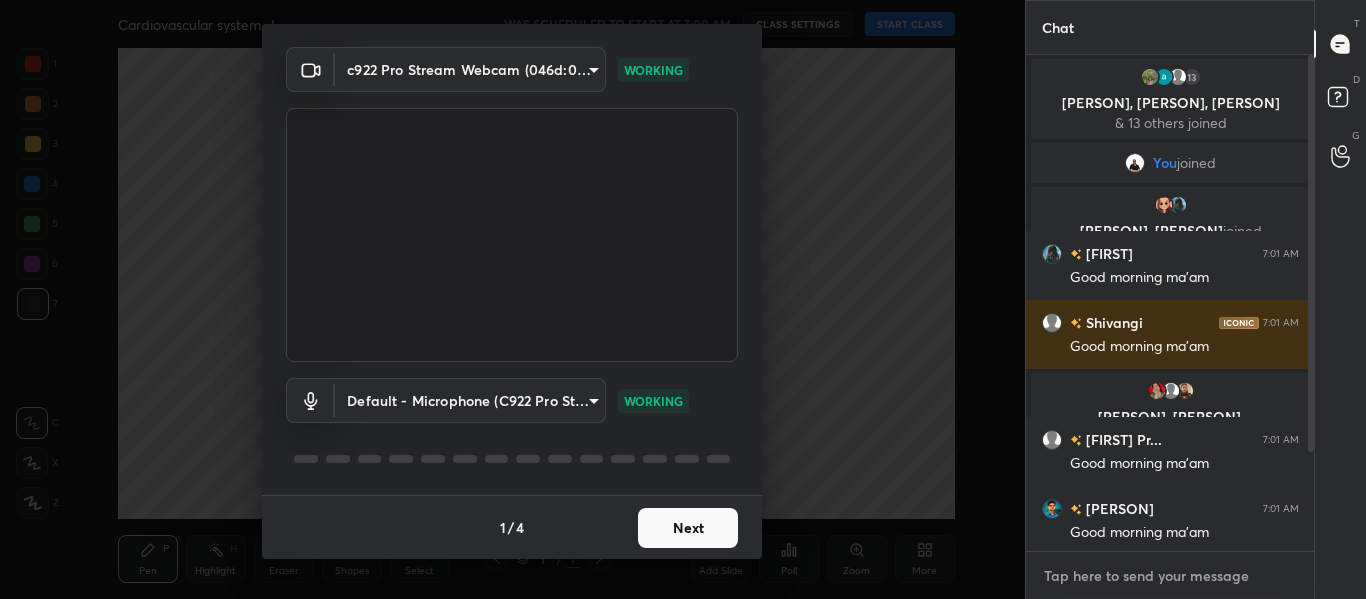 type on "https://unacademy.app.link/L2PMY4arqVb" 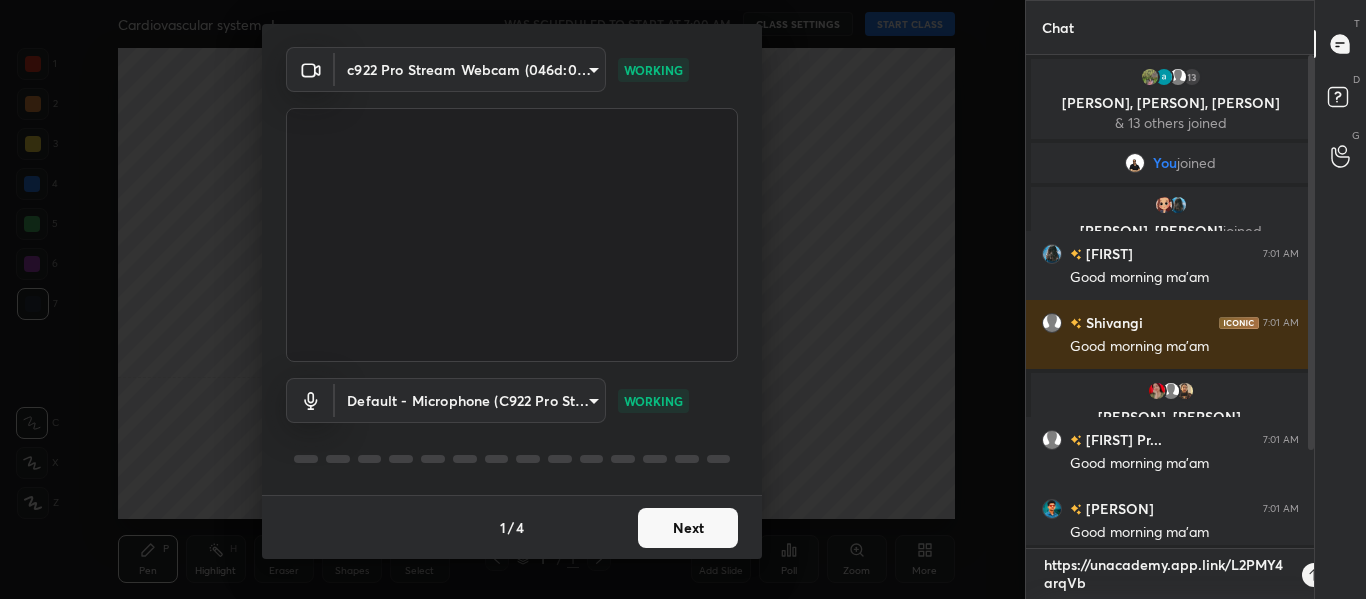 scroll, scrollTop: 0, scrollLeft: 0, axis: both 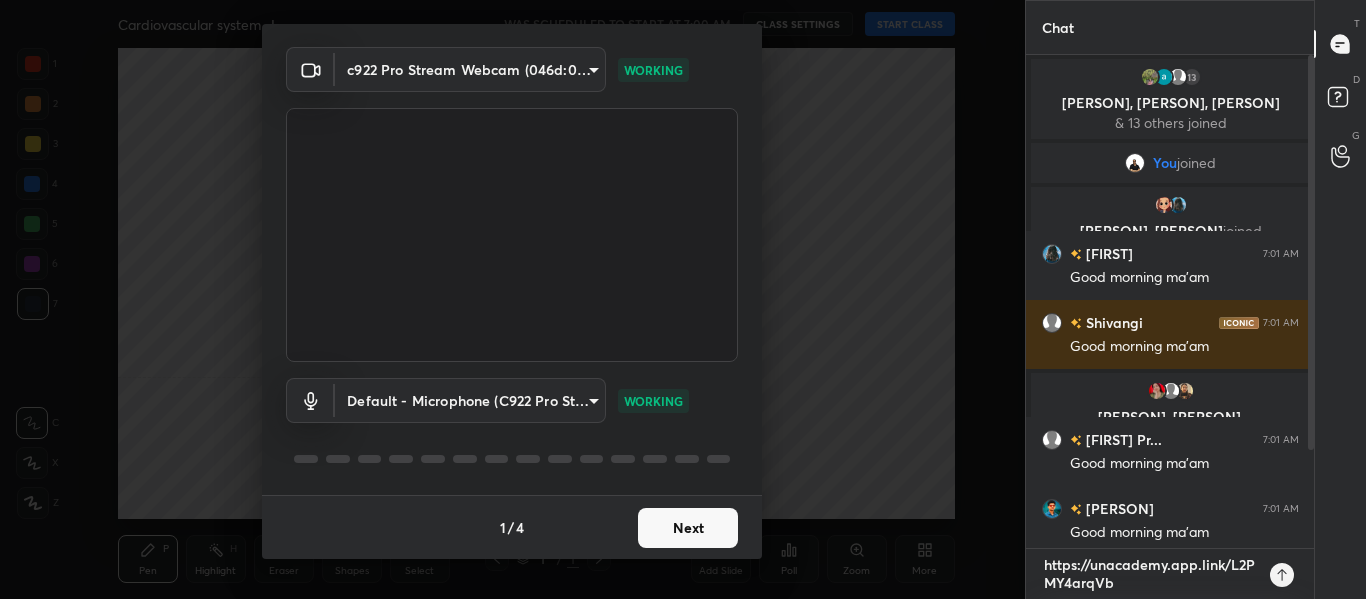 type on "https://unacademy.app.link/L2PMY4arqVb" 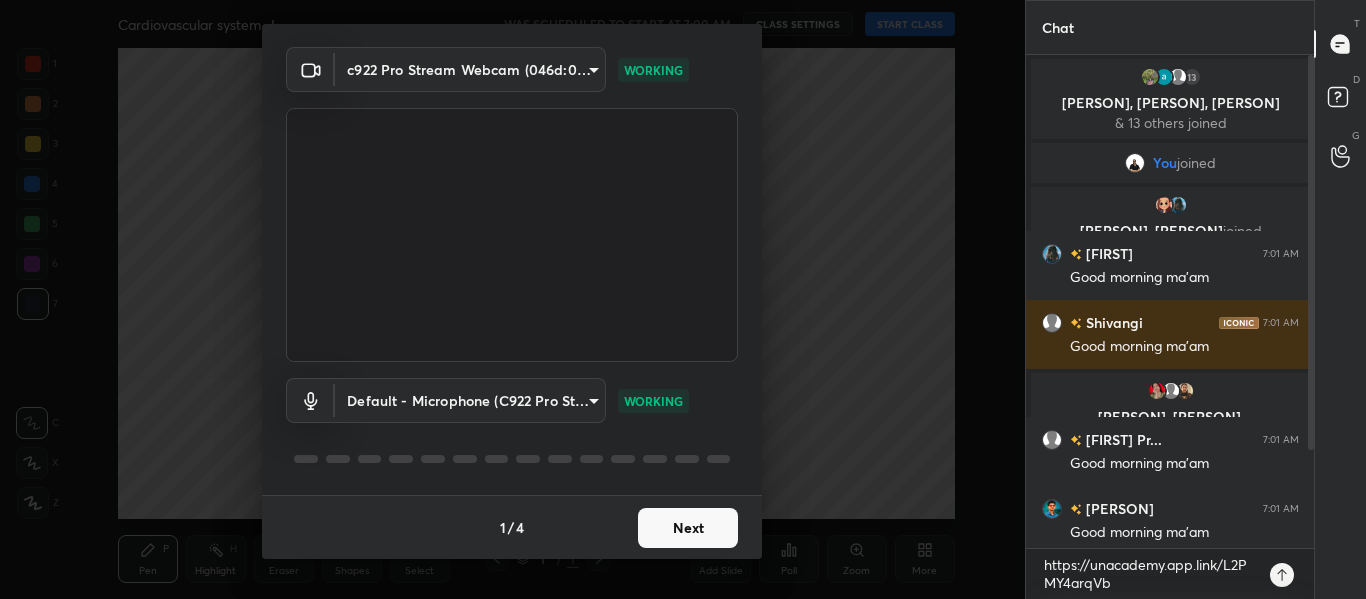type on "x" 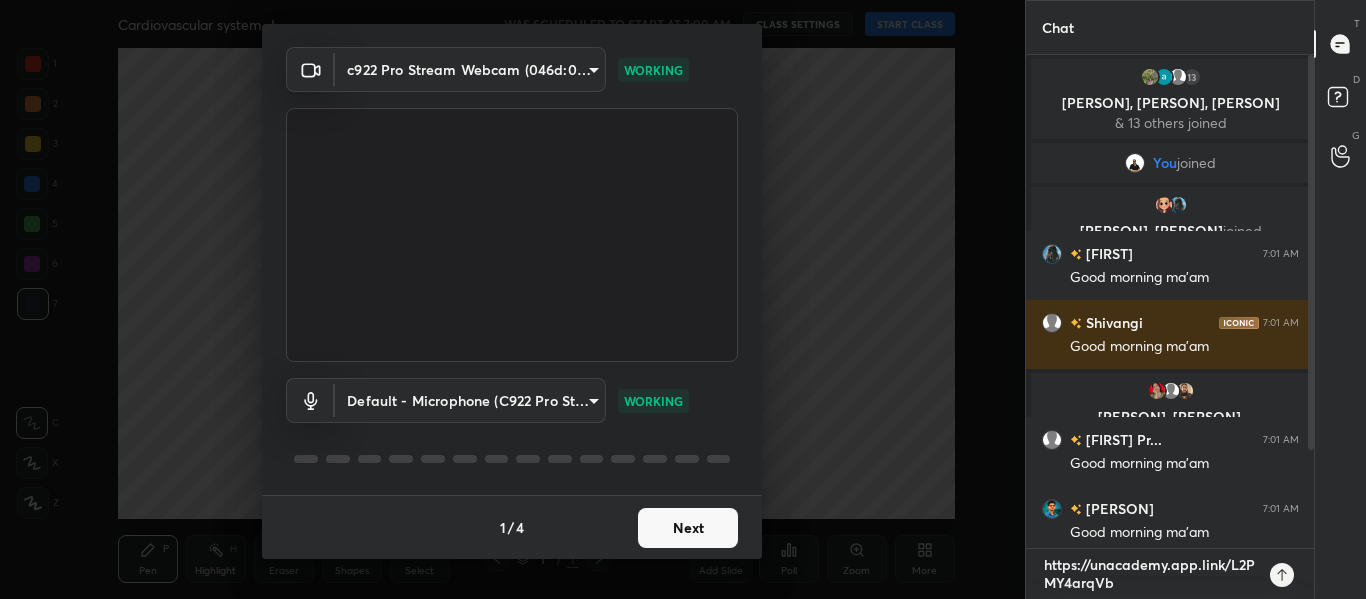 type 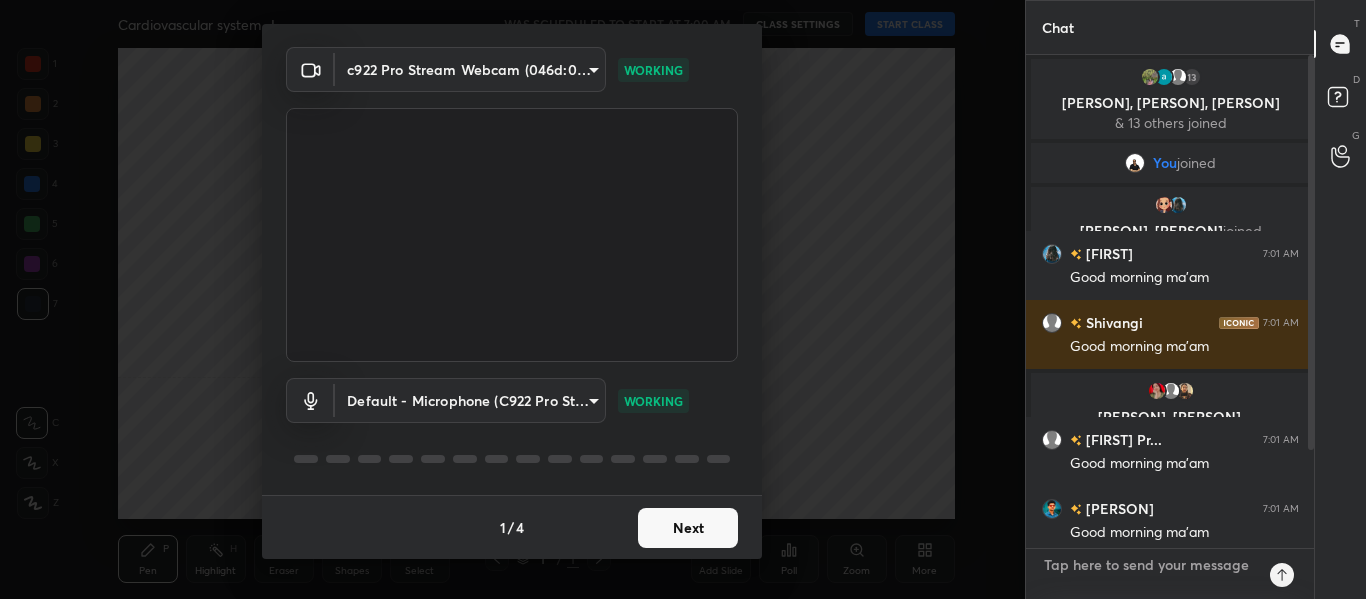 scroll, scrollTop: 7, scrollLeft: 7, axis: both 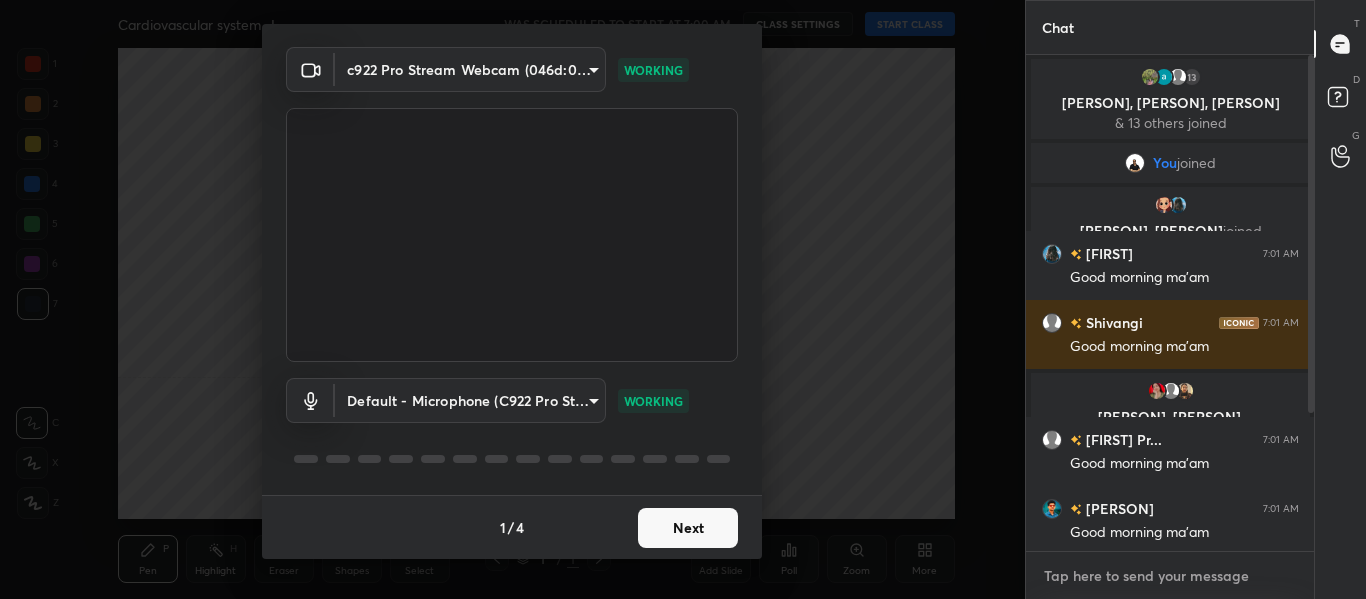 type on "G" 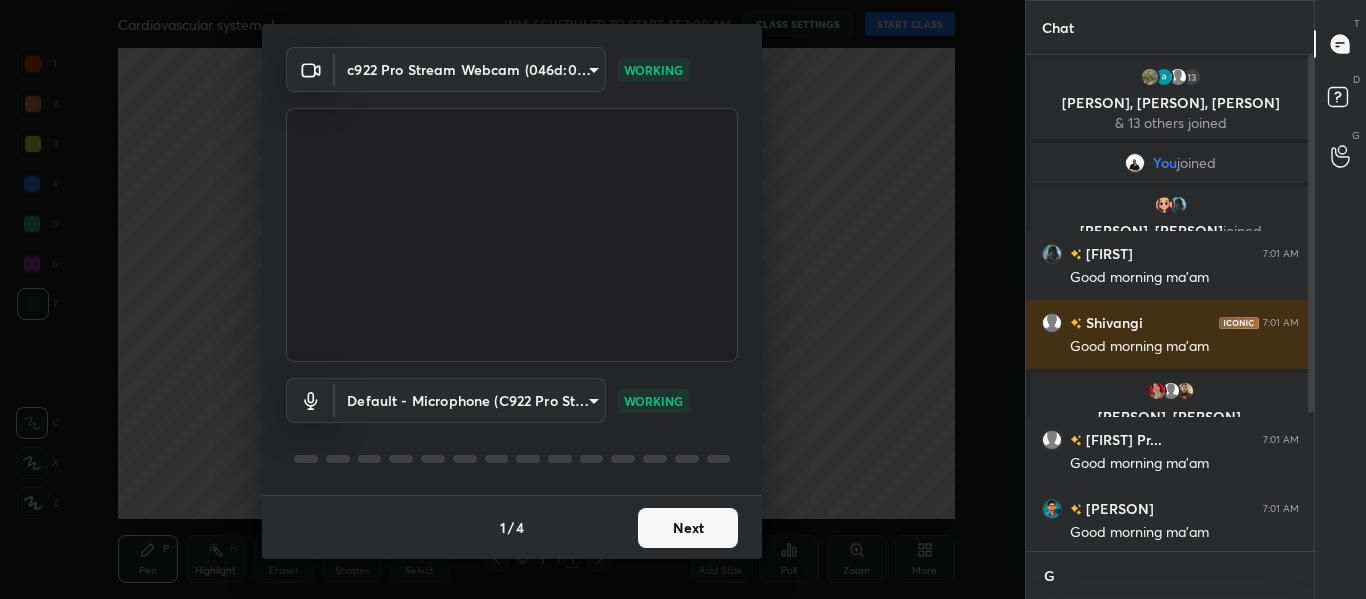 scroll, scrollTop: 484, scrollLeft: 282, axis: both 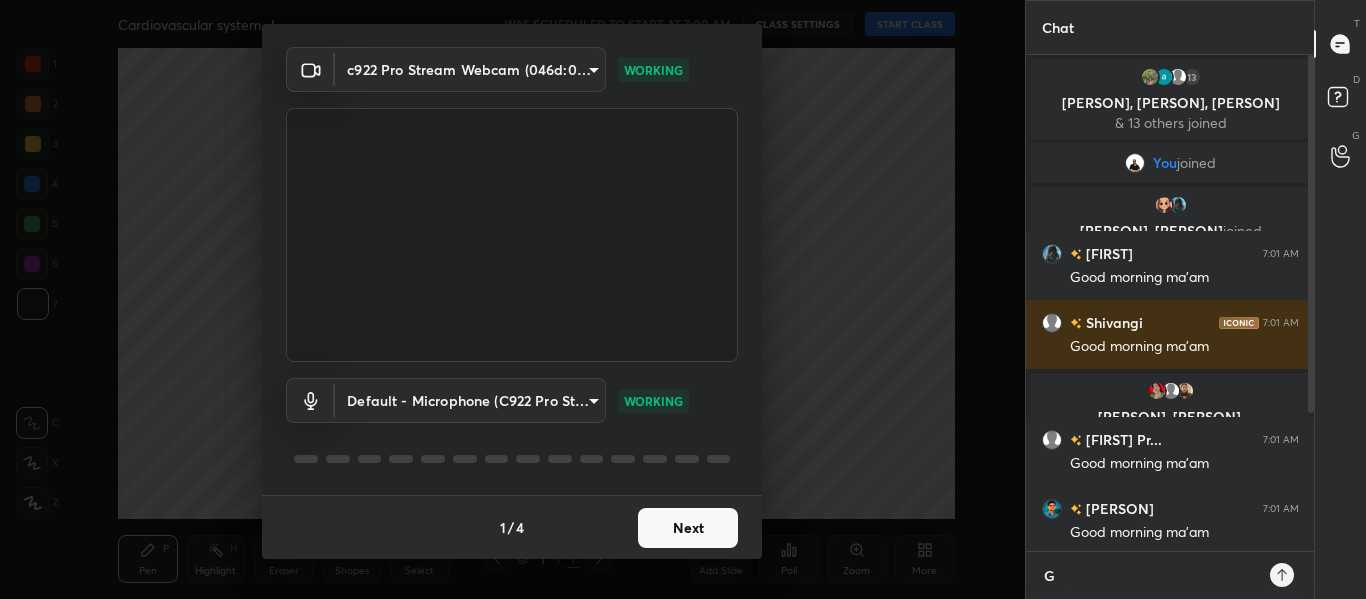 type on "Go" 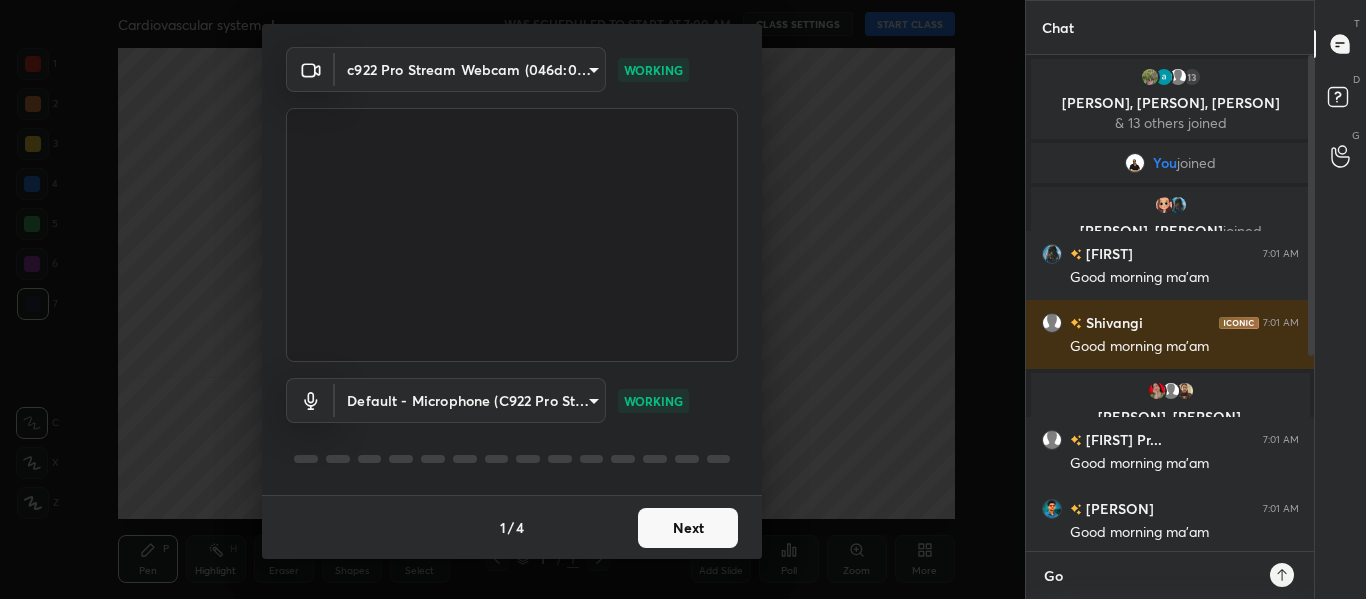 type on "Goo" 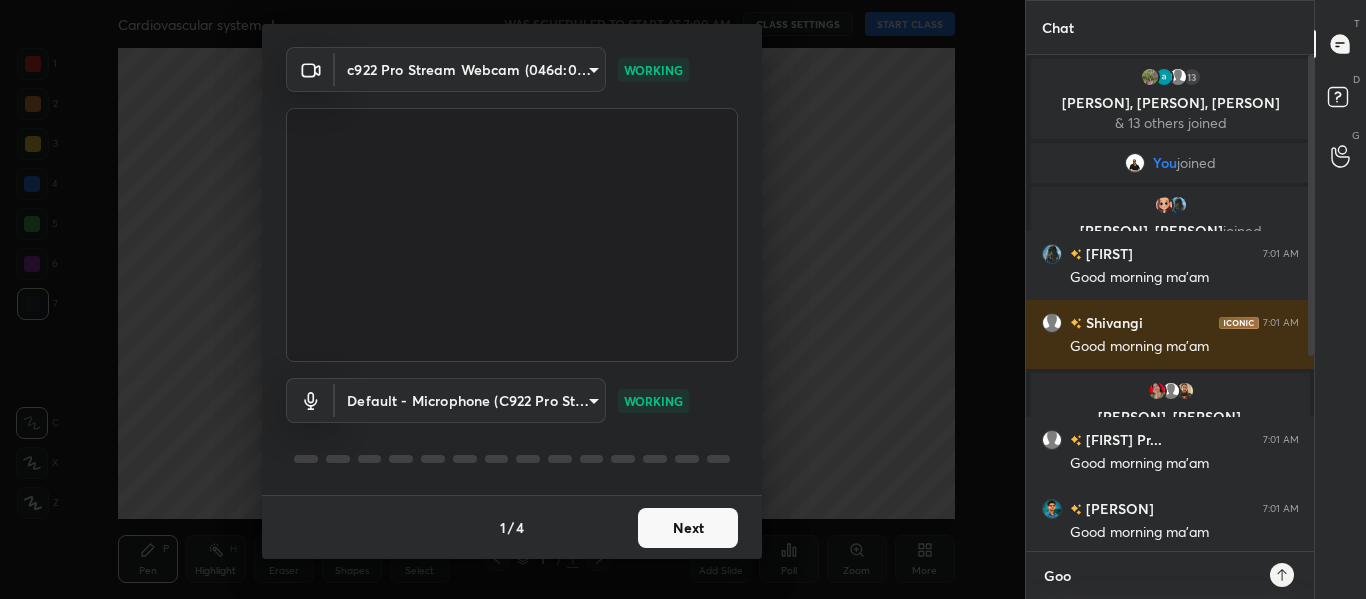 type on "Good" 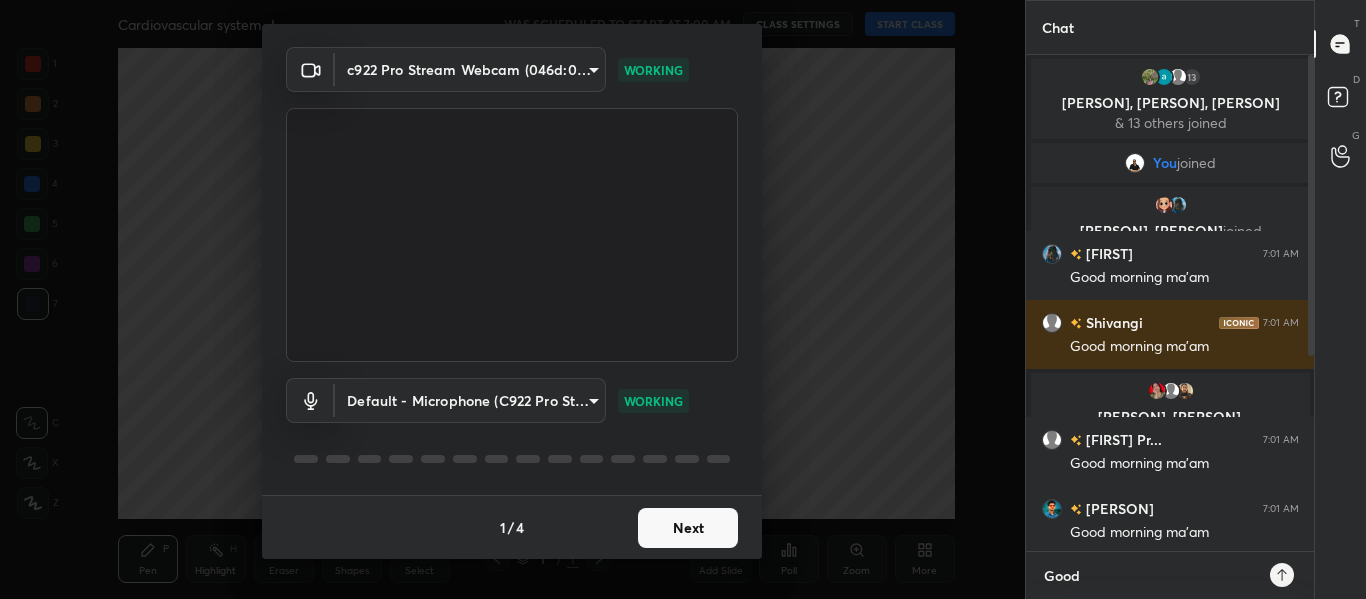 type on "Good" 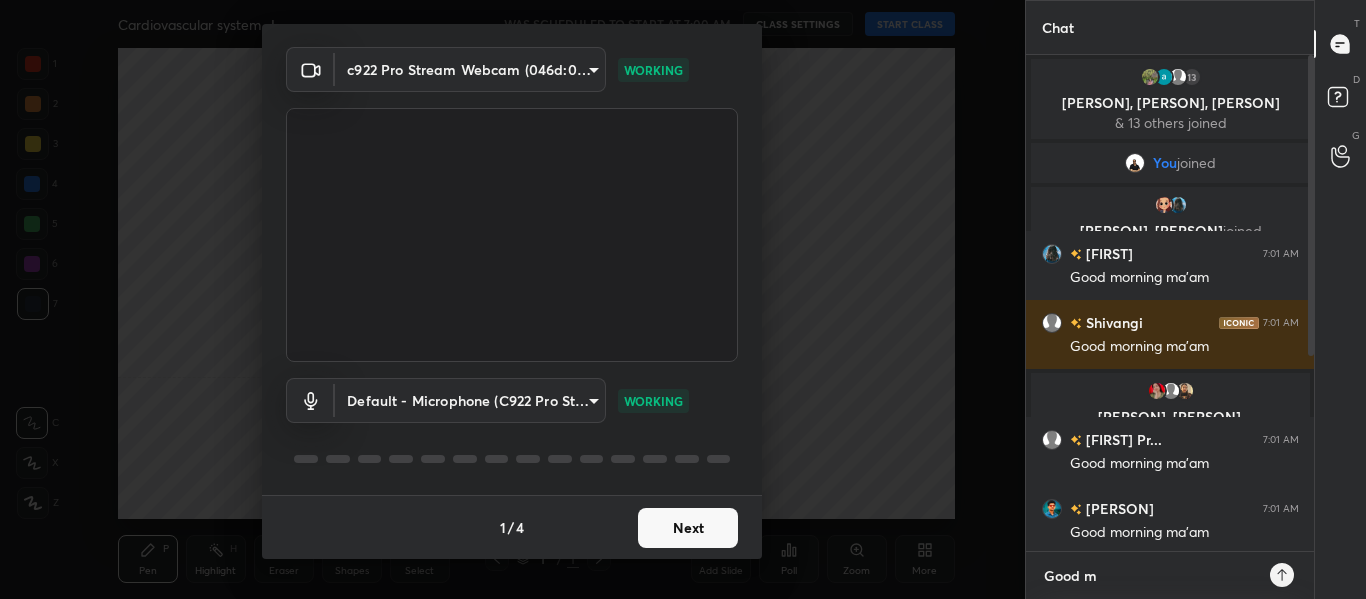 type on "Good mo" 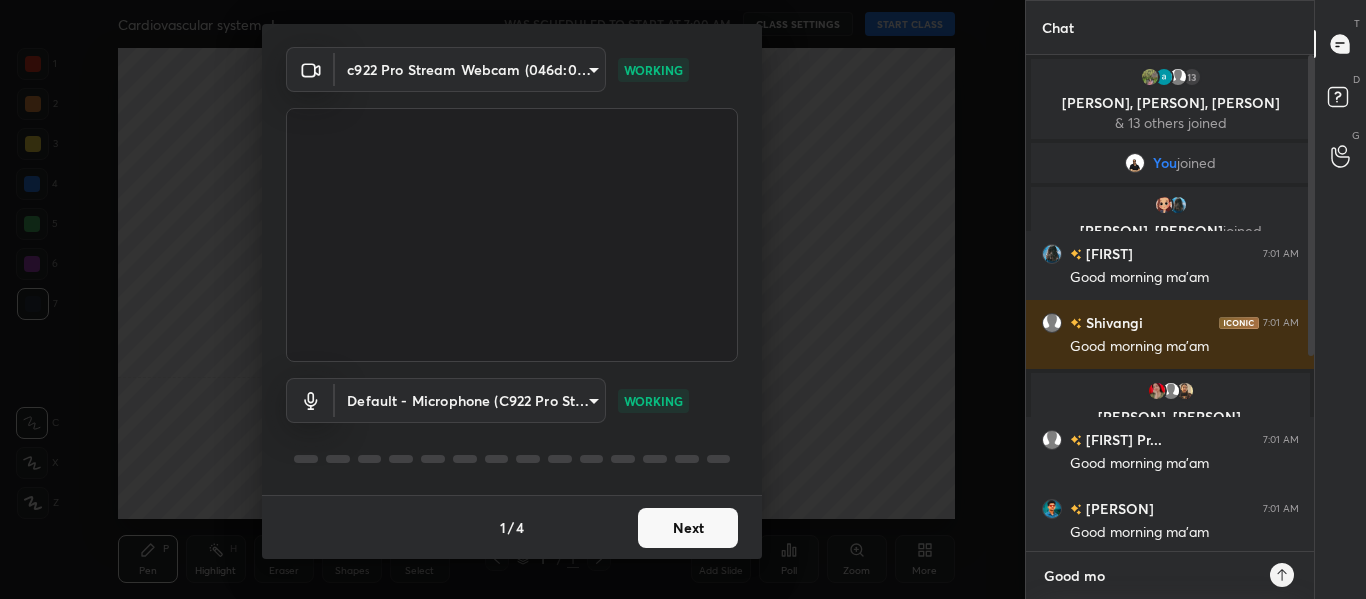 type on "Good mor" 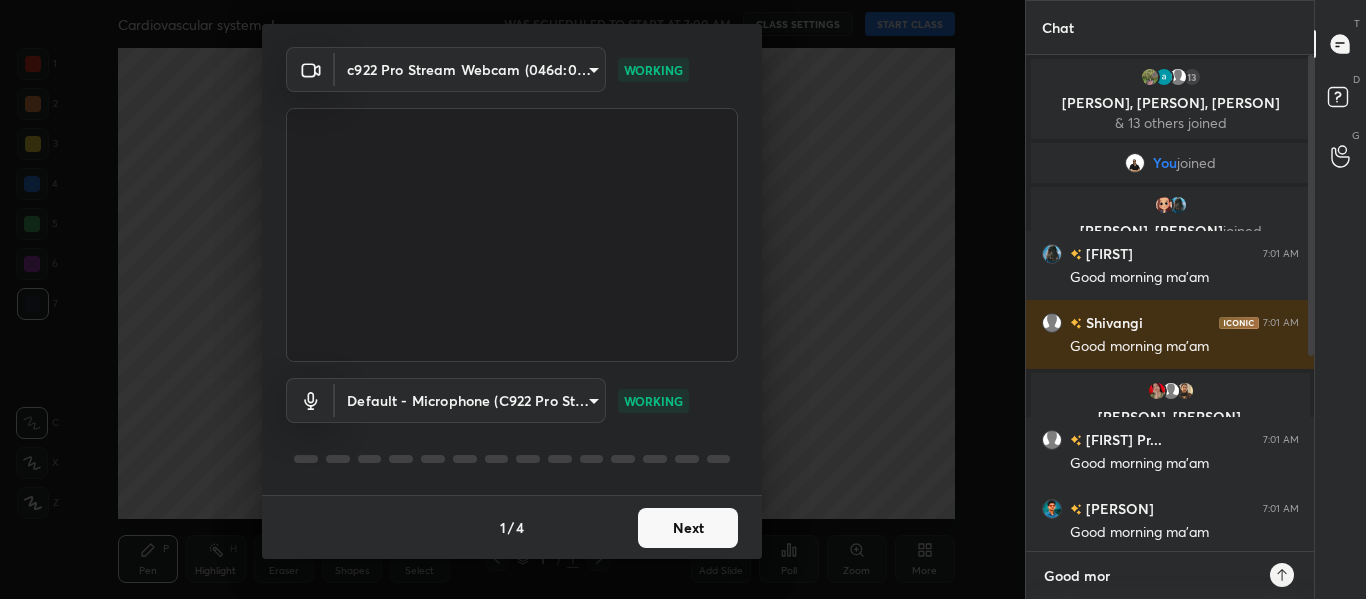 type on "Good morn" 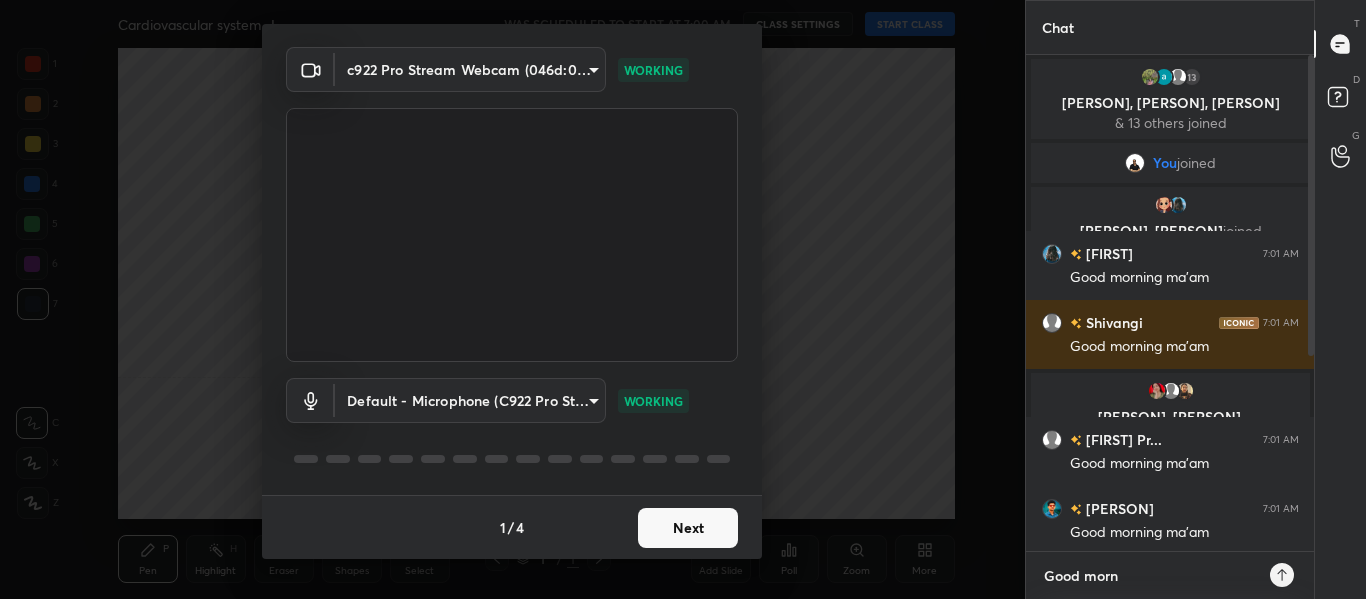 type on "Good morni" 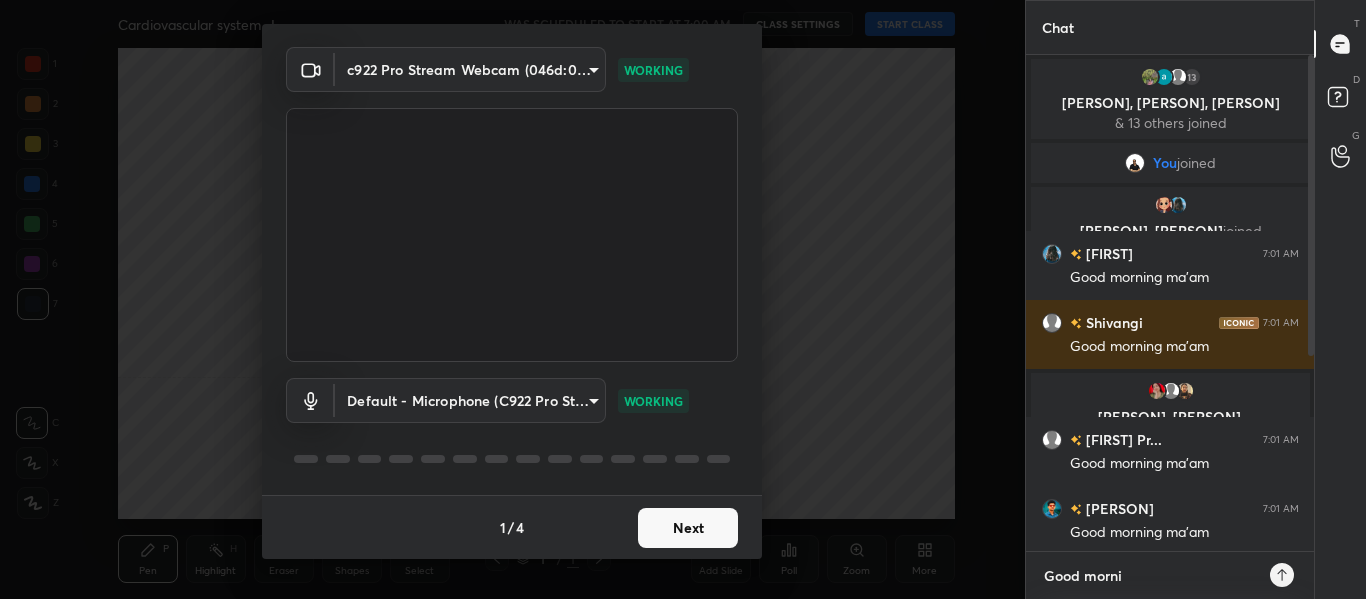 type on "Good mornin" 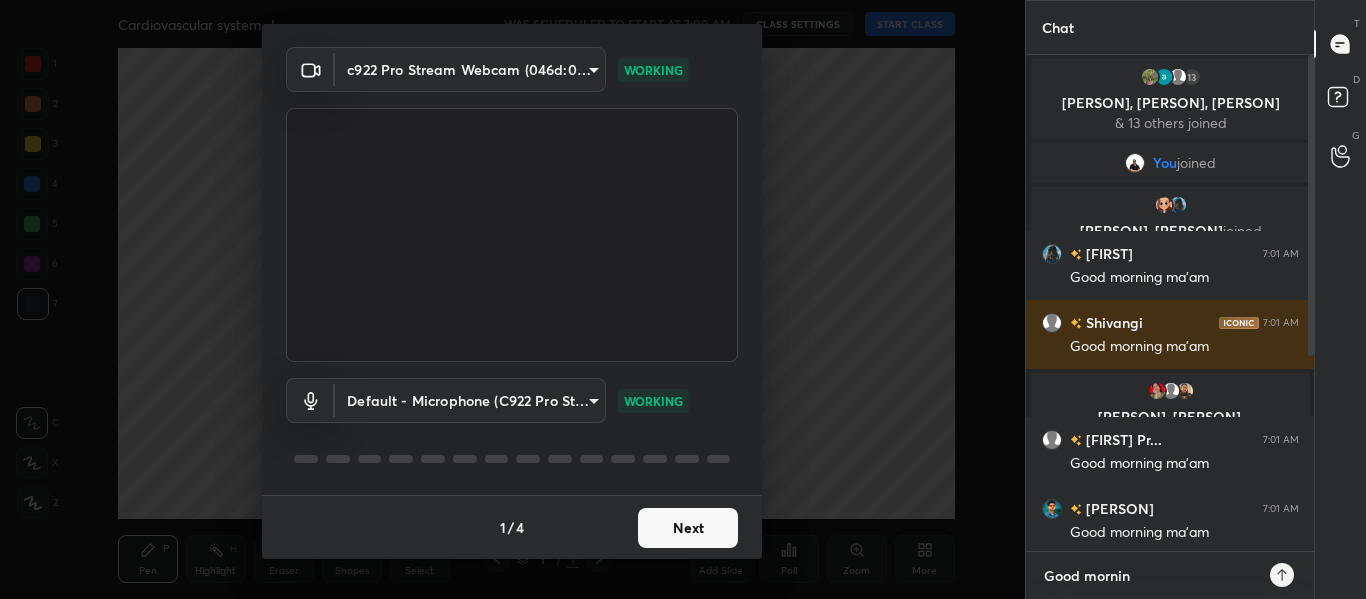 type on "Good morning" 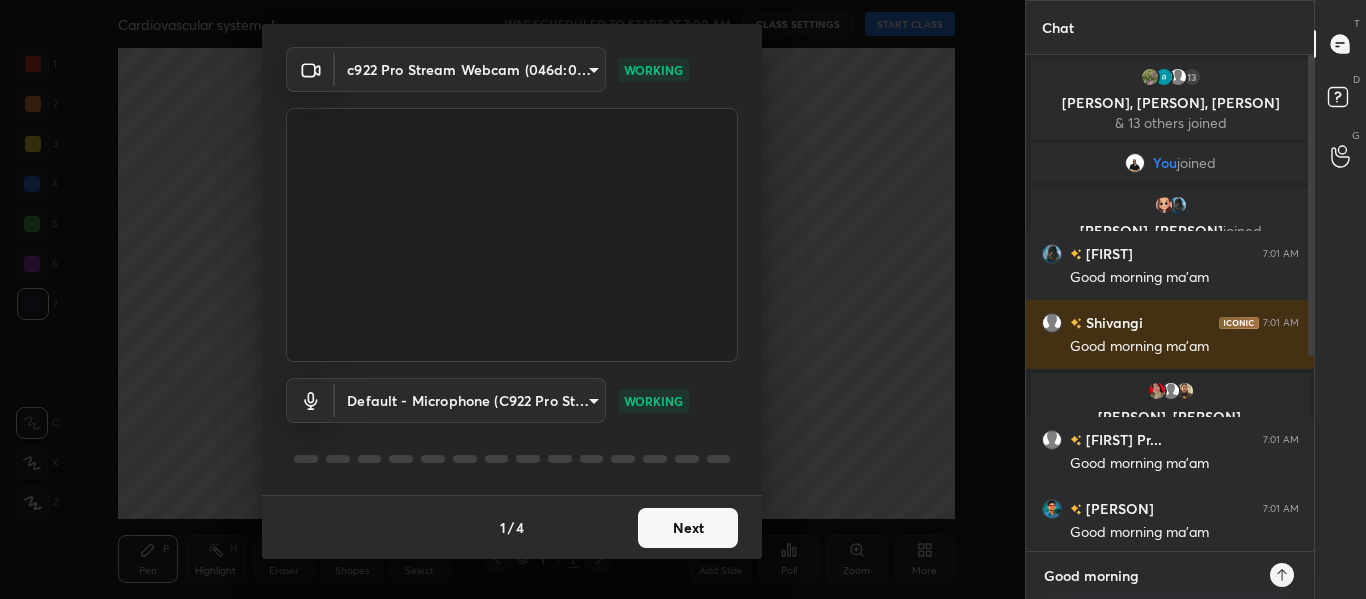 type on "Good morning" 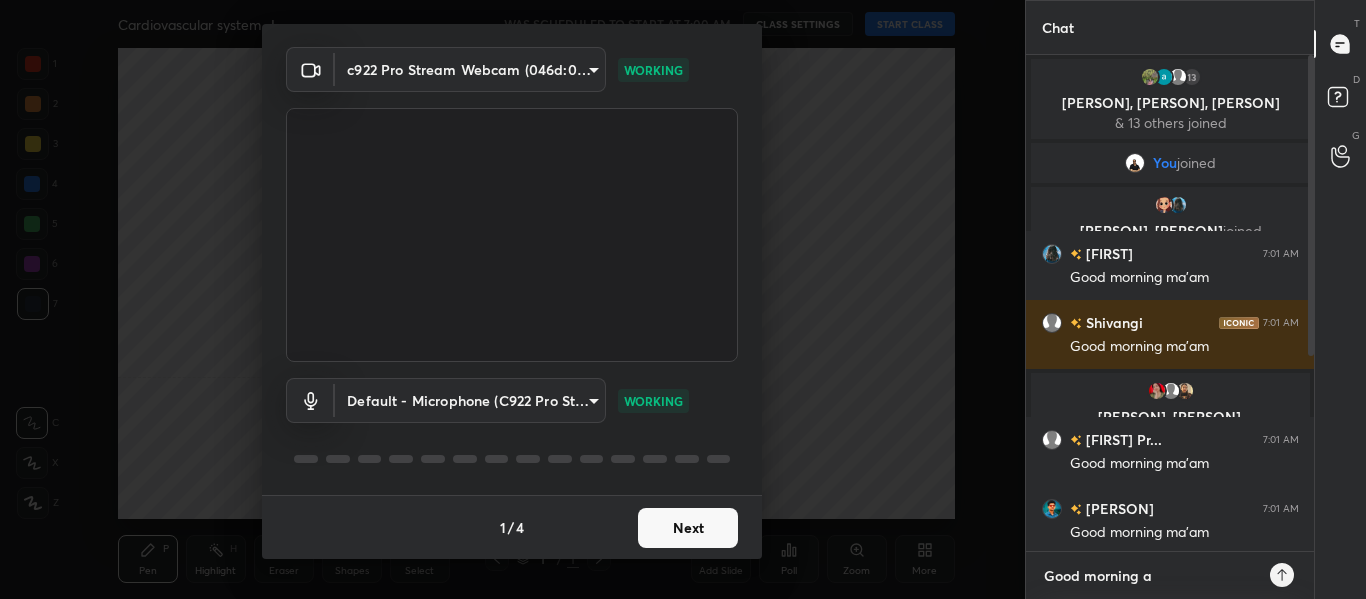 type on "Good morning al" 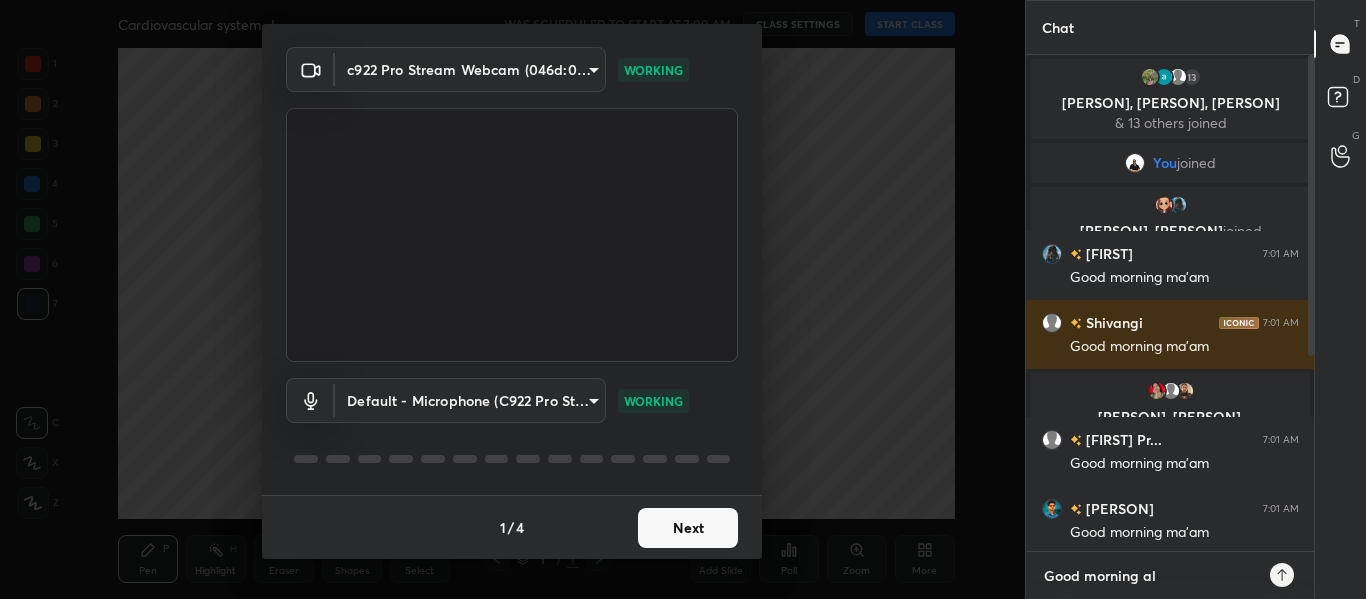 type on "Good morning all" 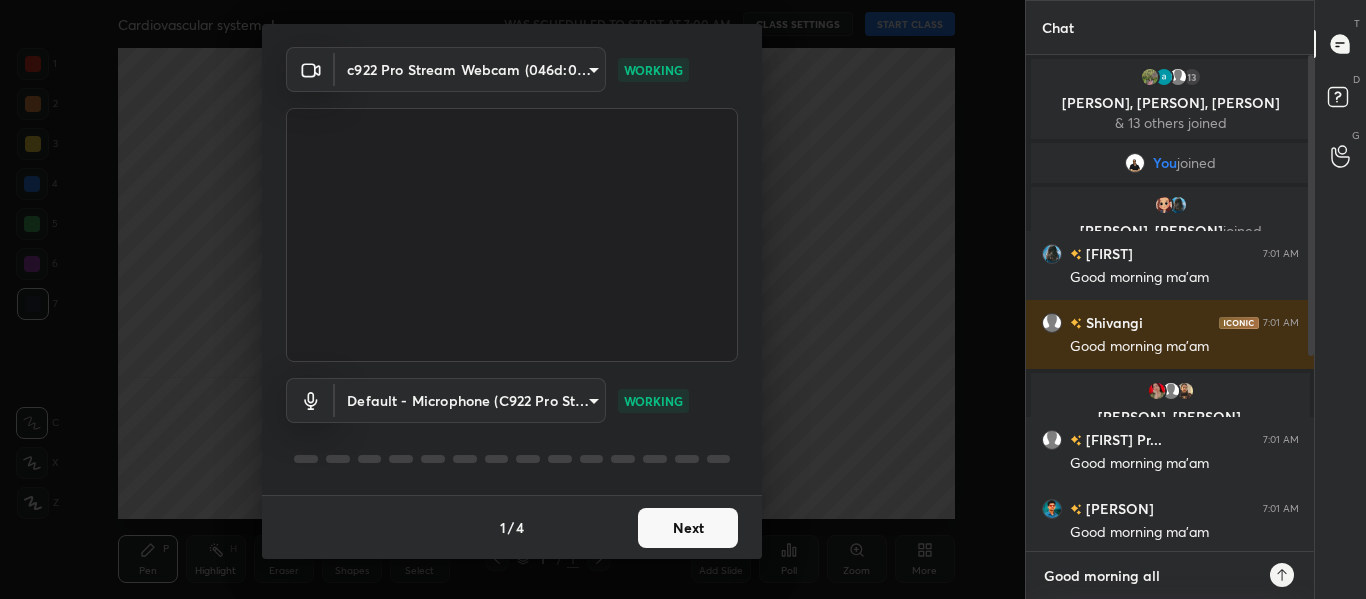 type 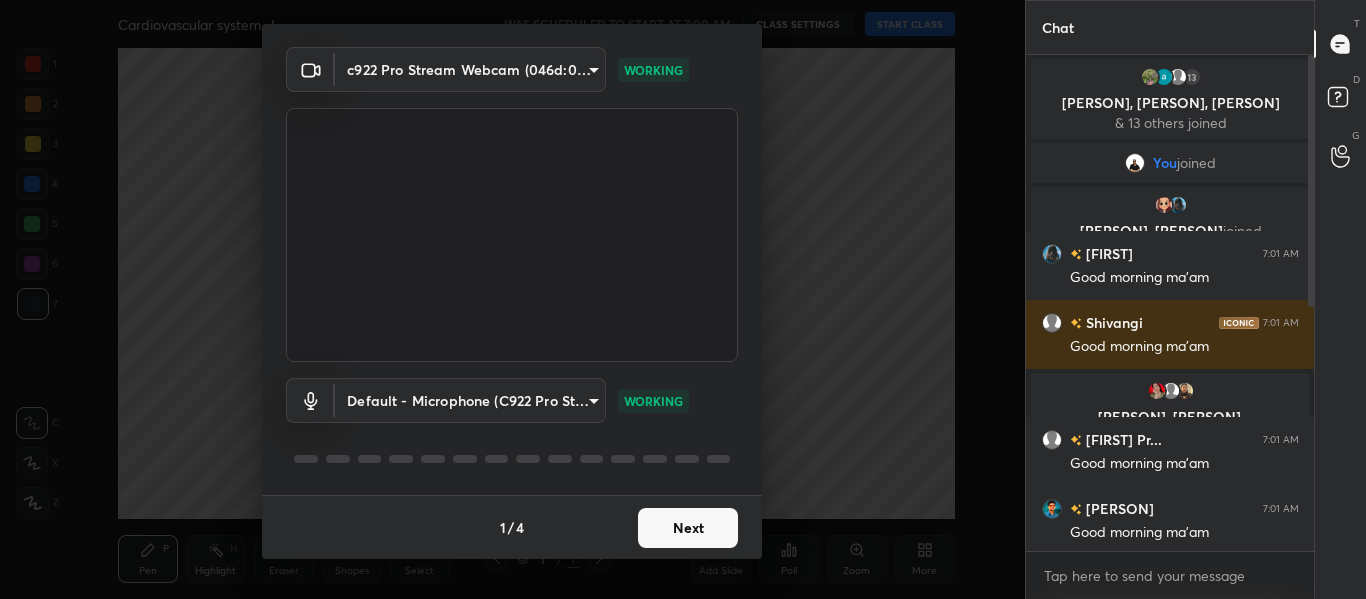 click on "Next" at bounding box center (688, 528) 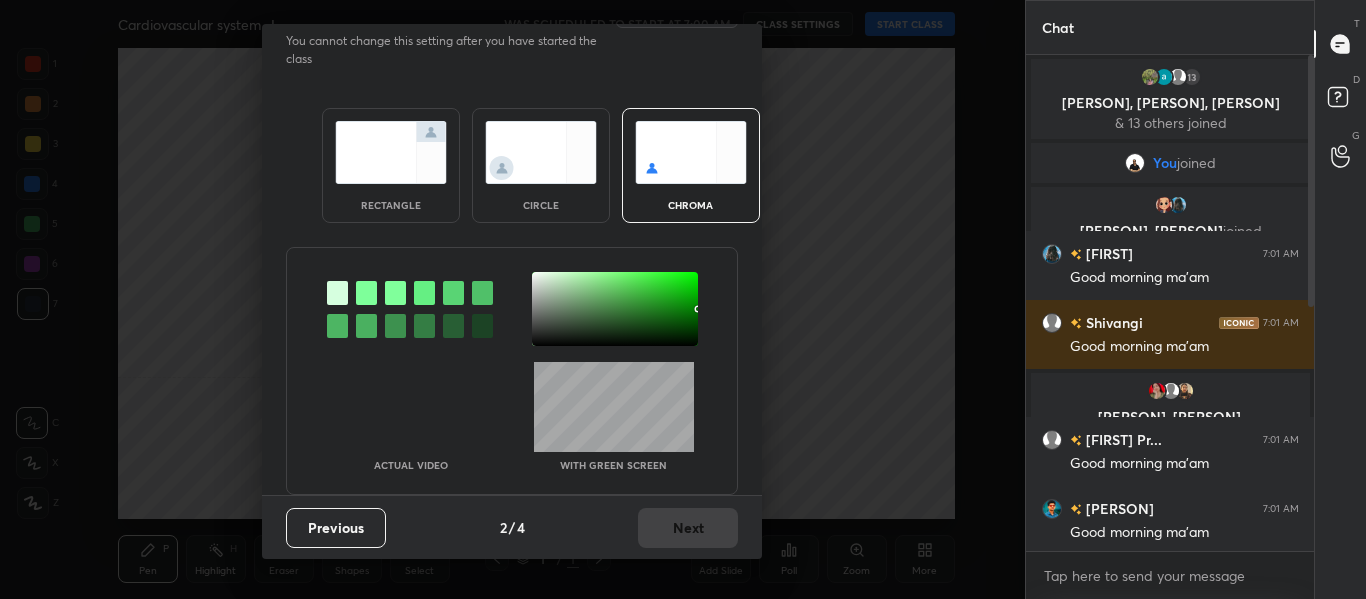 scroll, scrollTop: 0, scrollLeft: 0, axis: both 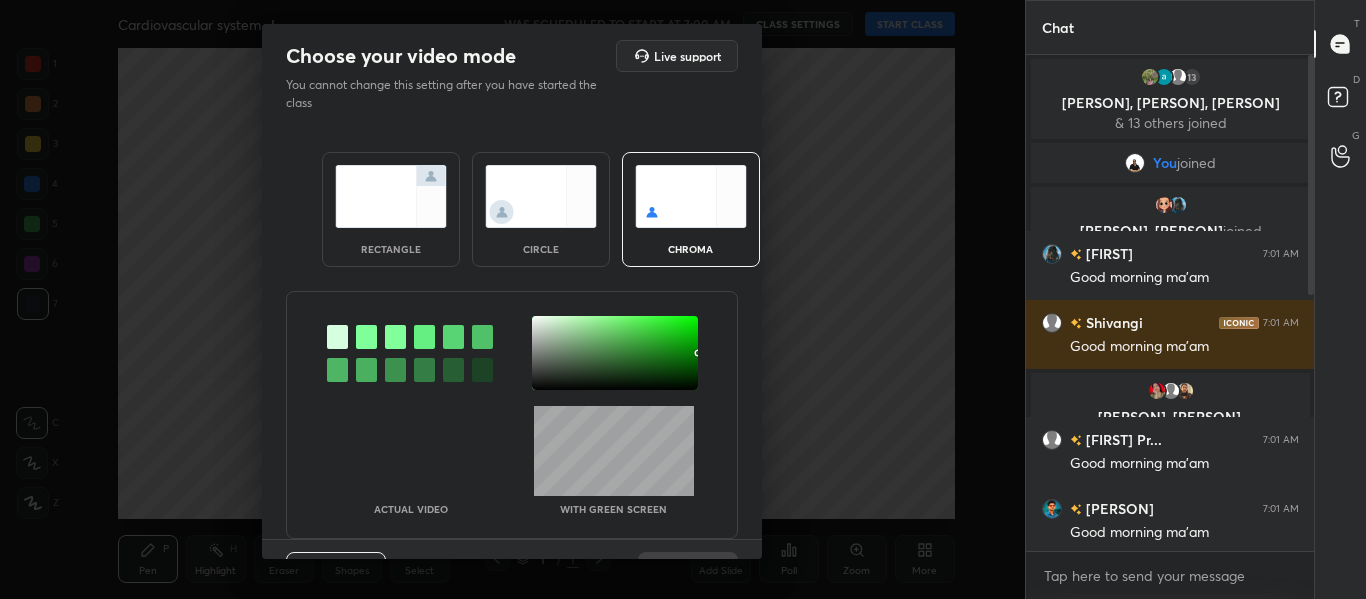 click at bounding box center [366, 337] 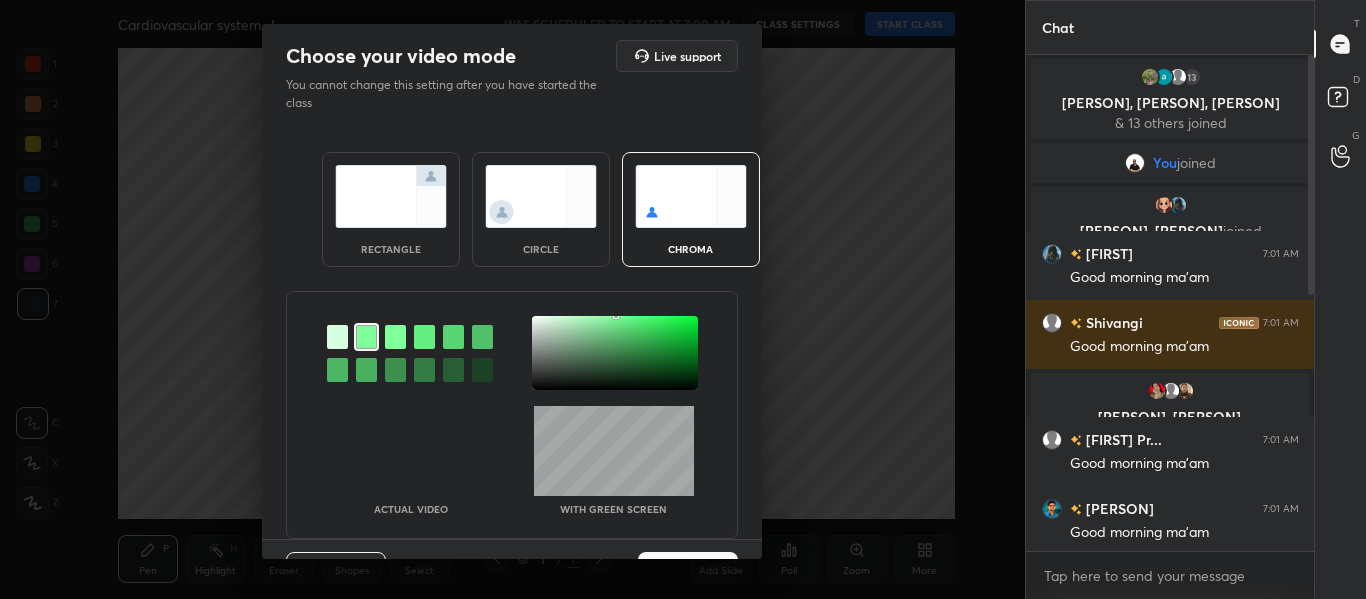 click at bounding box center [615, 353] 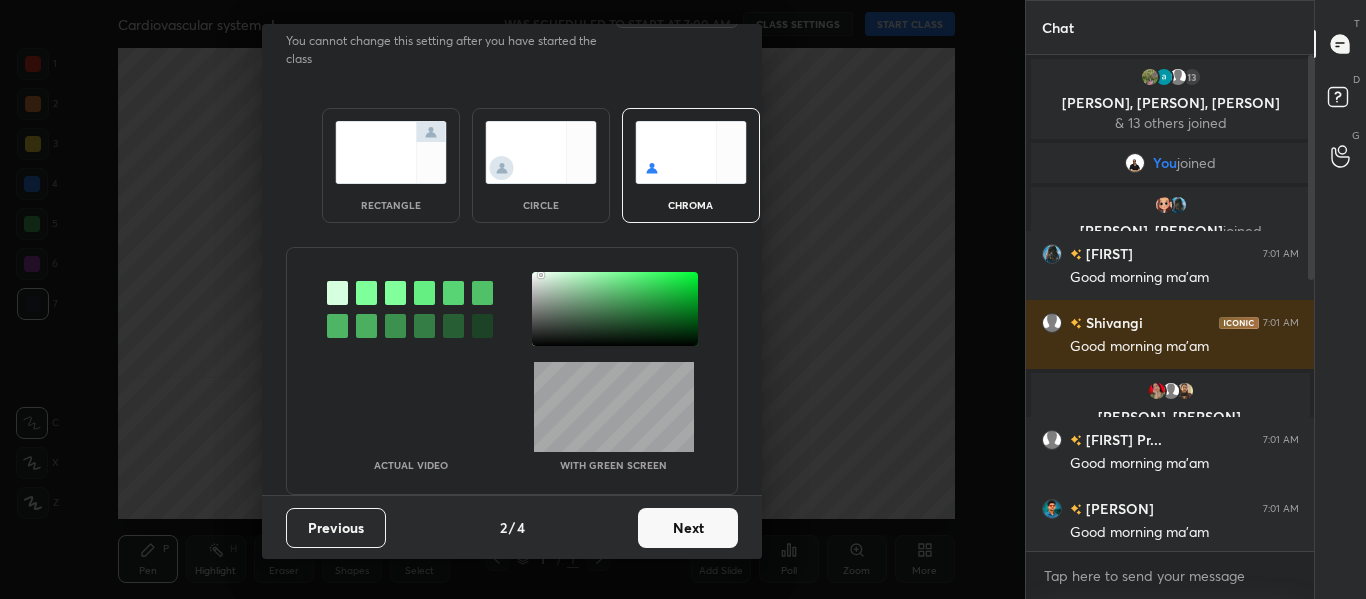 click on "Next" at bounding box center [688, 528] 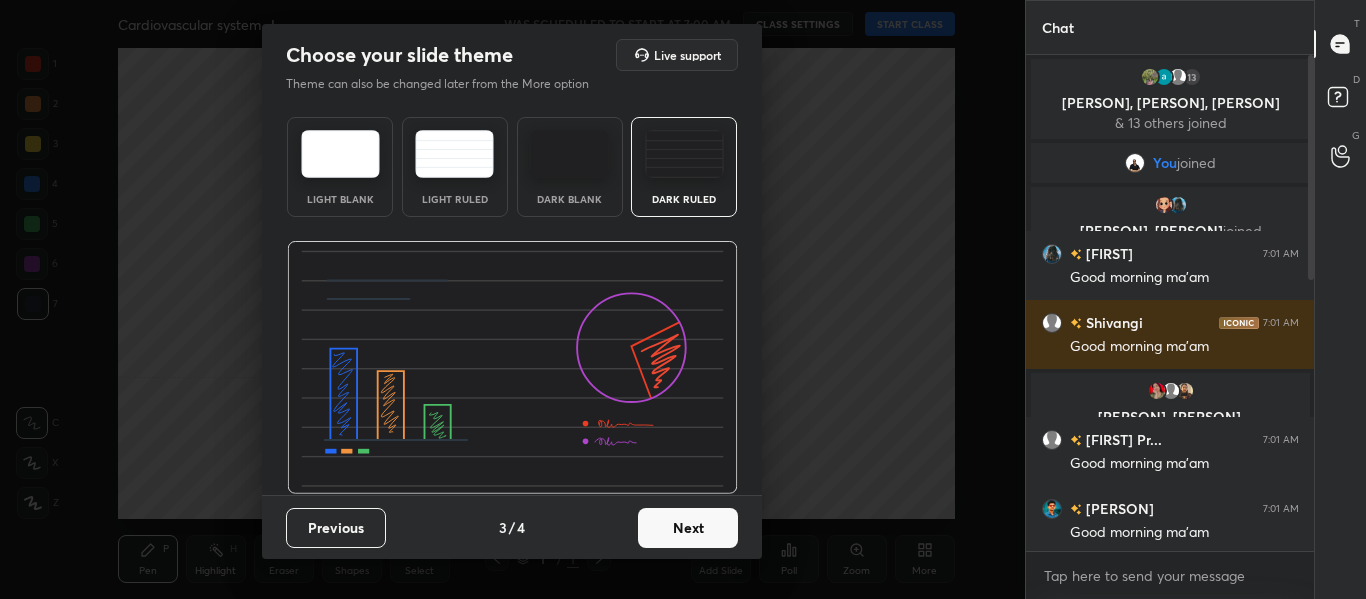 scroll, scrollTop: 1, scrollLeft: 0, axis: vertical 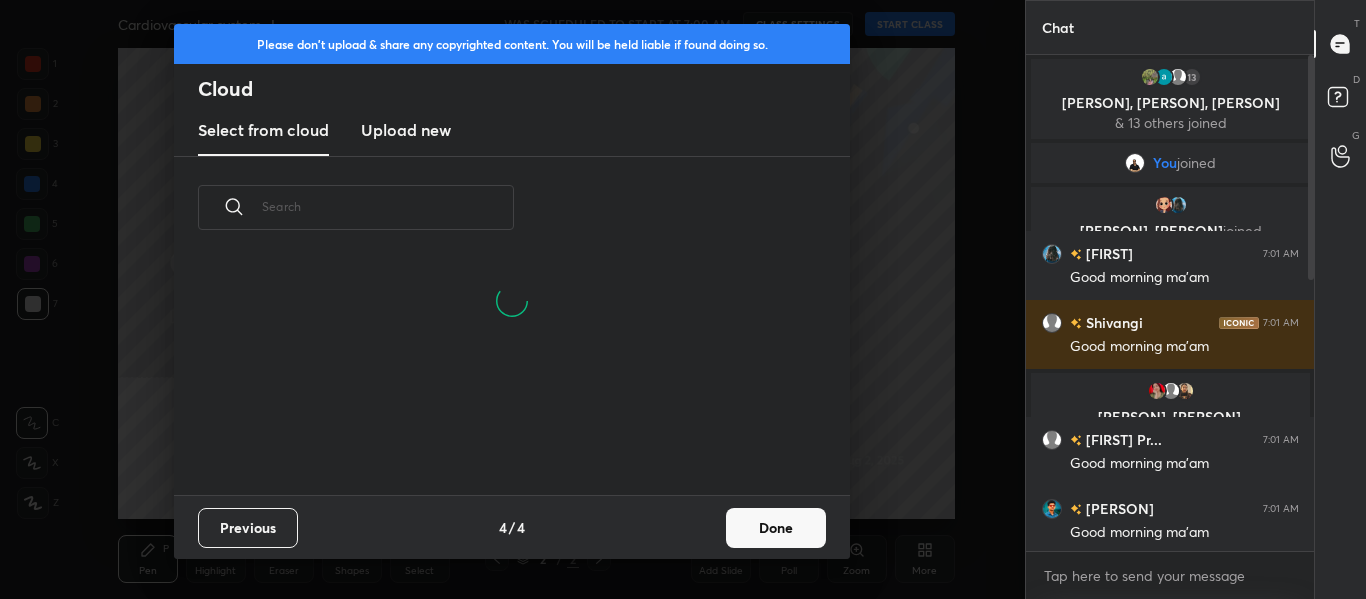 click on "Upload new" at bounding box center (406, 130) 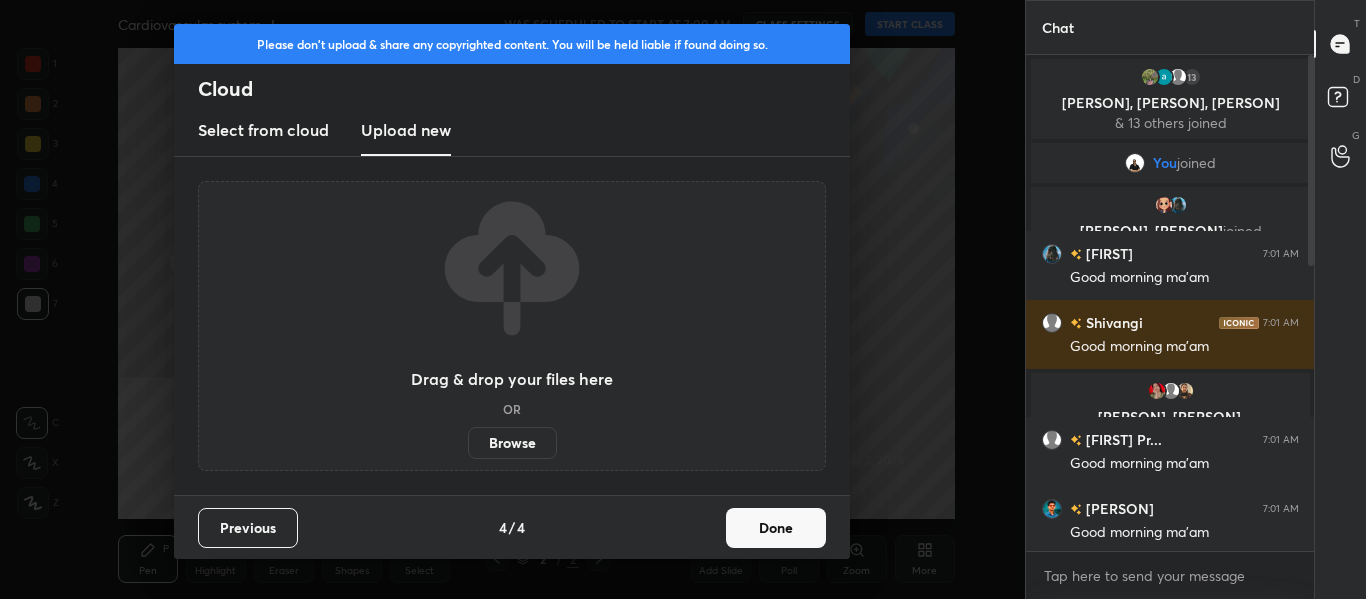 click on "Browse" at bounding box center (512, 443) 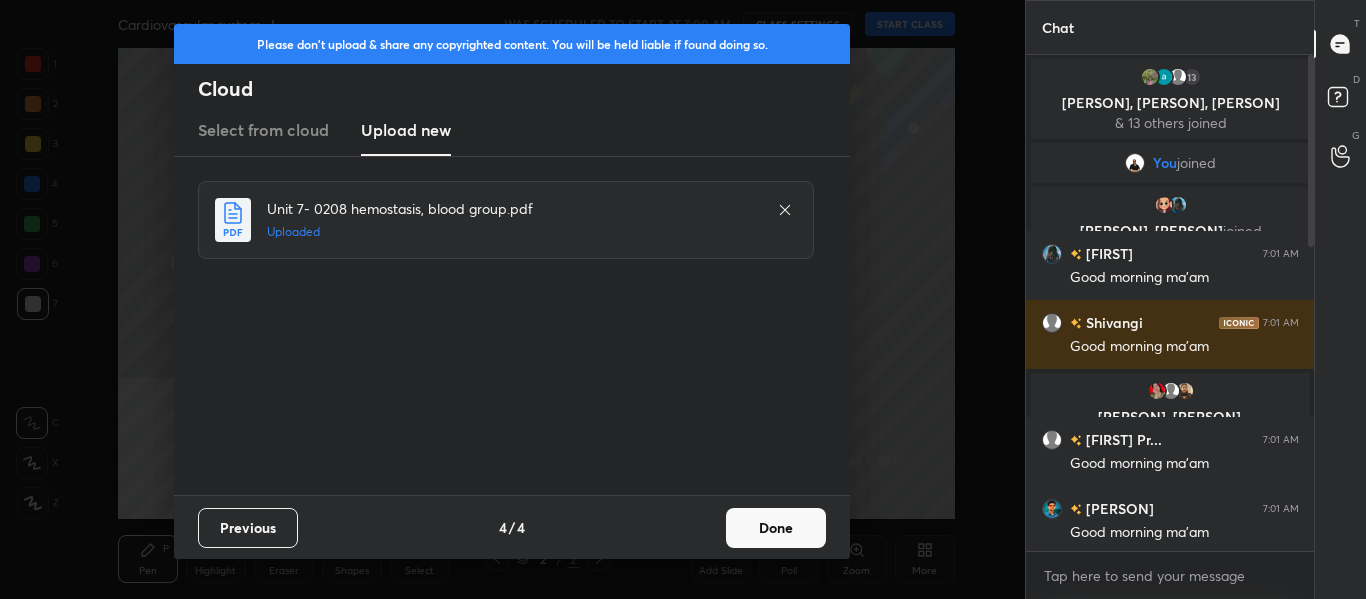 click on "Done" at bounding box center (776, 528) 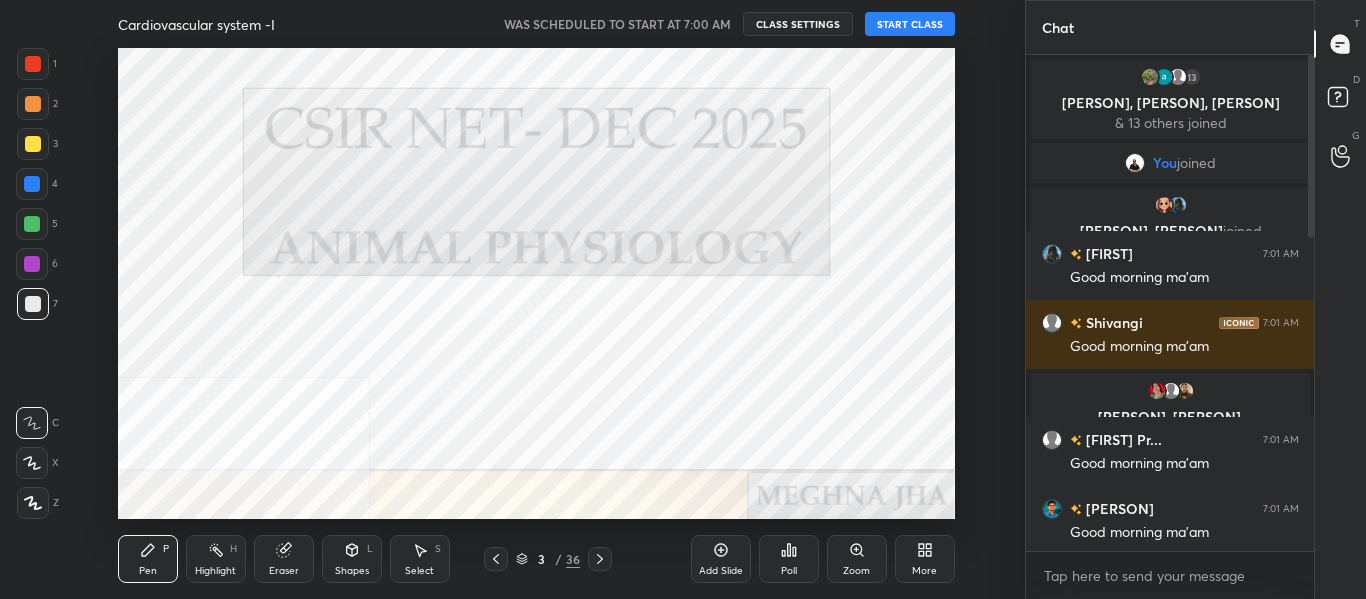 click on "START CLASS" at bounding box center [910, 24] 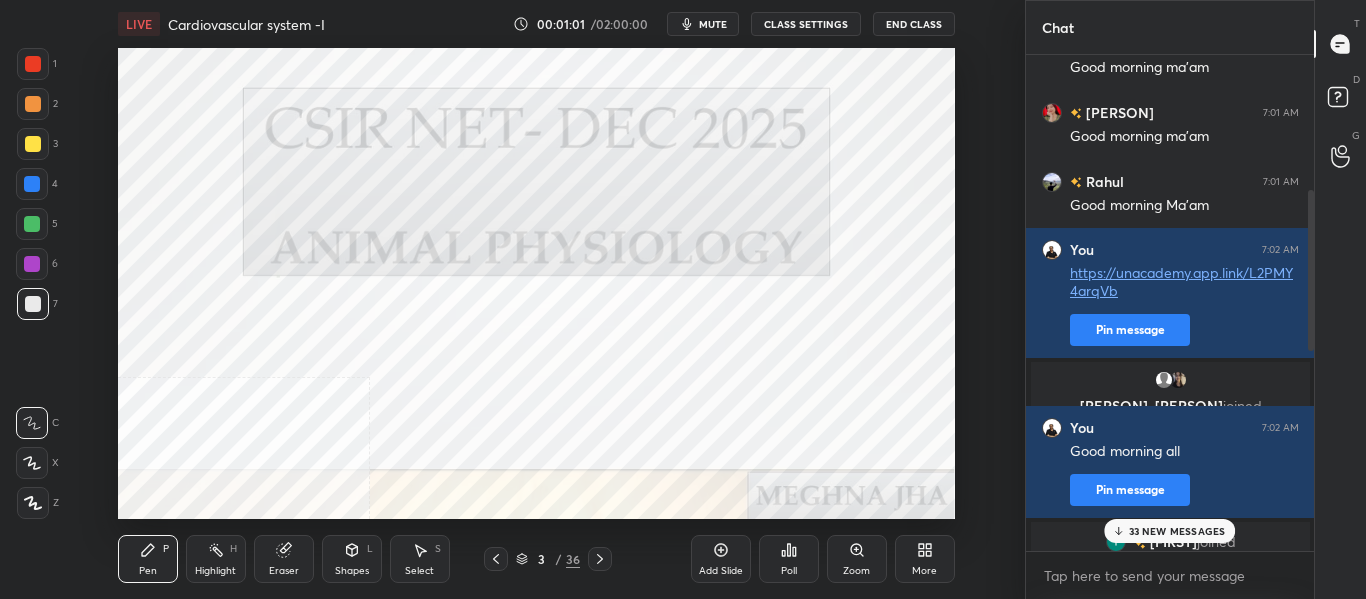 scroll, scrollTop: 500, scrollLeft: 0, axis: vertical 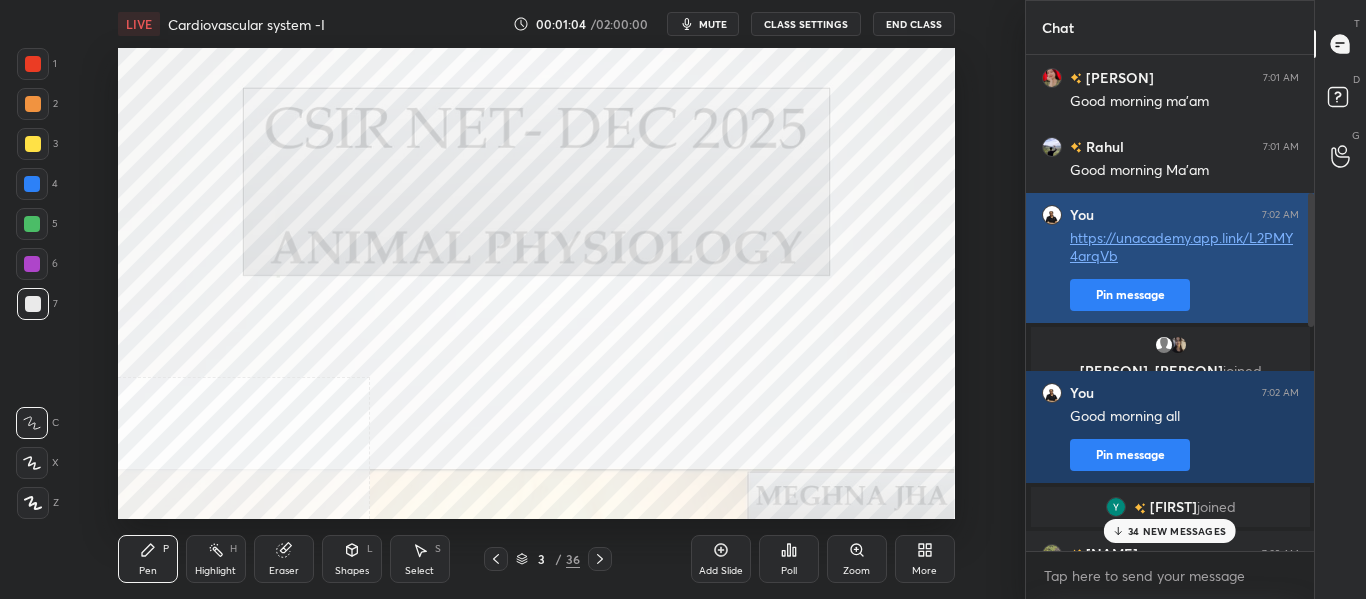 click on "Pin message" at bounding box center [1130, 295] 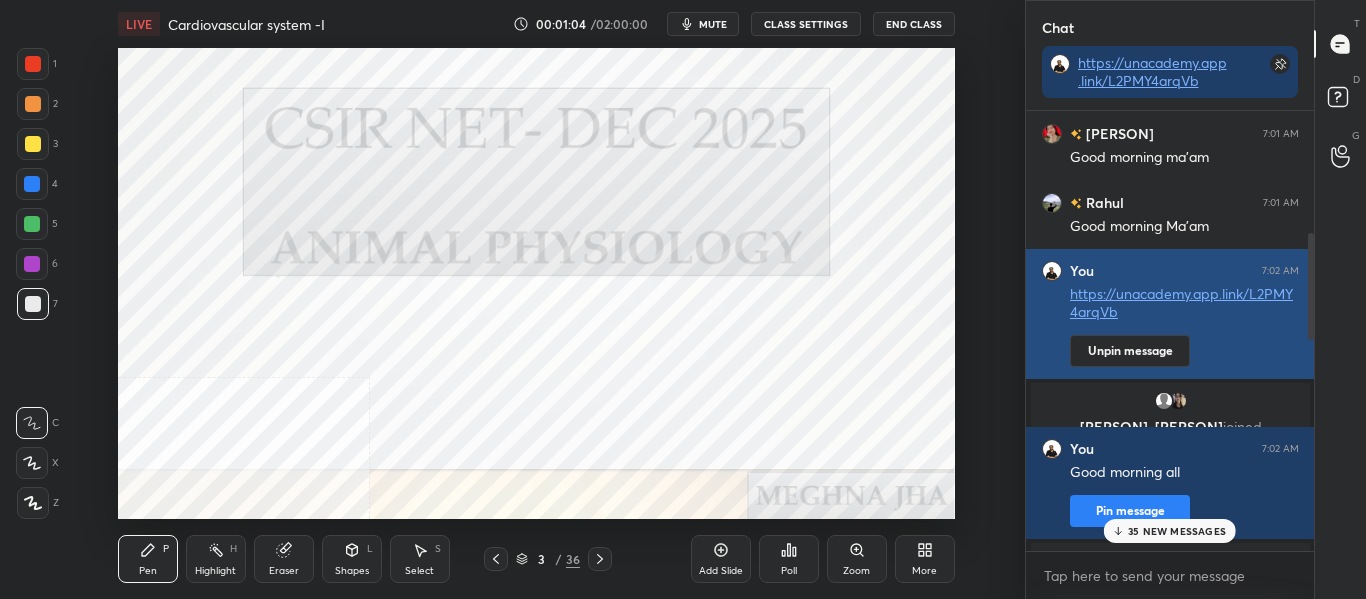 scroll, scrollTop: 434, scrollLeft: 282, axis: both 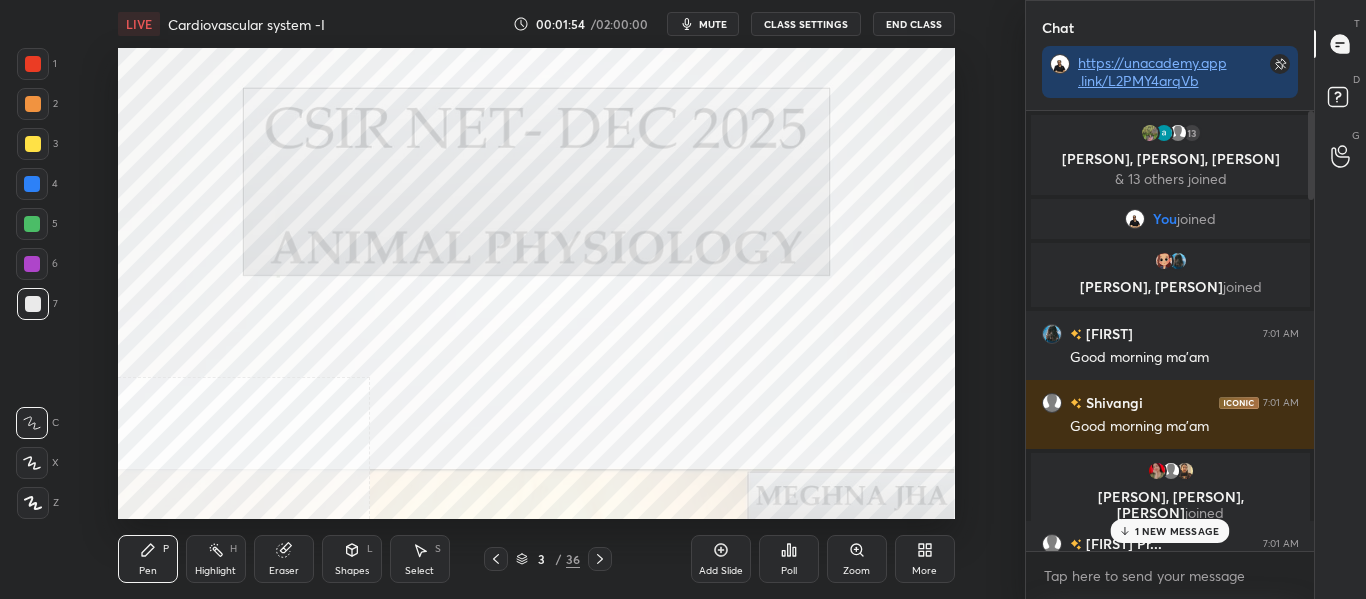 click on "1 NEW MESSAGE" at bounding box center (1177, 531) 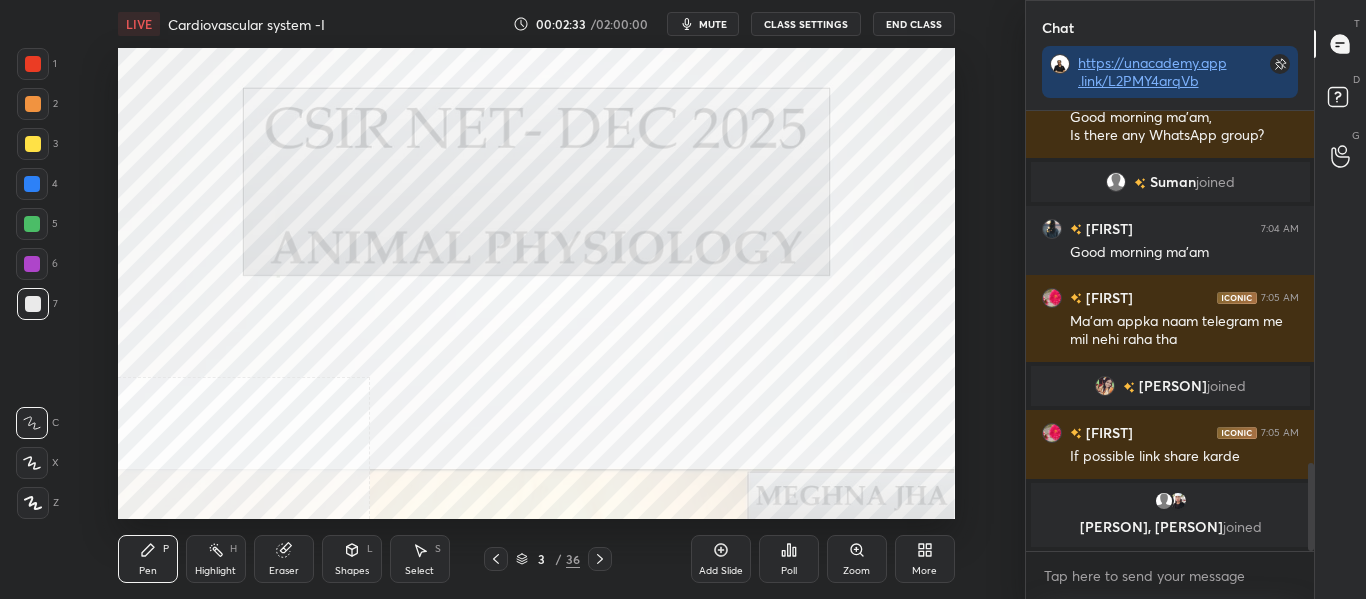 scroll, scrollTop: 1801, scrollLeft: 0, axis: vertical 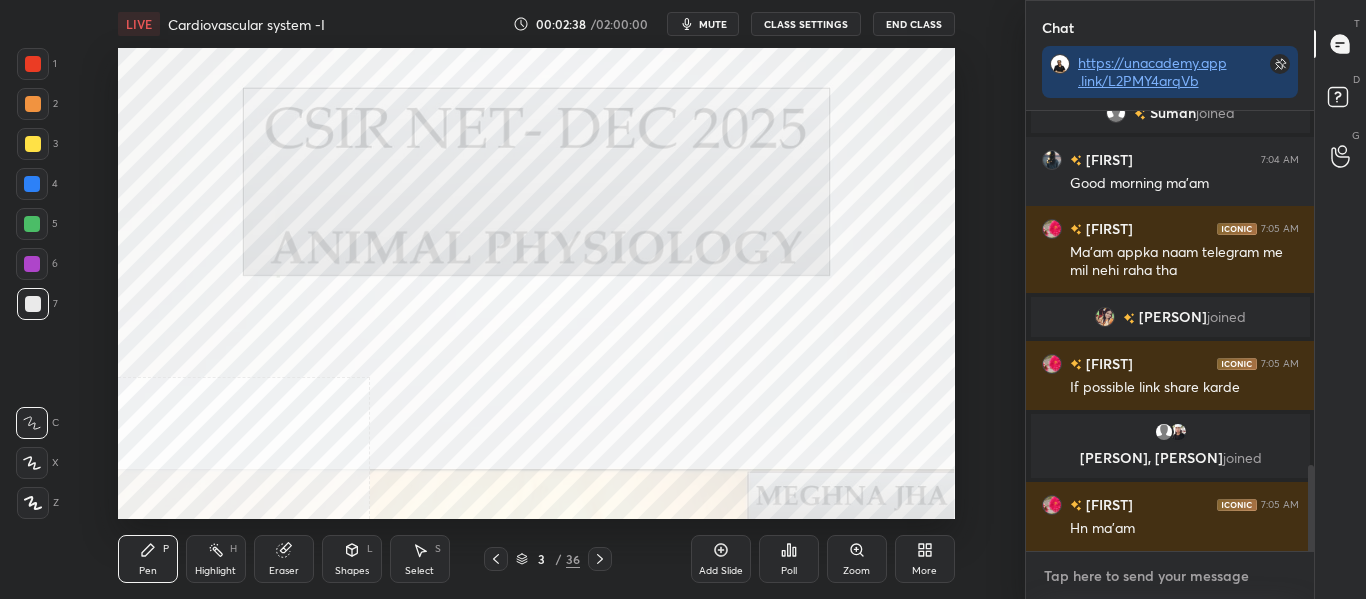 type on "x" 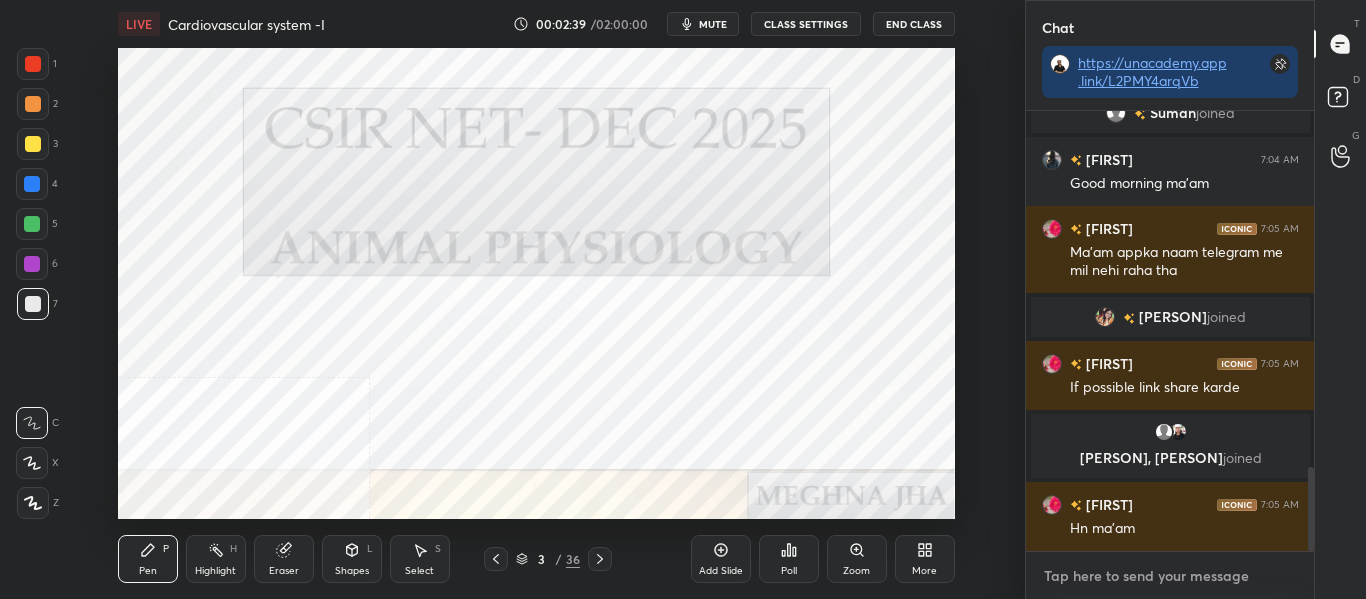 scroll, scrollTop: 1870, scrollLeft: 0, axis: vertical 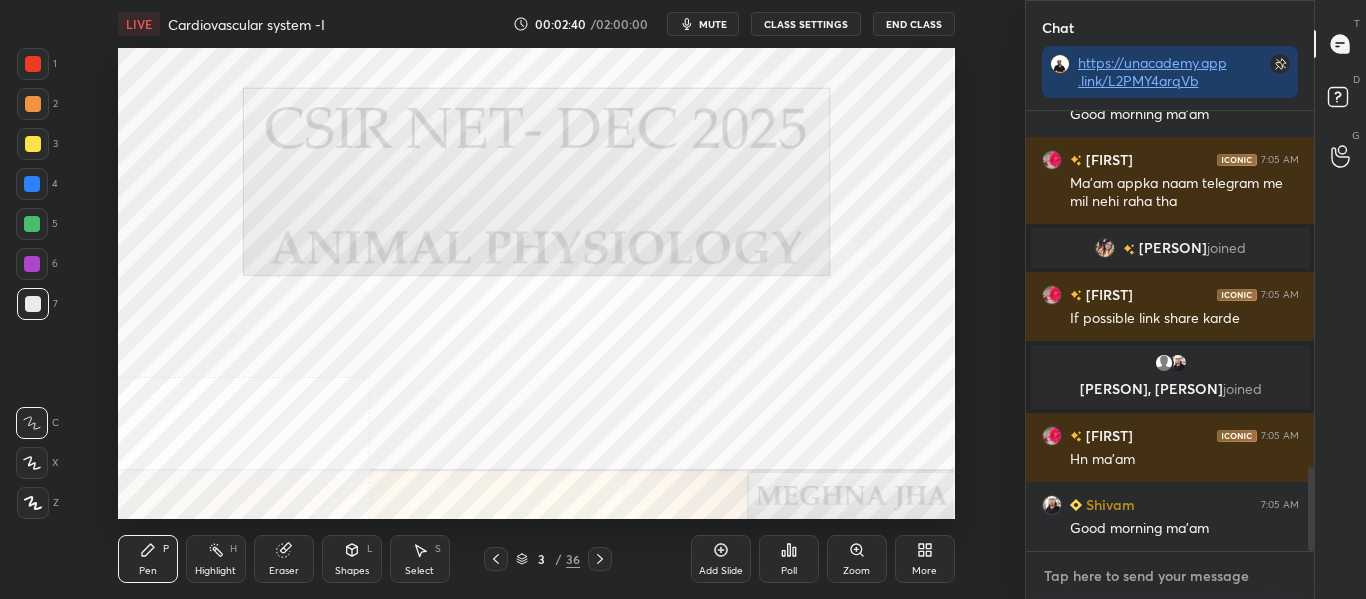 paste on "https://t.me/[PERSON]" 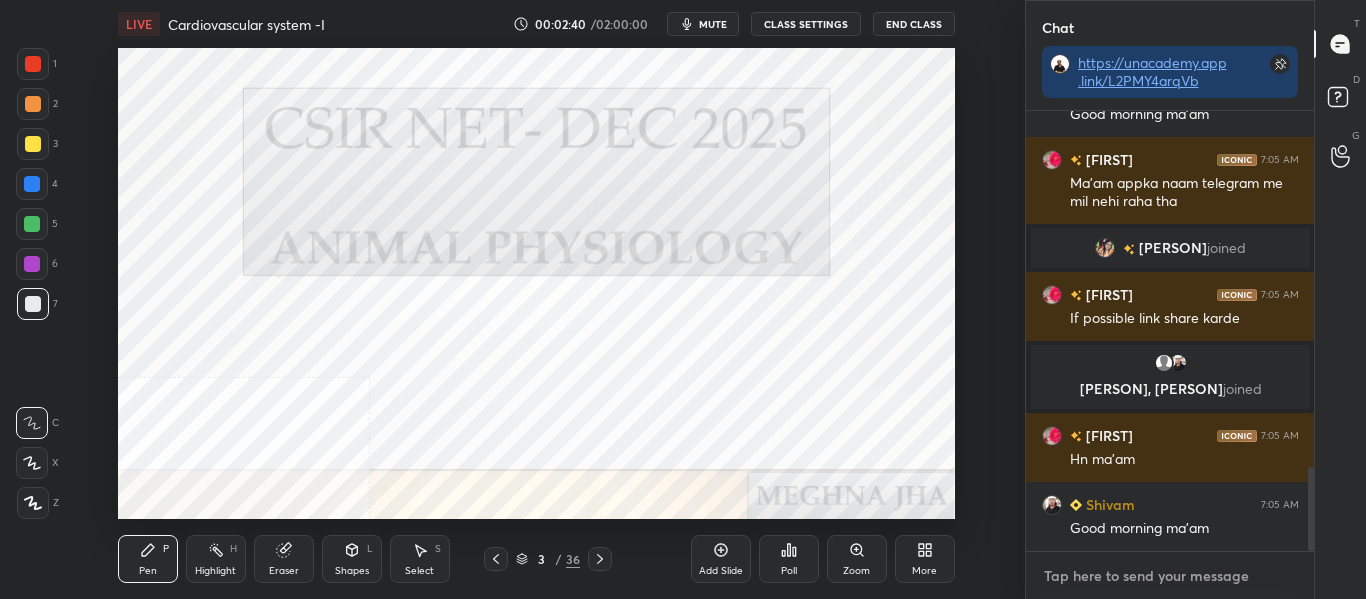 type on "https://t.me/[PERSON]" 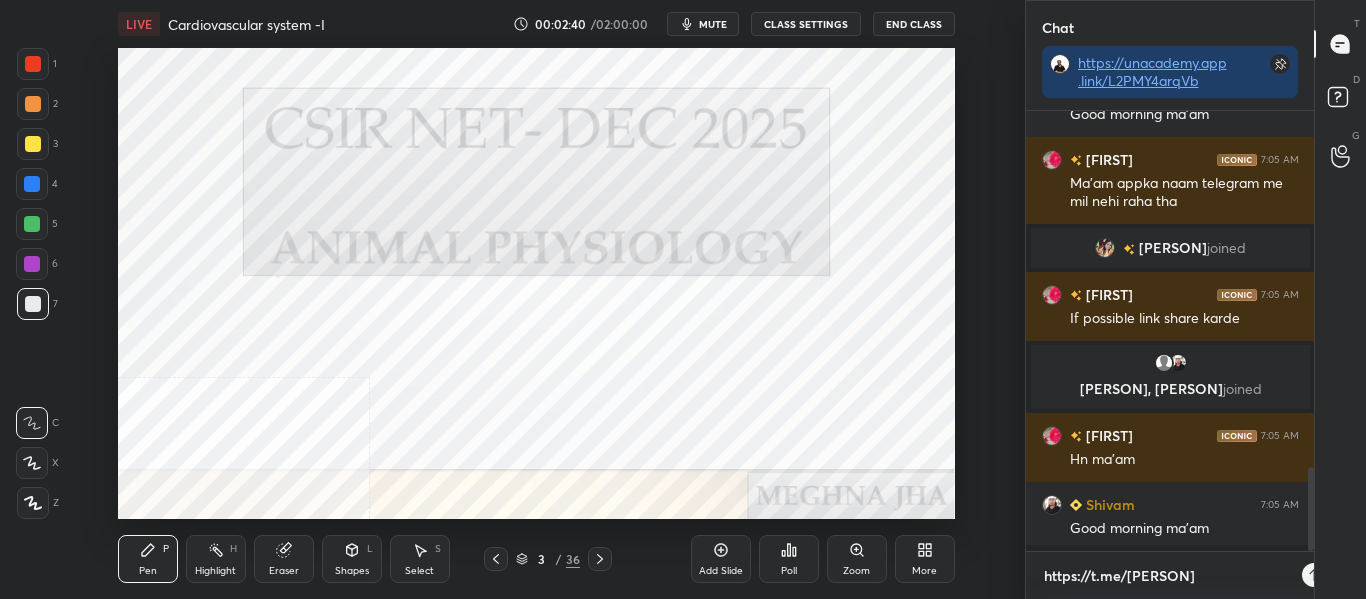 scroll, scrollTop: 428, scrollLeft: 282, axis: both 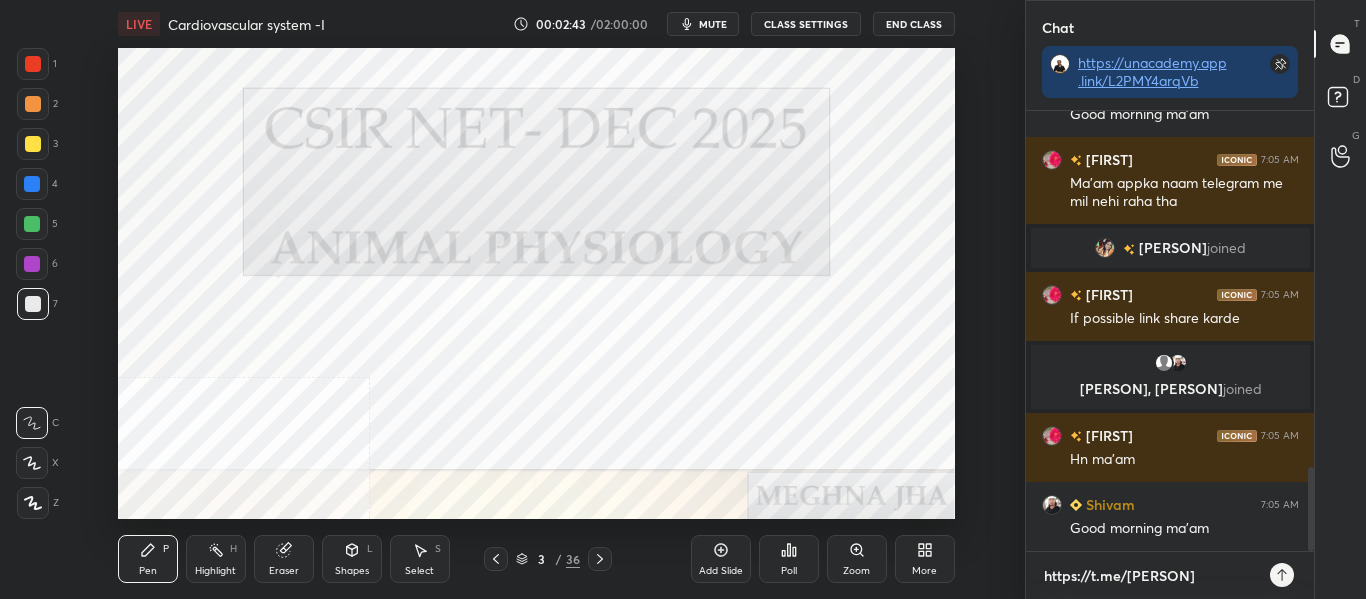 type on "https://t.me/[PERSON]" 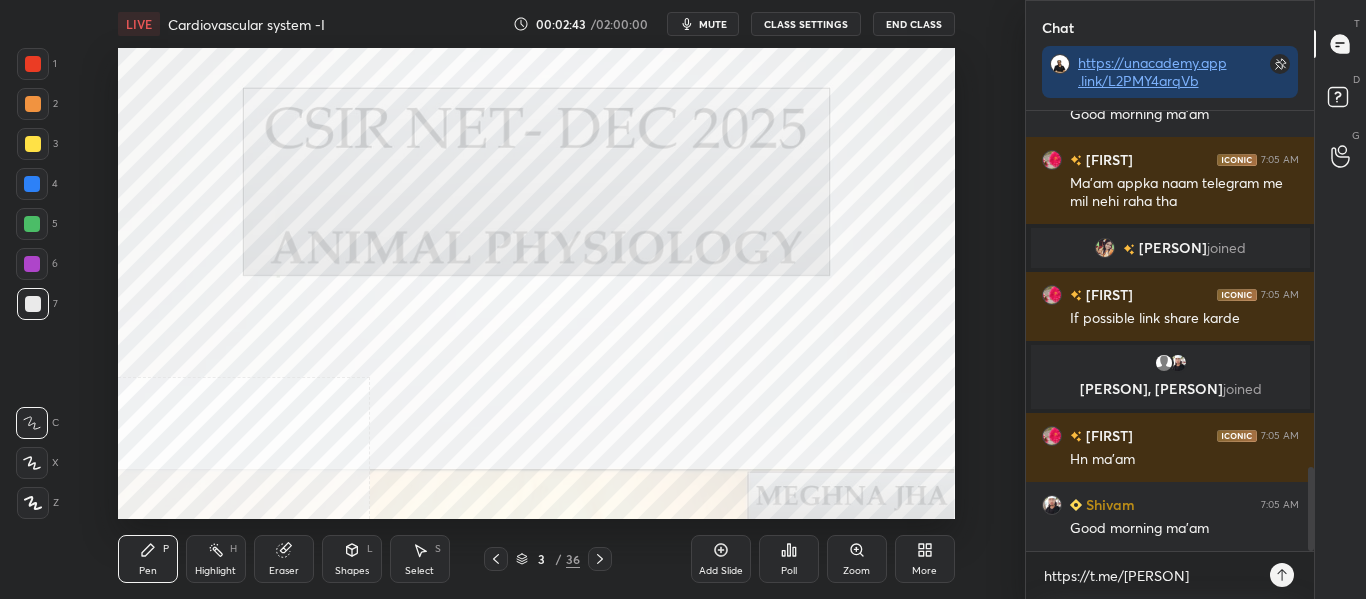 type on "x" 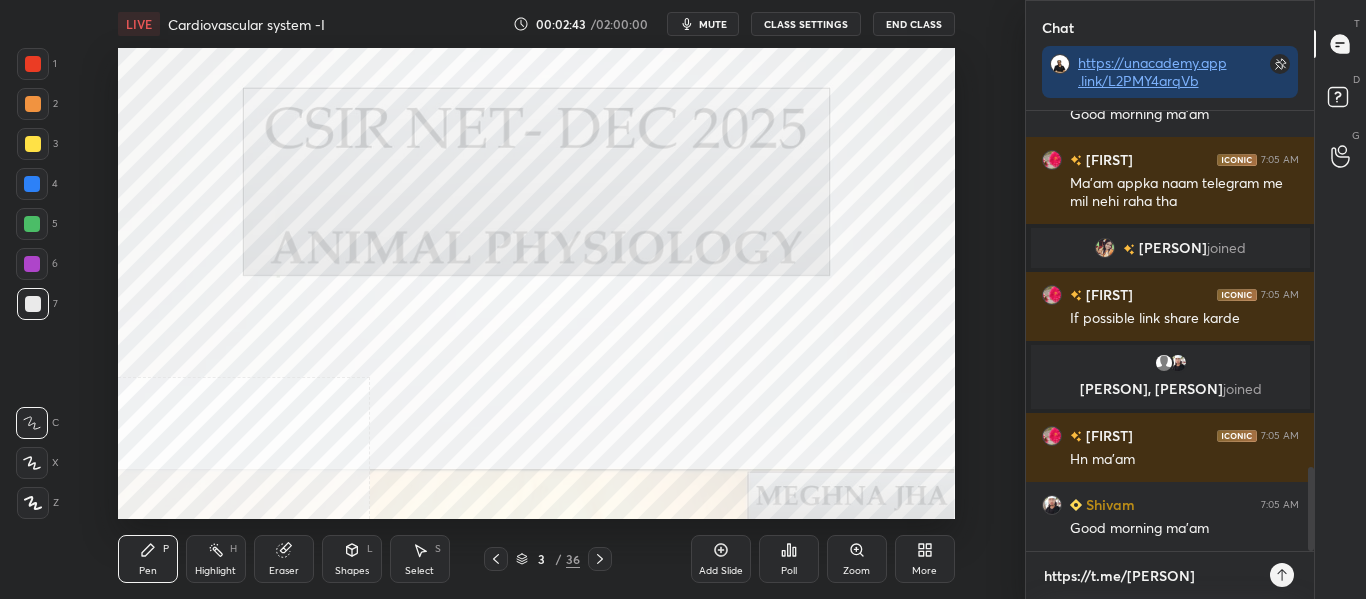 type 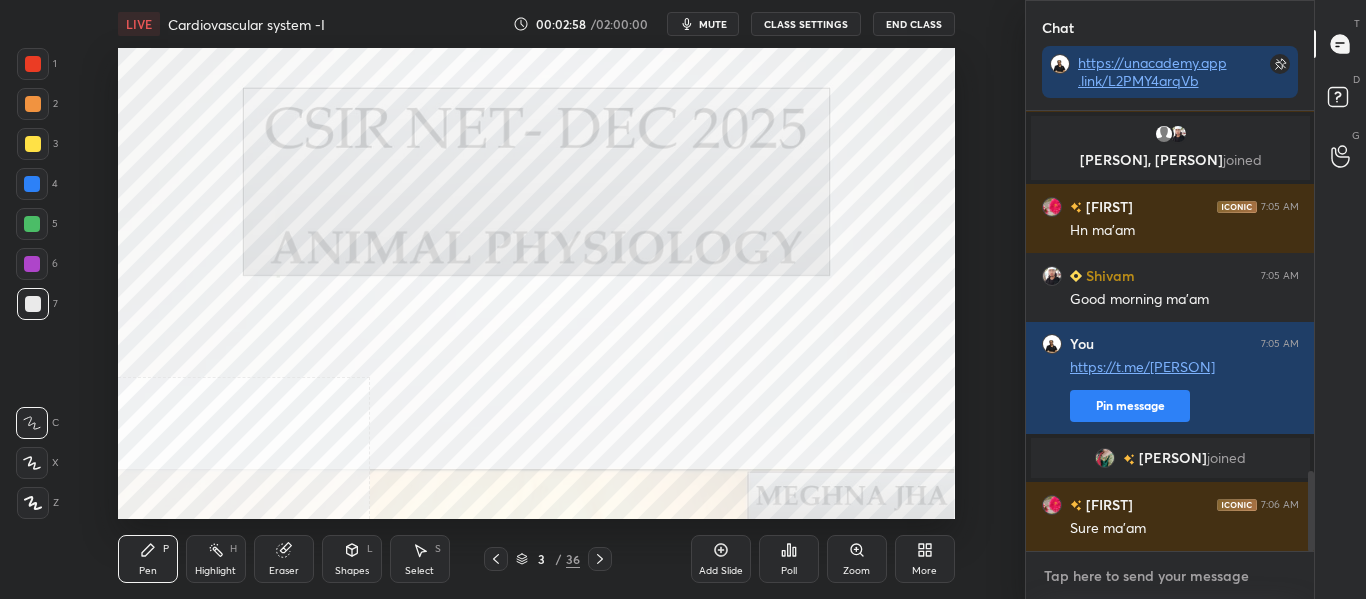 scroll, scrollTop: 2051, scrollLeft: 0, axis: vertical 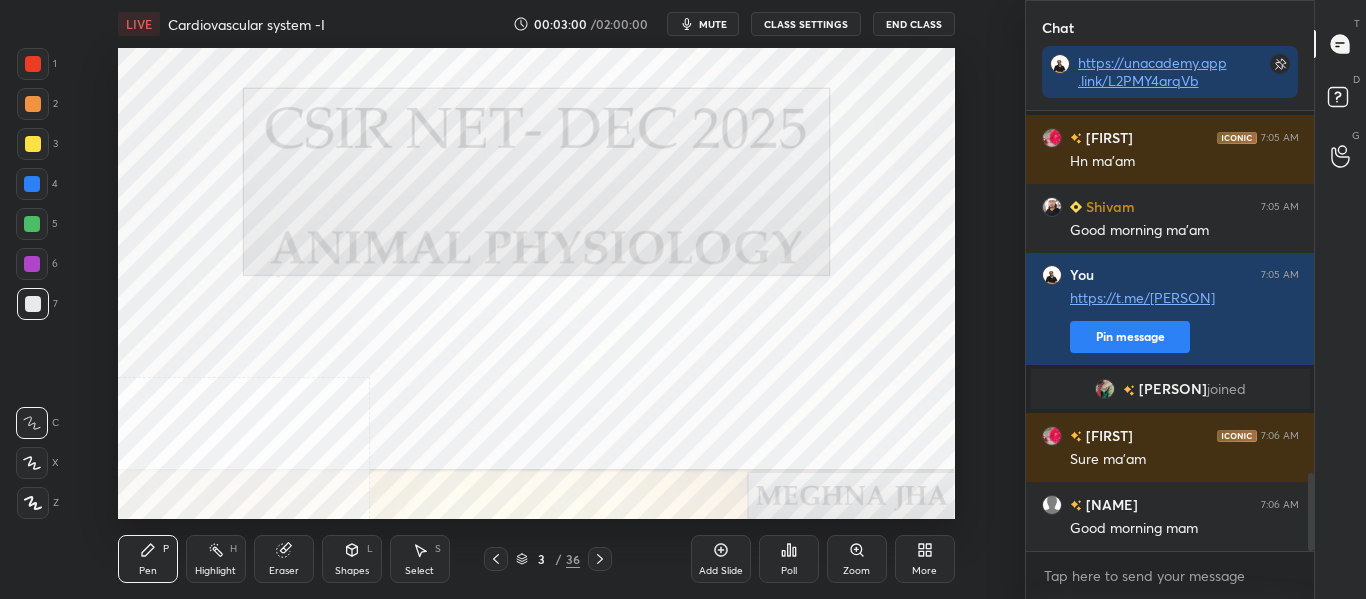 click 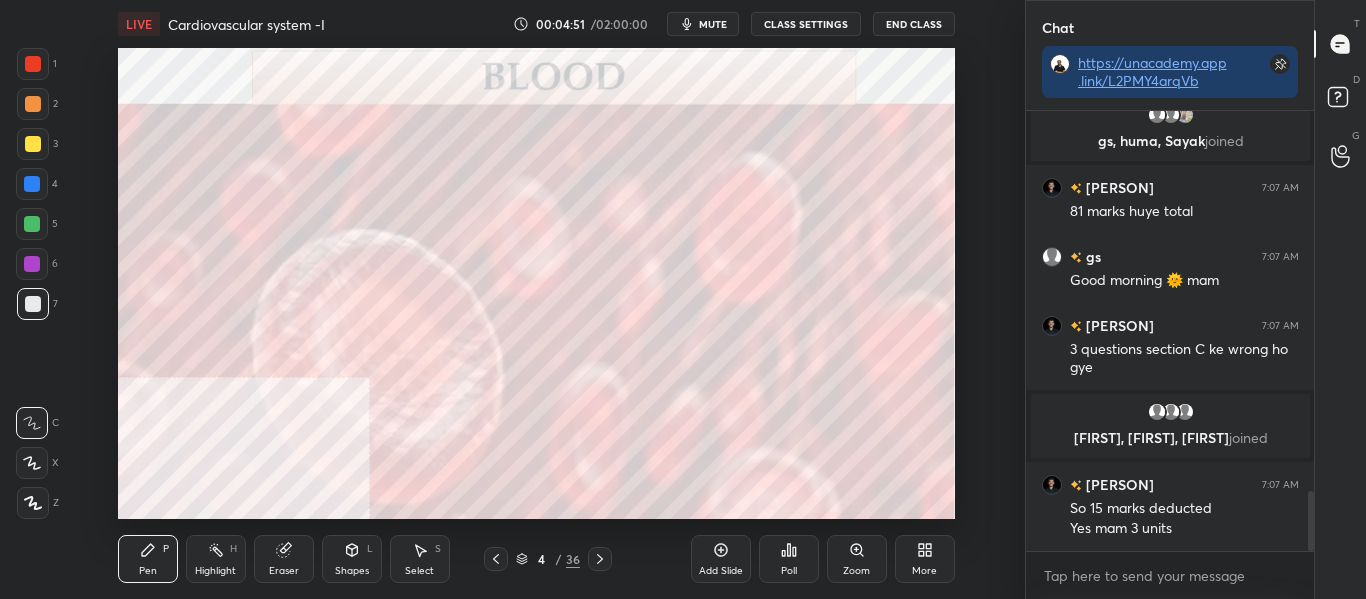 scroll, scrollTop: 2810, scrollLeft: 0, axis: vertical 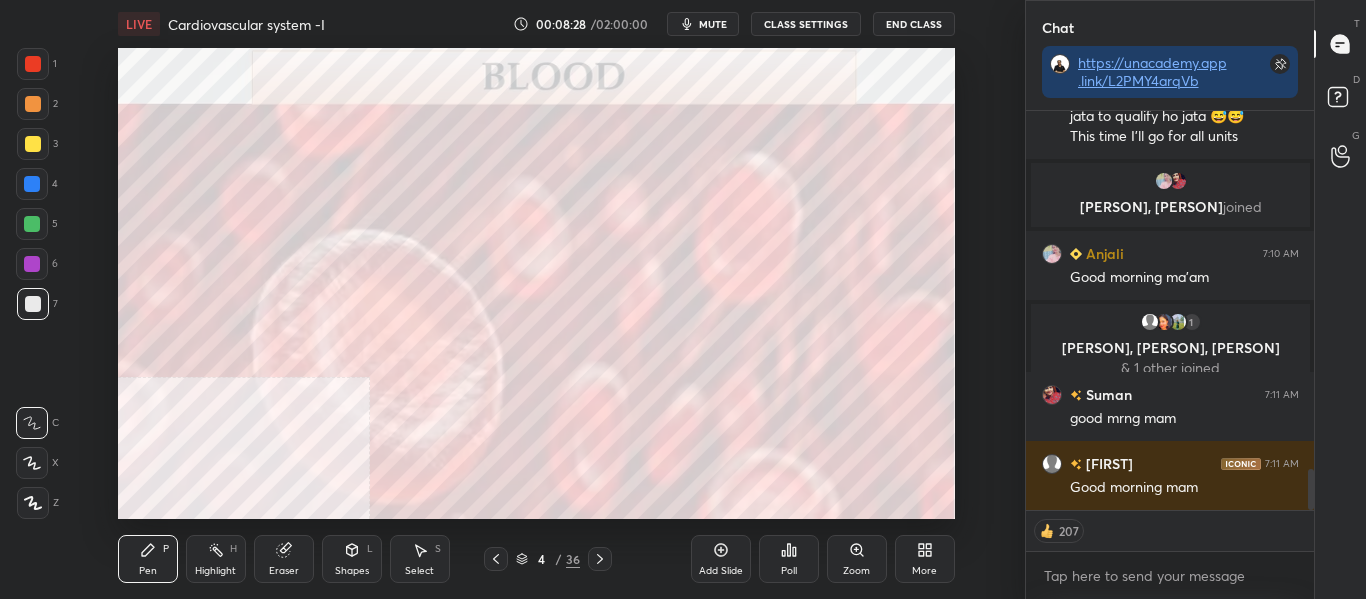 click 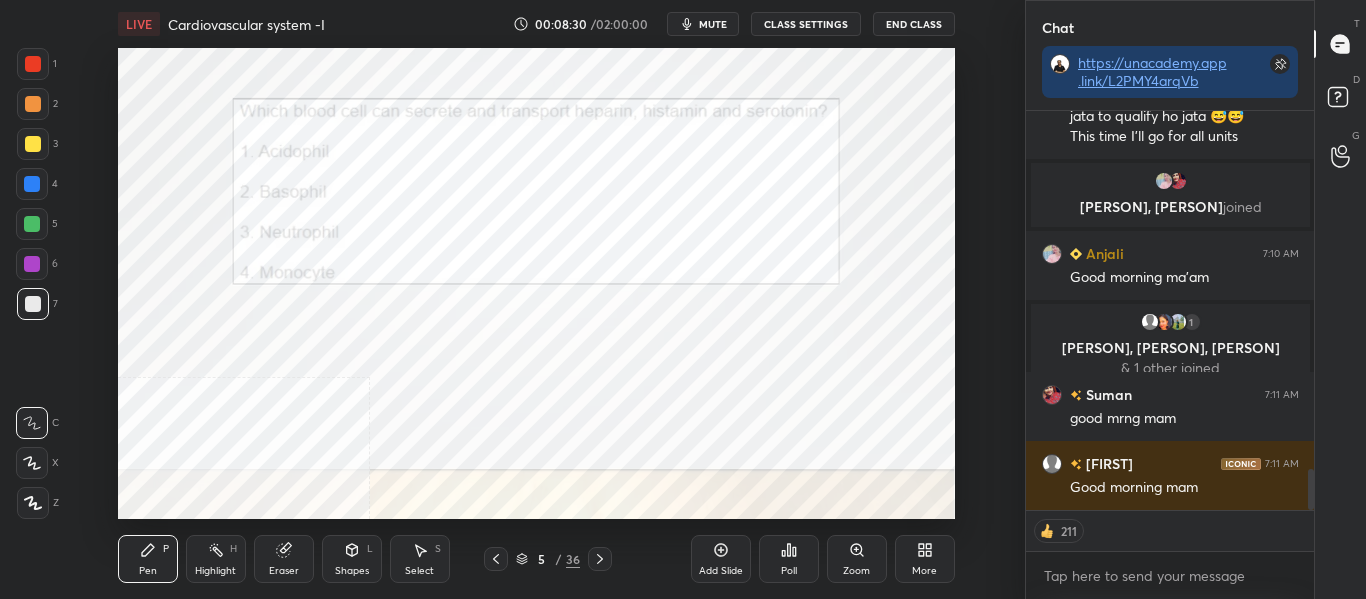 click 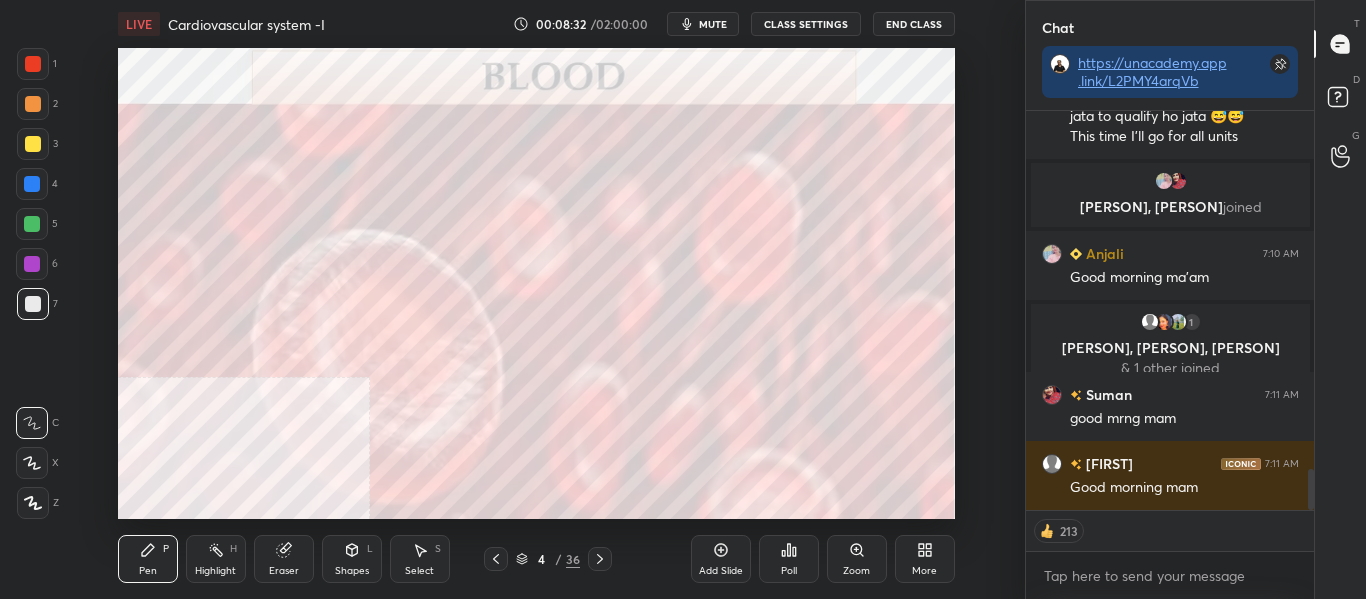 click 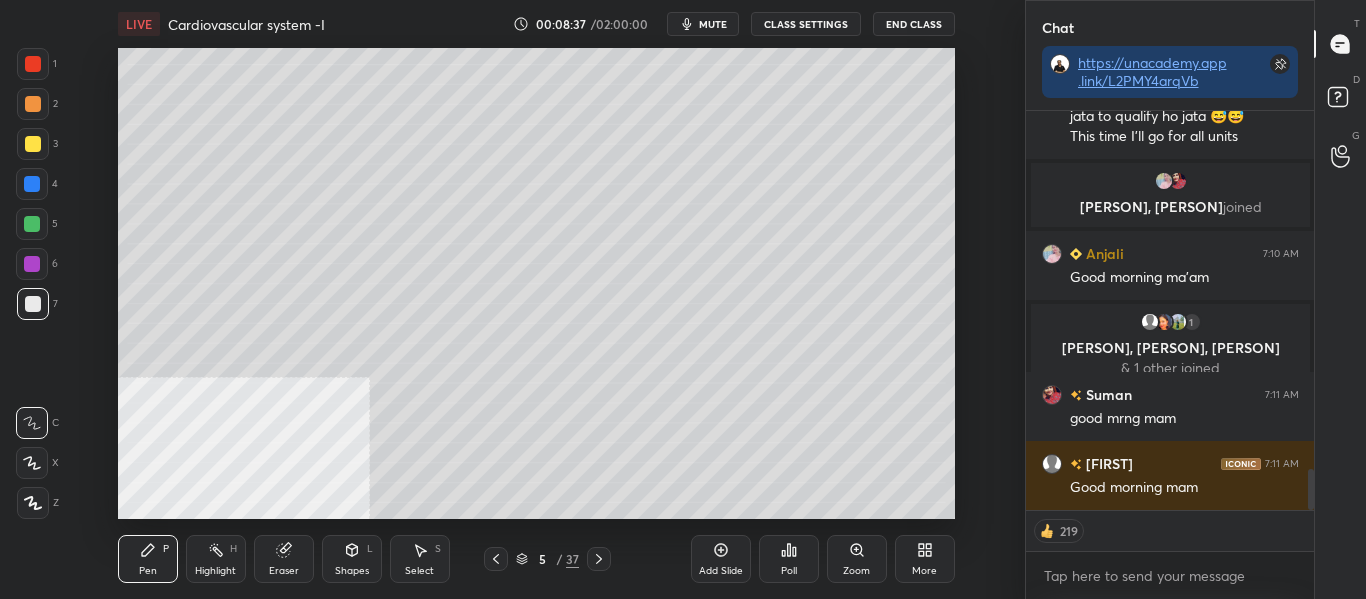 click at bounding box center (32, 463) 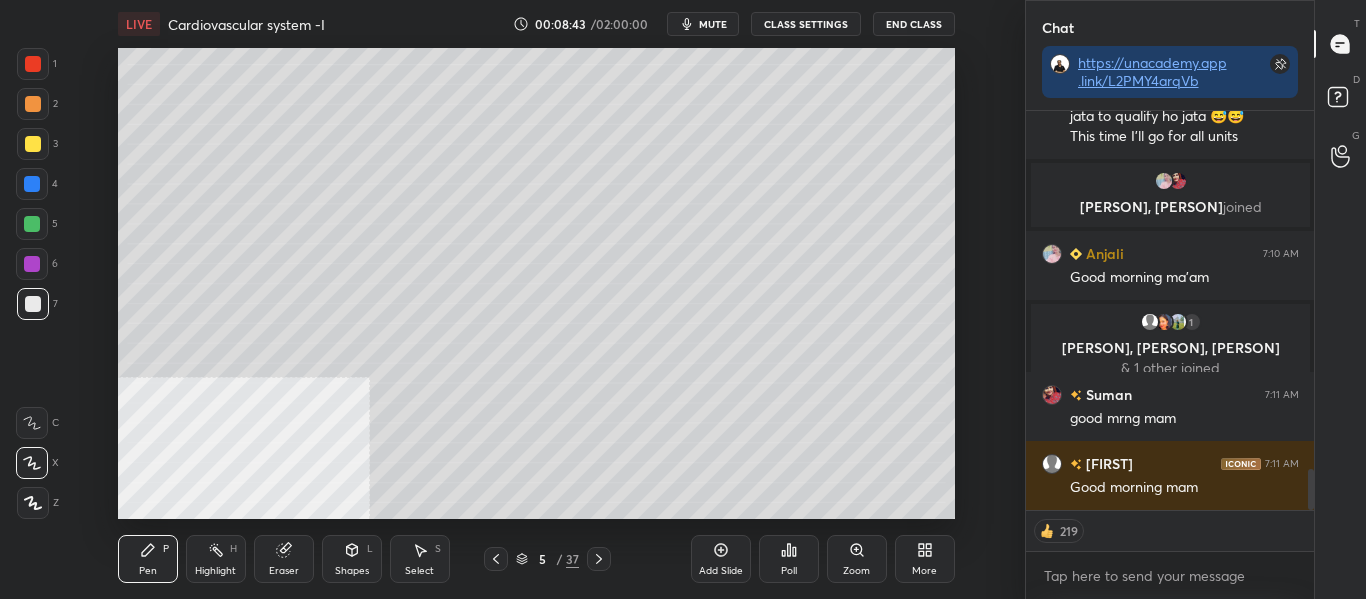 scroll, scrollTop: 7, scrollLeft: 7, axis: both 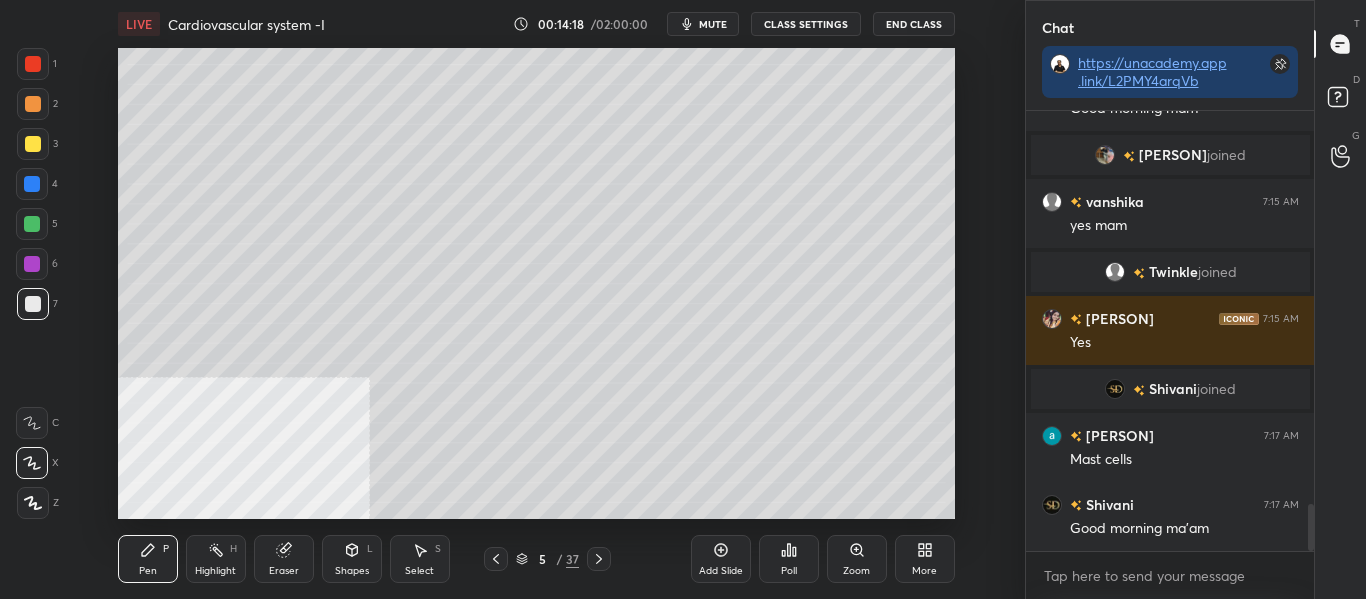 click on "Add Slide" at bounding box center [721, 559] 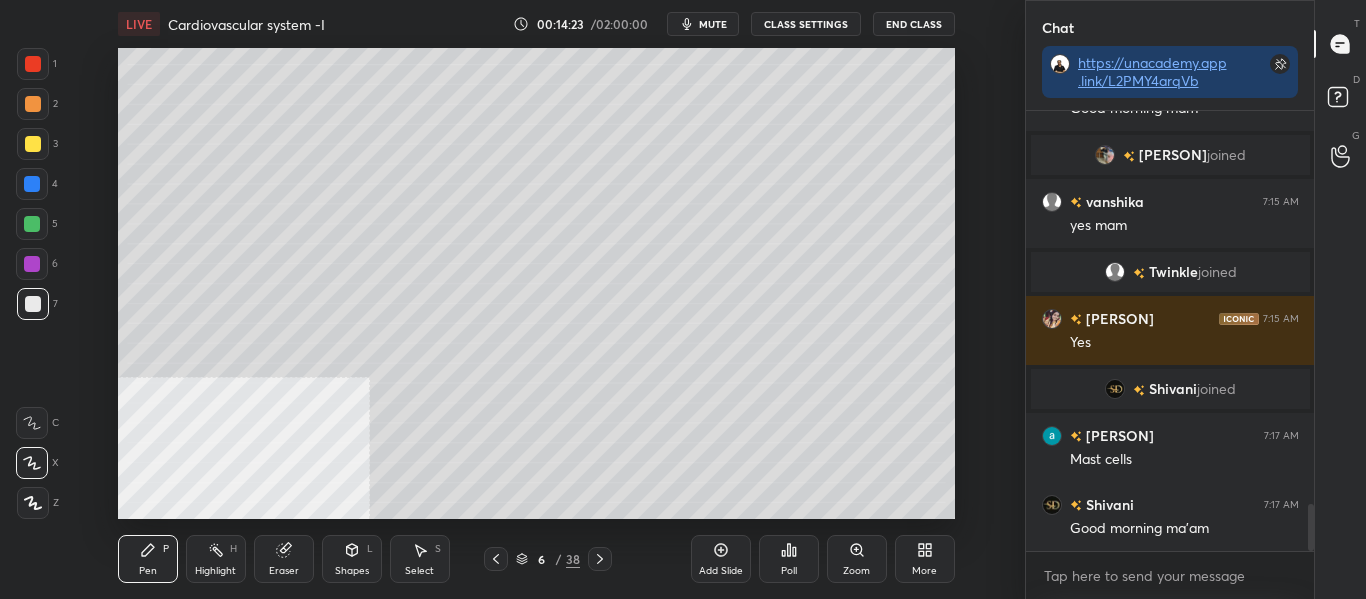 click 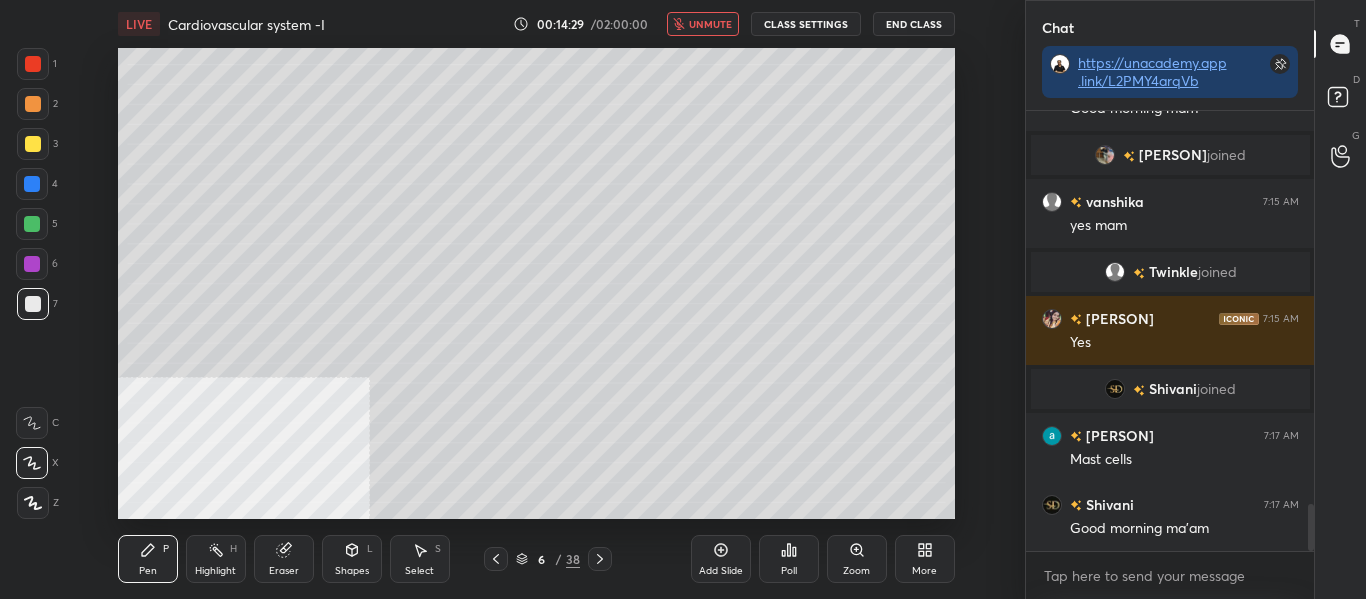 click on "unmute" at bounding box center (710, 24) 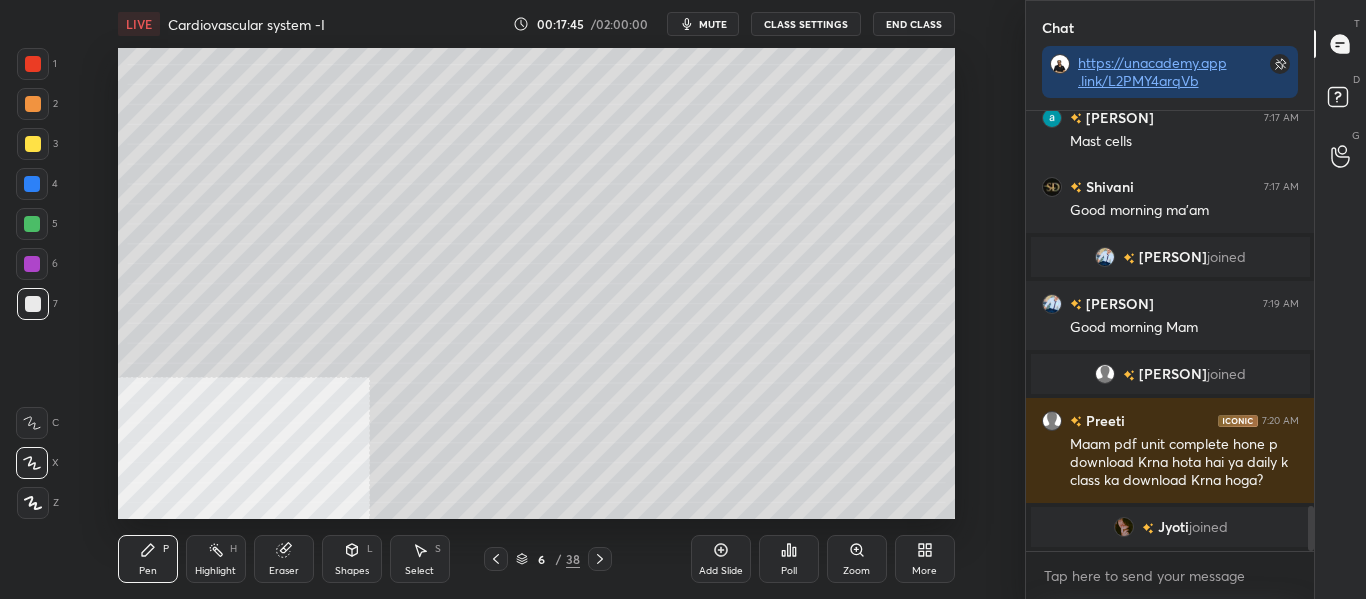 scroll, scrollTop: 3922, scrollLeft: 0, axis: vertical 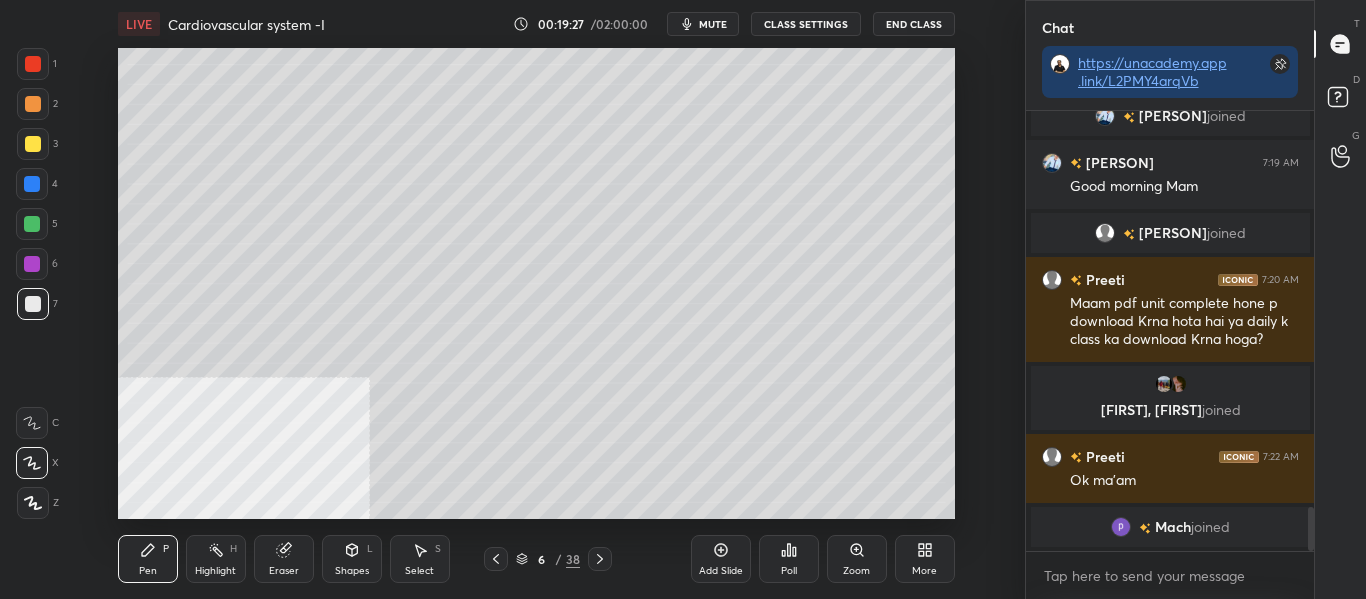 click on "Add Slide" at bounding box center [721, 571] 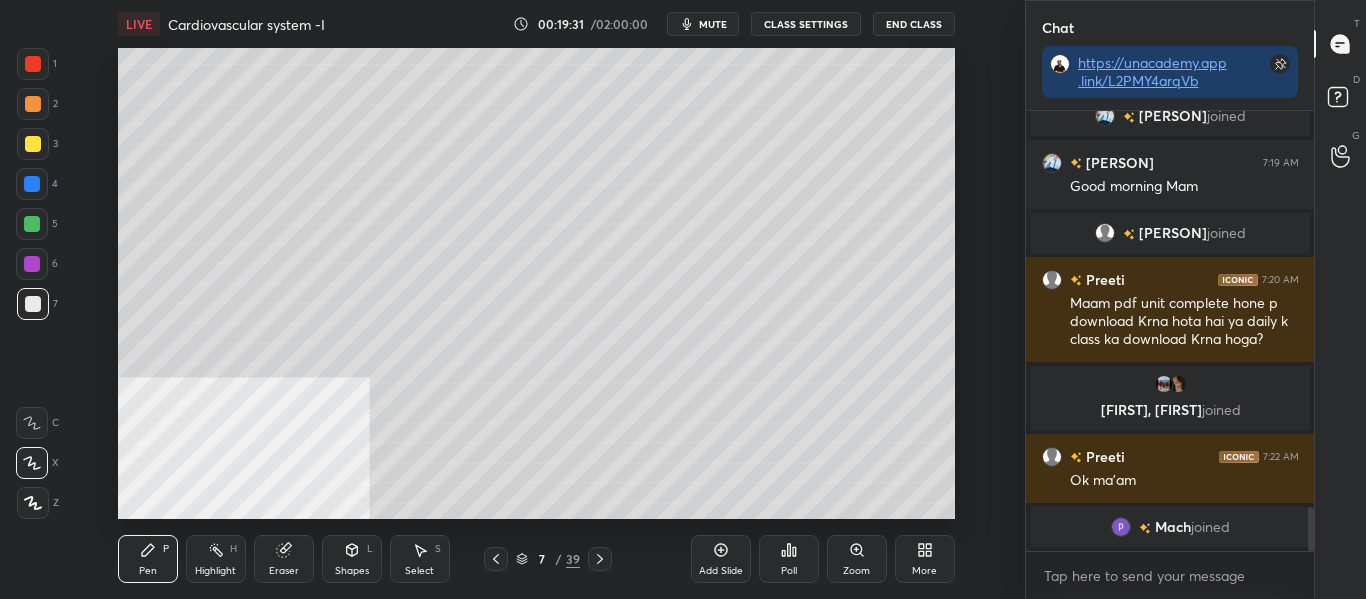click at bounding box center [33, 144] 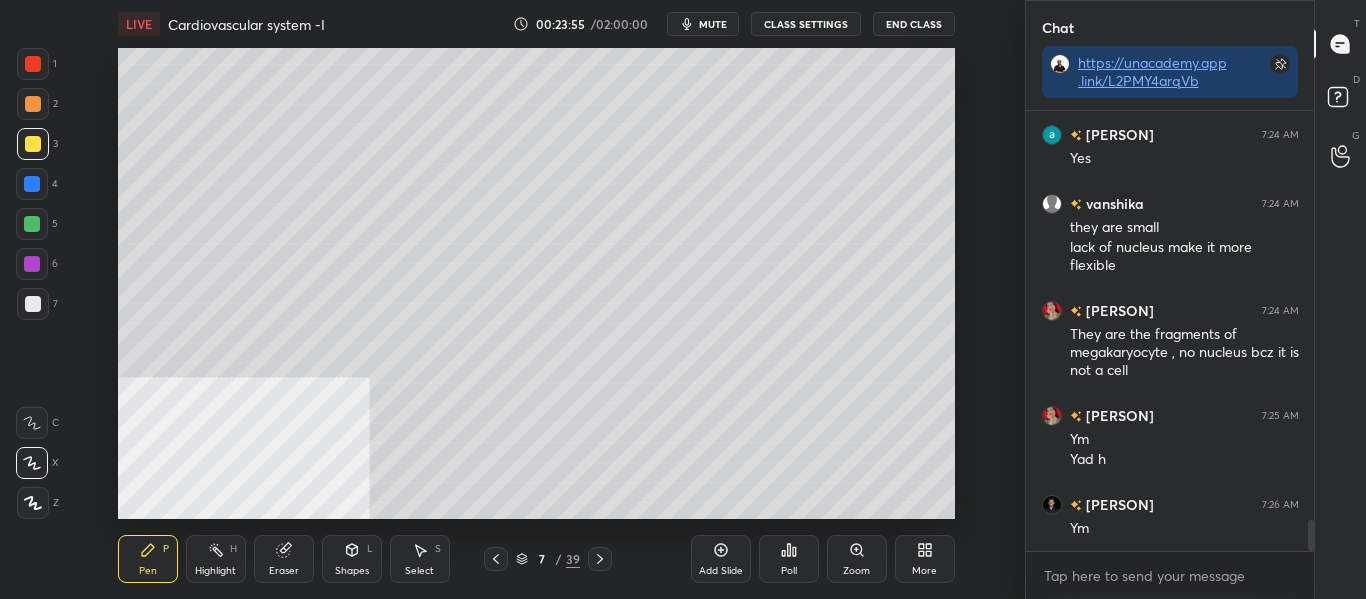 scroll, scrollTop: 5779, scrollLeft: 0, axis: vertical 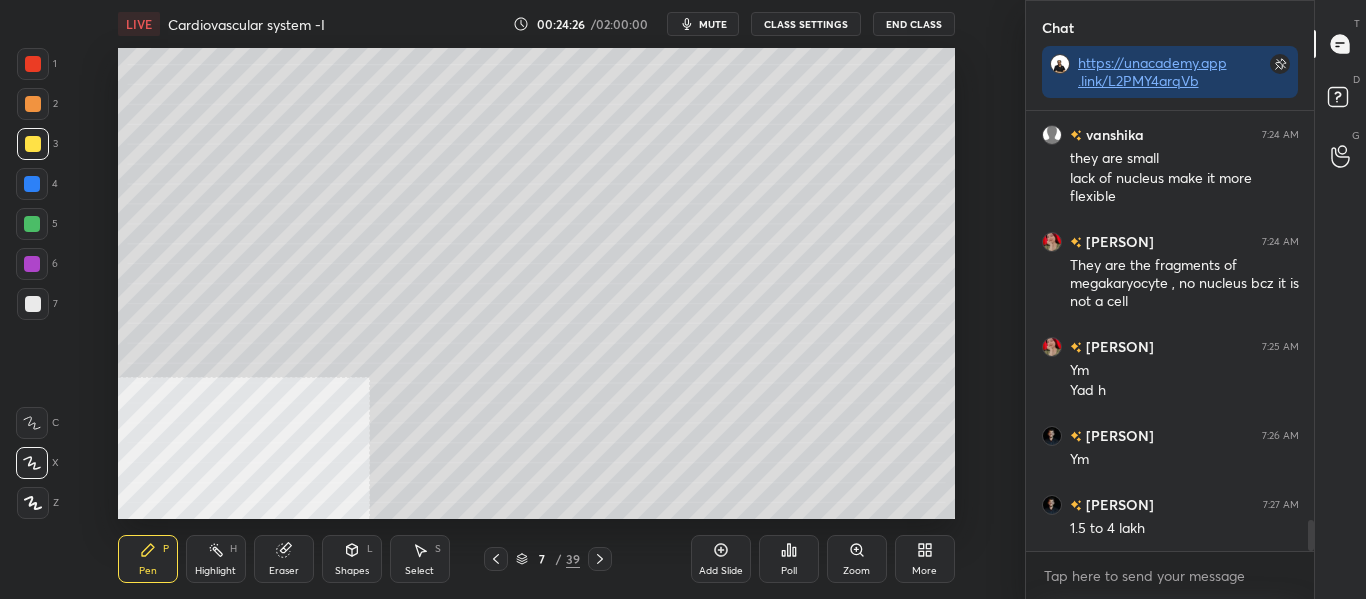 click on "Eraser" at bounding box center (284, 571) 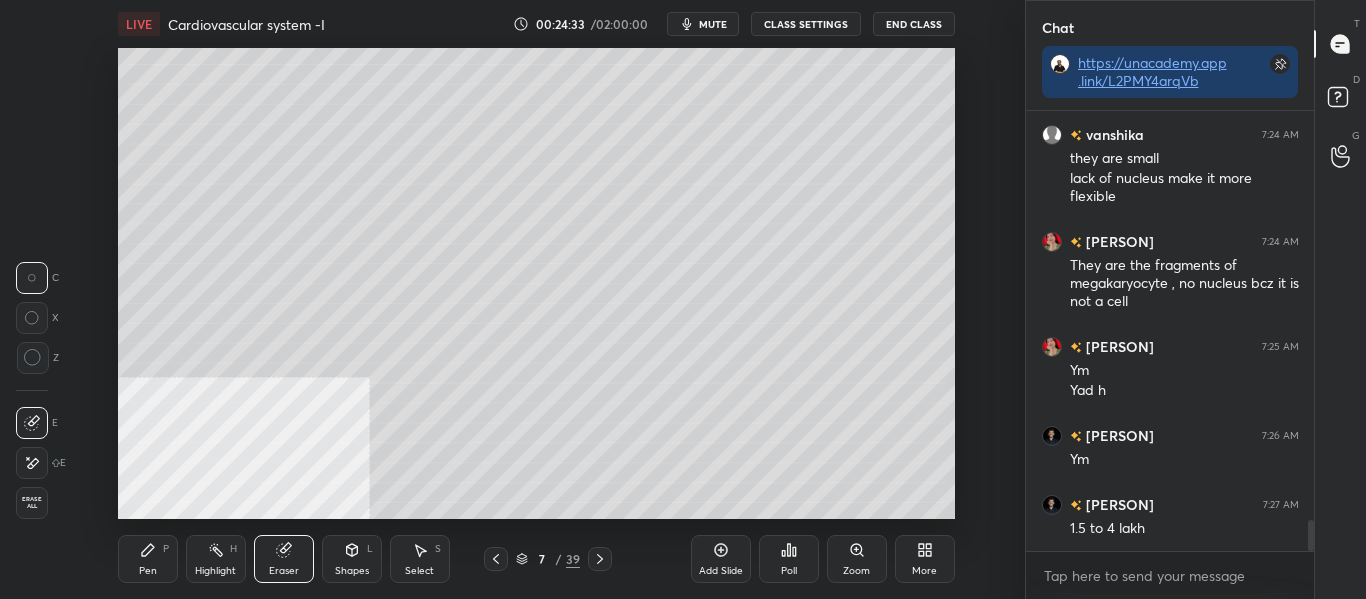 click on "Pen" at bounding box center (148, 571) 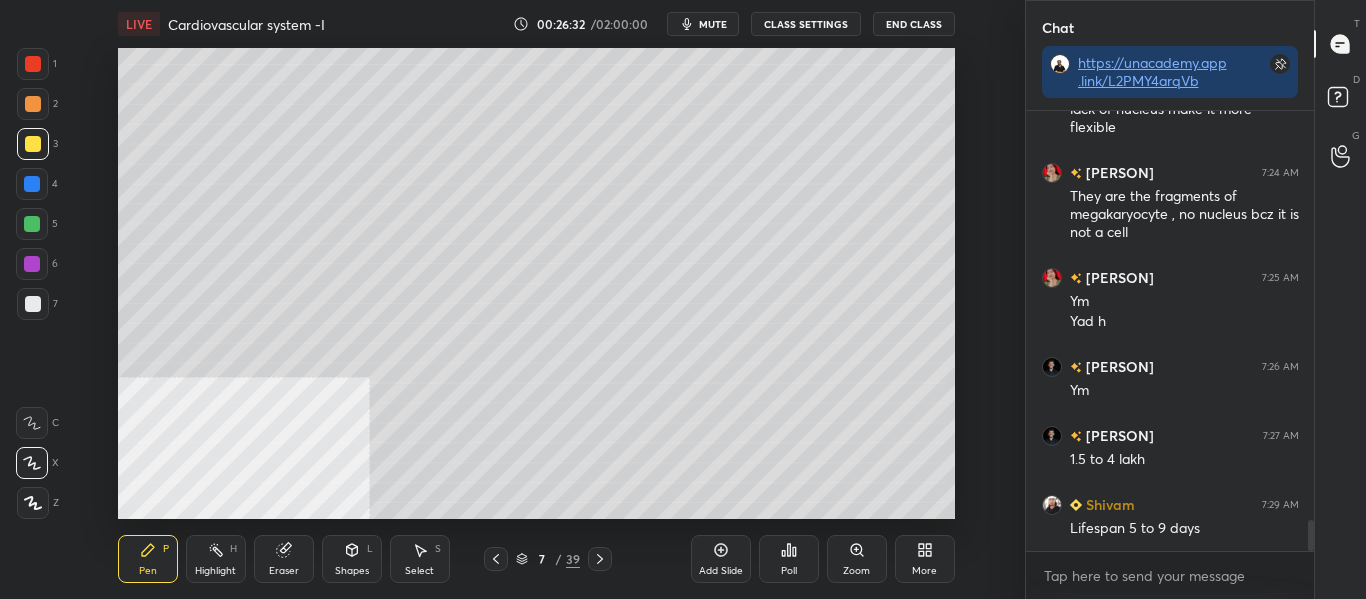 scroll, scrollTop: 5896, scrollLeft: 0, axis: vertical 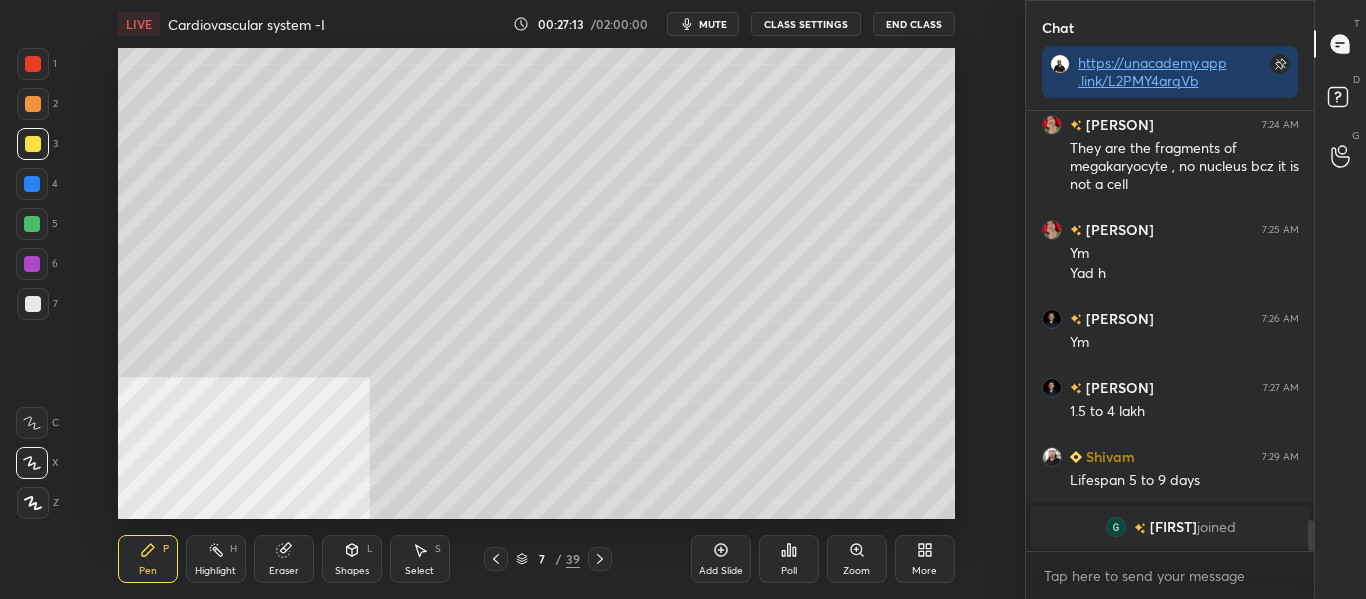 click 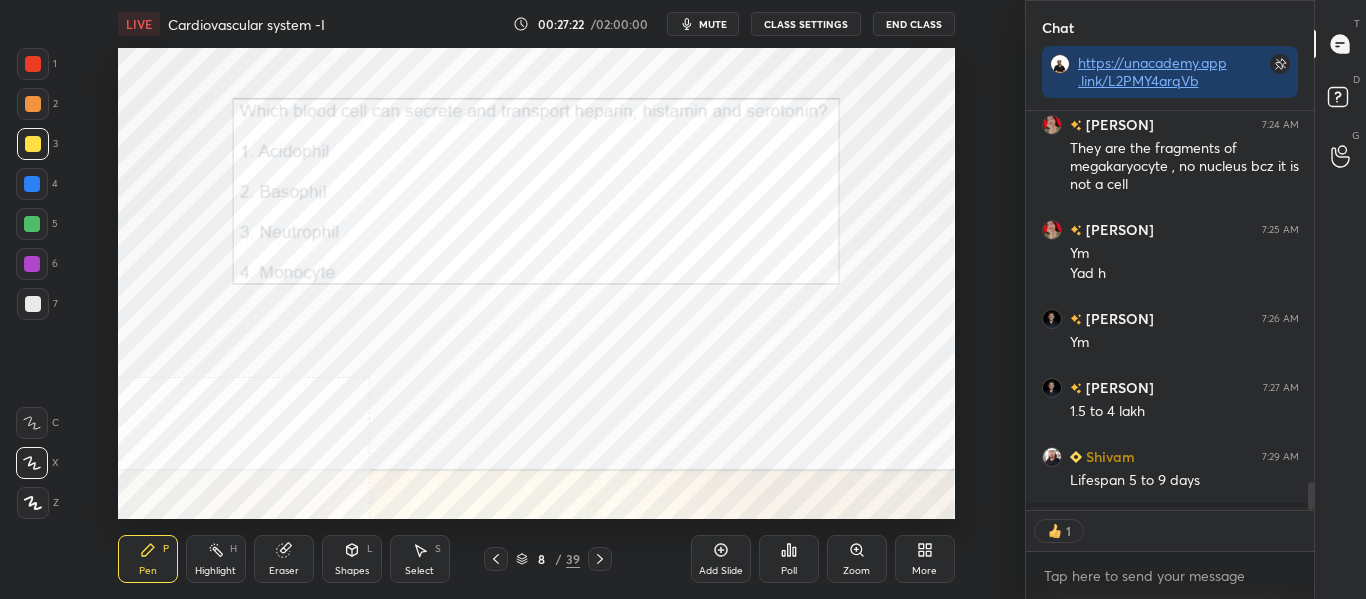 scroll, scrollTop: 393, scrollLeft: 282, axis: both 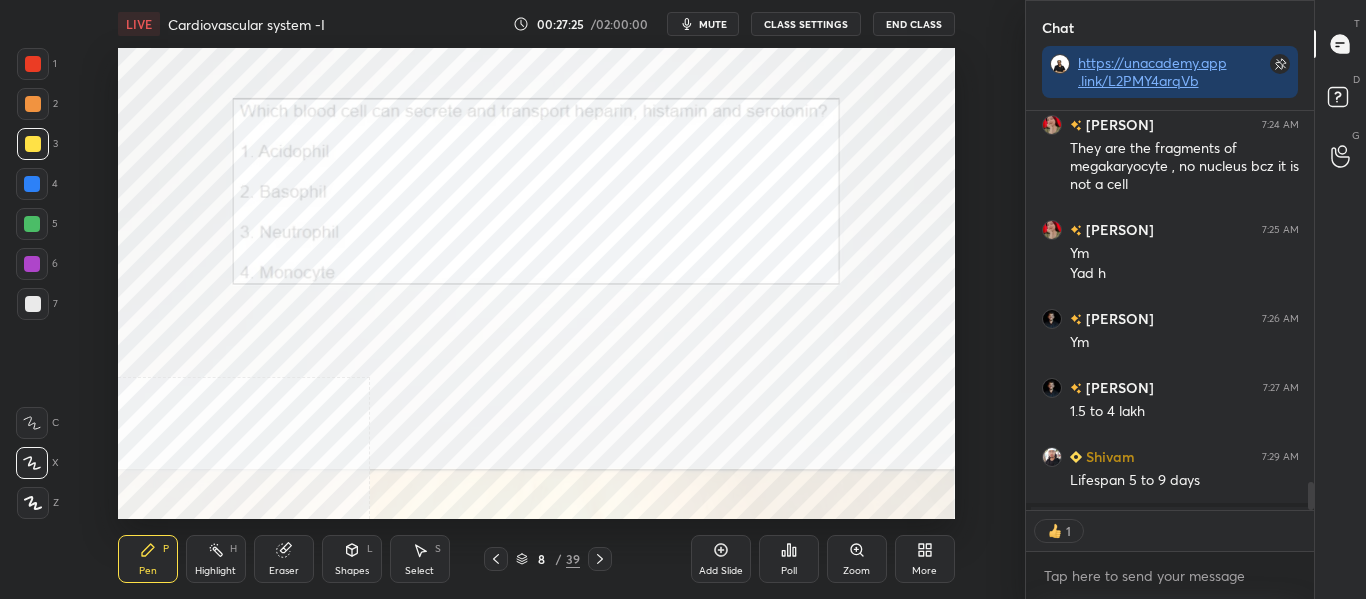 click on "Poll" at bounding box center (789, 559) 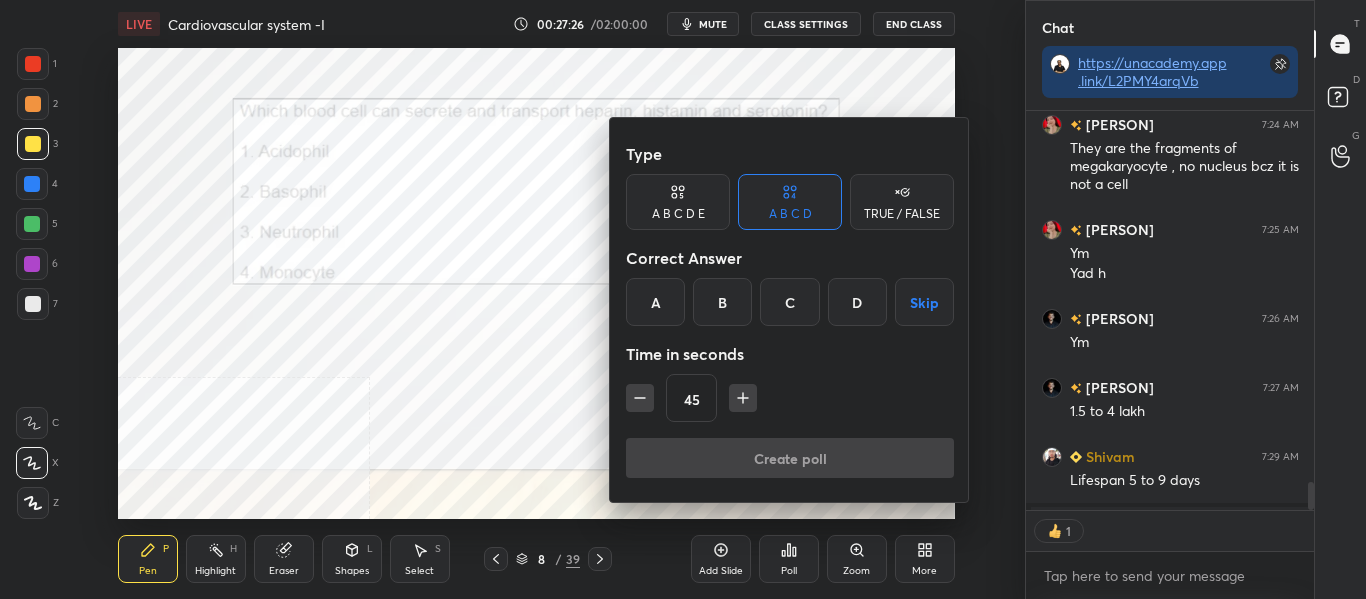 click on "B" at bounding box center [722, 302] 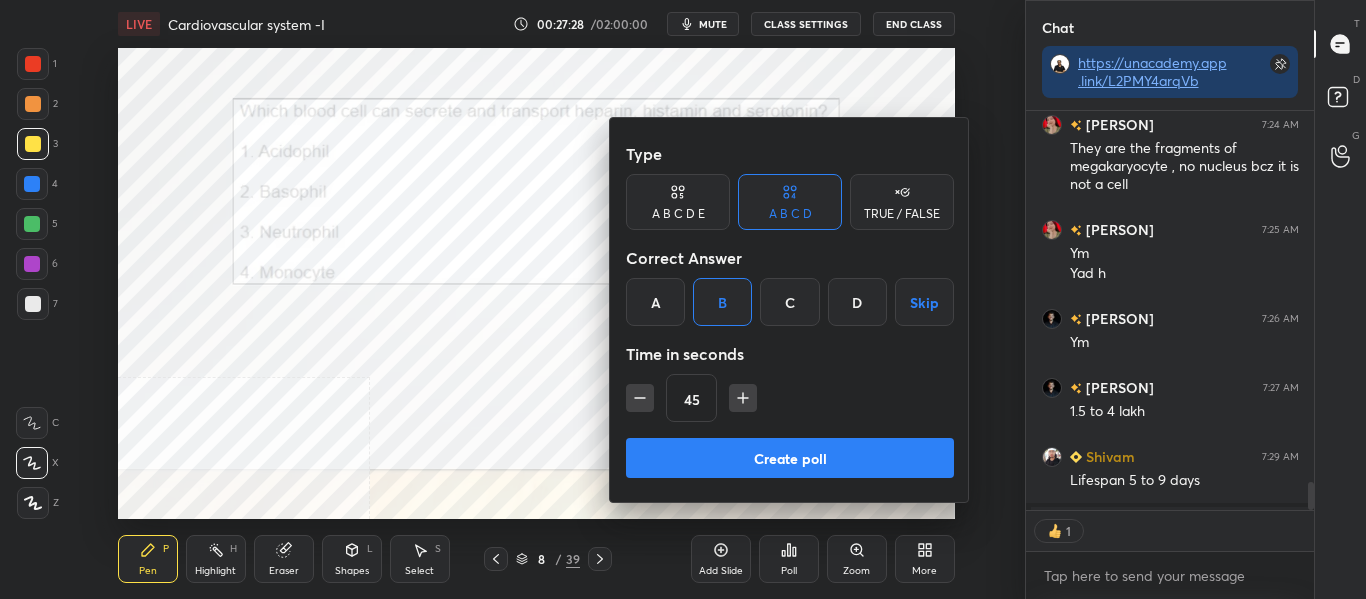 click on "Create poll" at bounding box center (790, 458) 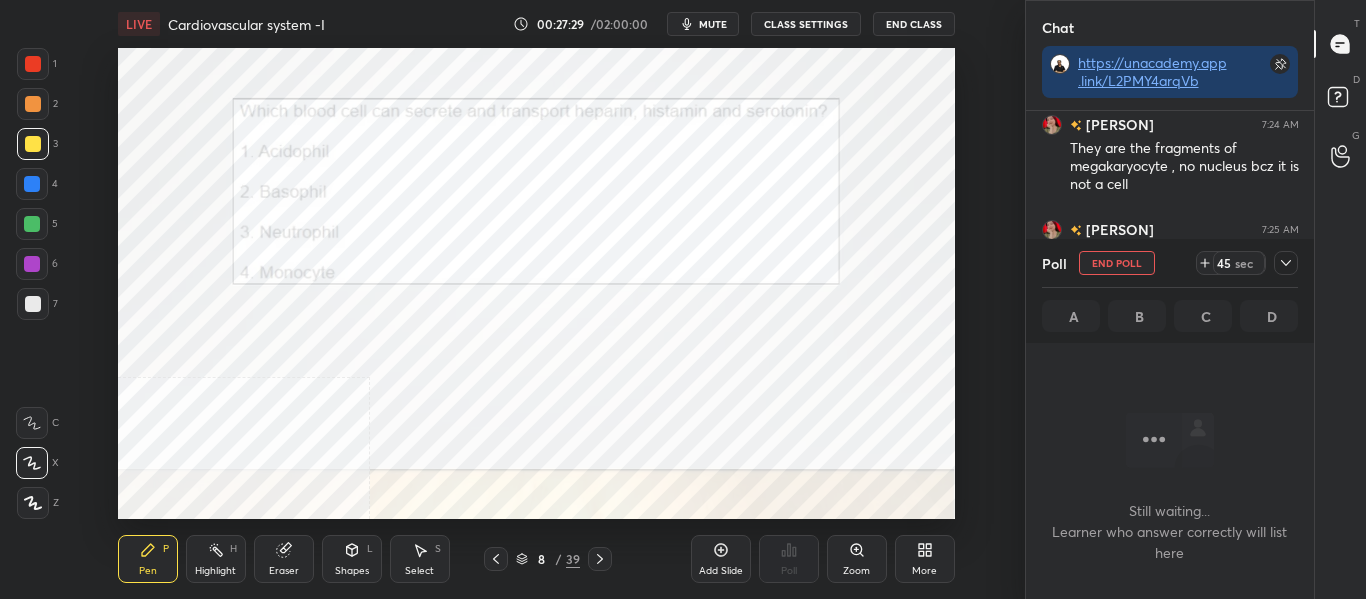 scroll, scrollTop: 289, scrollLeft: 282, axis: both 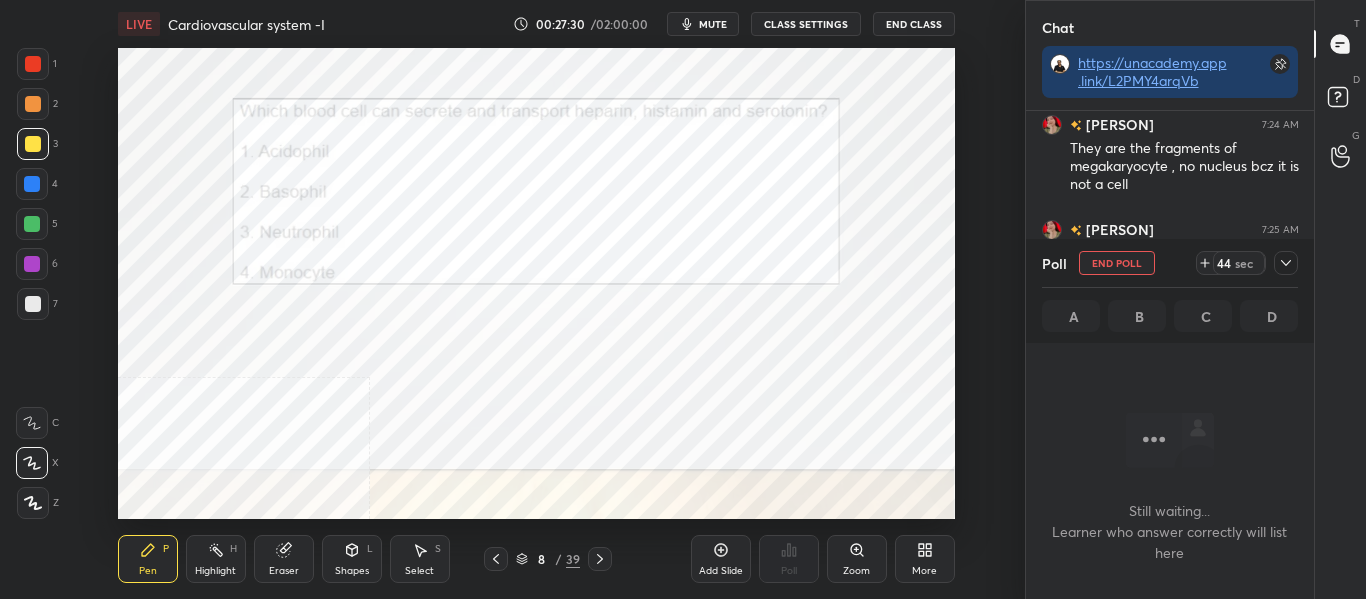 click on "mute" at bounding box center [713, 24] 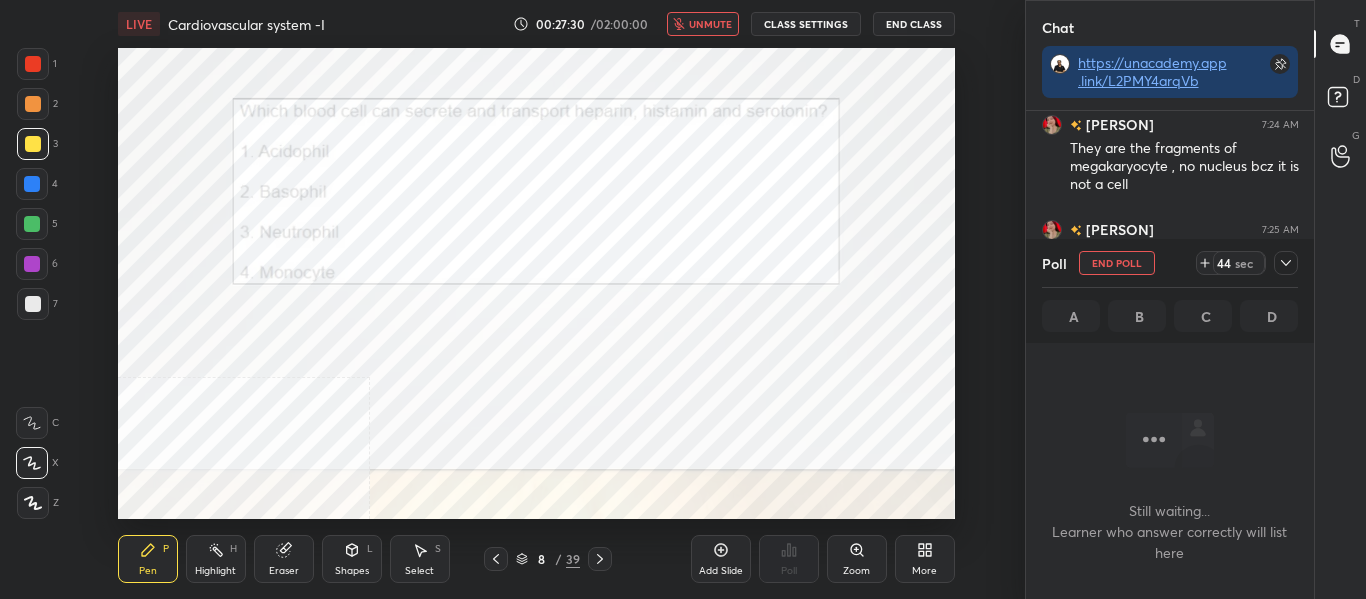scroll, scrollTop: 5600, scrollLeft: 0, axis: vertical 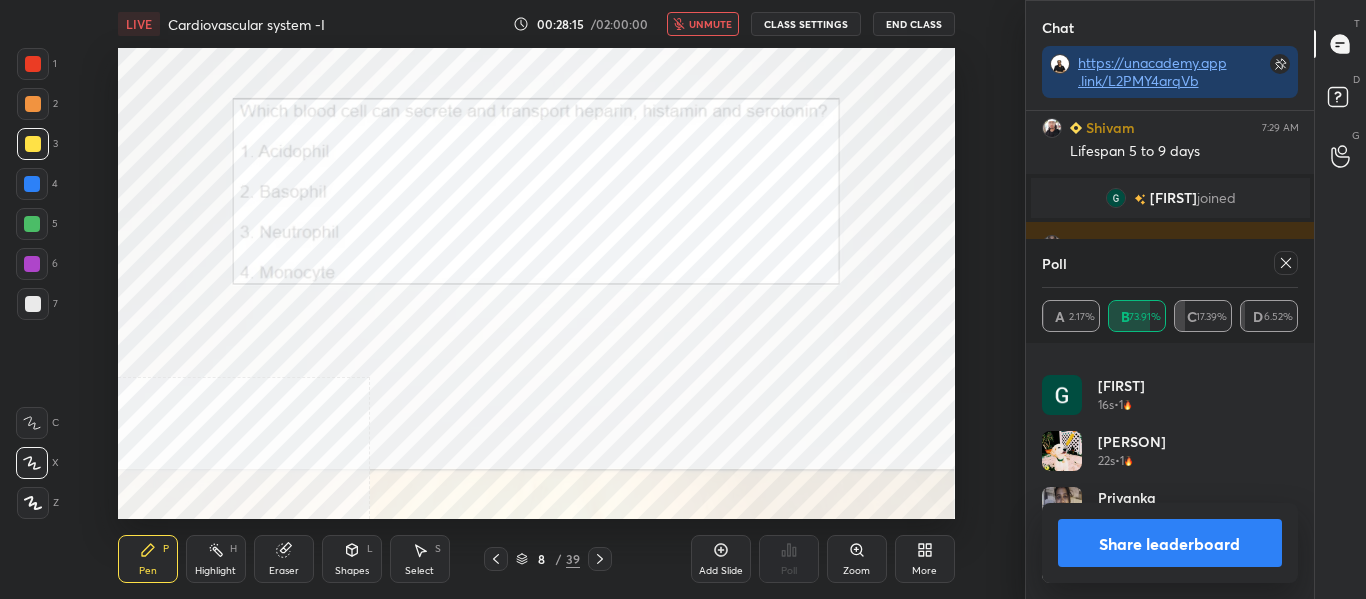 click on "unmute" at bounding box center (710, 24) 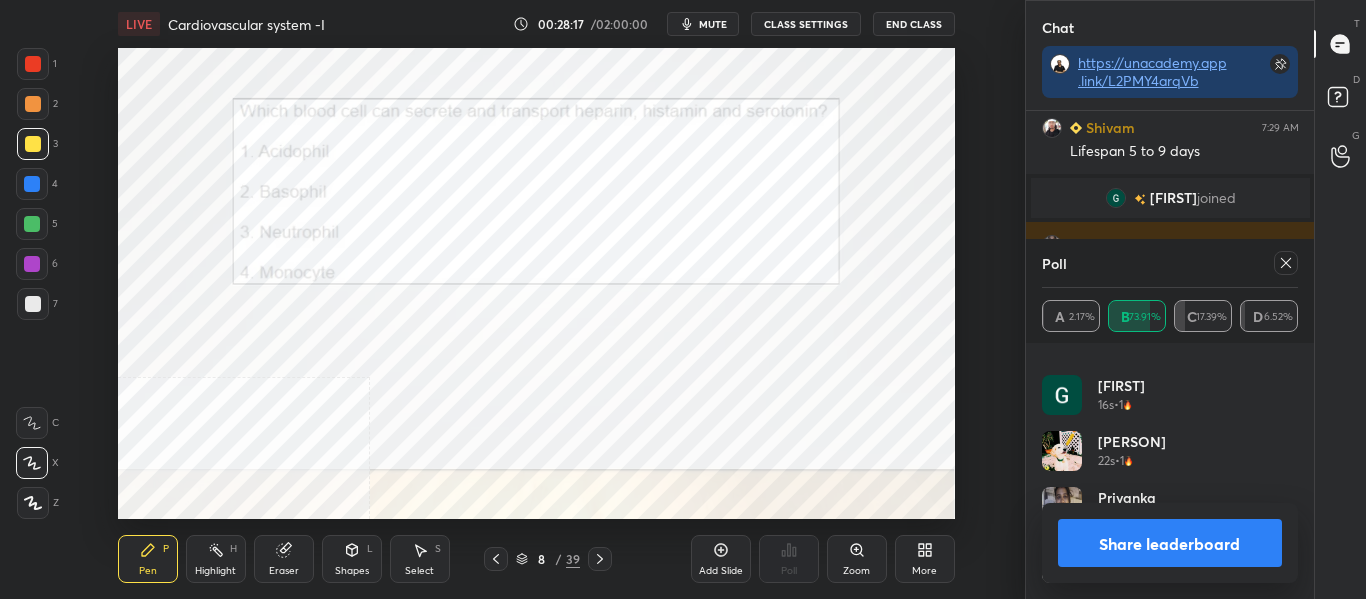 click on "Share leaderboard" at bounding box center (1170, 543) 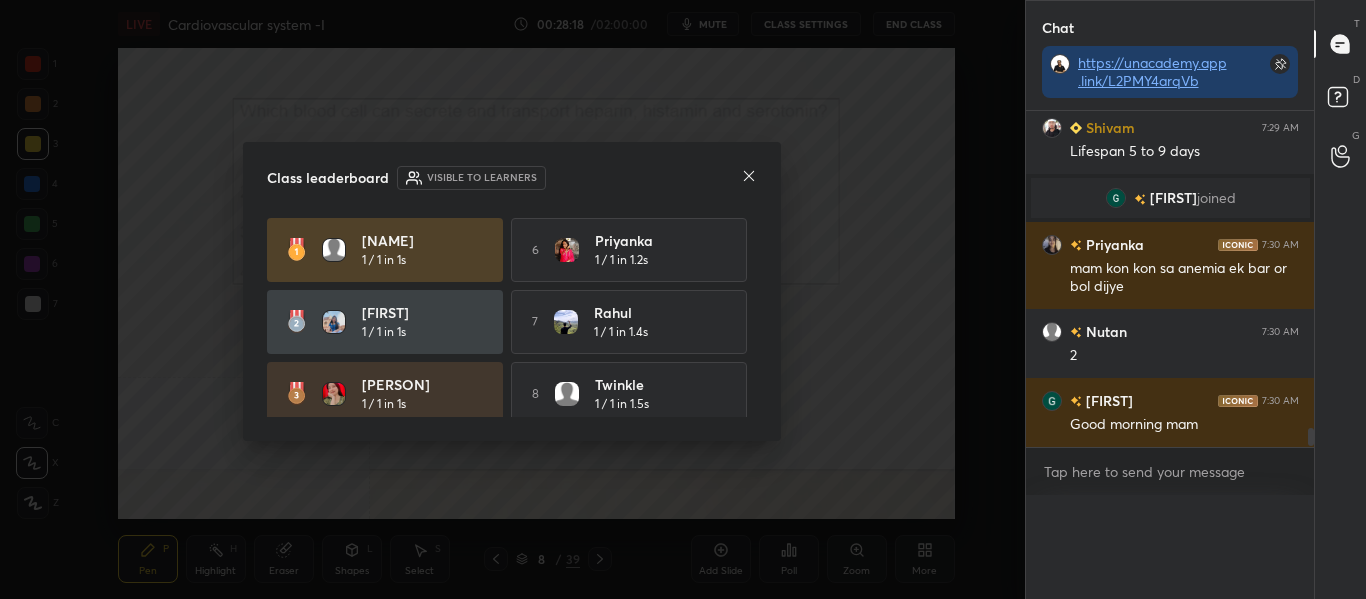 scroll, scrollTop: 0, scrollLeft: 0, axis: both 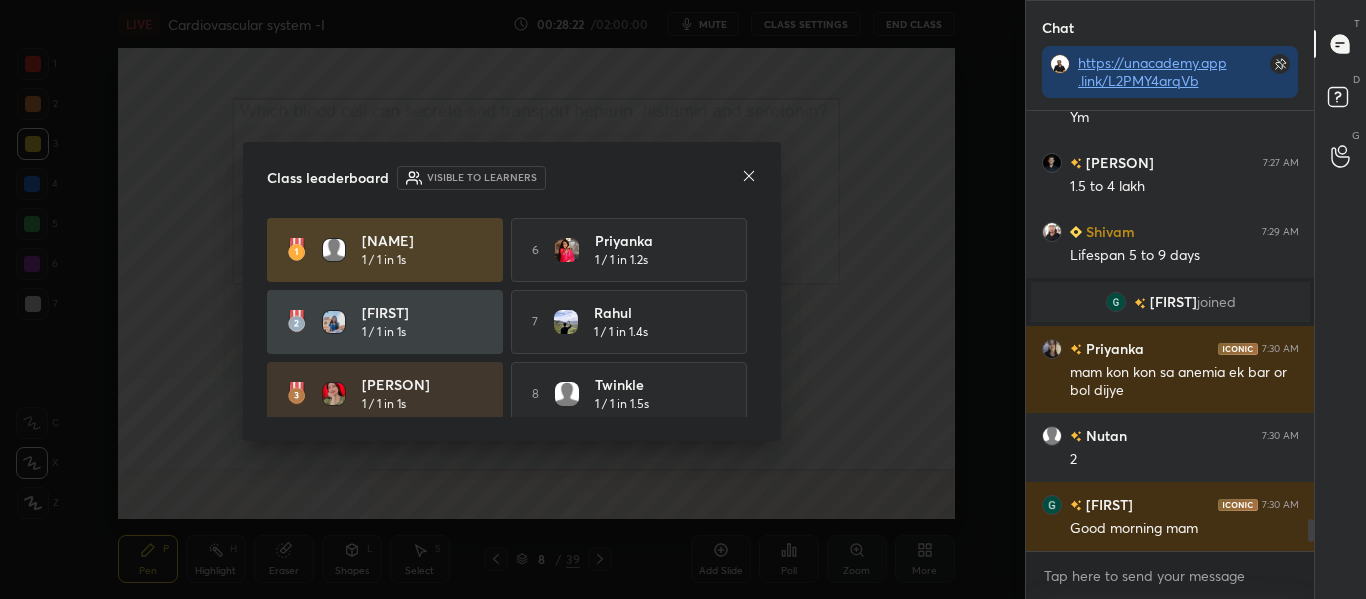 drag, startPoint x: 750, startPoint y: 292, endPoint x: 753, endPoint y: 348, distance: 56.0803 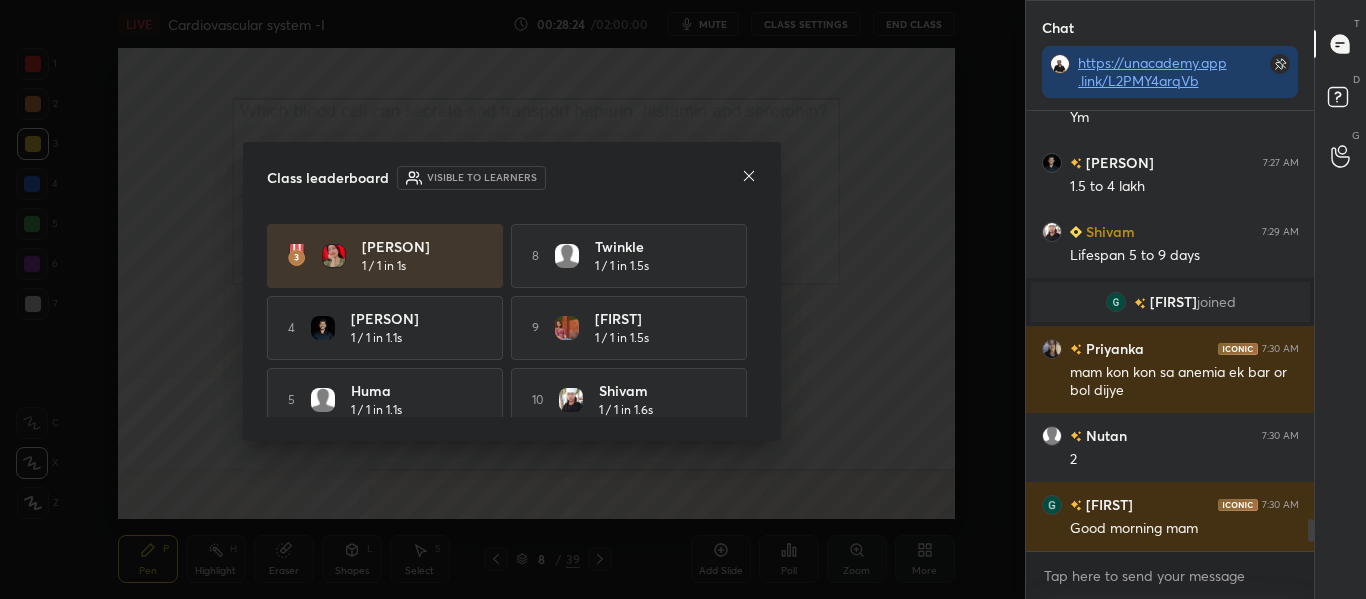 scroll, scrollTop: 158, scrollLeft: 0, axis: vertical 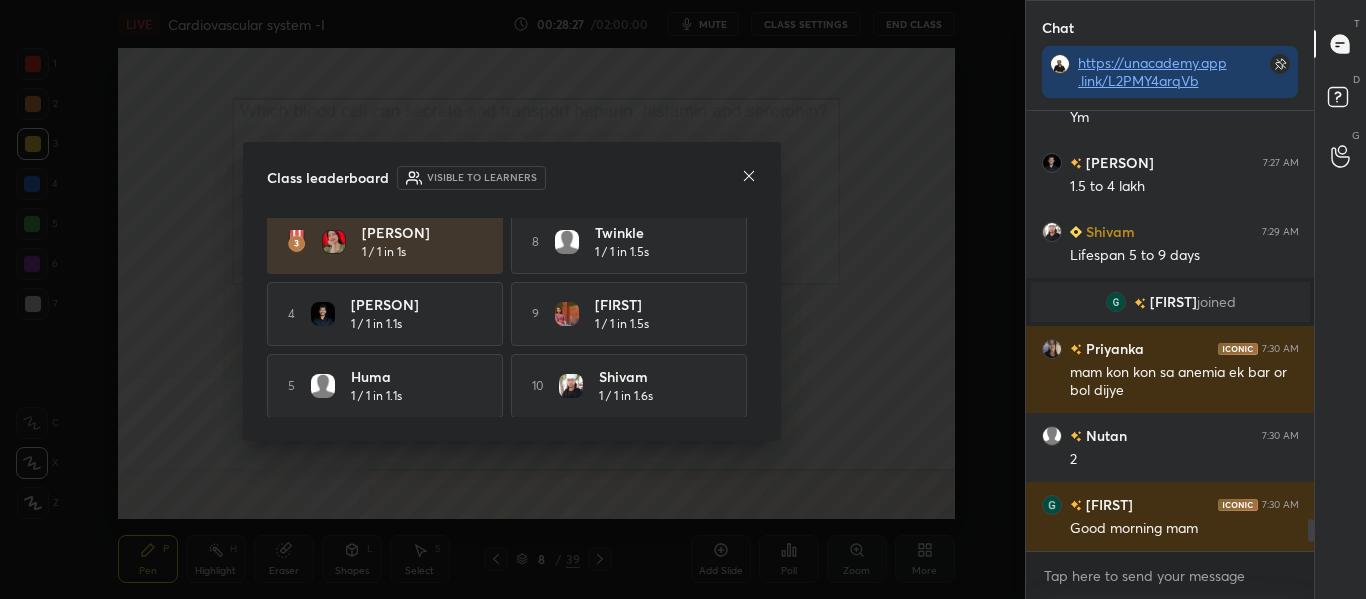 click 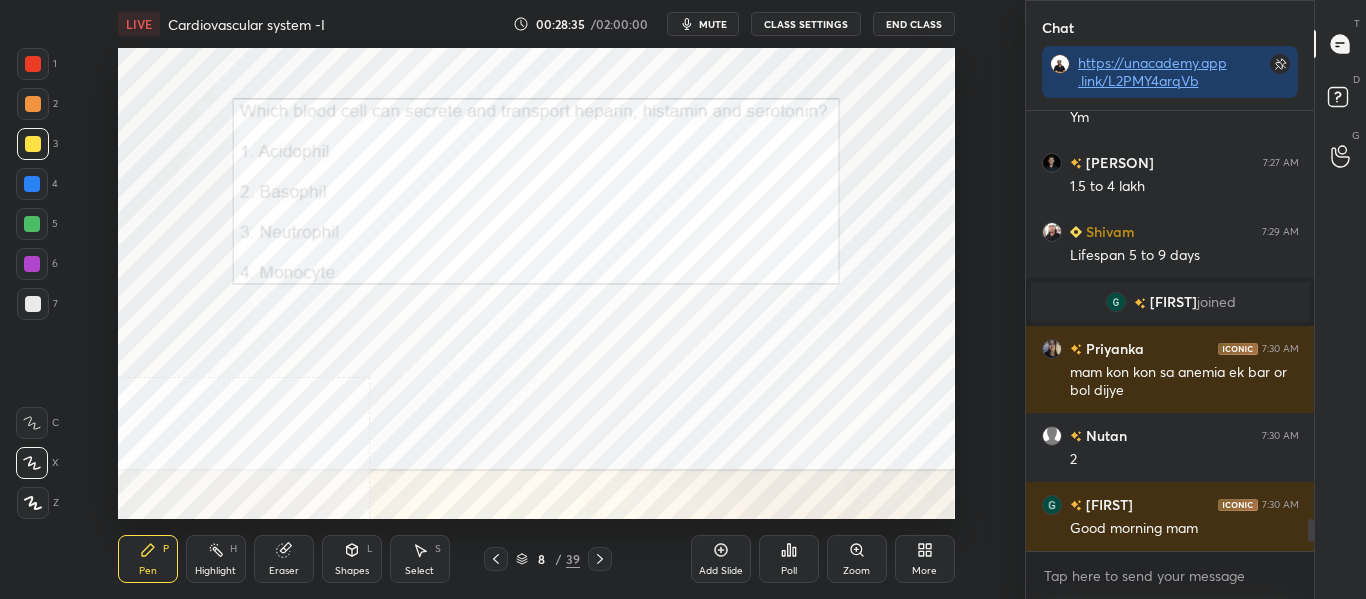 scroll, scrollTop: 5641, scrollLeft: 0, axis: vertical 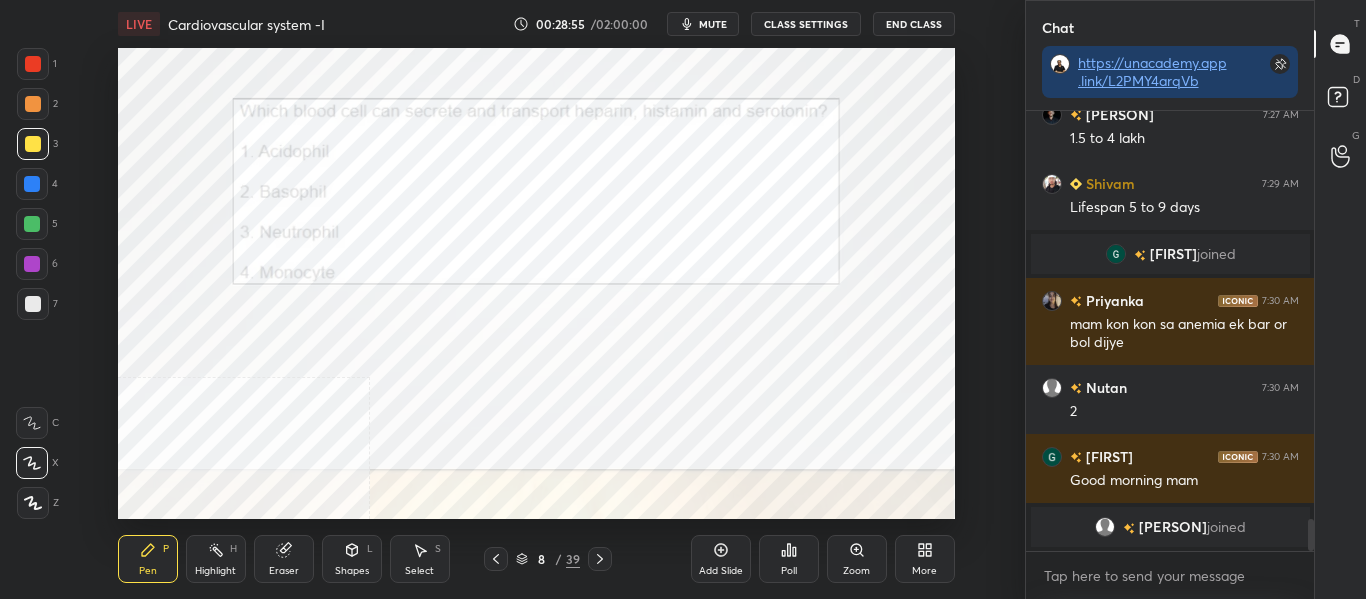click at bounding box center [32, 184] 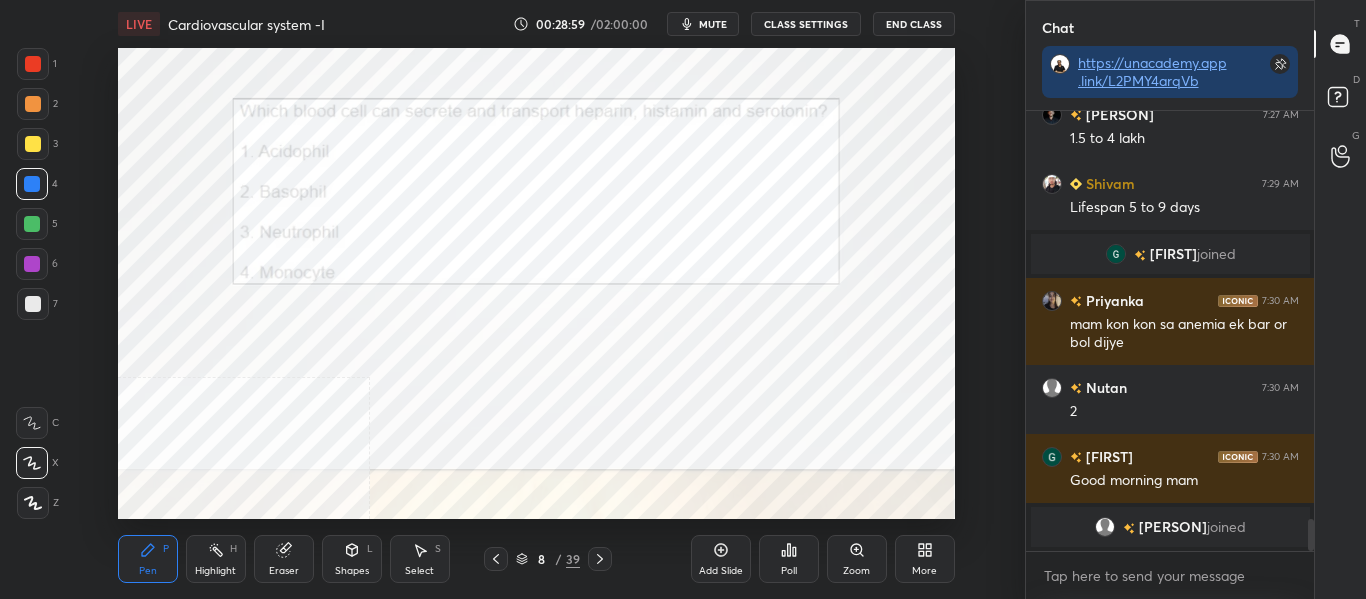 scroll, scrollTop: 5691, scrollLeft: 0, axis: vertical 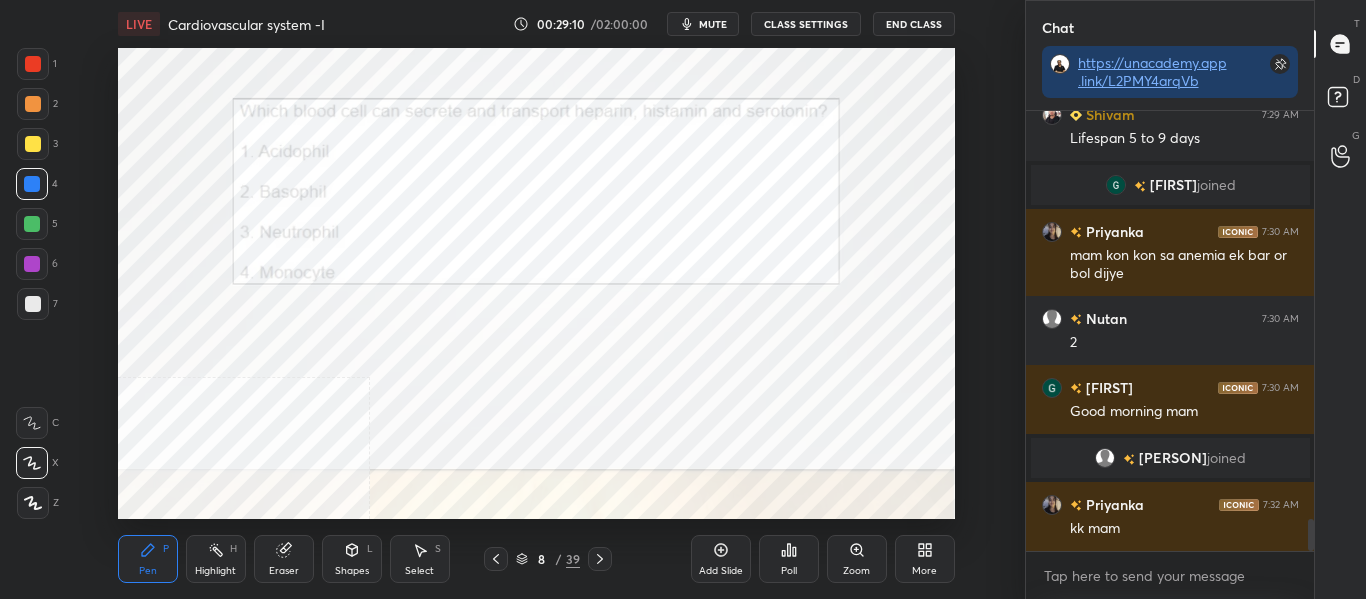 click 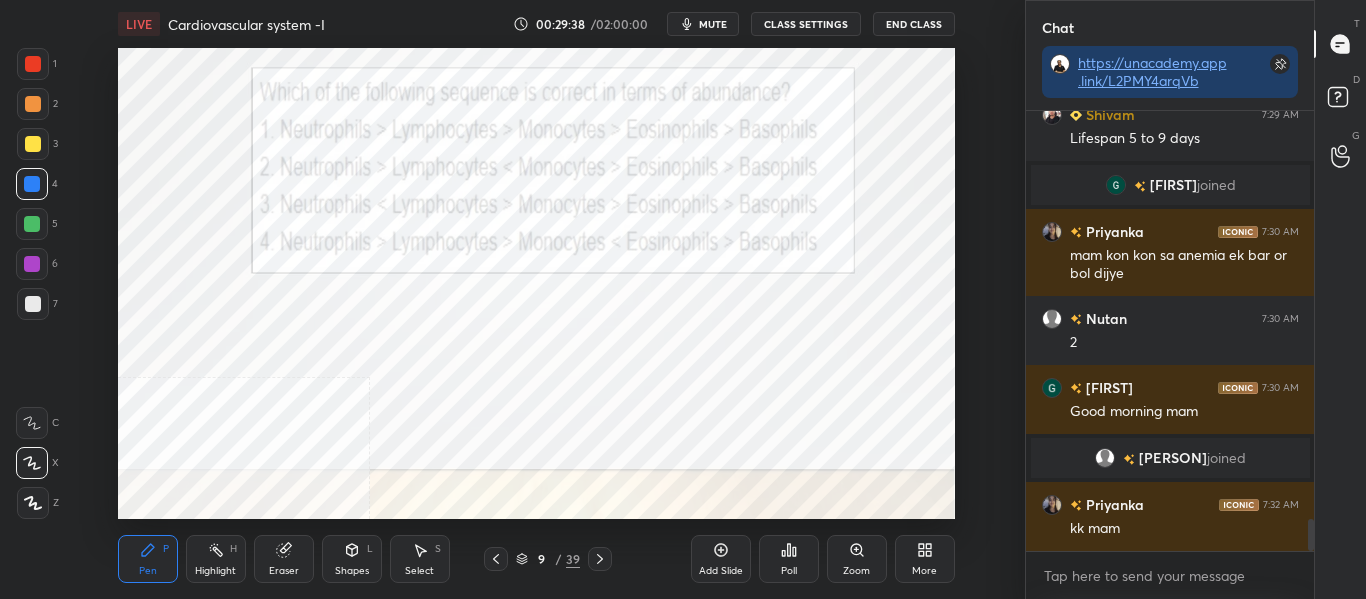 click on "mute" at bounding box center (713, 24) 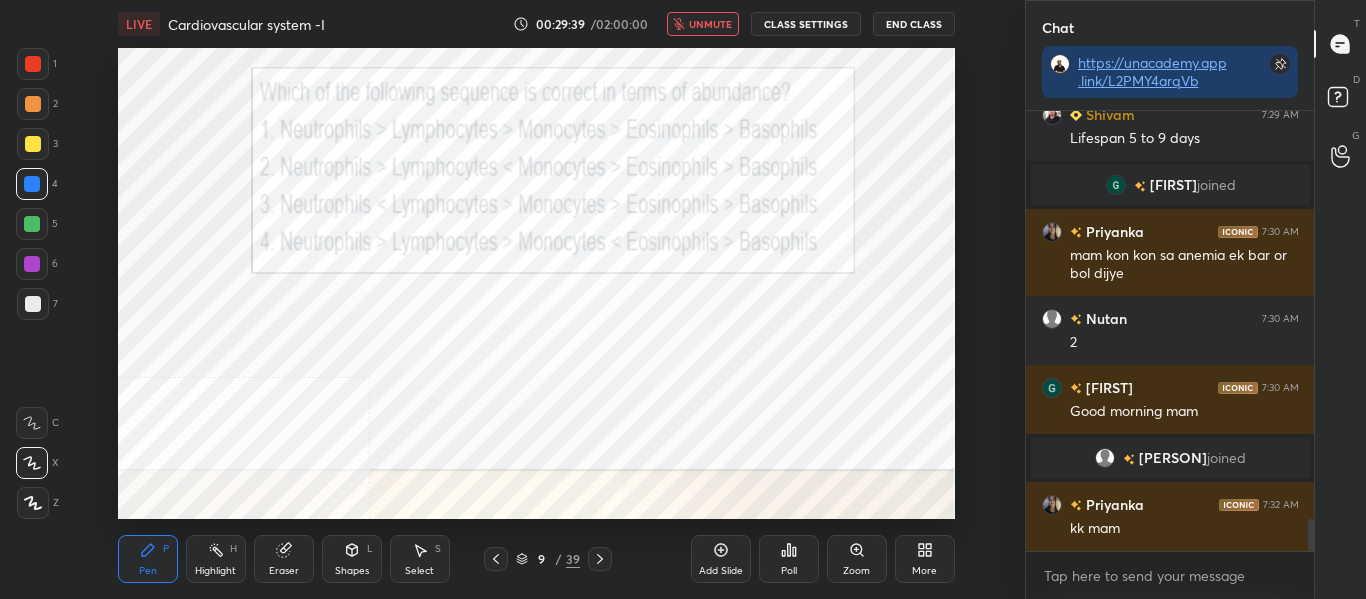 scroll, scrollTop: 5760, scrollLeft: 0, axis: vertical 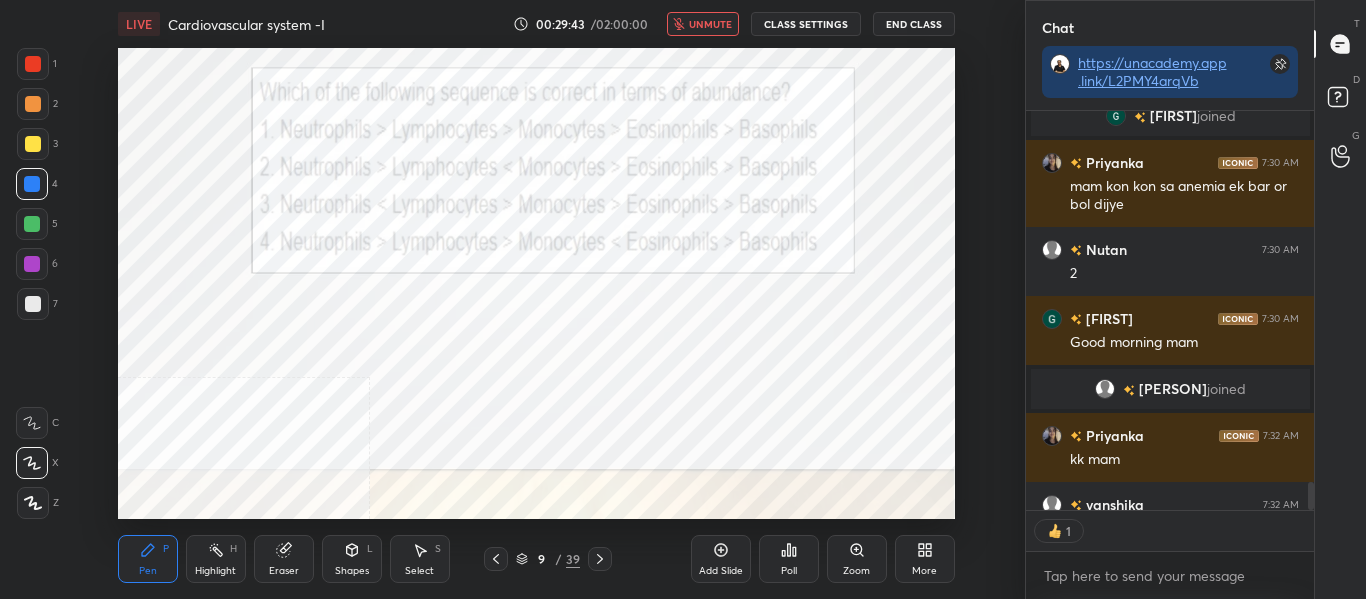 click on "Poll" at bounding box center (789, 559) 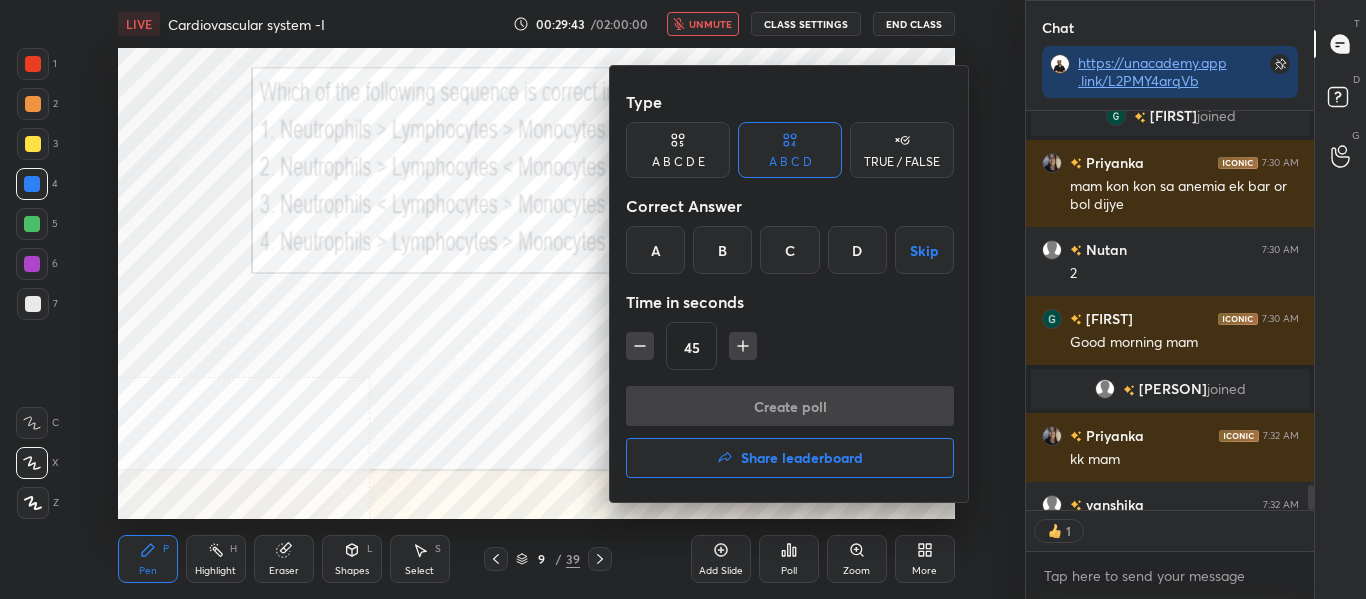 scroll, scrollTop: 5870, scrollLeft: 0, axis: vertical 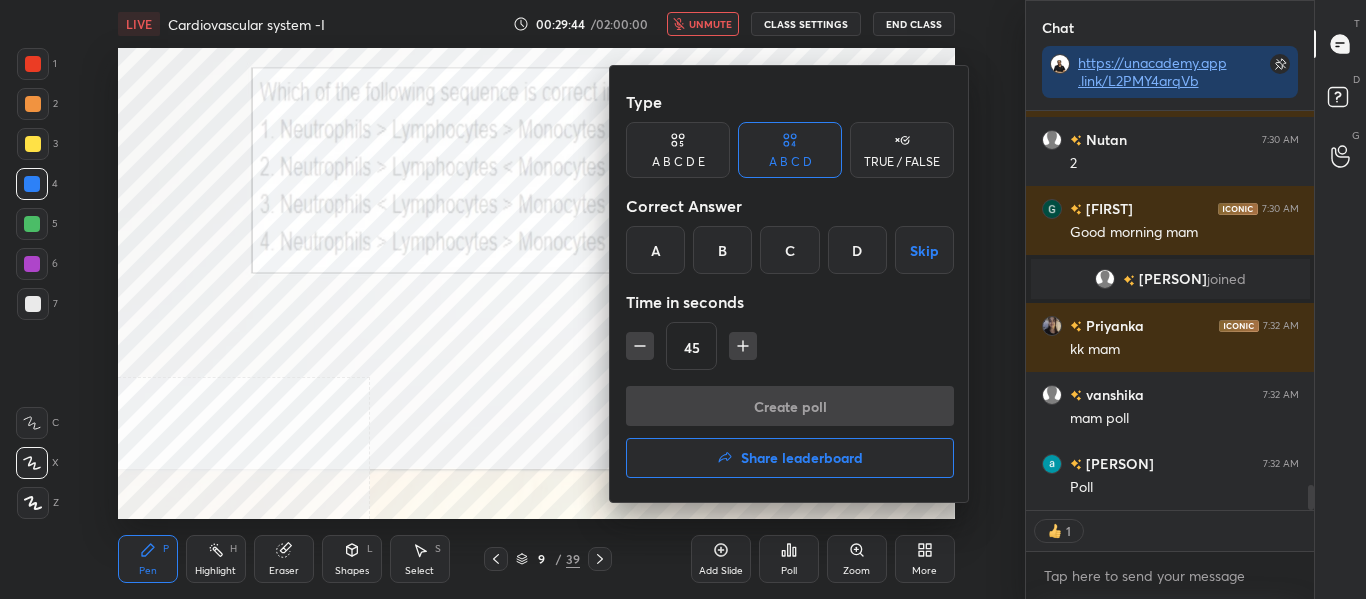 click on "A" at bounding box center (655, 250) 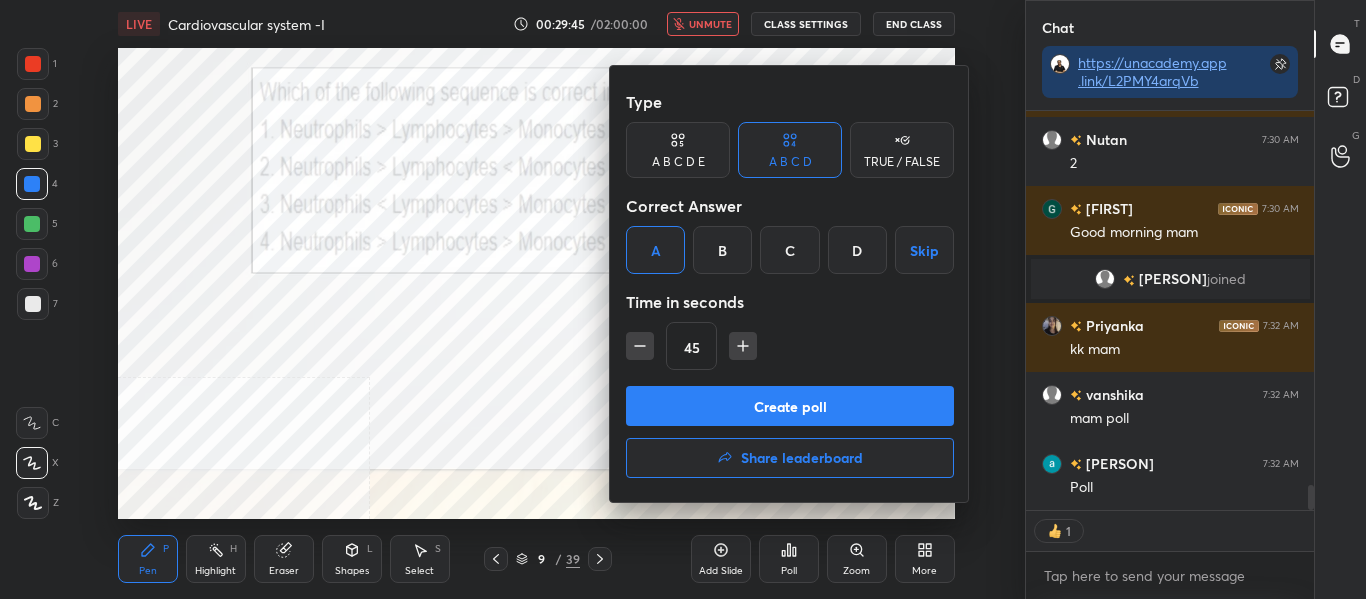click on "Create poll" at bounding box center (790, 406) 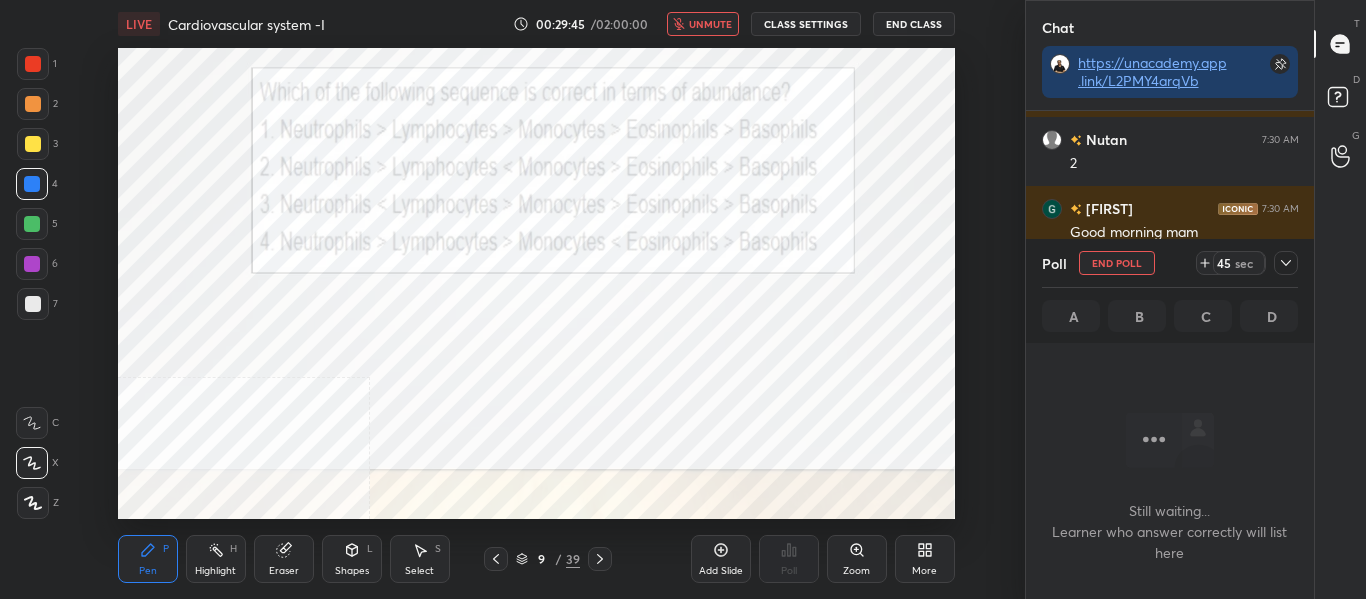 scroll, scrollTop: 321, scrollLeft: 282, axis: both 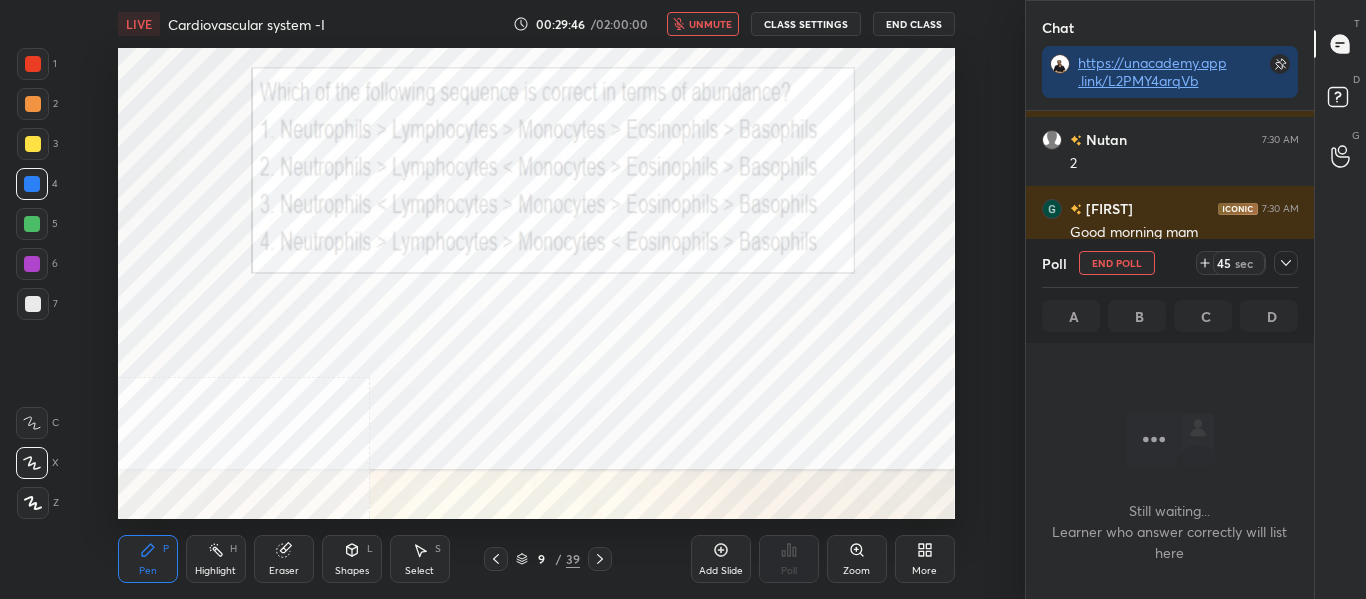click on "unmute" at bounding box center [710, 24] 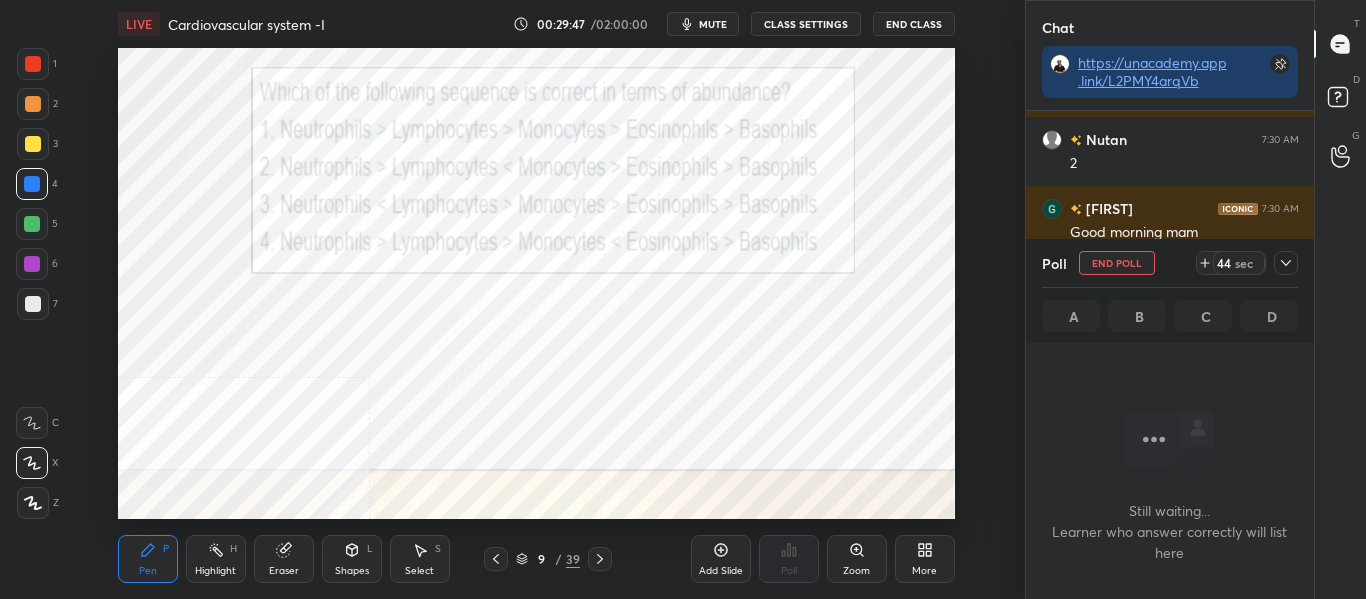 click on "mute" at bounding box center [713, 24] 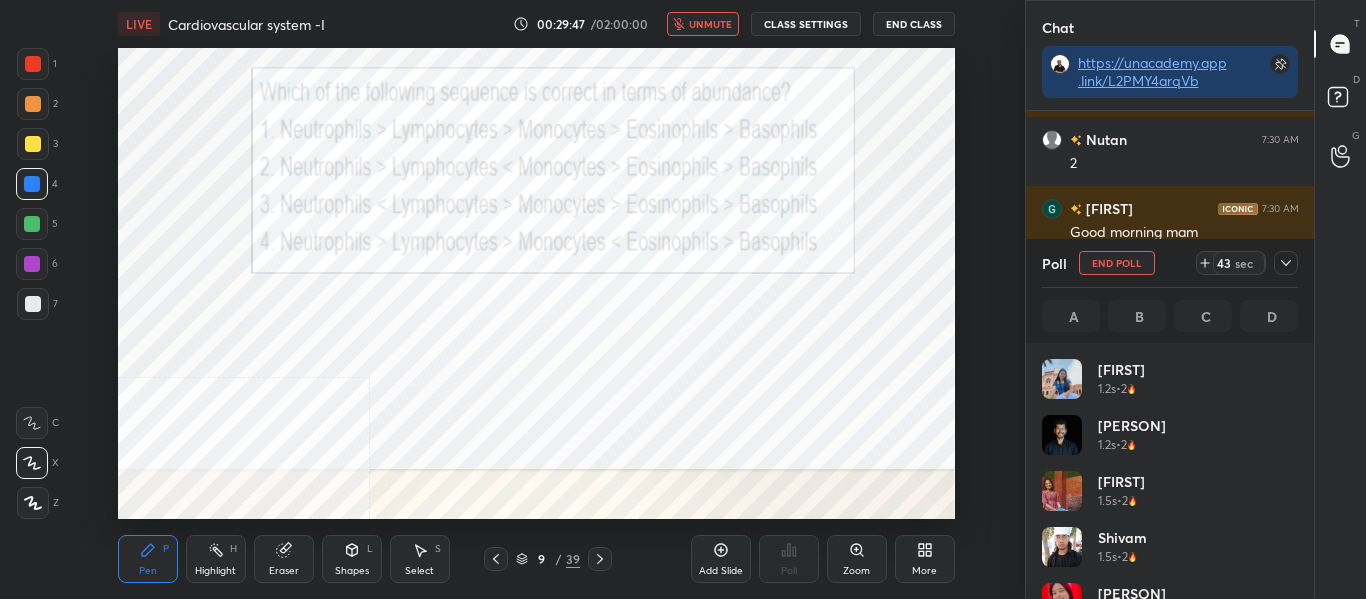 scroll, scrollTop: 7, scrollLeft: 7, axis: both 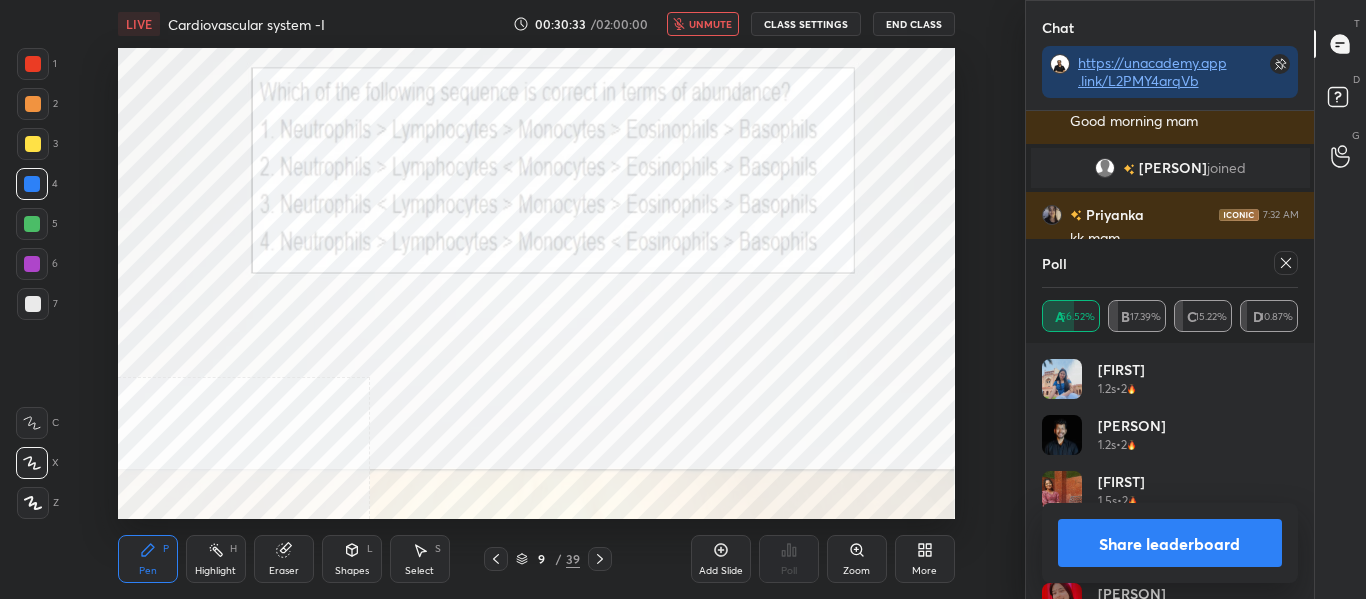 click on "unmute" at bounding box center [710, 24] 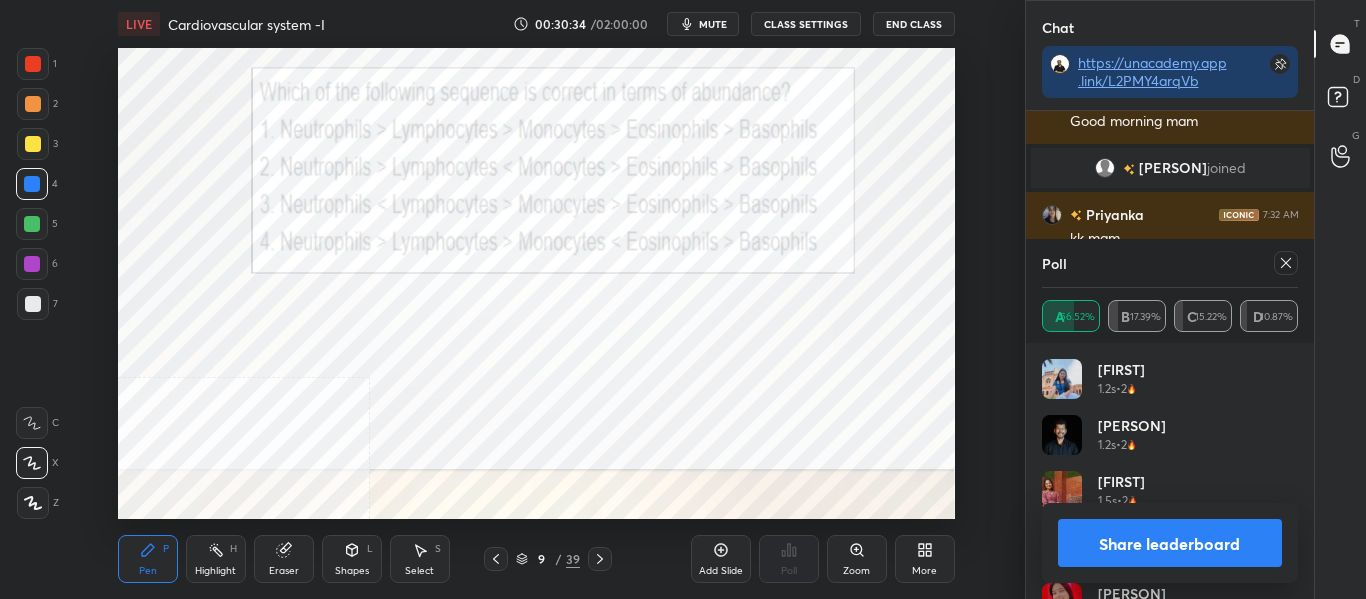 click on "Share leaderboard" at bounding box center [1170, 543] 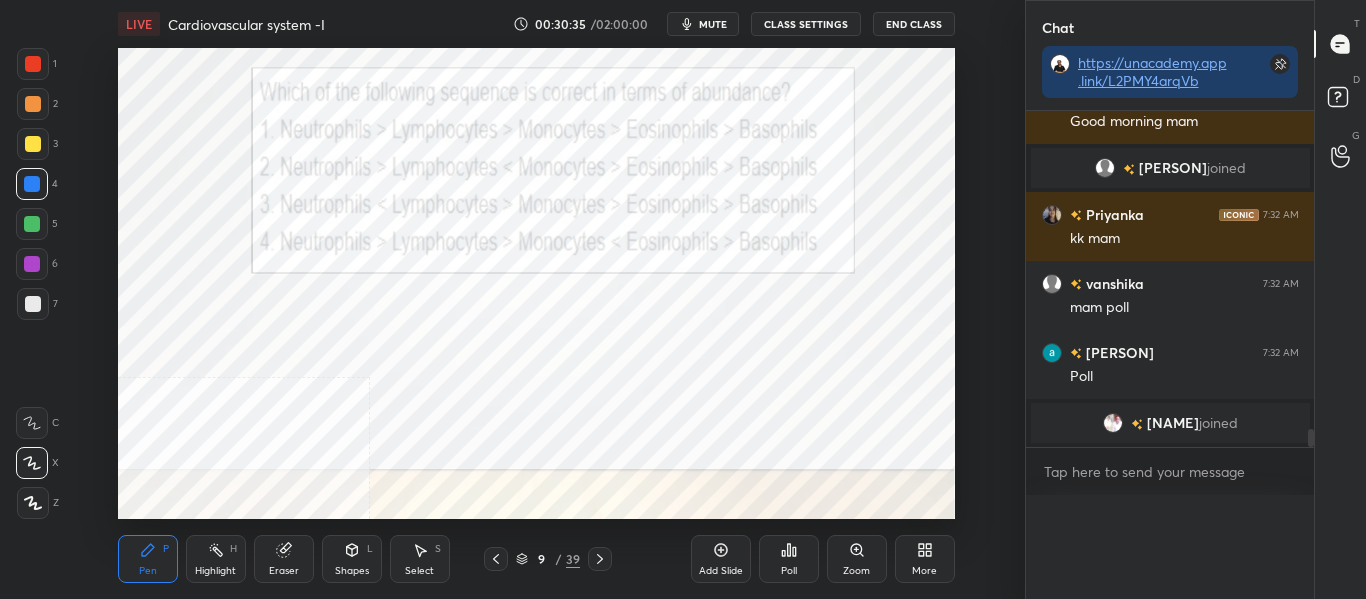 scroll, scrollTop: 0, scrollLeft: 0, axis: both 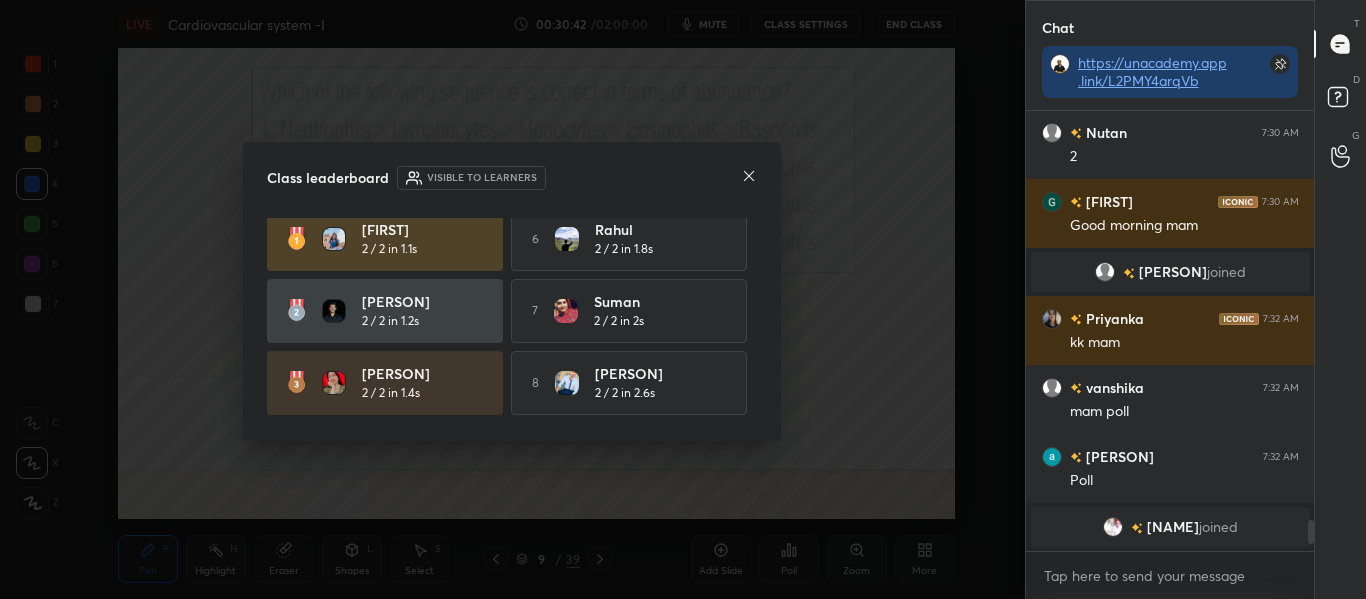 click 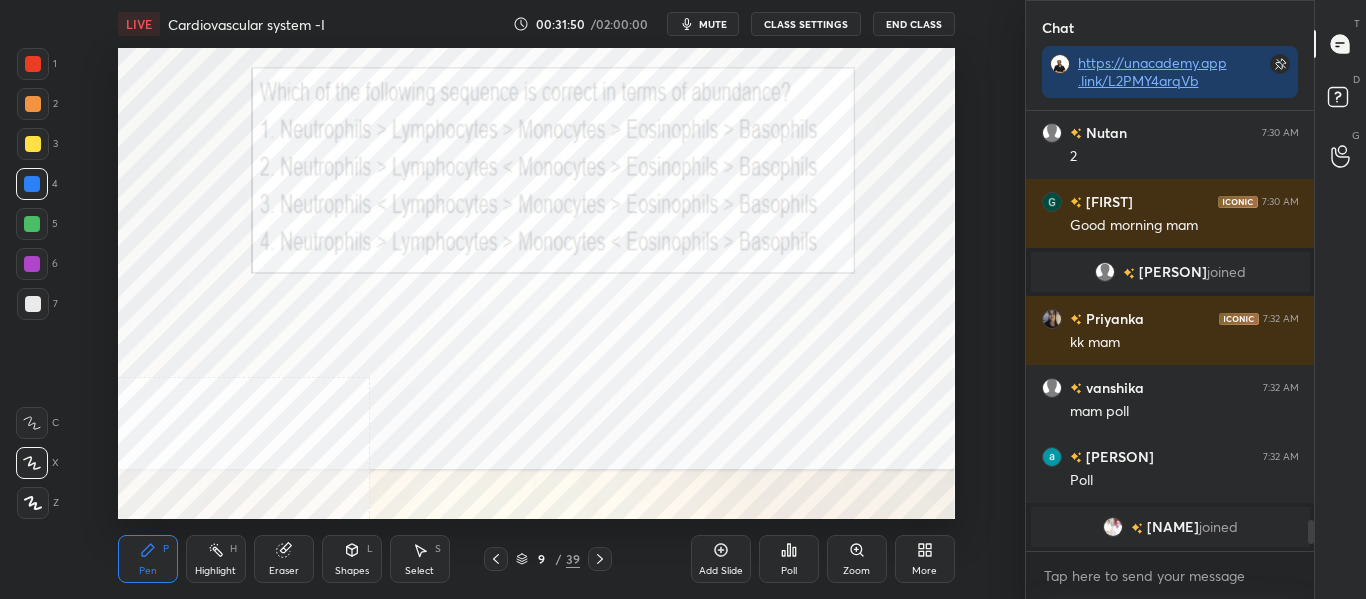 click 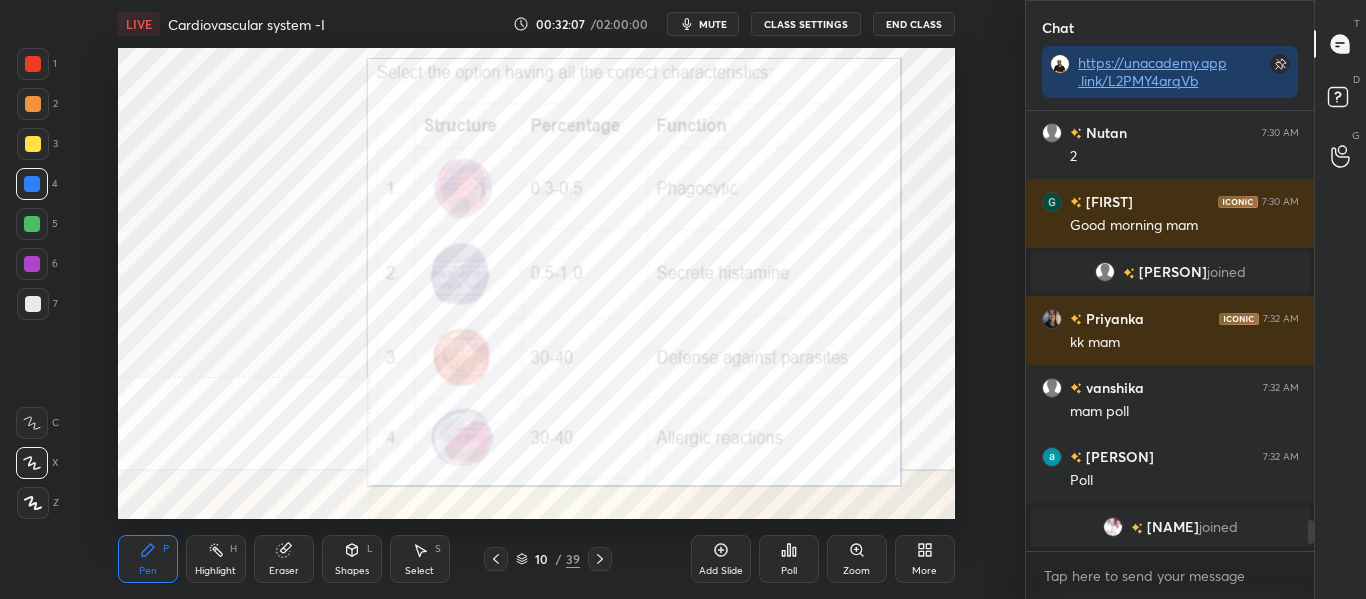 scroll, scrollTop: 5851, scrollLeft: 0, axis: vertical 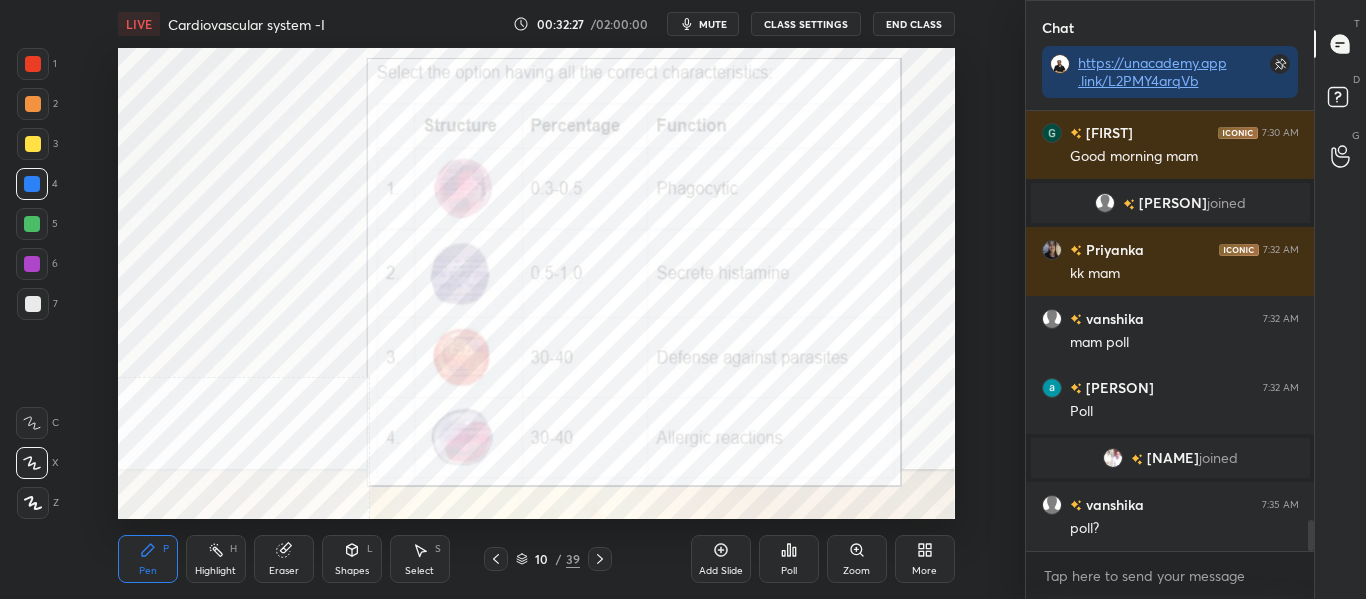 click on "Poll" at bounding box center (789, 559) 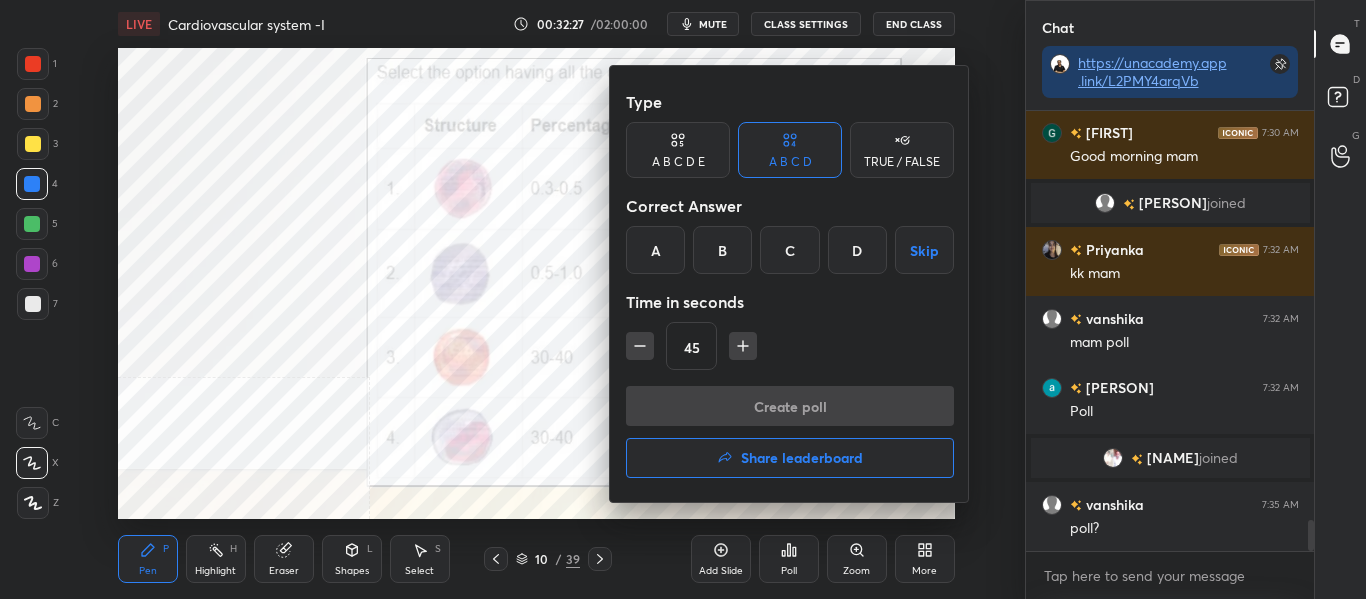 scroll, scrollTop: 5899, scrollLeft: 0, axis: vertical 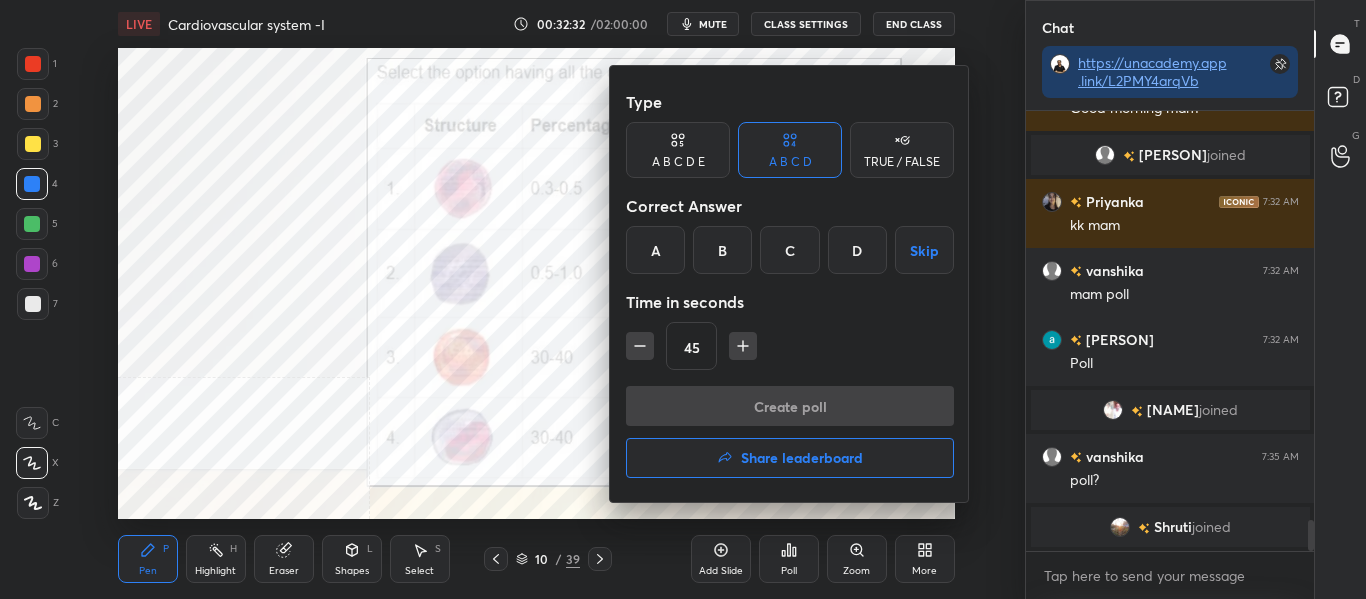 click on "B" at bounding box center (722, 250) 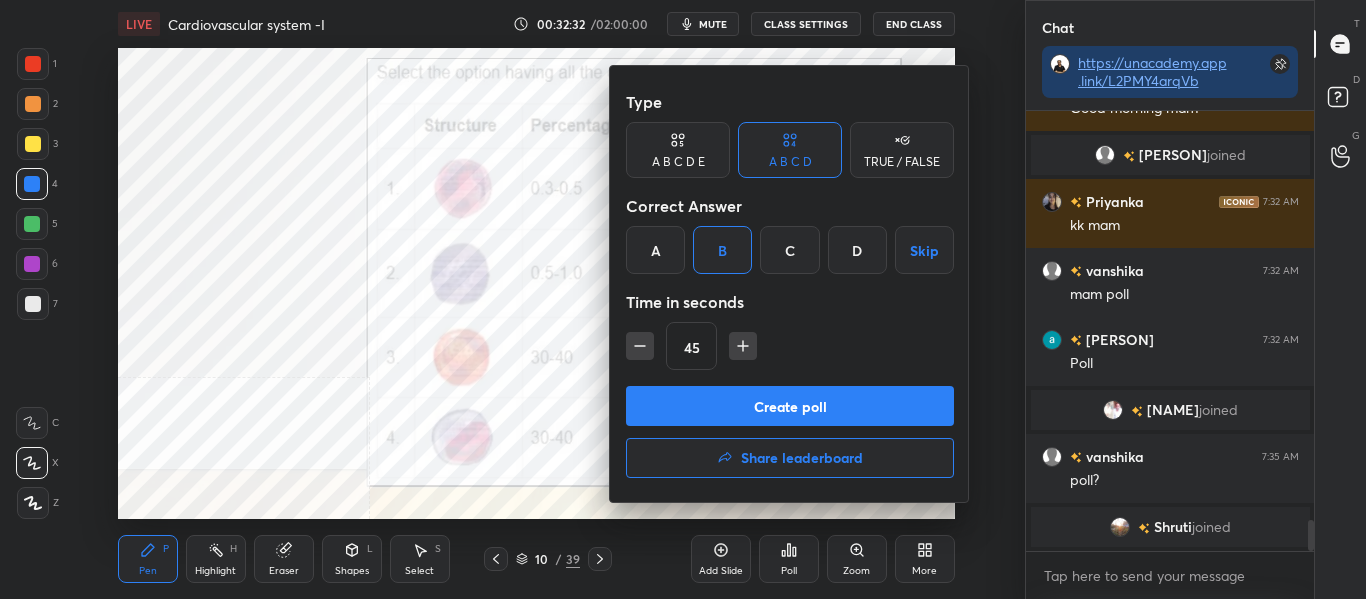 scroll, scrollTop: 5949, scrollLeft: 0, axis: vertical 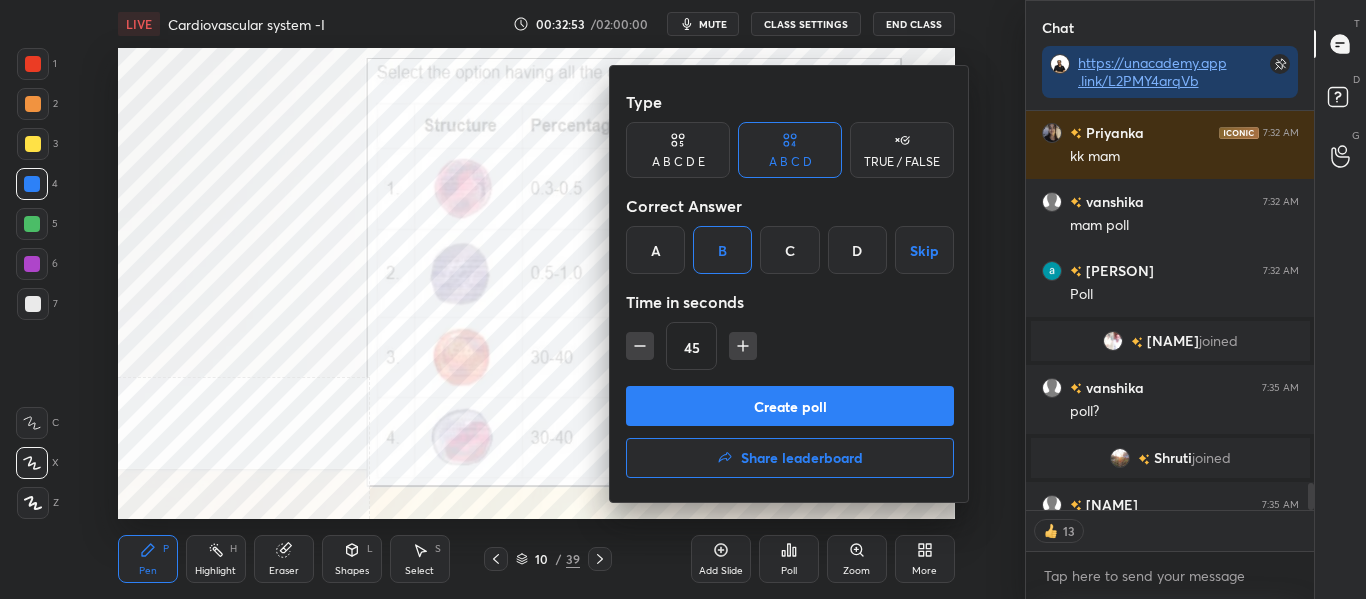 click on "Create poll" at bounding box center (790, 406) 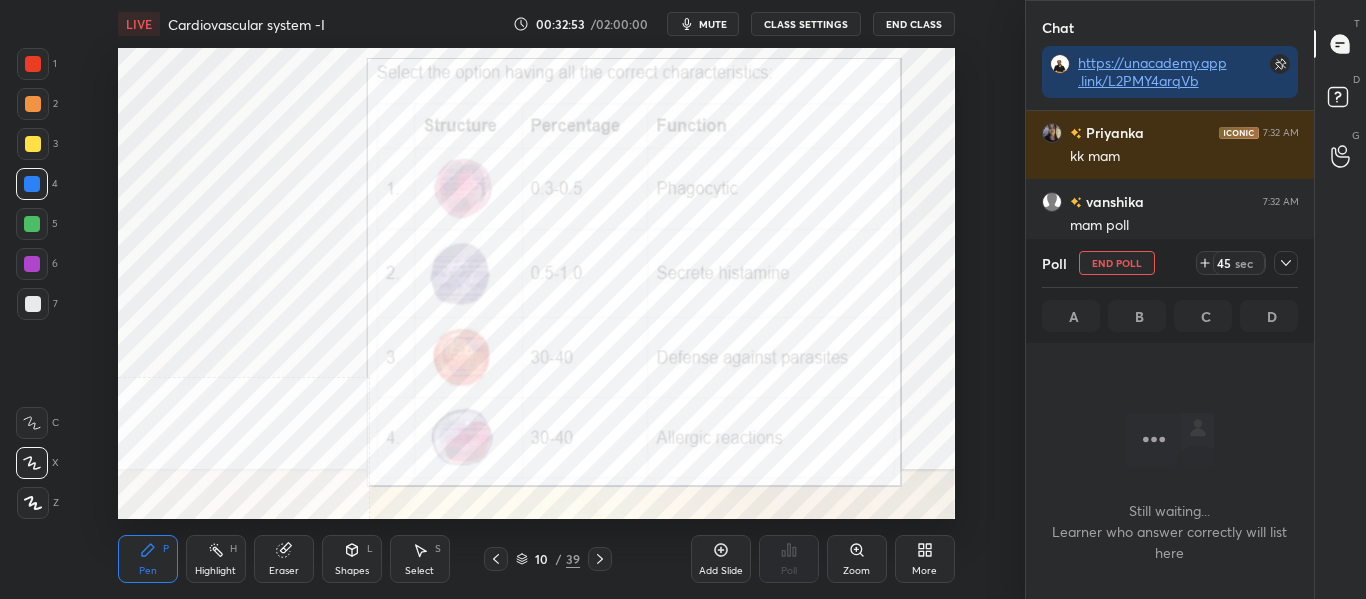 scroll, scrollTop: 321, scrollLeft: 282, axis: both 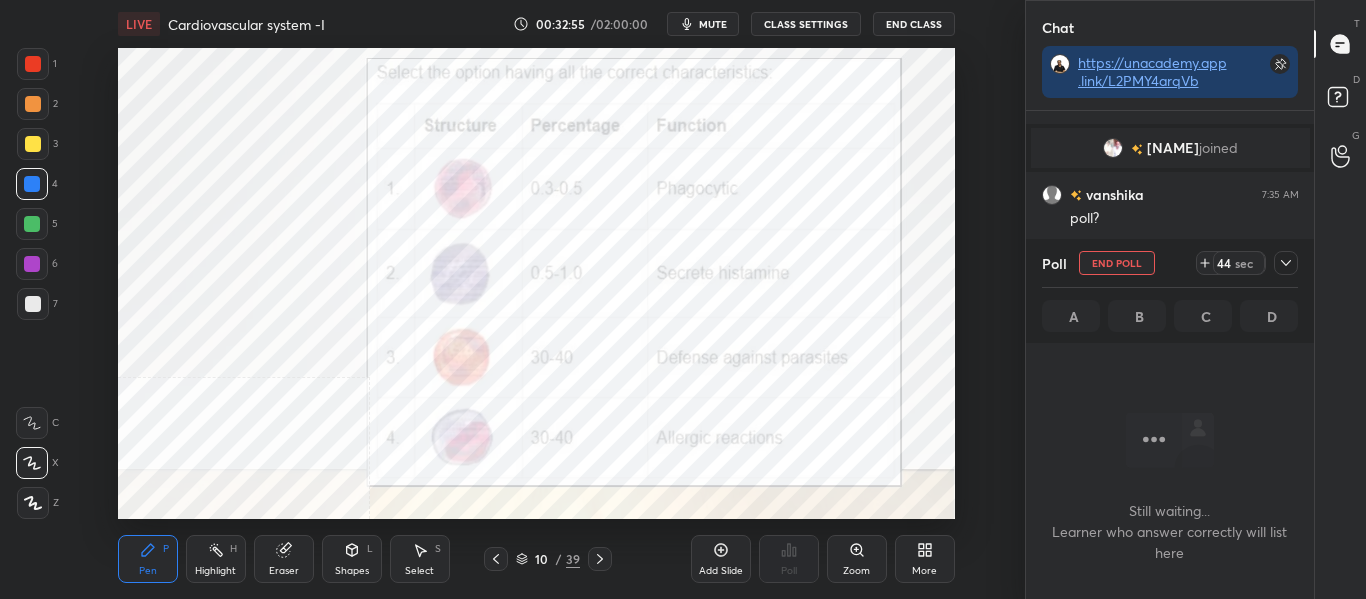 click on "mute" at bounding box center (713, 24) 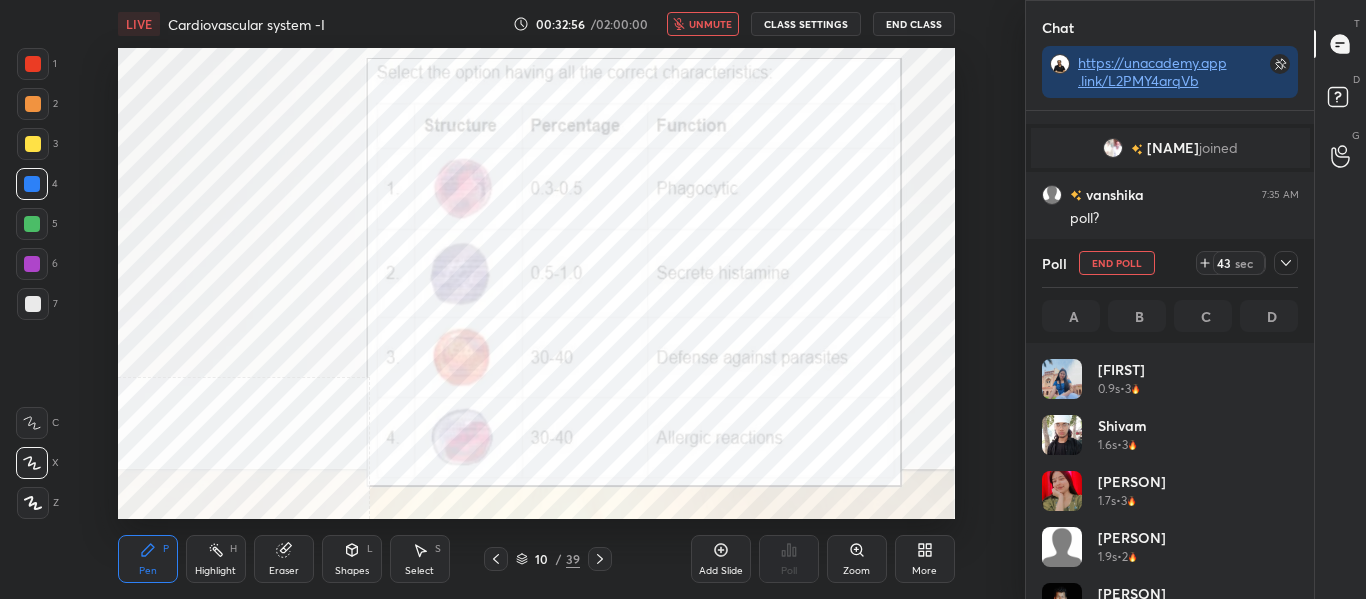 scroll, scrollTop: 7, scrollLeft: 7, axis: both 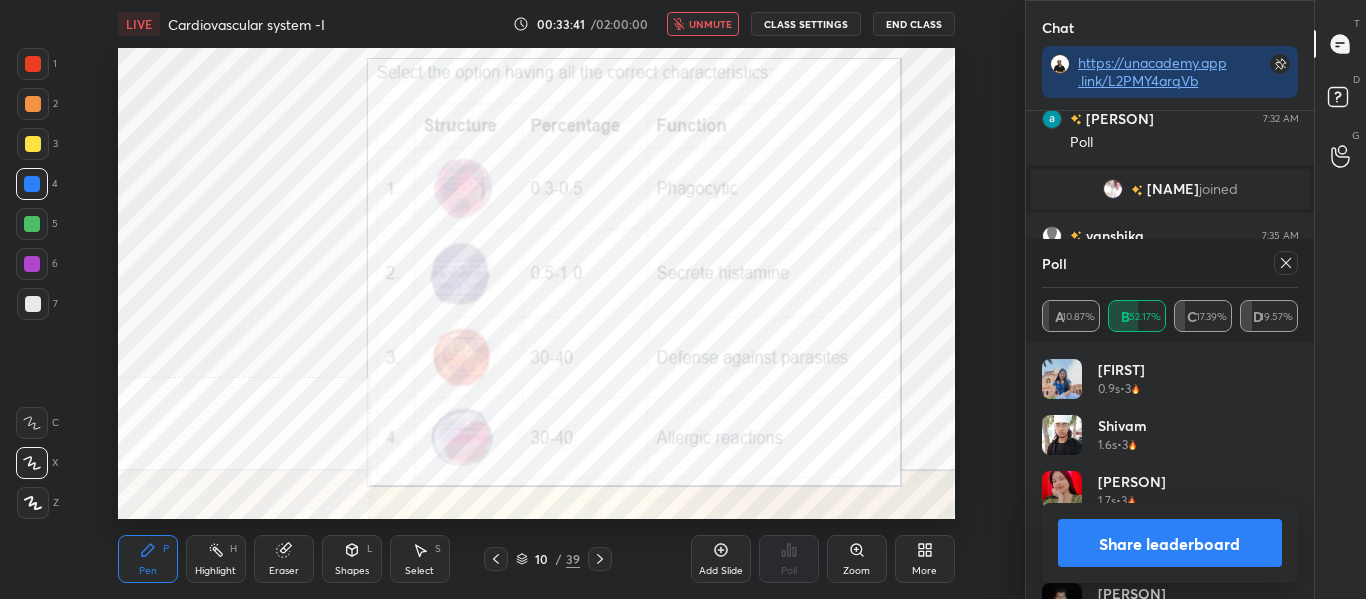 click on "unmute" at bounding box center (710, 24) 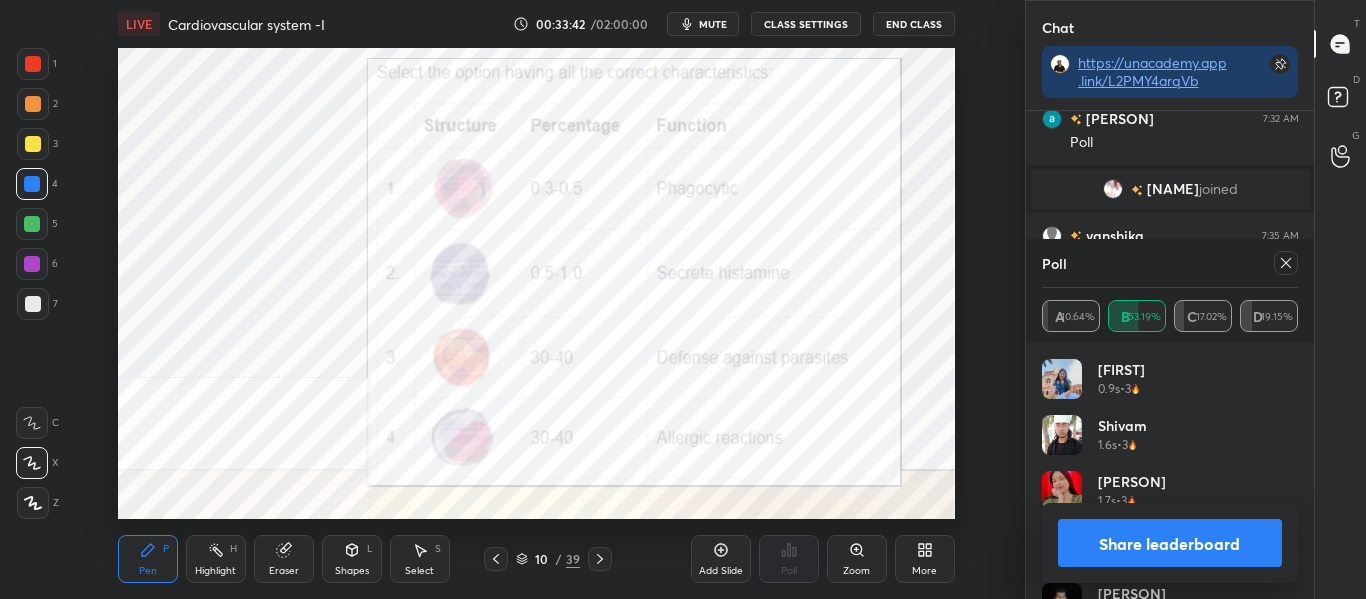 click on "Share leaderboard" at bounding box center [1170, 543] 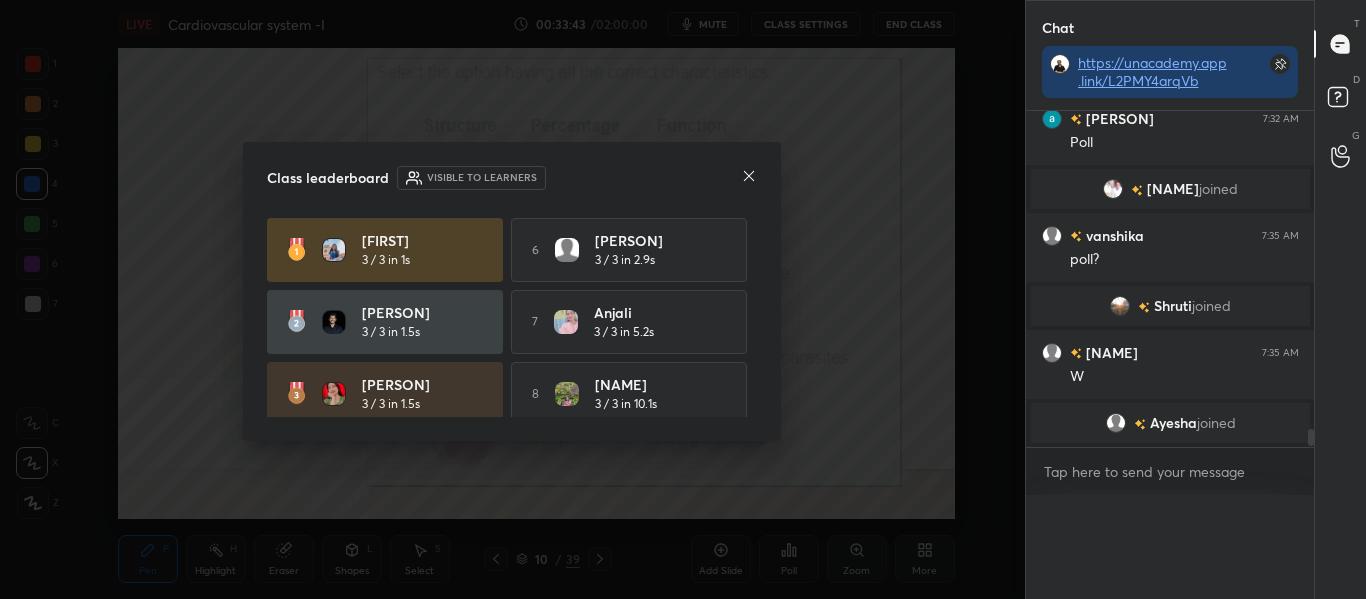 scroll, scrollTop: 0, scrollLeft: 0, axis: both 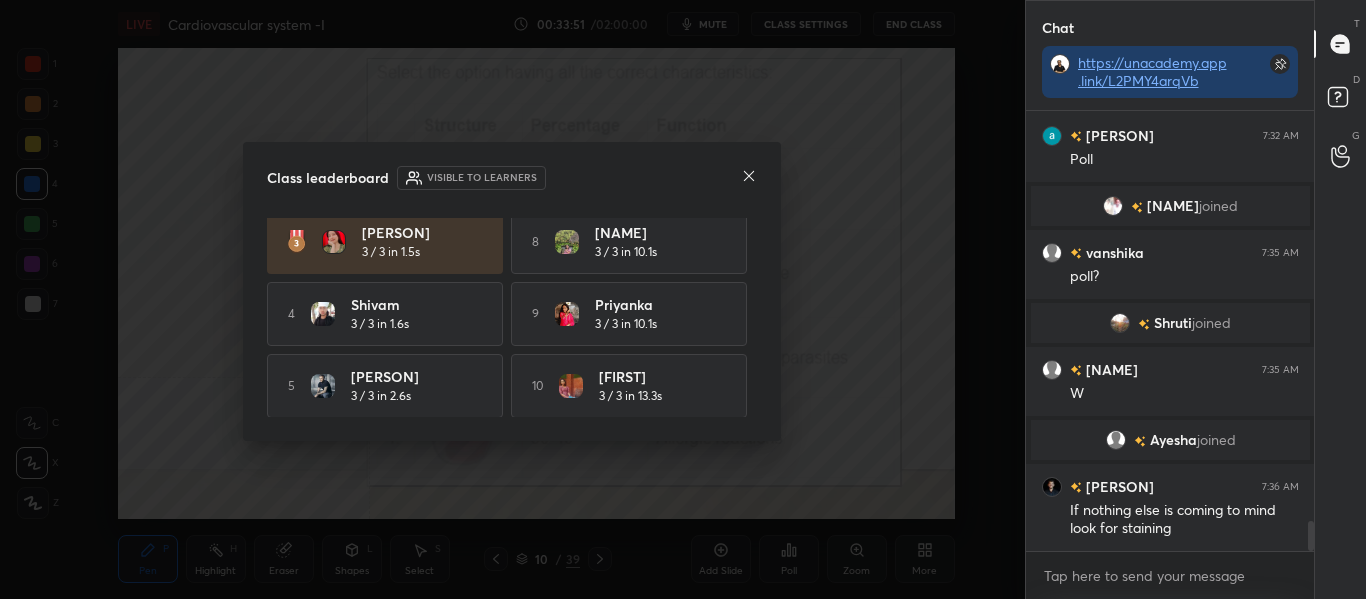 click on "Class leaderboard Visible to learners [NAME] 3 / 3 in 1s 6 [NAME] 3 / 3 in 2.9s [NAME] 3 / 3 in 1.5s 7 [NAME] 3 / 3 in 5.2s [NAME] 3 / 3 in 1.5s 8 [NAME] 3 / 3 in 10.1s 4 [NAME] 3 / 3 in 1.6s 9 [NAME] 3 / 3 in 10.1s 5 [NAME] 3 / 3 in 2.6s 10 [FIRST] 3 / 3 in 13.3s" at bounding box center [512, 292] 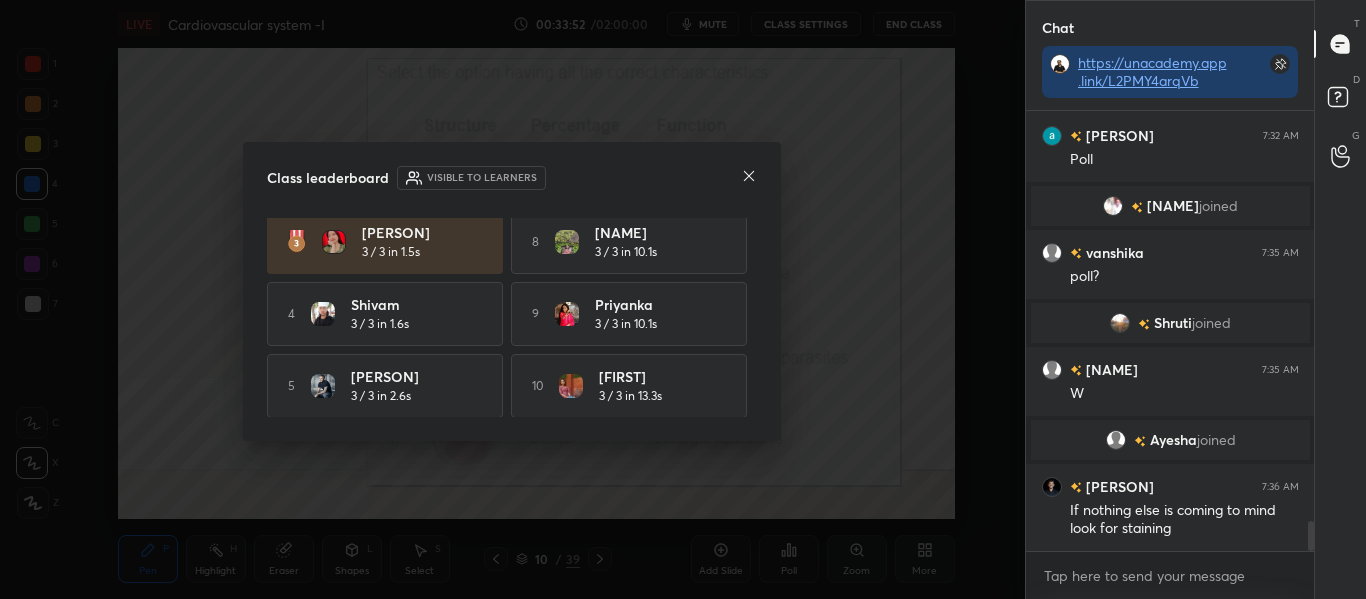 click 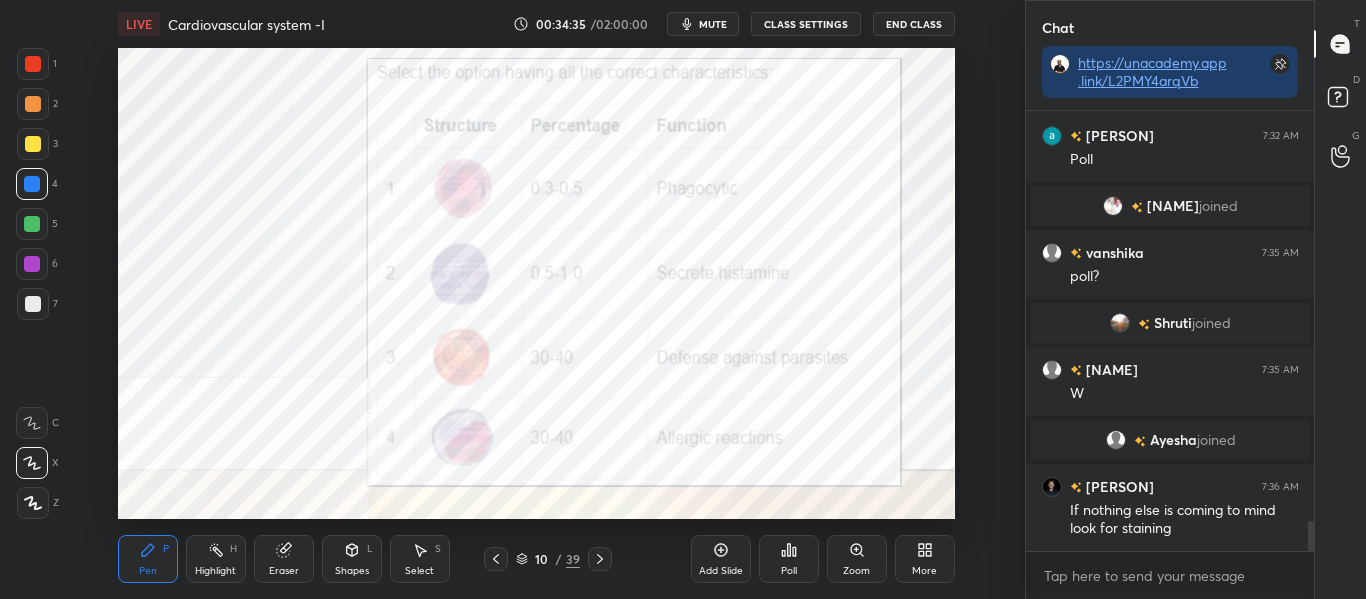 scroll, scrollTop: 6056, scrollLeft: 0, axis: vertical 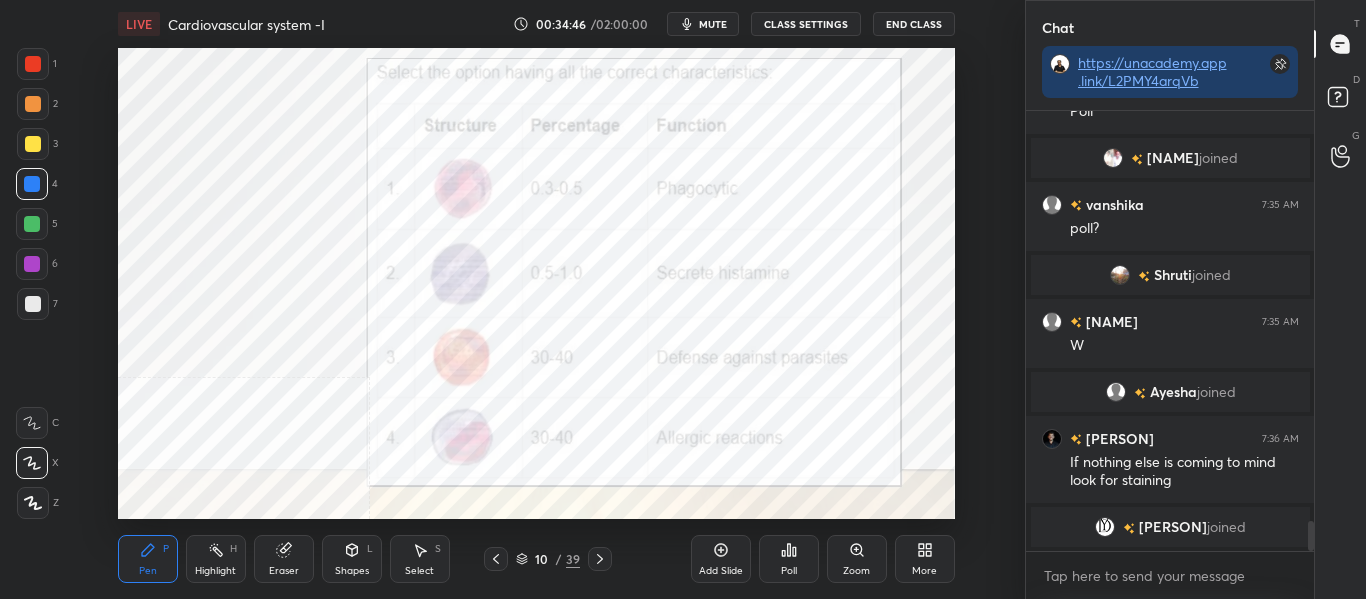 click 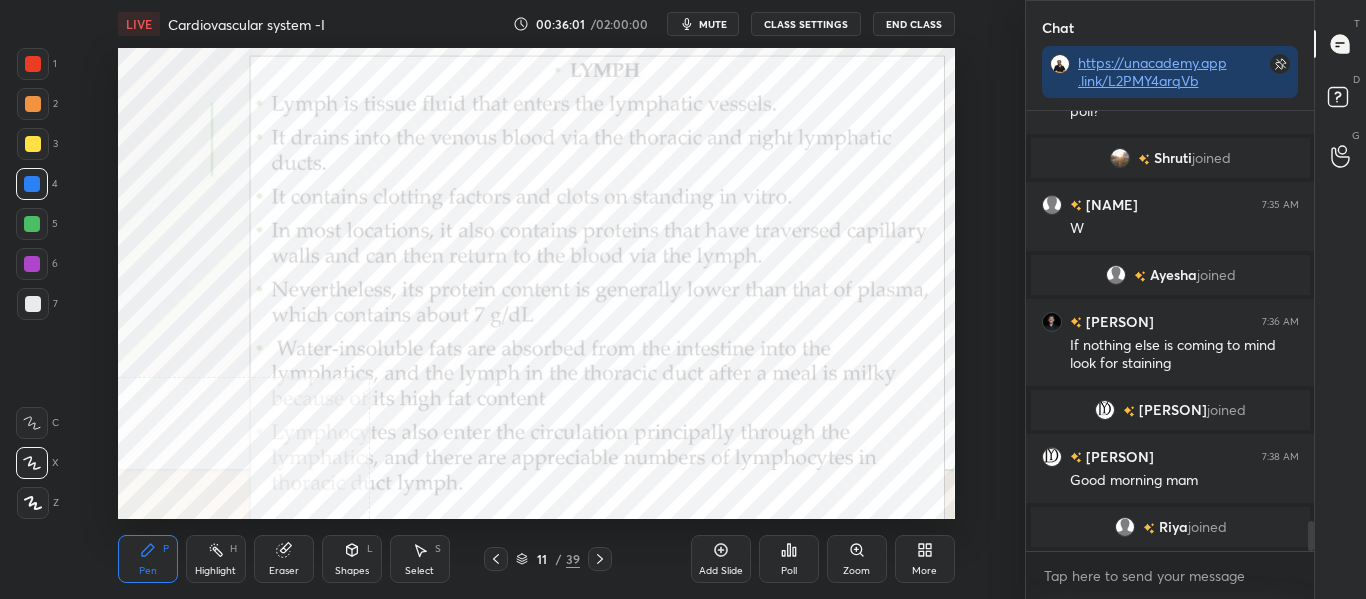 scroll, scrollTop: 6146, scrollLeft: 0, axis: vertical 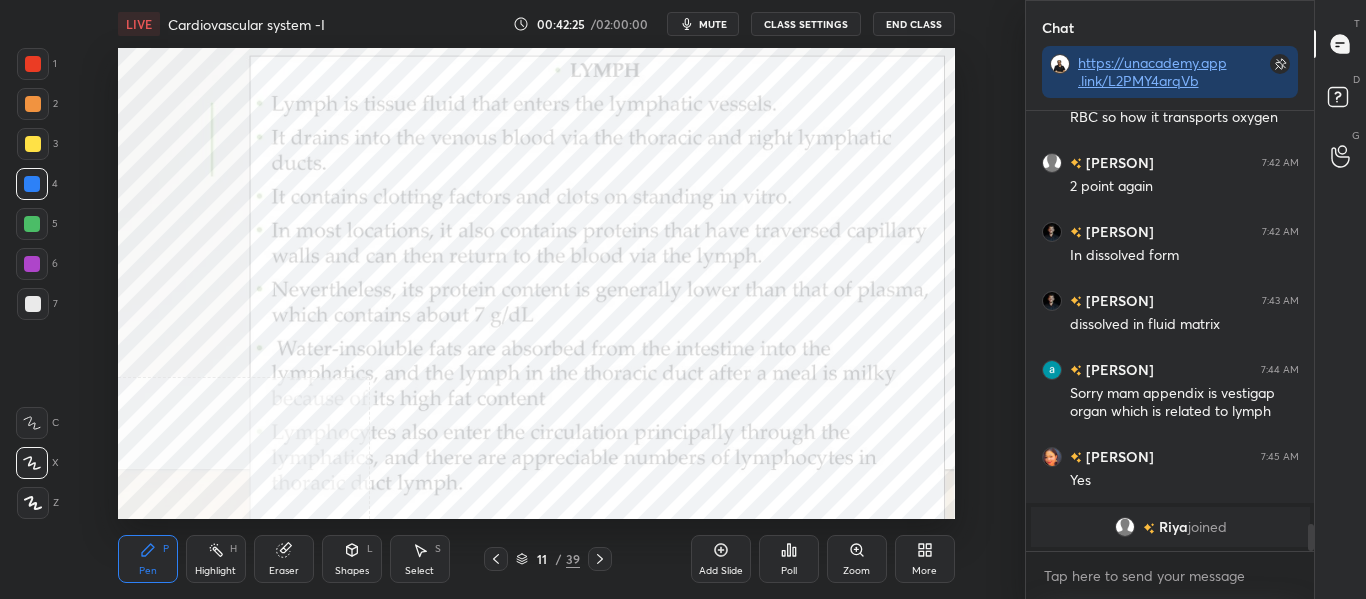 click on "Highlight H" at bounding box center (216, 559) 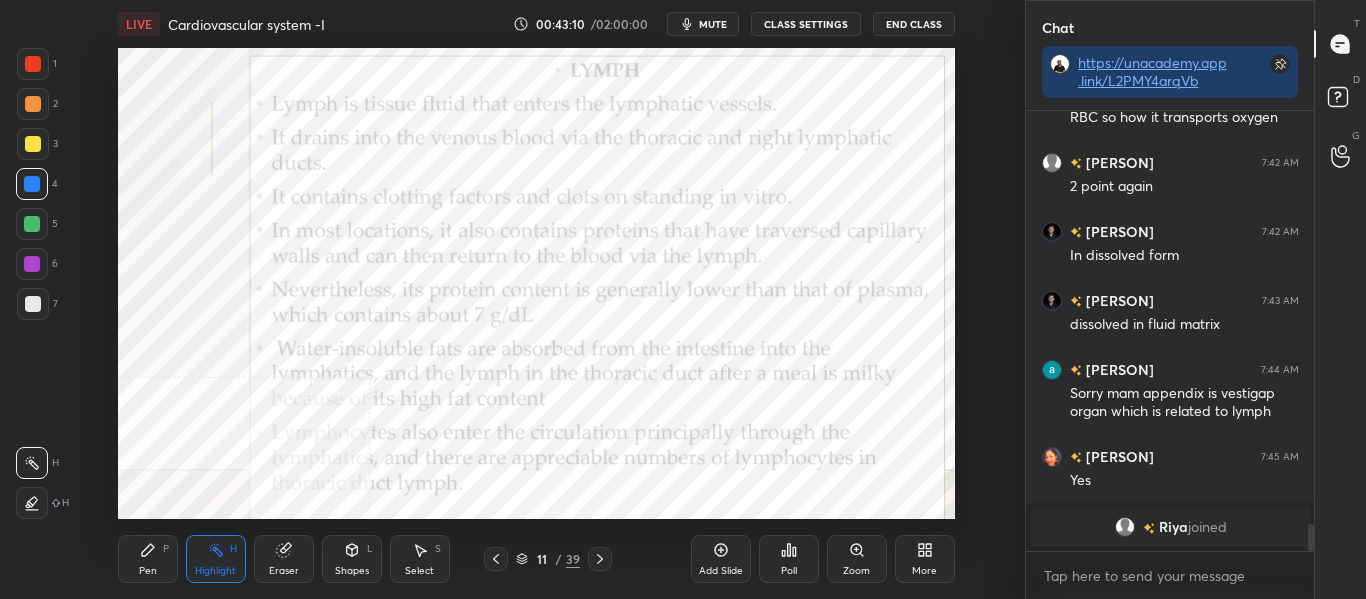 click on "mute" at bounding box center [713, 24] 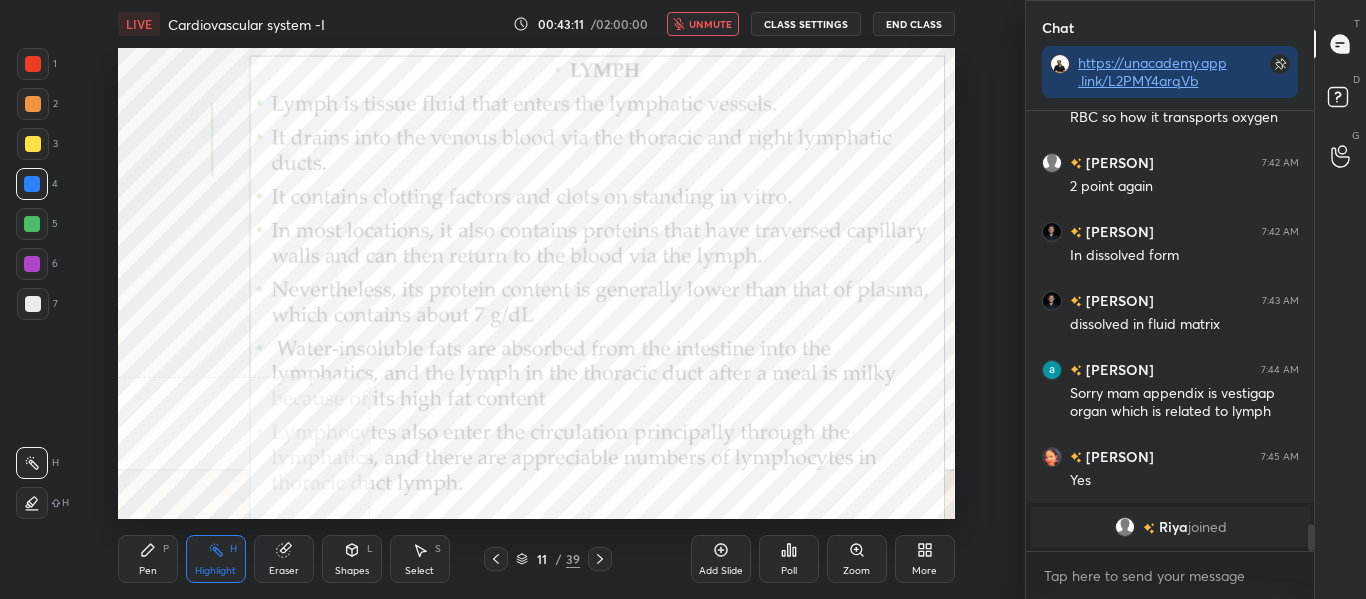 click on "unmute" at bounding box center (710, 24) 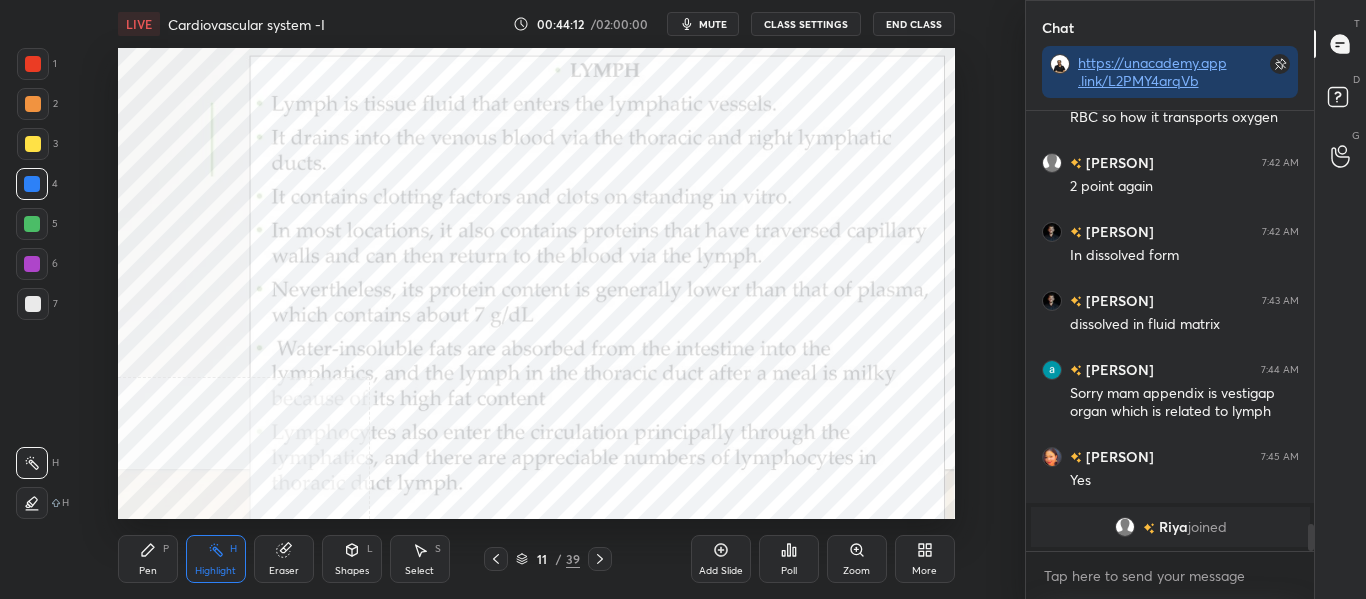 click on "Pen P" at bounding box center [148, 559] 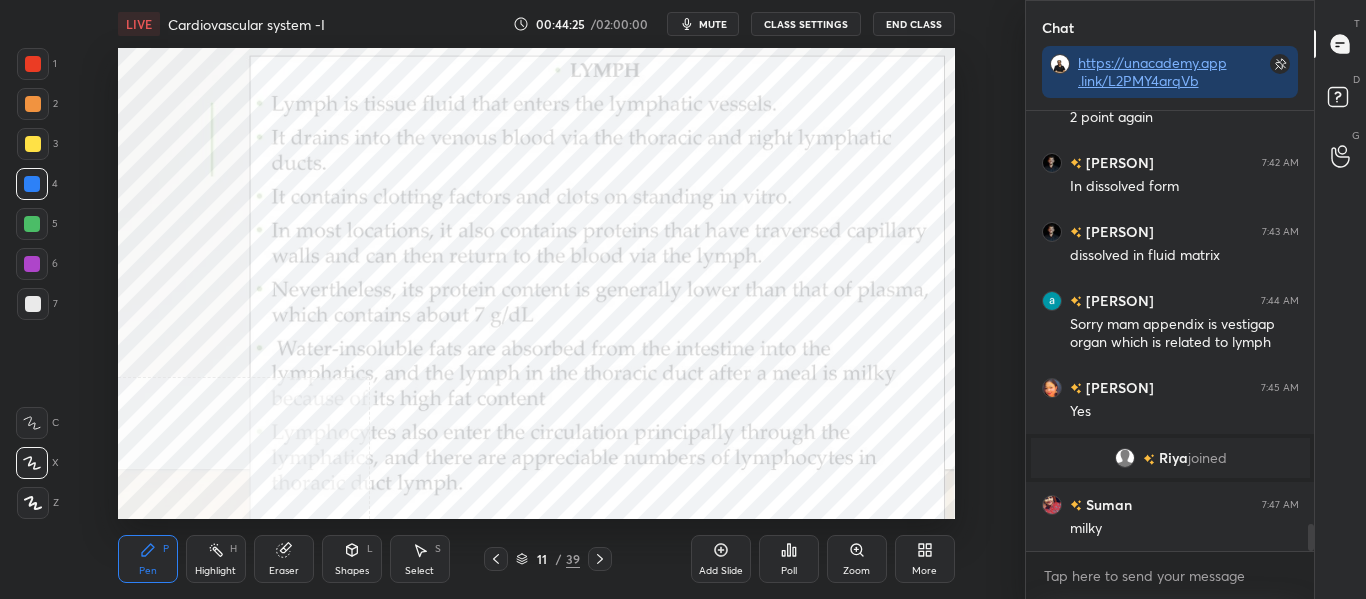 scroll, scrollTop: 6683, scrollLeft: 0, axis: vertical 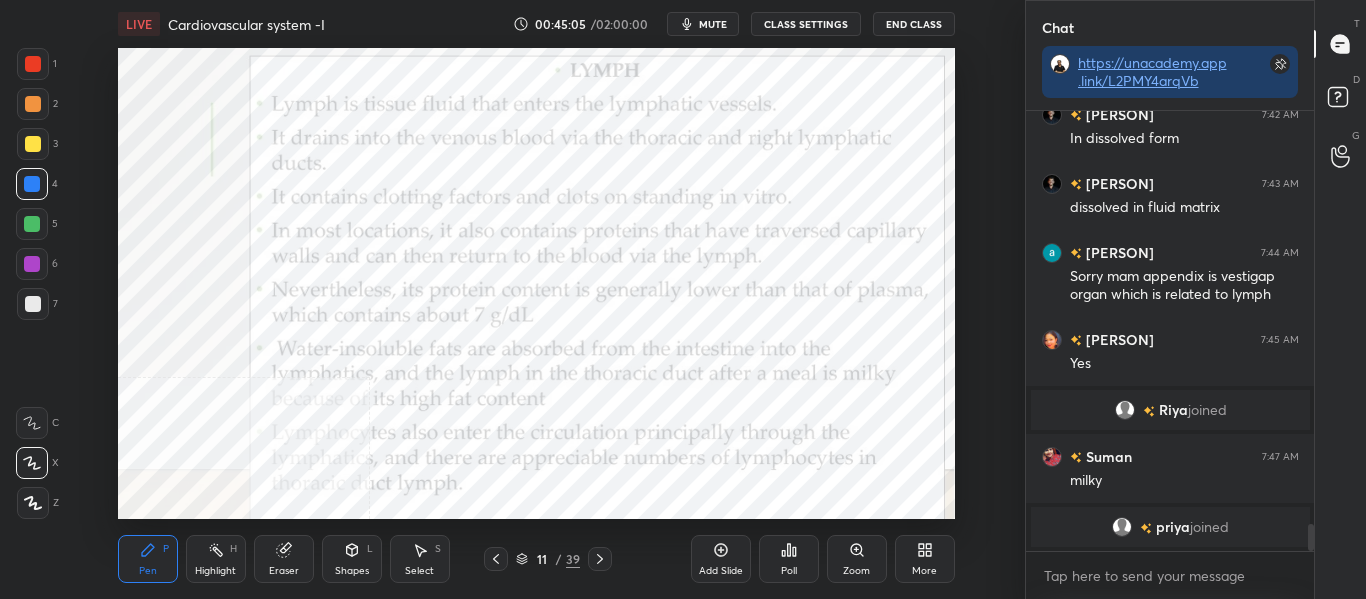 click at bounding box center [600, 559] 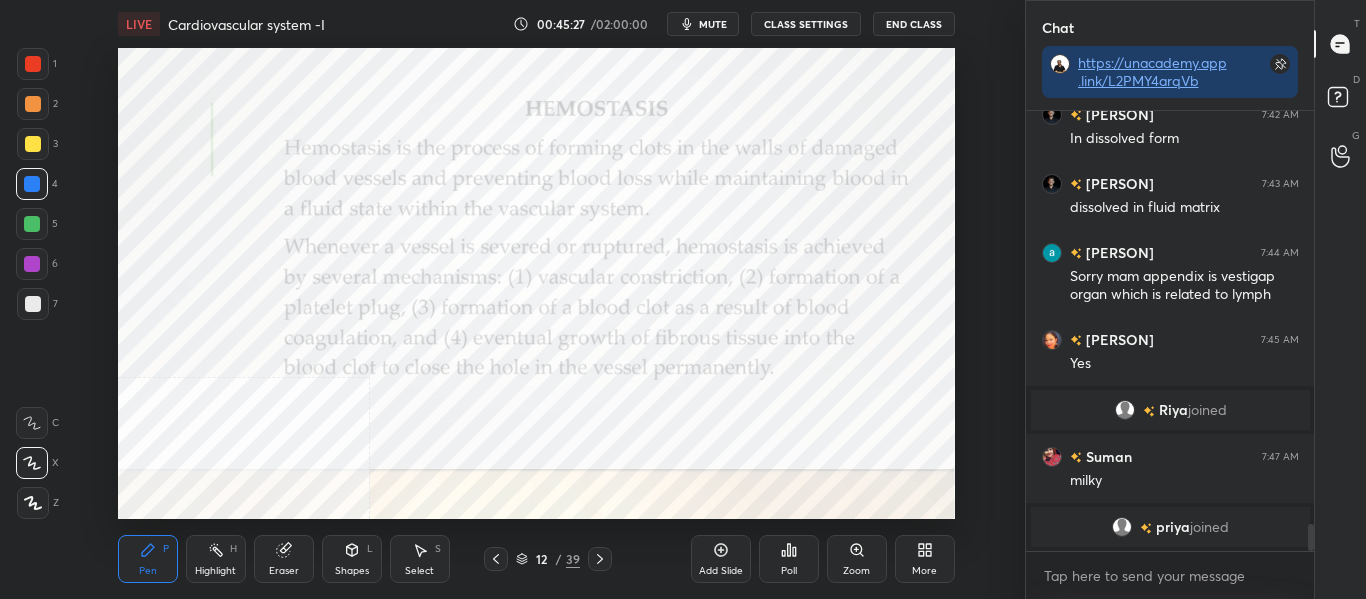 click on "mute" at bounding box center (713, 24) 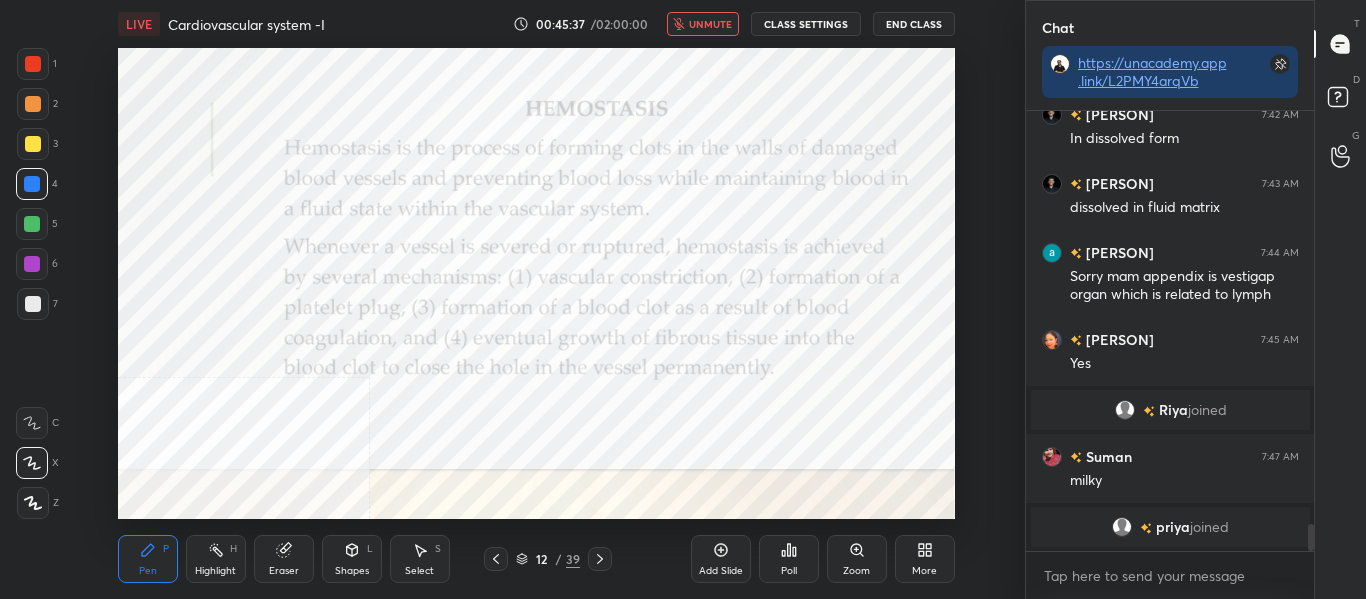 click 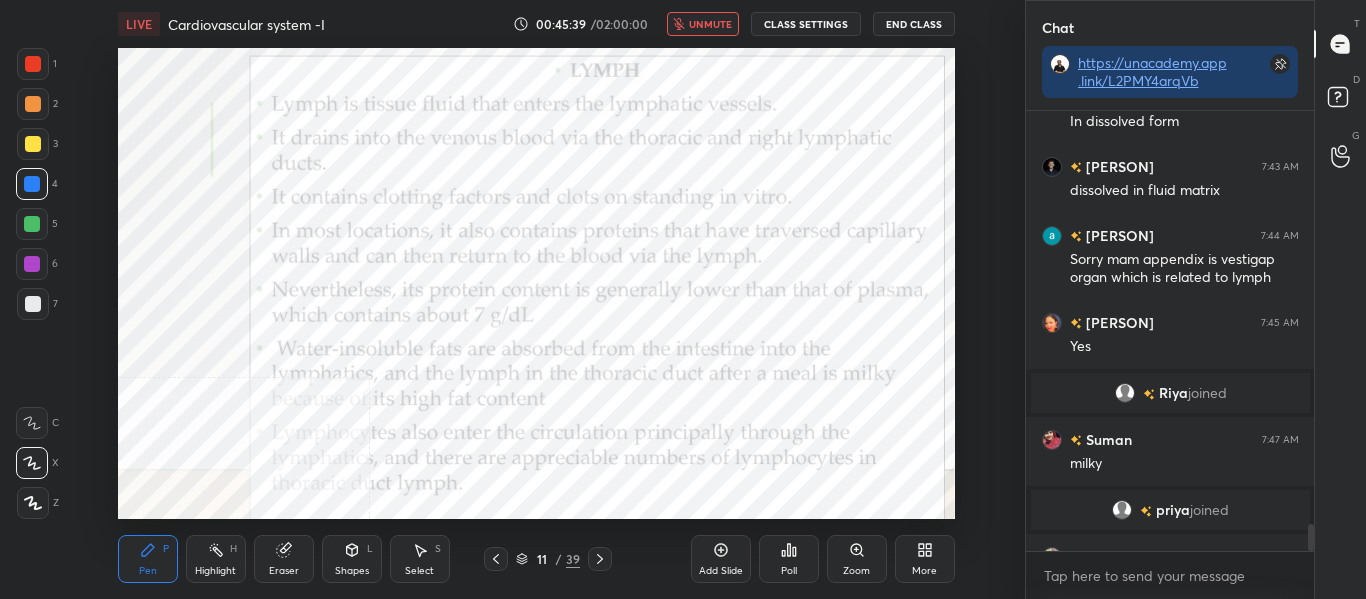 scroll, scrollTop: 6735, scrollLeft: 0, axis: vertical 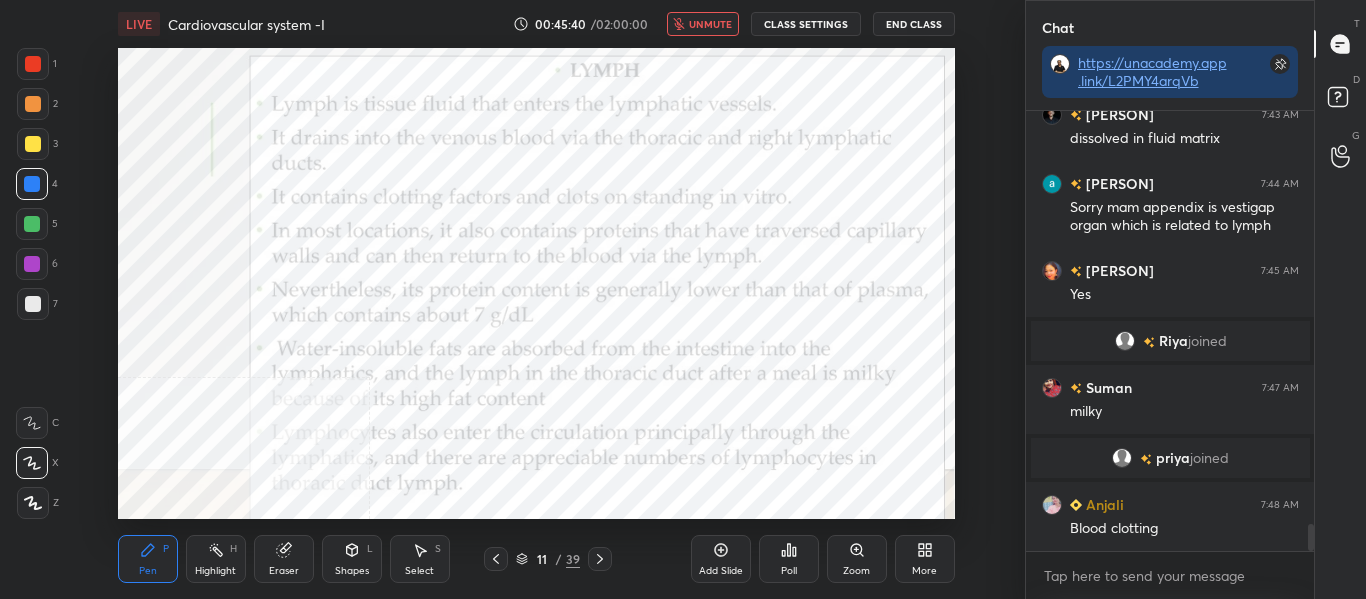 click on "unmute" at bounding box center [710, 24] 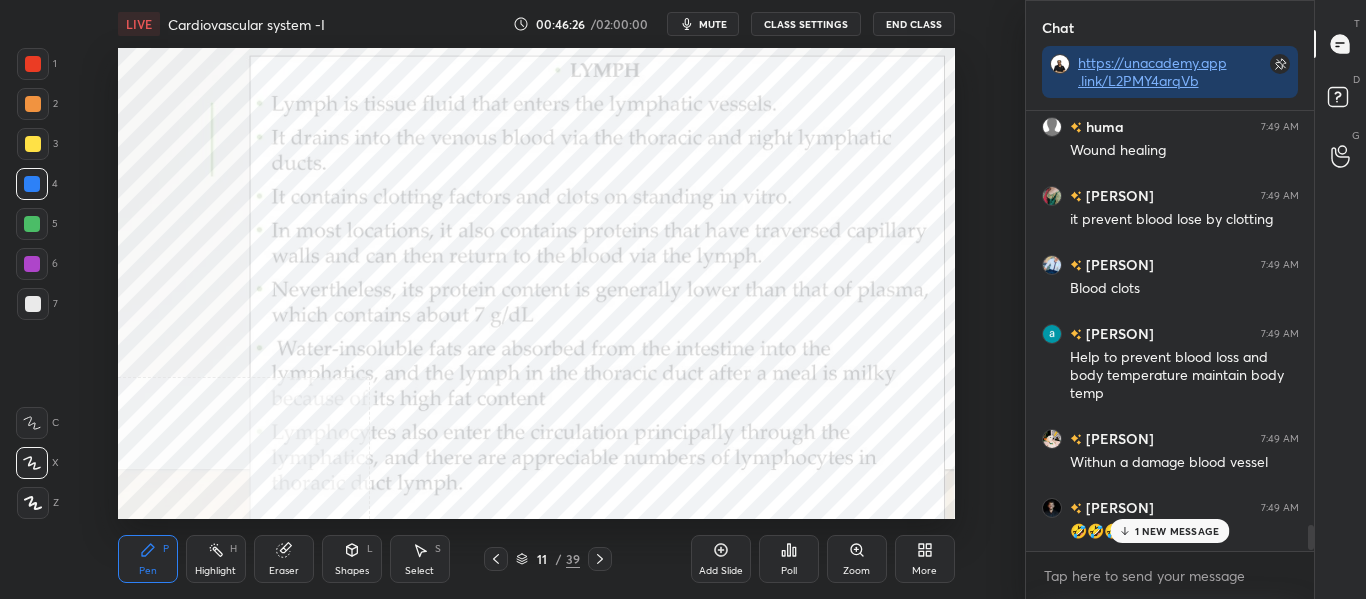 scroll, scrollTop: 7737, scrollLeft: 0, axis: vertical 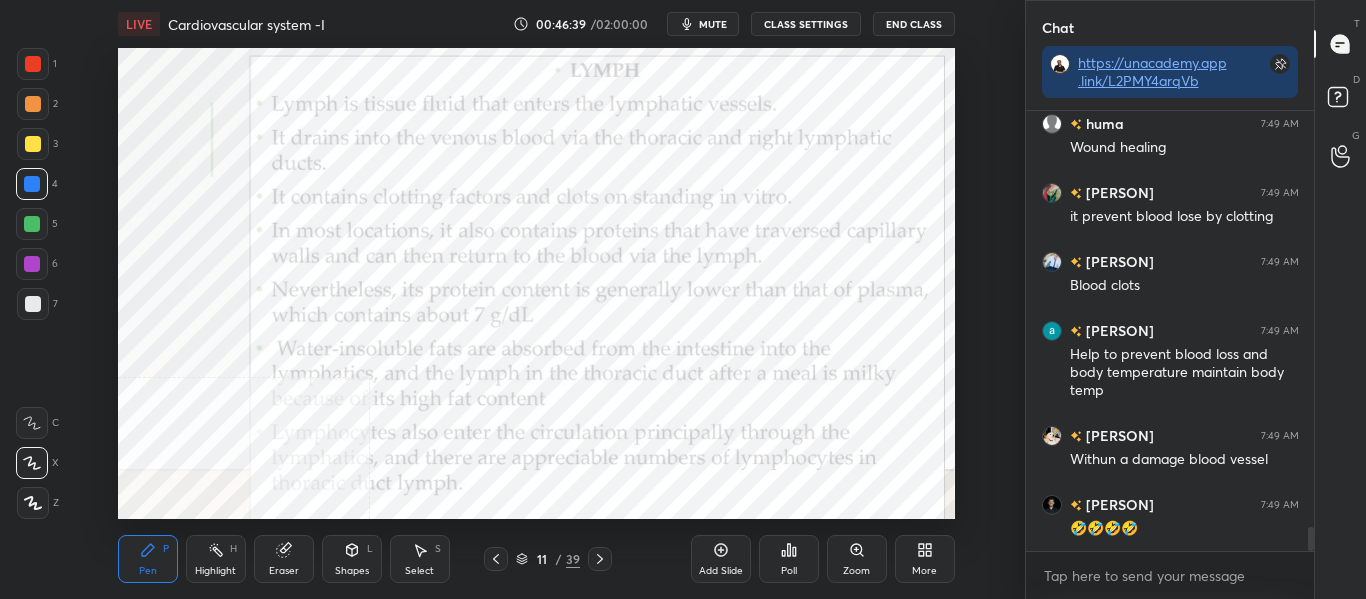click 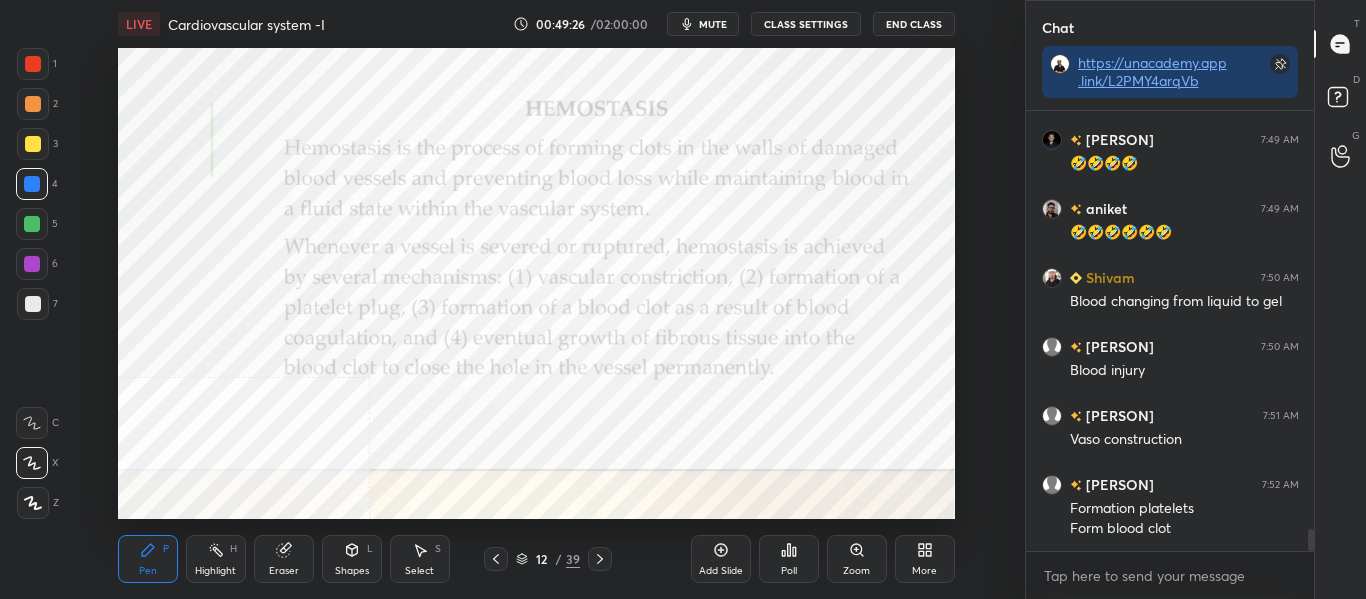scroll, scrollTop: 8171, scrollLeft: 0, axis: vertical 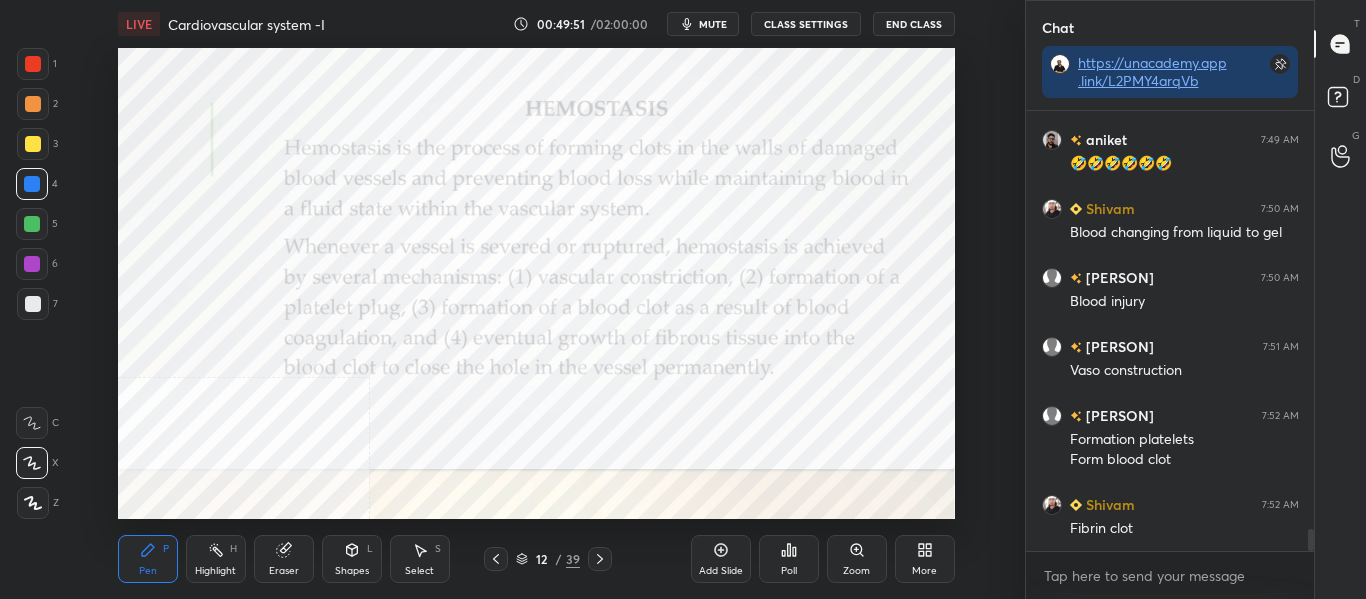 click on "Add Slide" at bounding box center (721, 559) 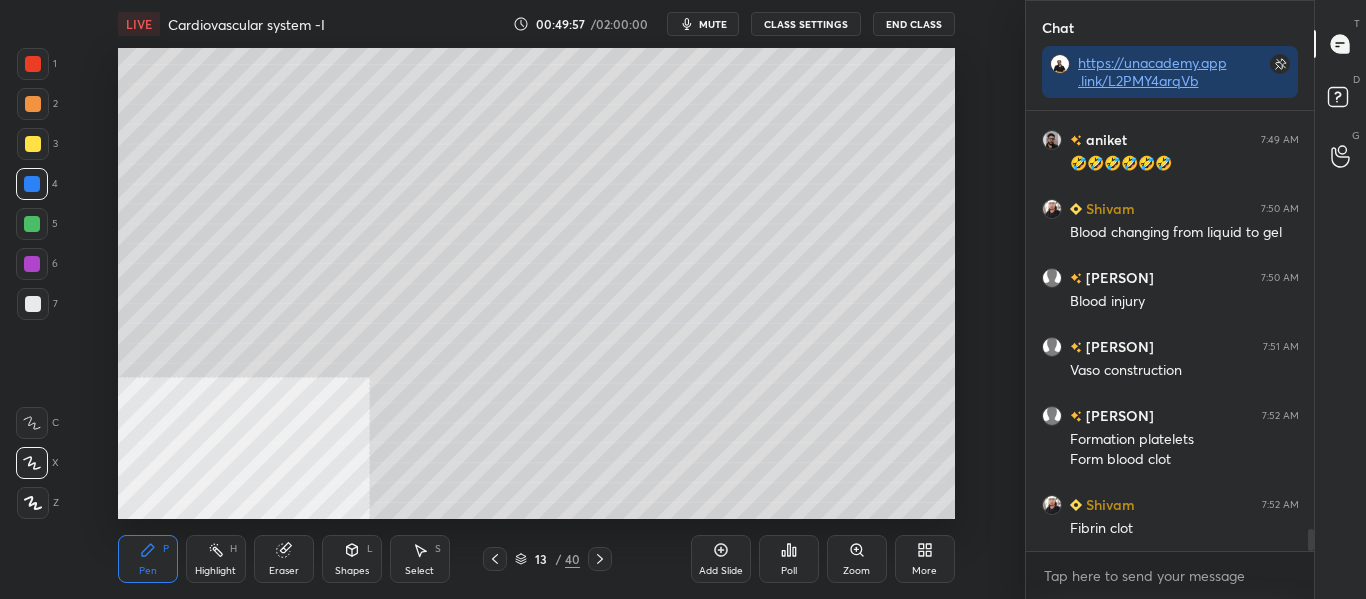 click at bounding box center (33, 304) 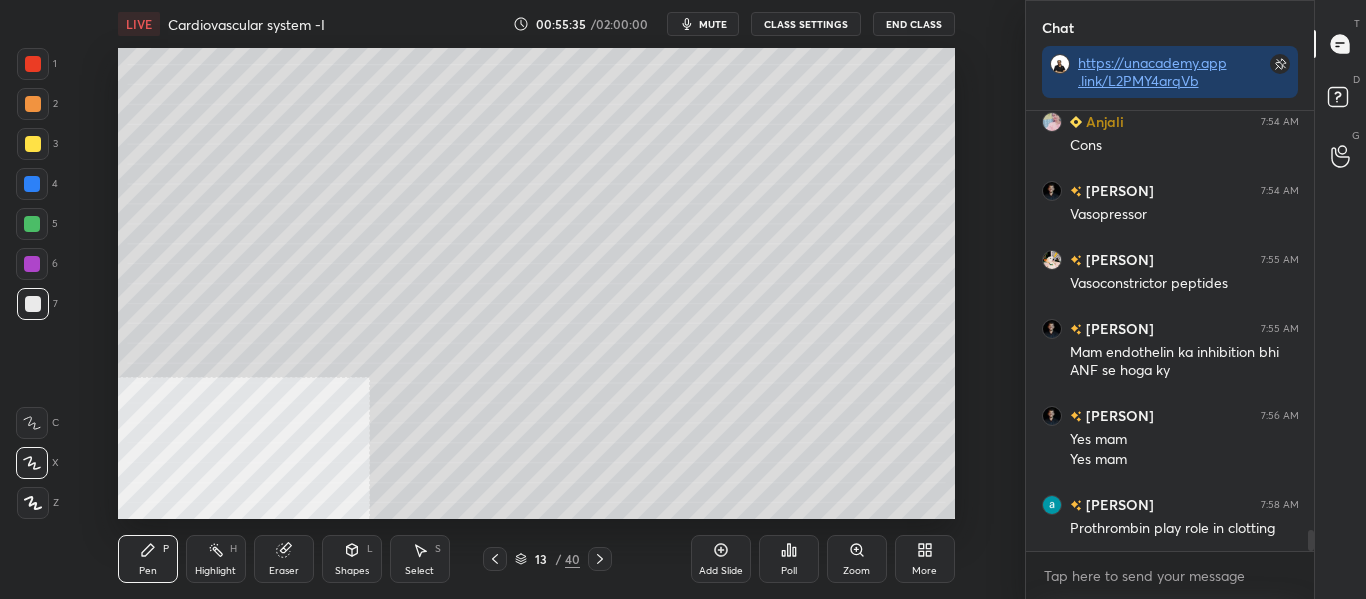 scroll, scrollTop: 8692, scrollLeft: 0, axis: vertical 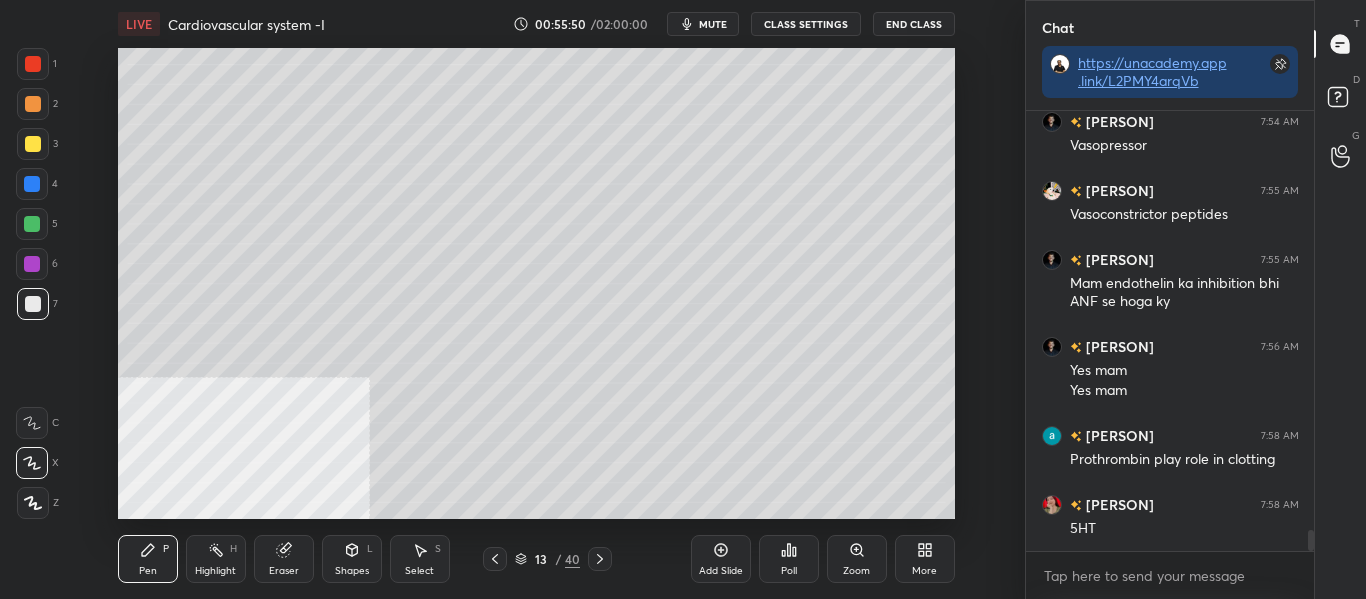 click on "Add Slide" at bounding box center (721, 559) 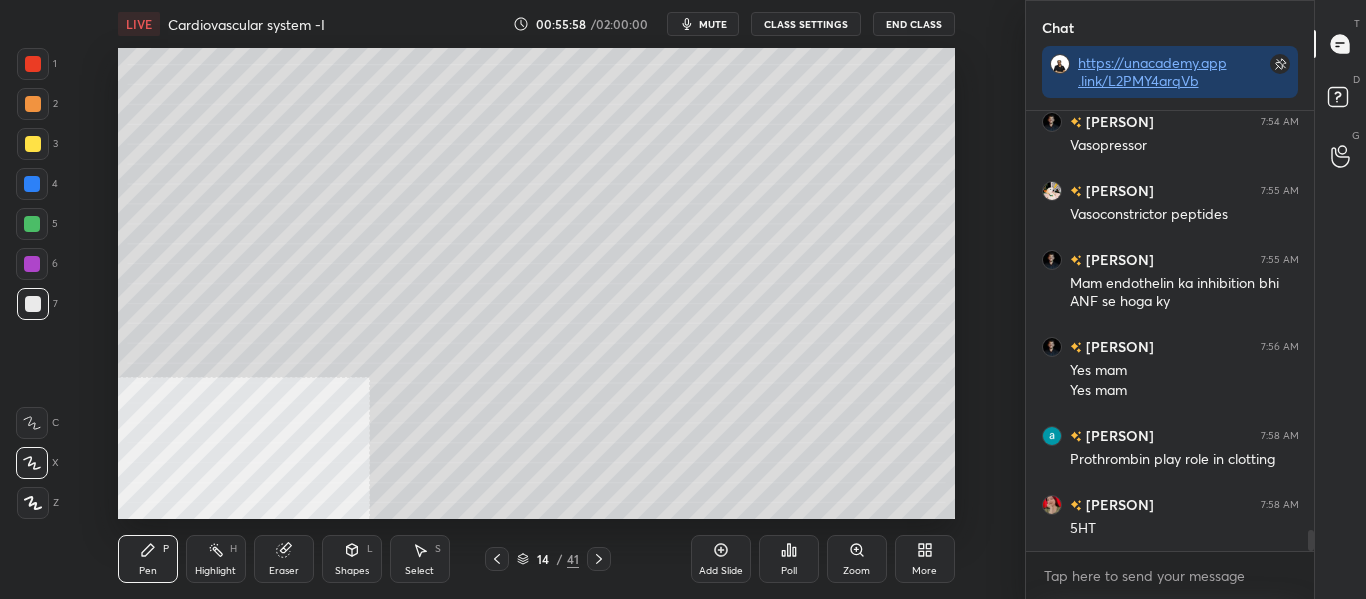 click on "Highlight" at bounding box center (215, 571) 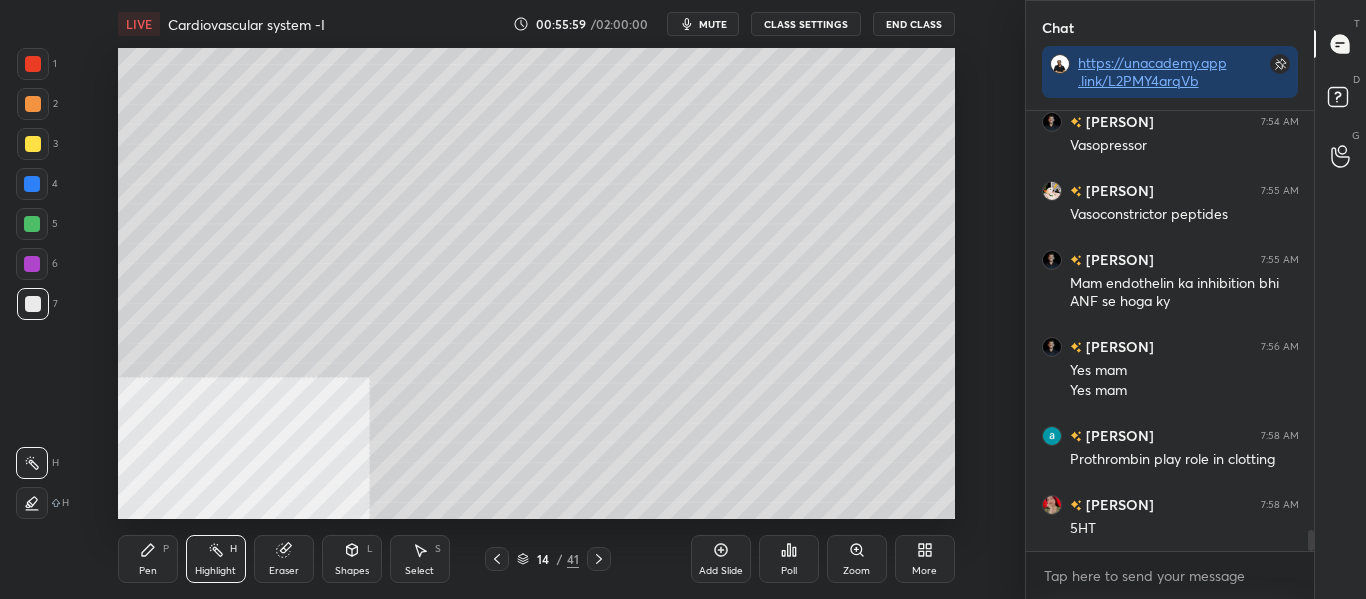 click on "Eraser" at bounding box center [284, 571] 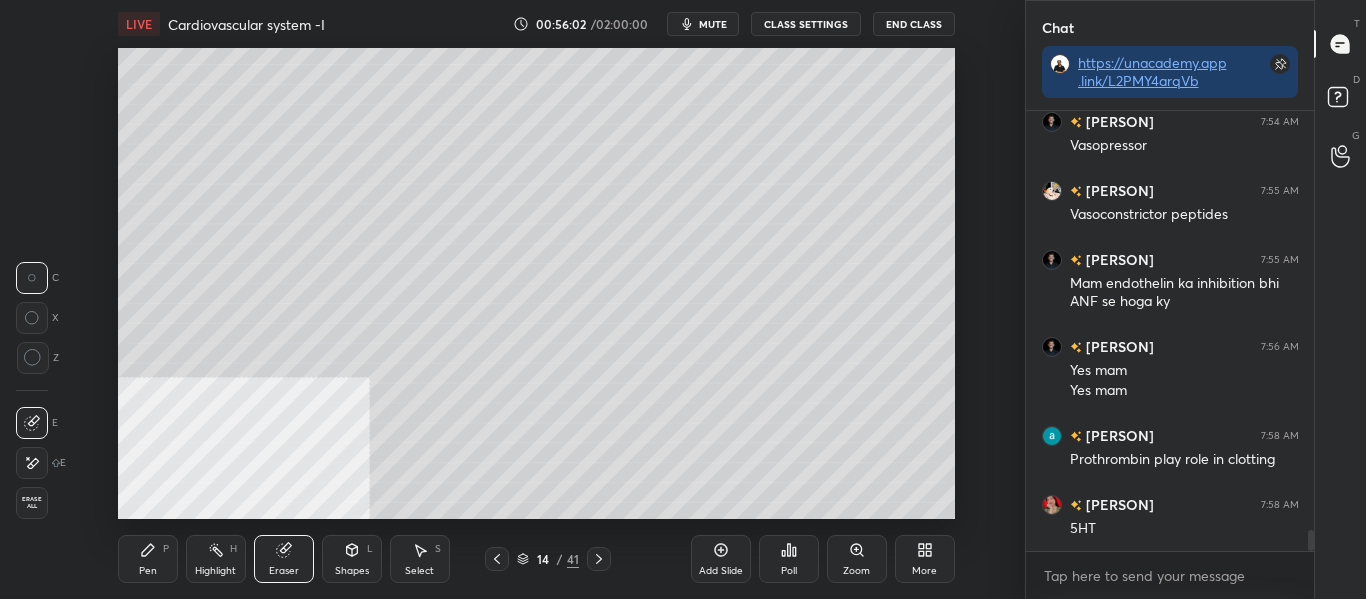 click on "Pen" at bounding box center [148, 571] 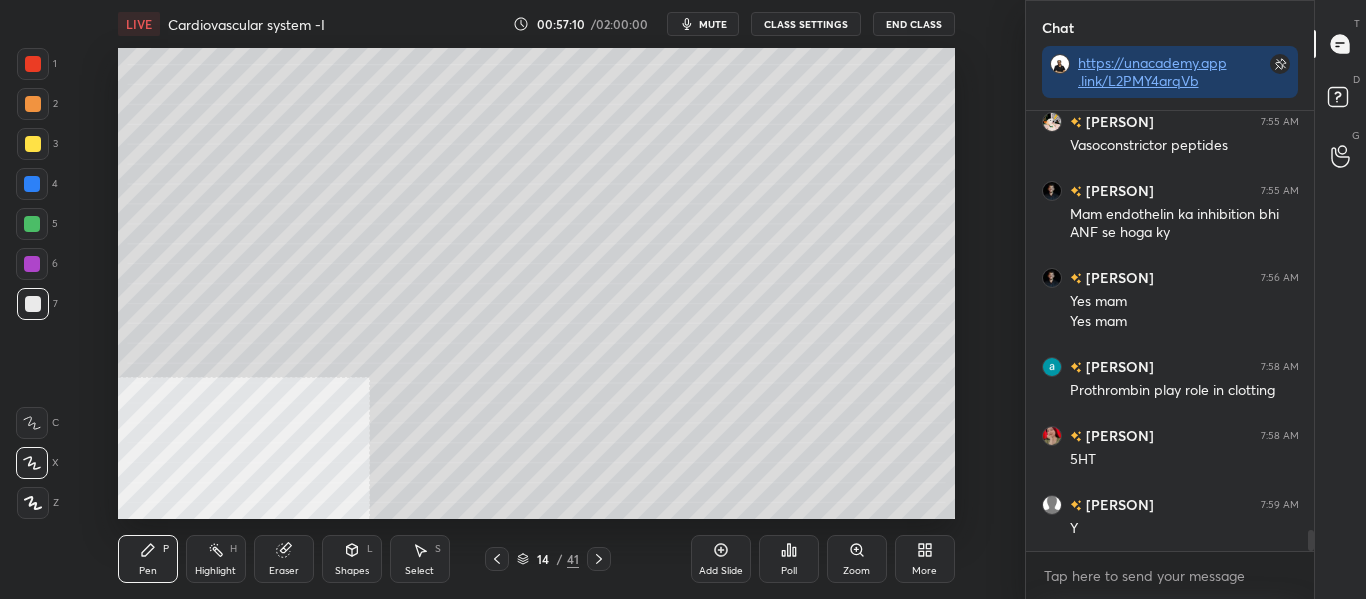 scroll, scrollTop: 8809, scrollLeft: 0, axis: vertical 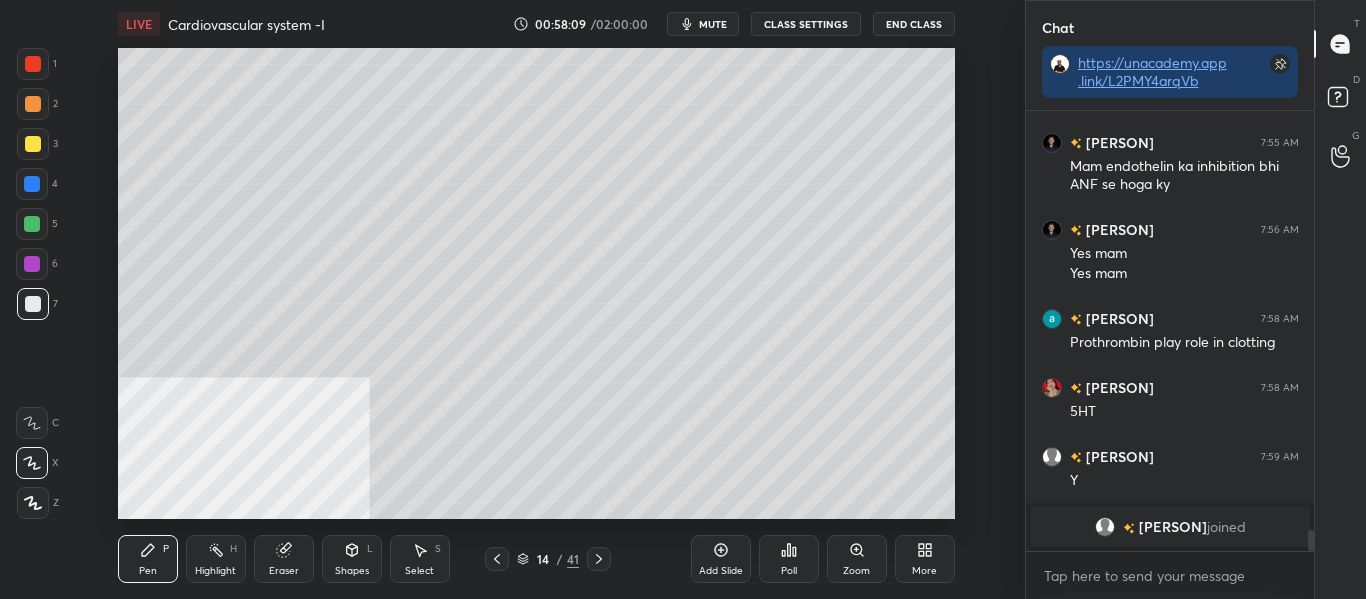 click on "Eraser" at bounding box center (284, 571) 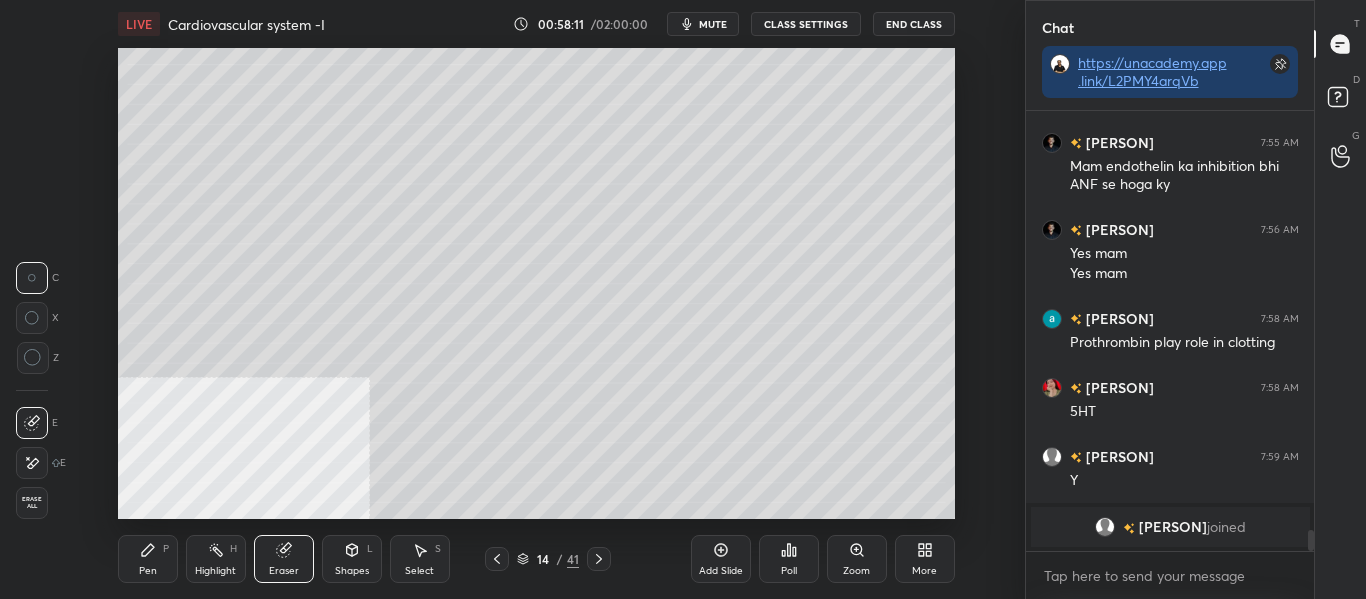 click on "P" at bounding box center (166, 549) 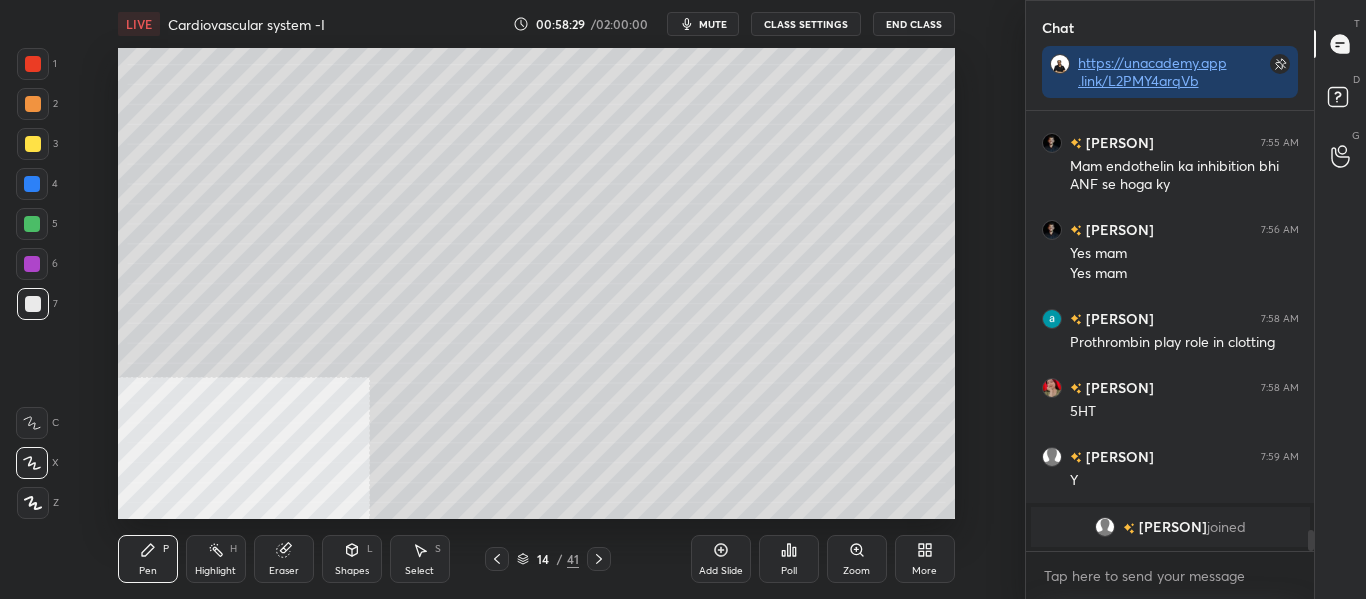 click on "Add Slide" at bounding box center [721, 559] 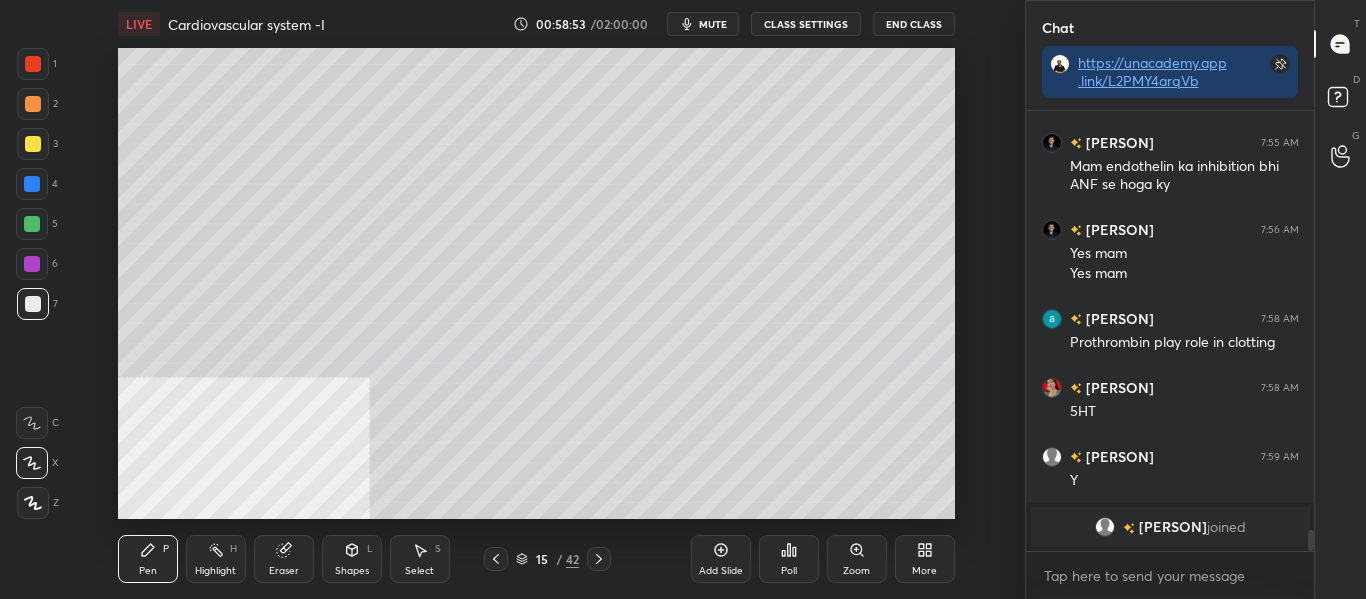 scroll, scrollTop: 8363, scrollLeft: 0, axis: vertical 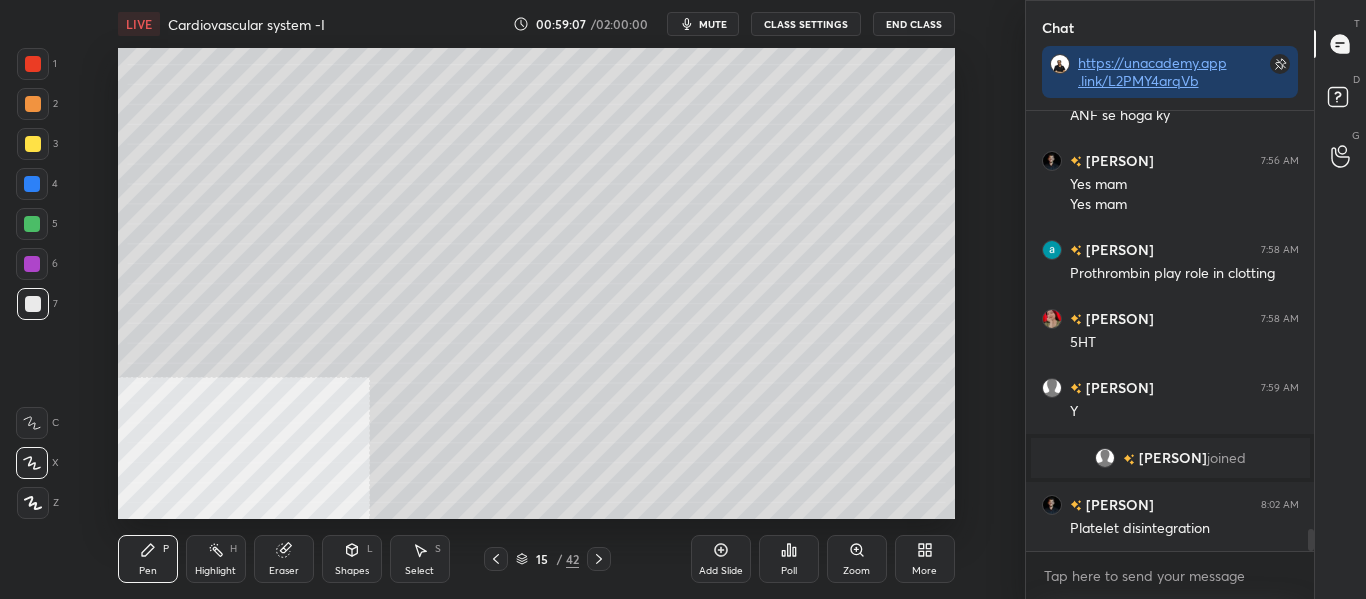 click at bounding box center (599, 559) 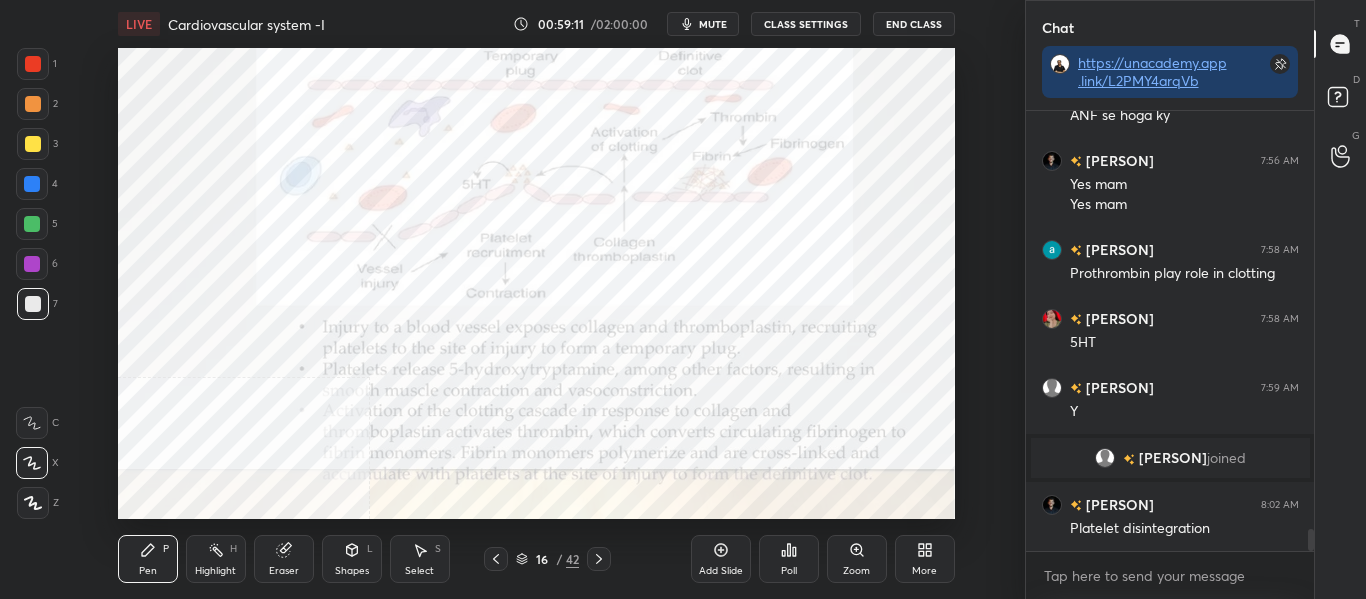 click on "Highlight" at bounding box center [215, 571] 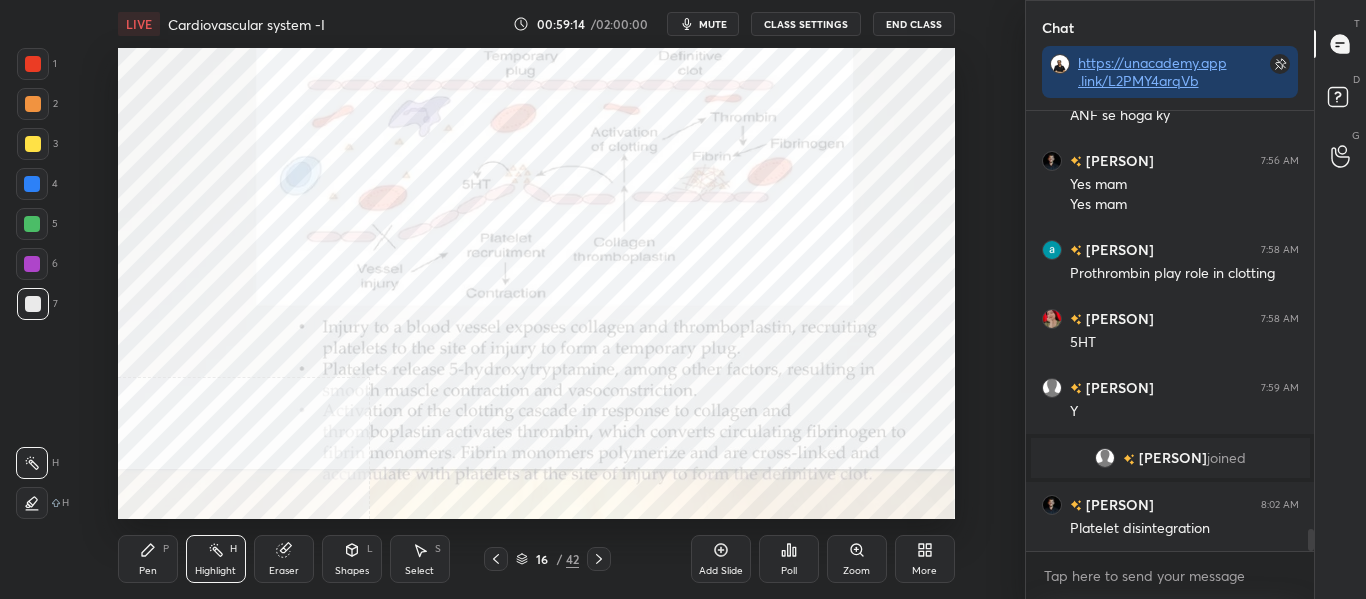 click at bounding box center [32, 184] 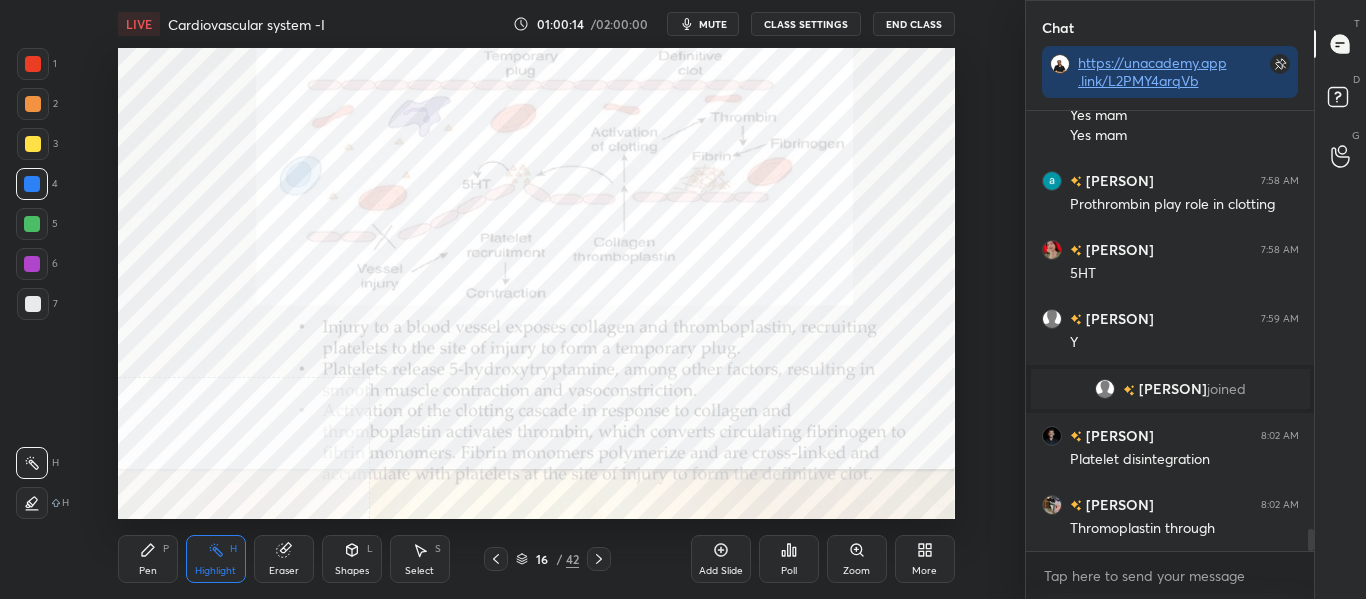 scroll, scrollTop: 8501, scrollLeft: 0, axis: vertical 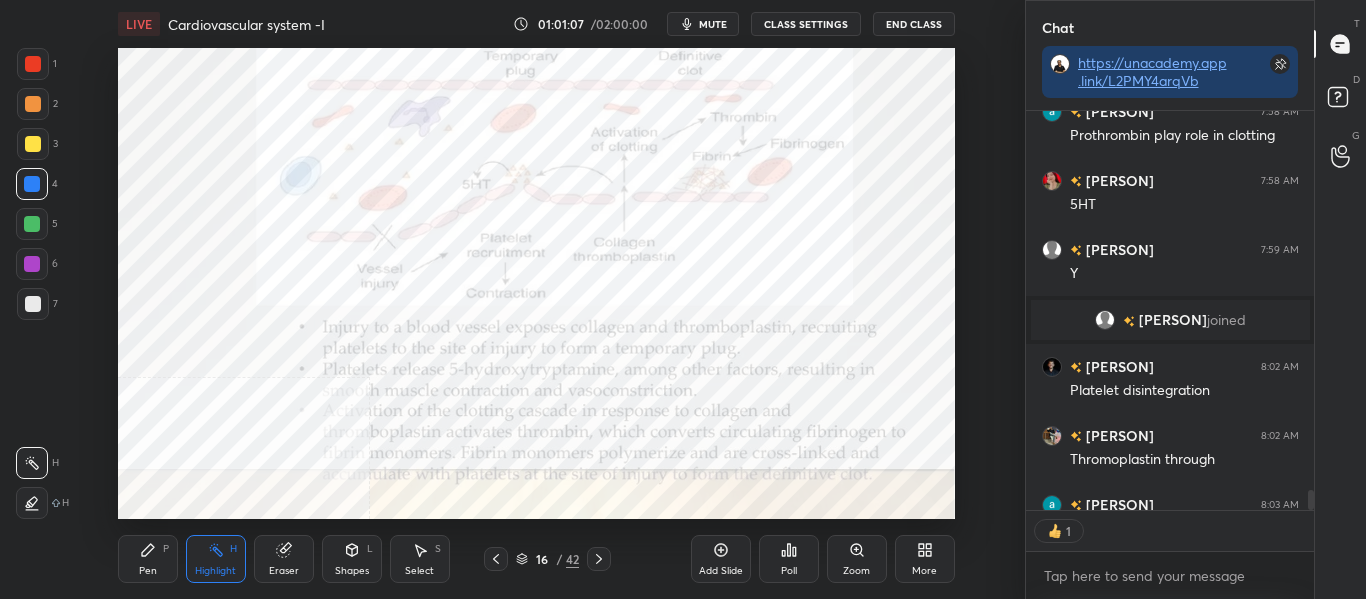 click 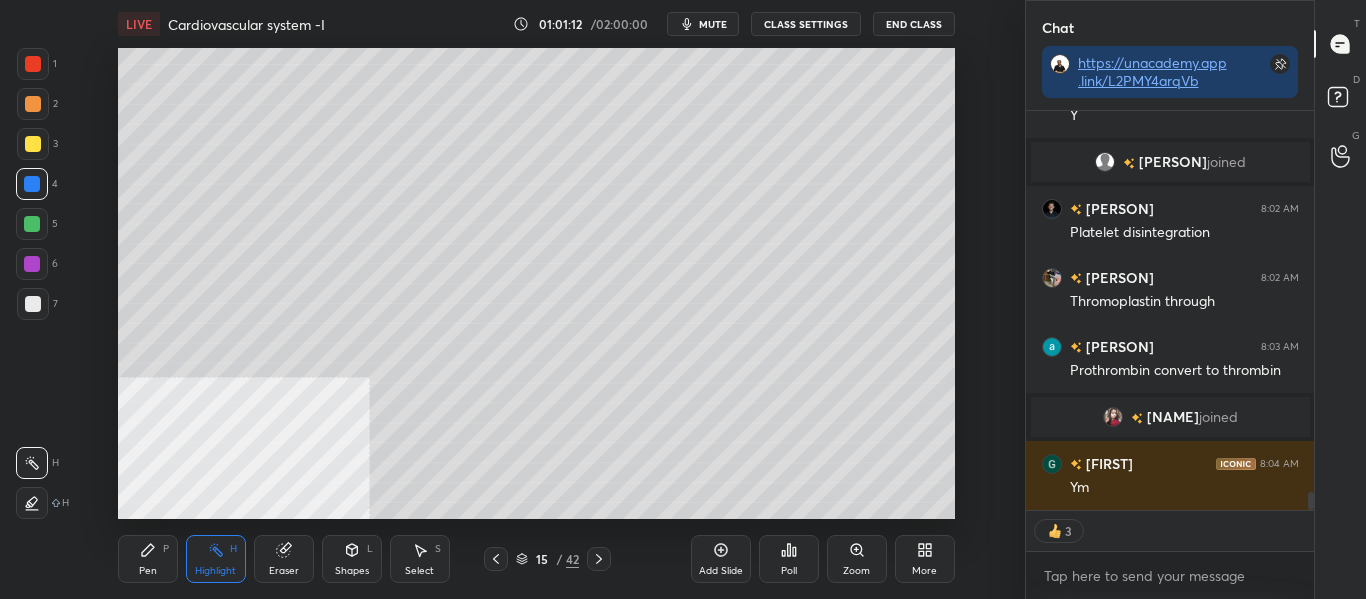 scroll, scrollTop: 8547, scrollLeft: 0, axis: vertical 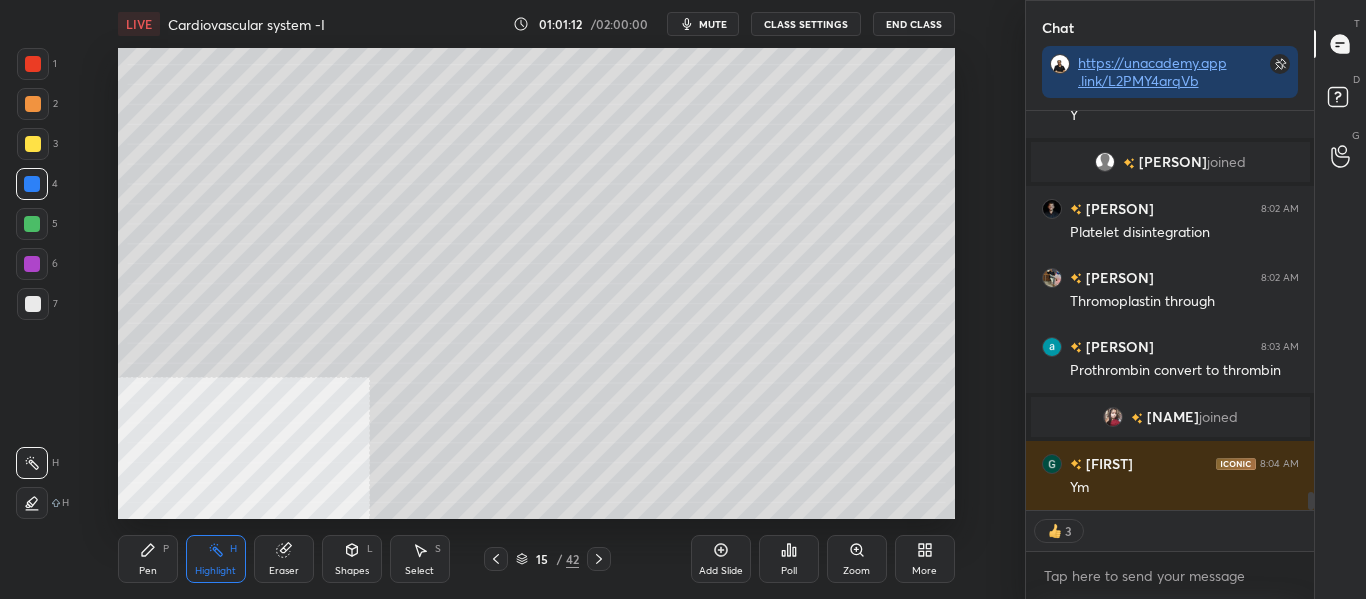click on "Pen" at bounding box center [148, 571] 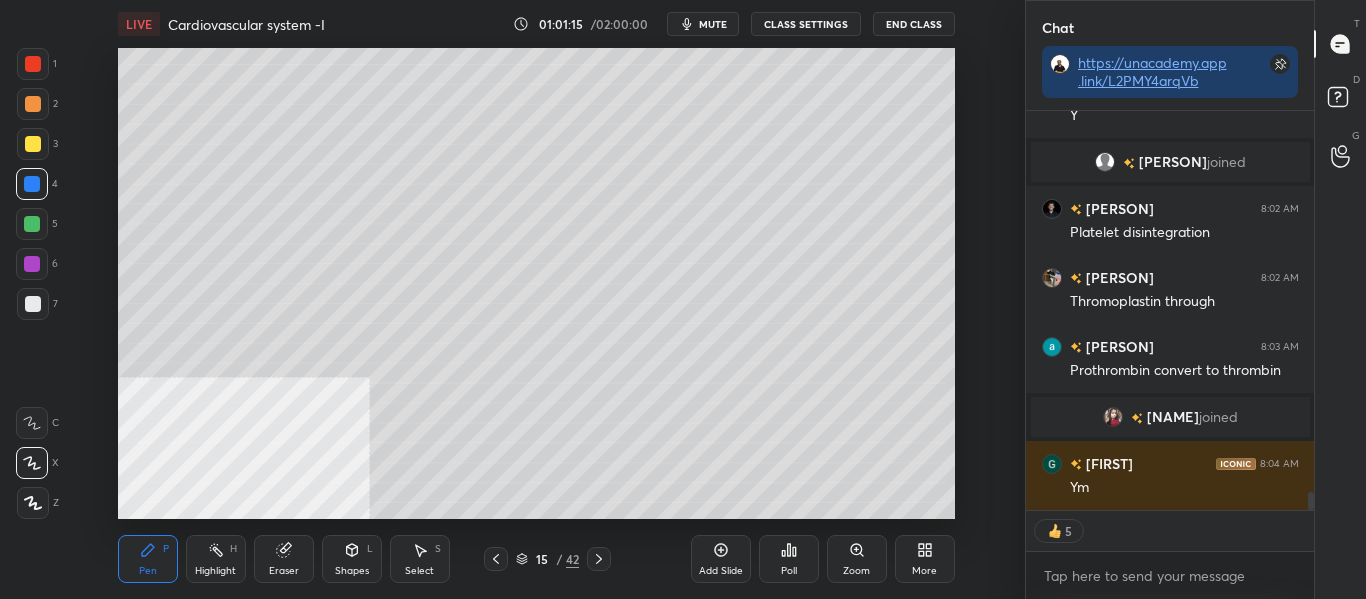 click at bounding box center (33, 304) 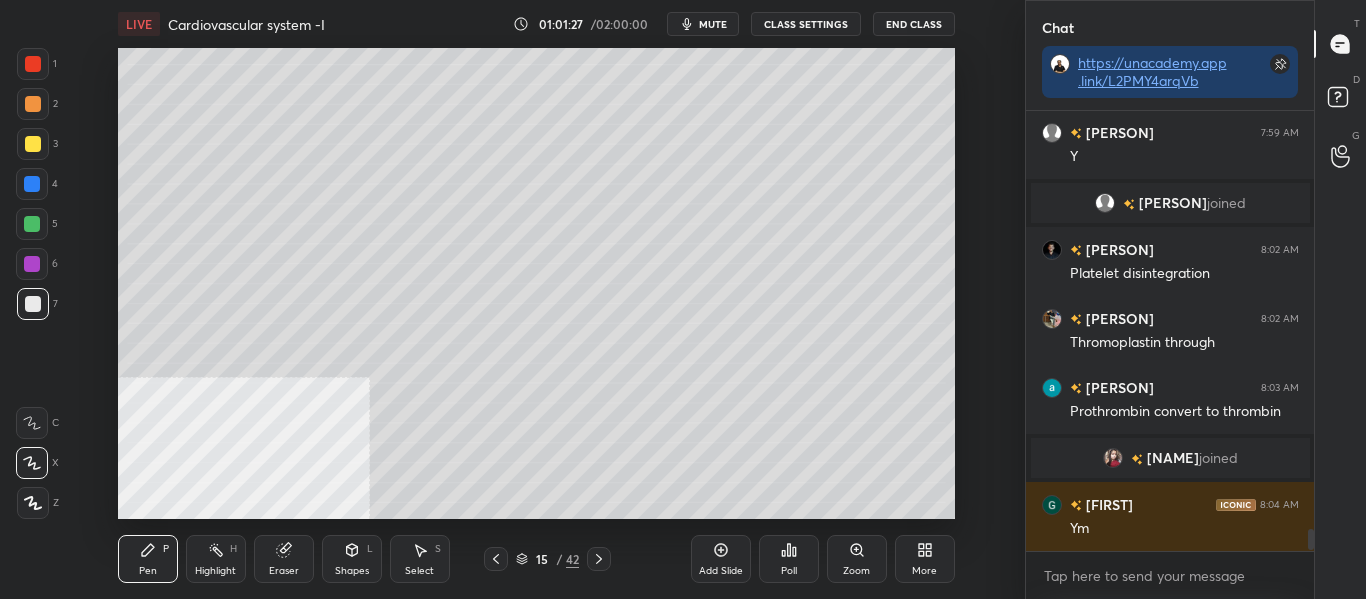 scroll, scrollTop: 7, scrollLeft: 7, axis: both 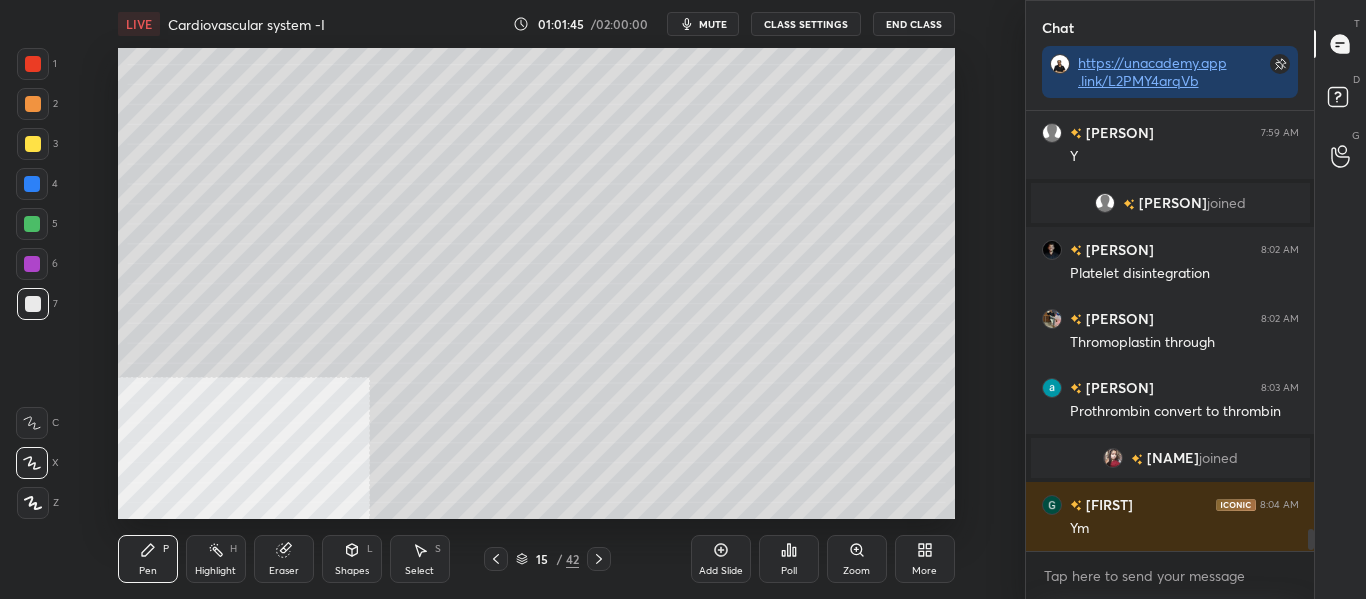 click at bounding box center [33, 144] 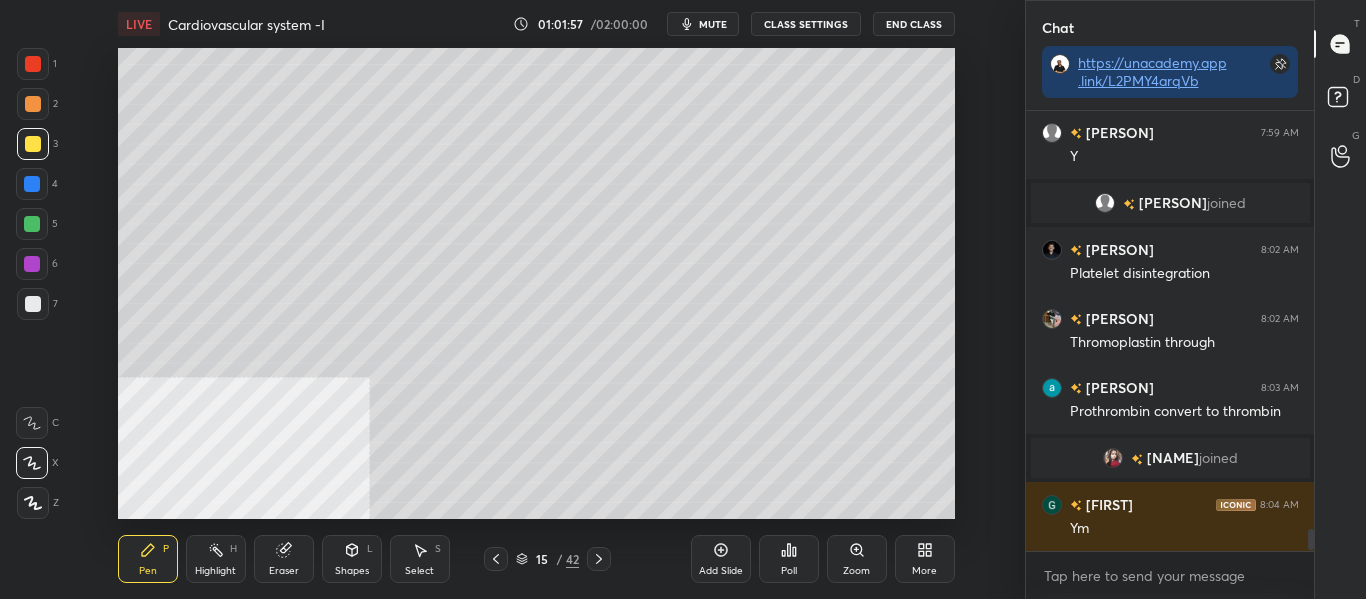 click at bounding box center [33, 304] 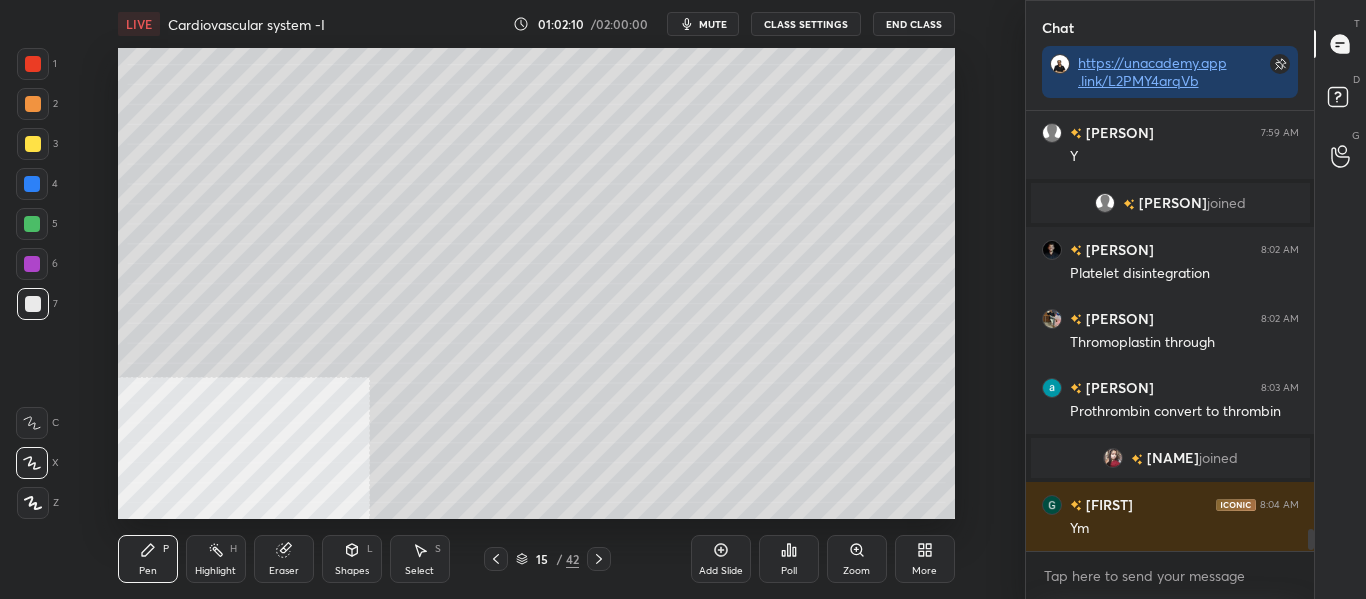 click at bounding box center (33, 144) 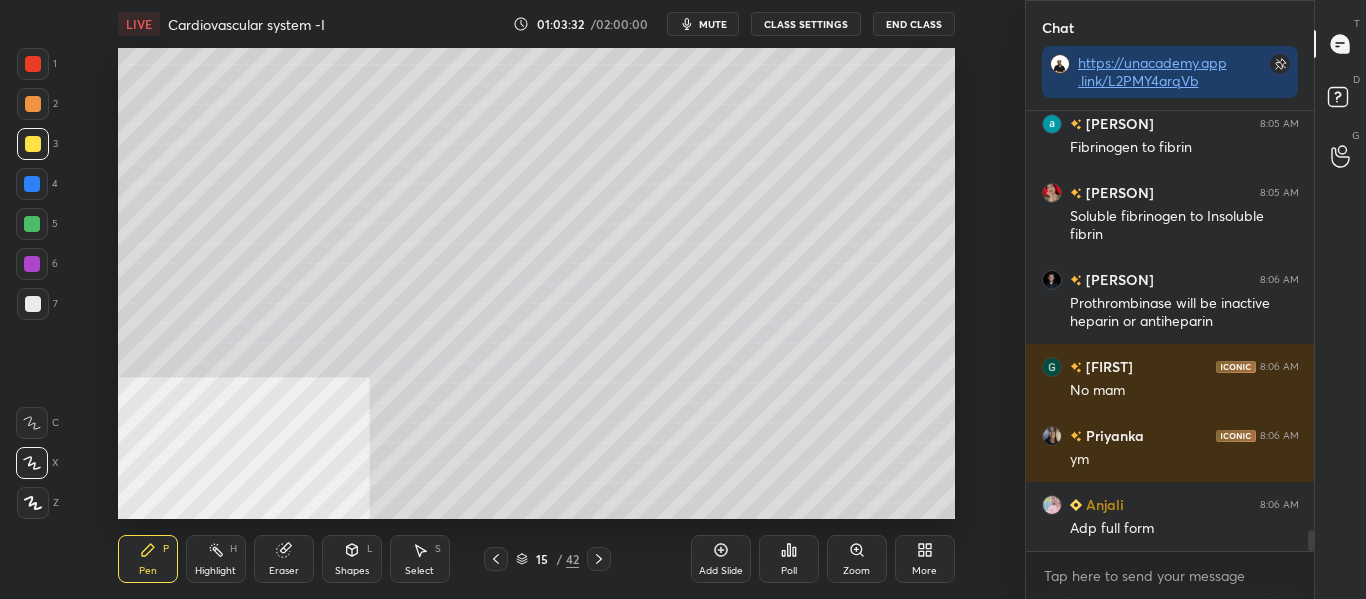 scroll, scrollTop: 9025, scrollLeft: 0, axis: vertical 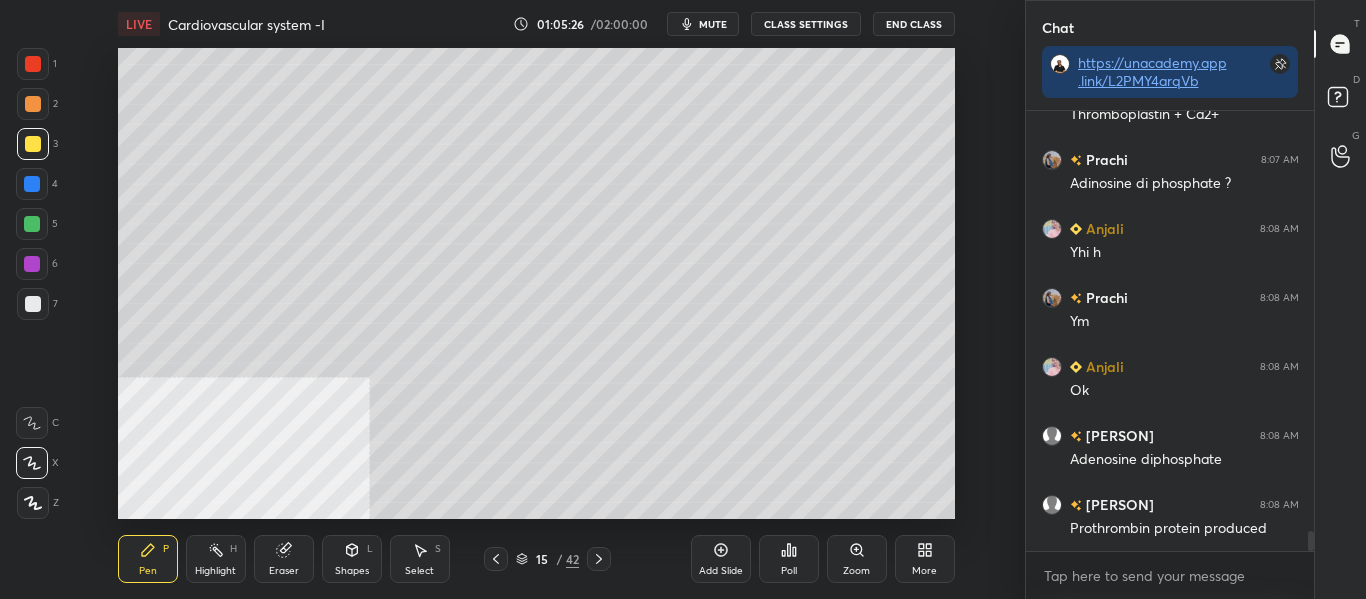 click 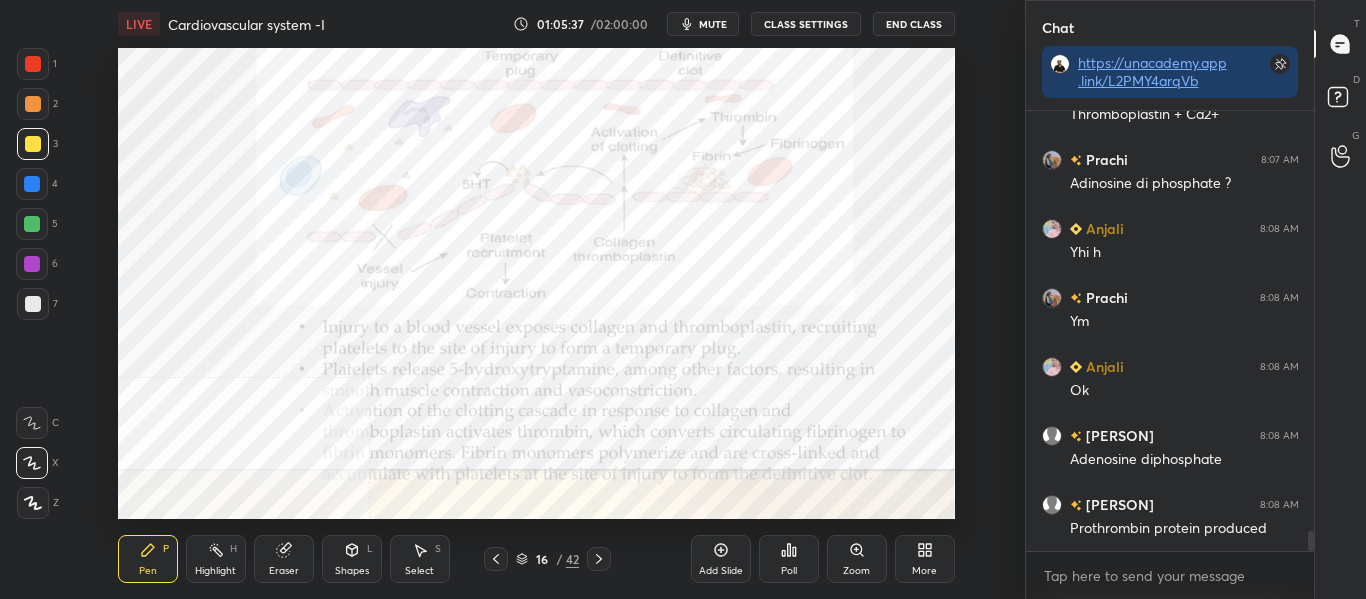 click on "Highlight H" at bounding box center (216, 559) 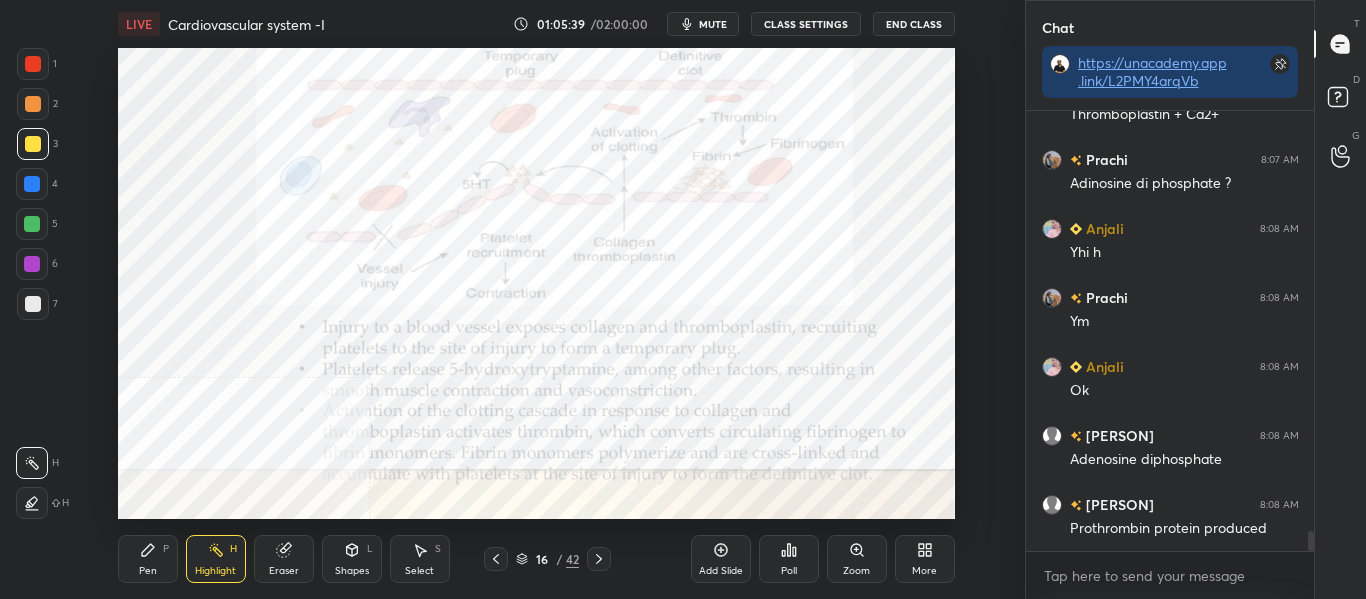 click 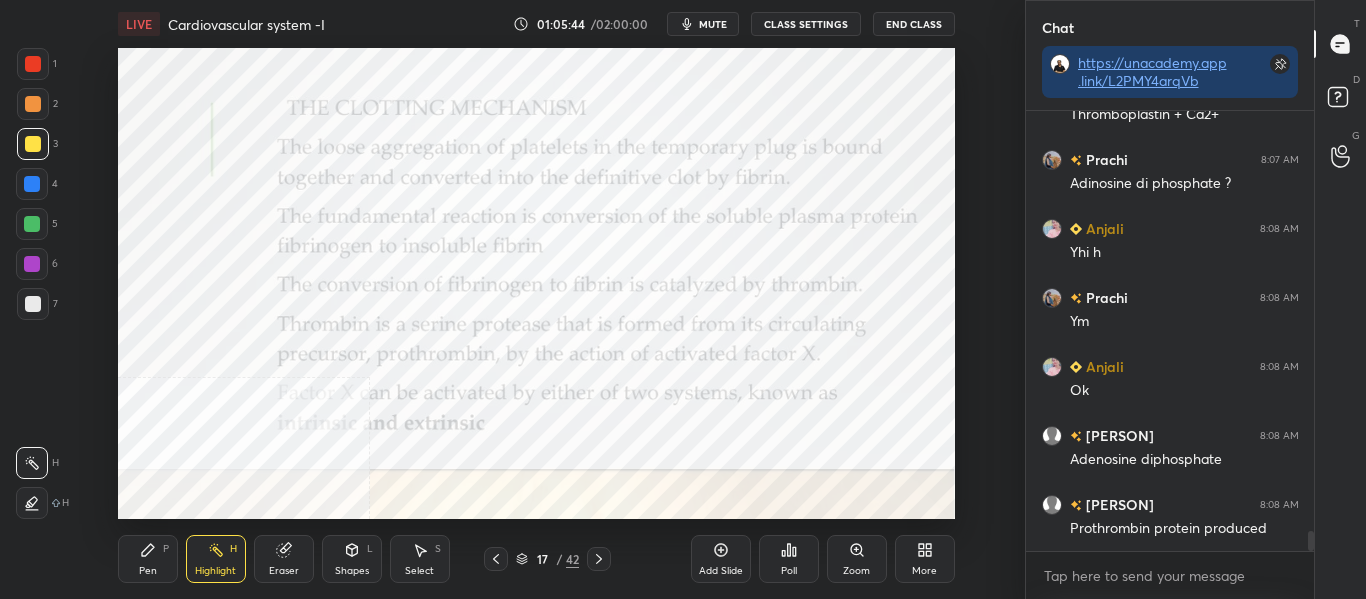 click 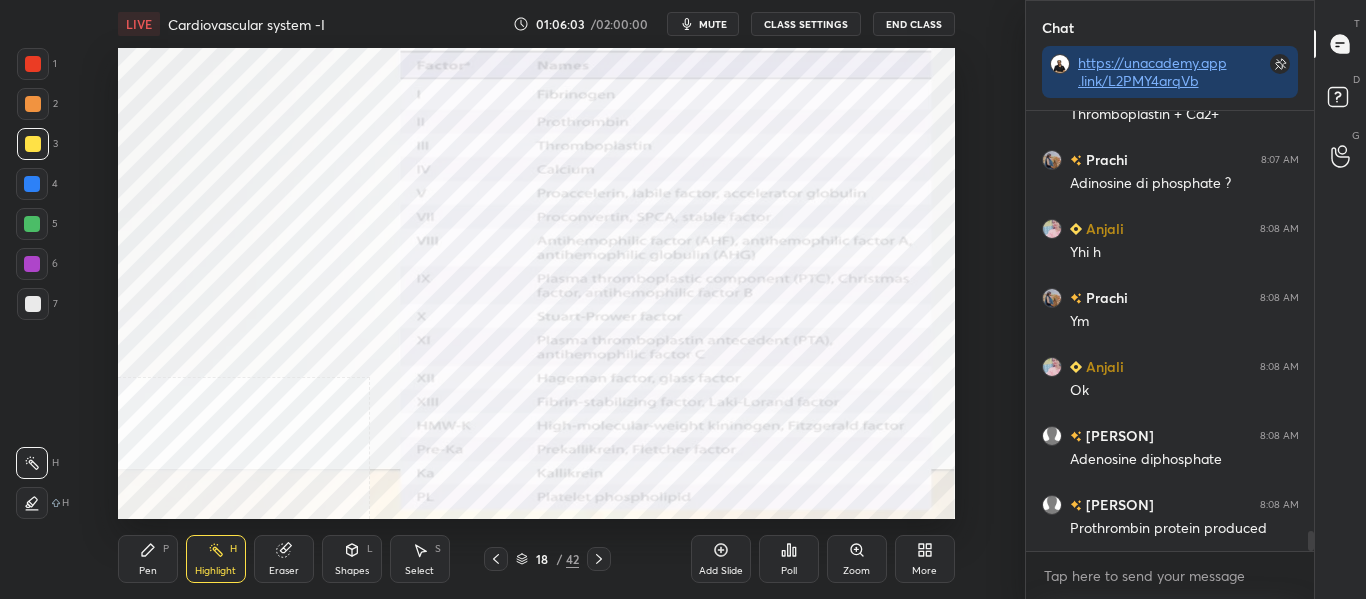 scroll, scrollTop: 9408, scrollLeft: 0, axis: vertical 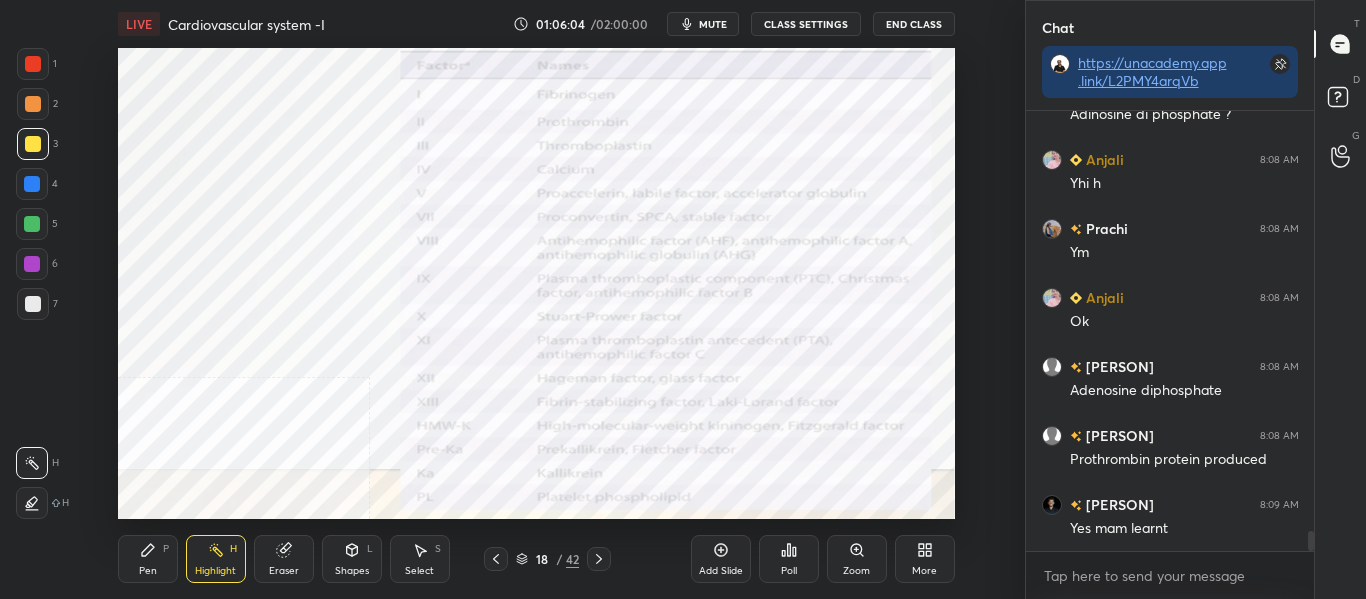 click on "Pen" at bounding box center (148, 571) 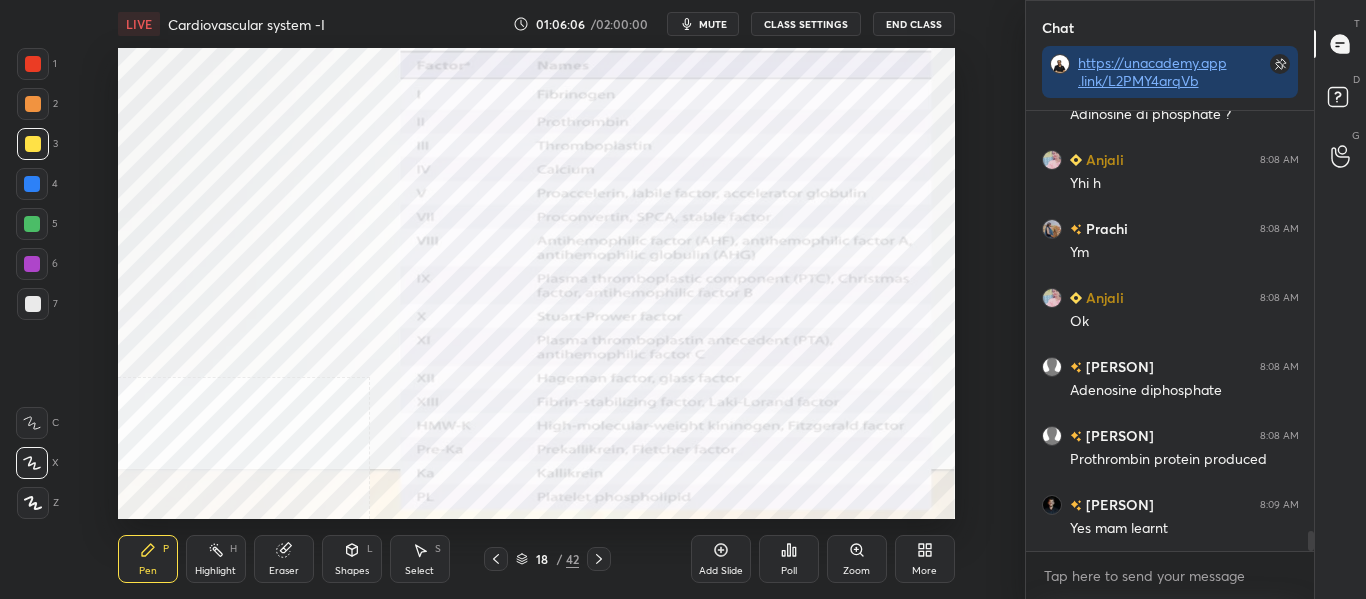 click at bounding box center [32, 184] 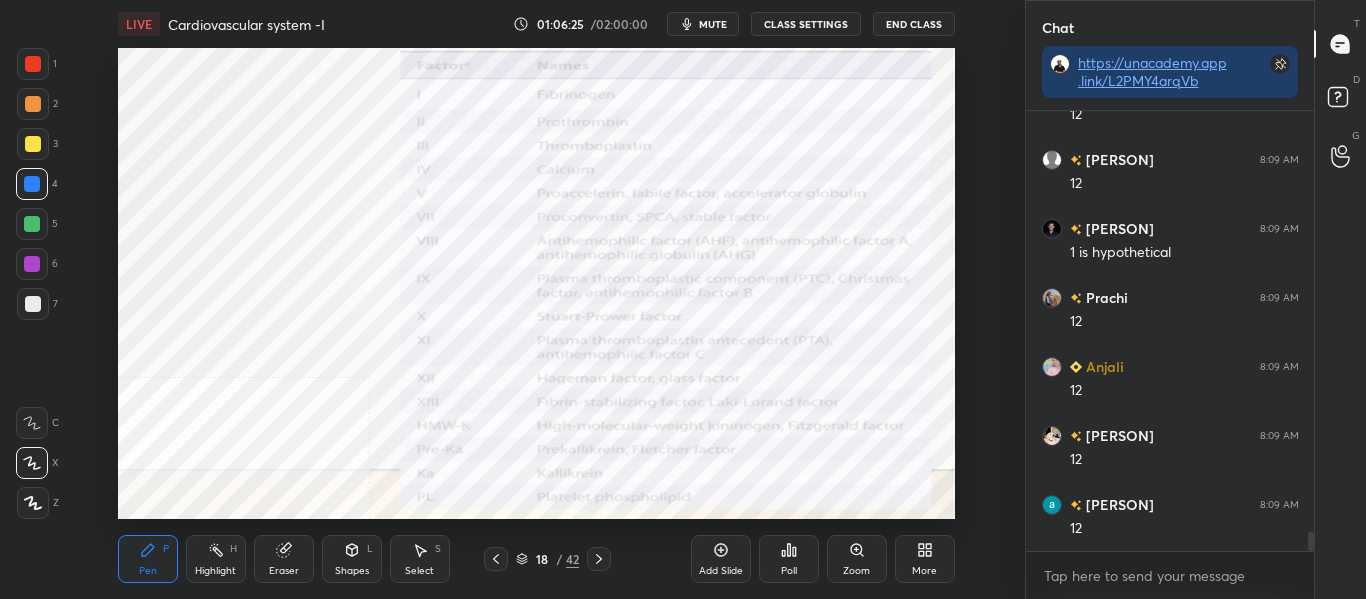 scroll, scrollTop: 10049, scrollLeft: 0, axis: vertical 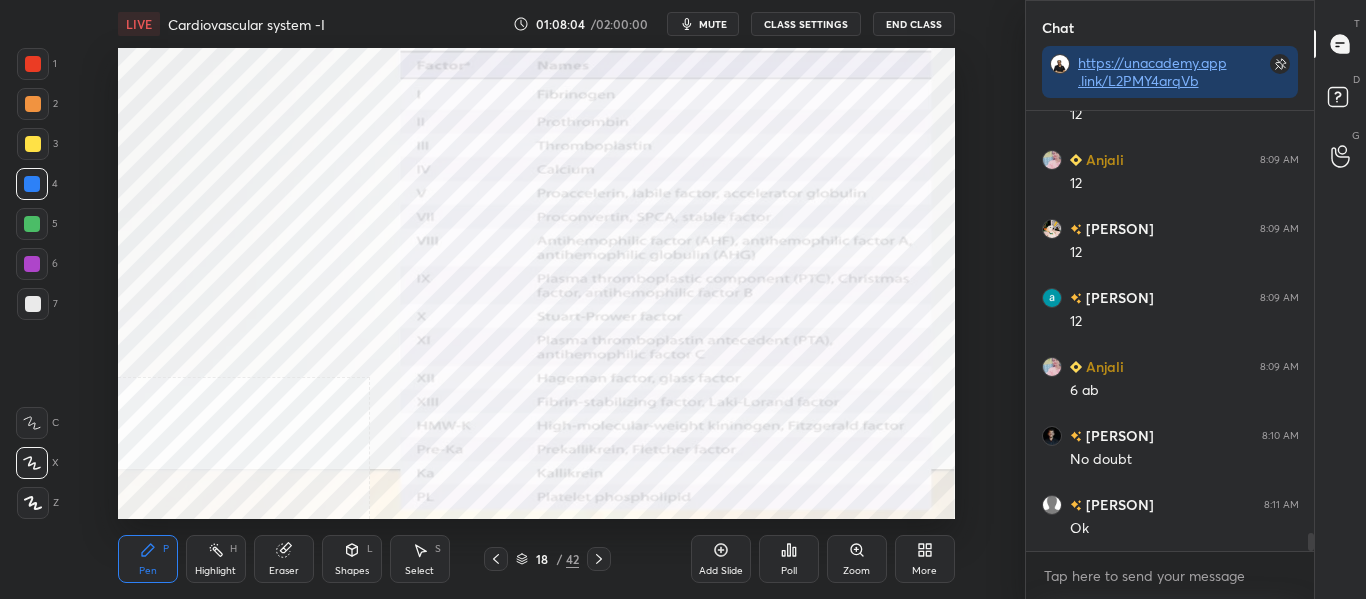 click on "mute" at bounding box center [713, 24] 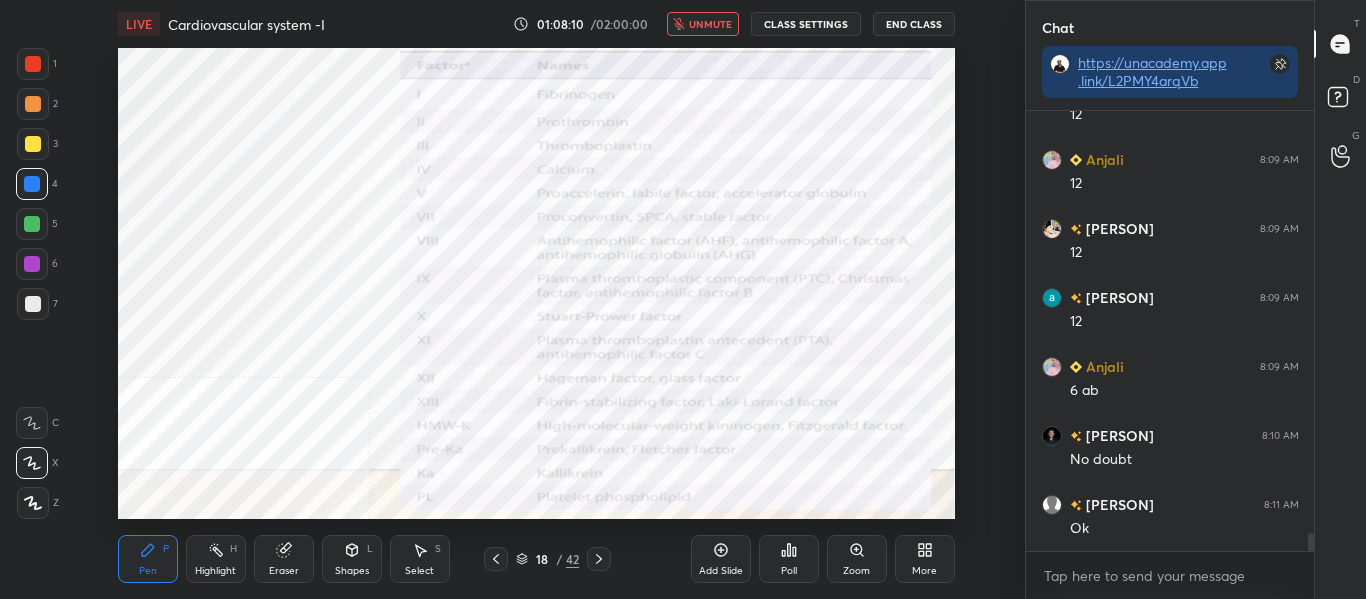 click on "unmute" at bounding box center (710, 24) 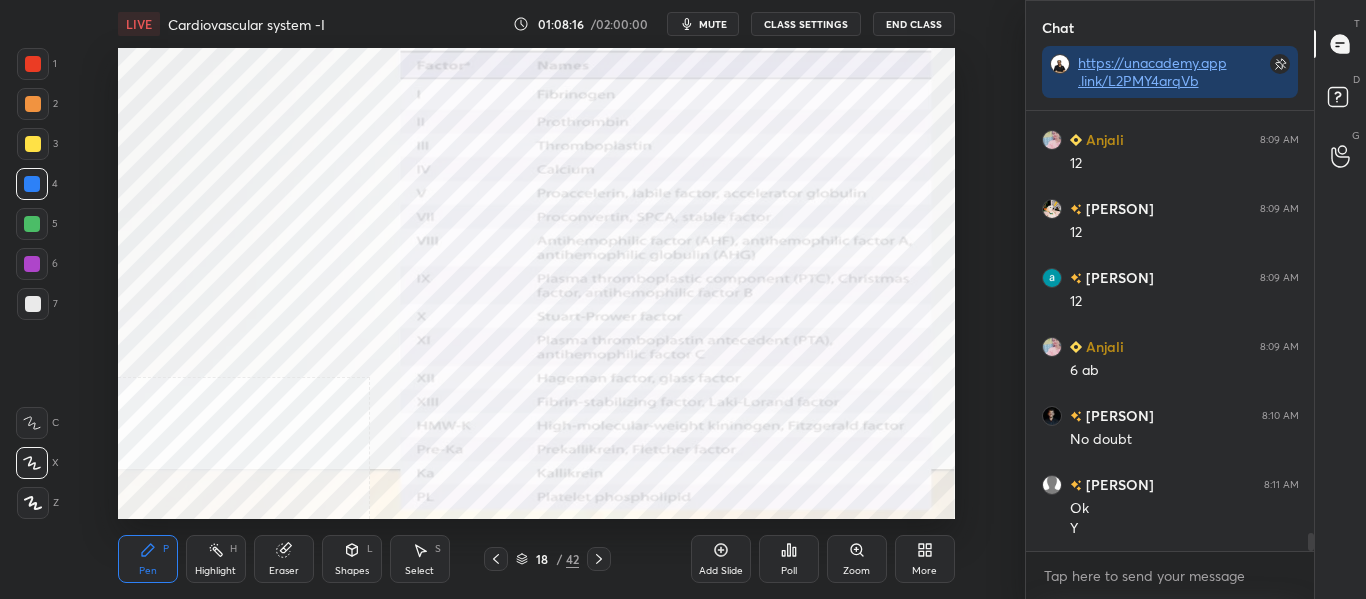 scroll, scrollTop: 10255, scrollLeft: 0, axis: vertical 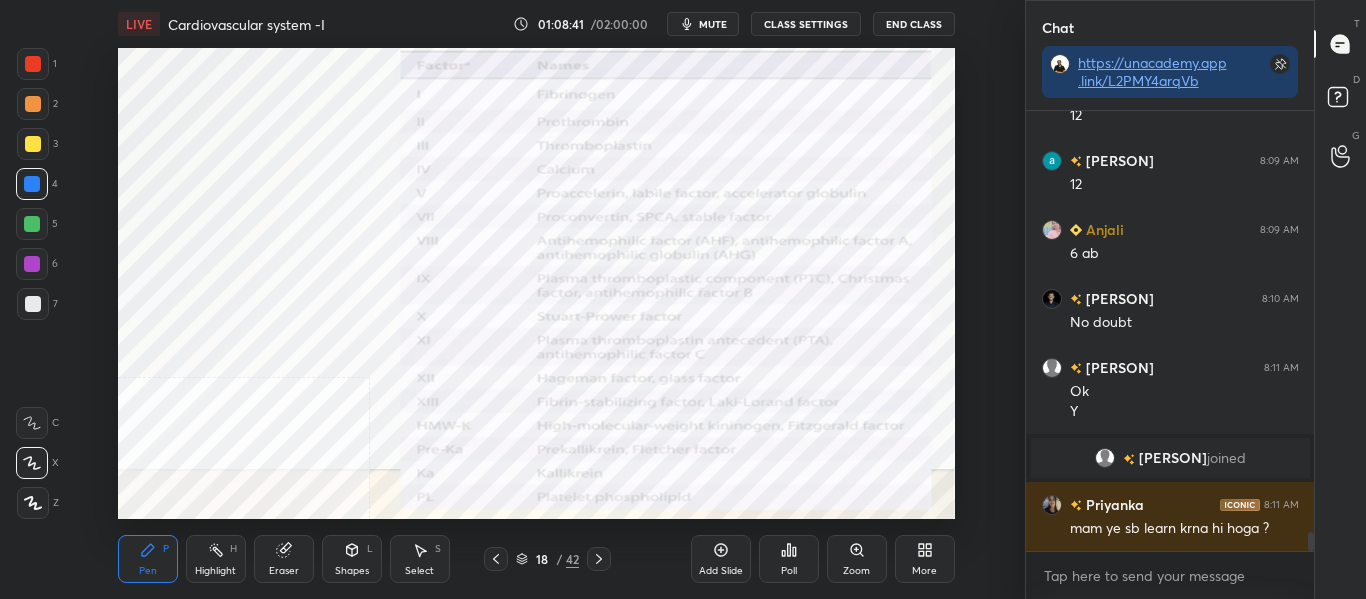 click on "Highlight" at bounding box center [215, 571] 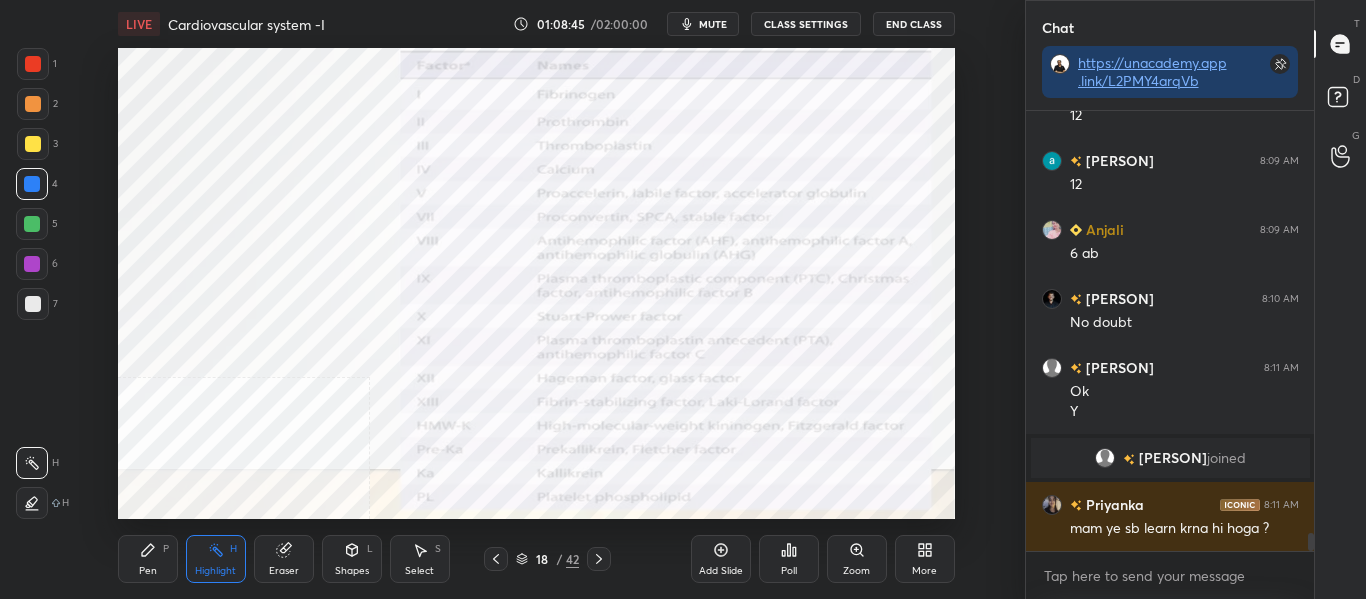 scroll, scrollTop: 10078, scrollLeft: 0, axis: vertical 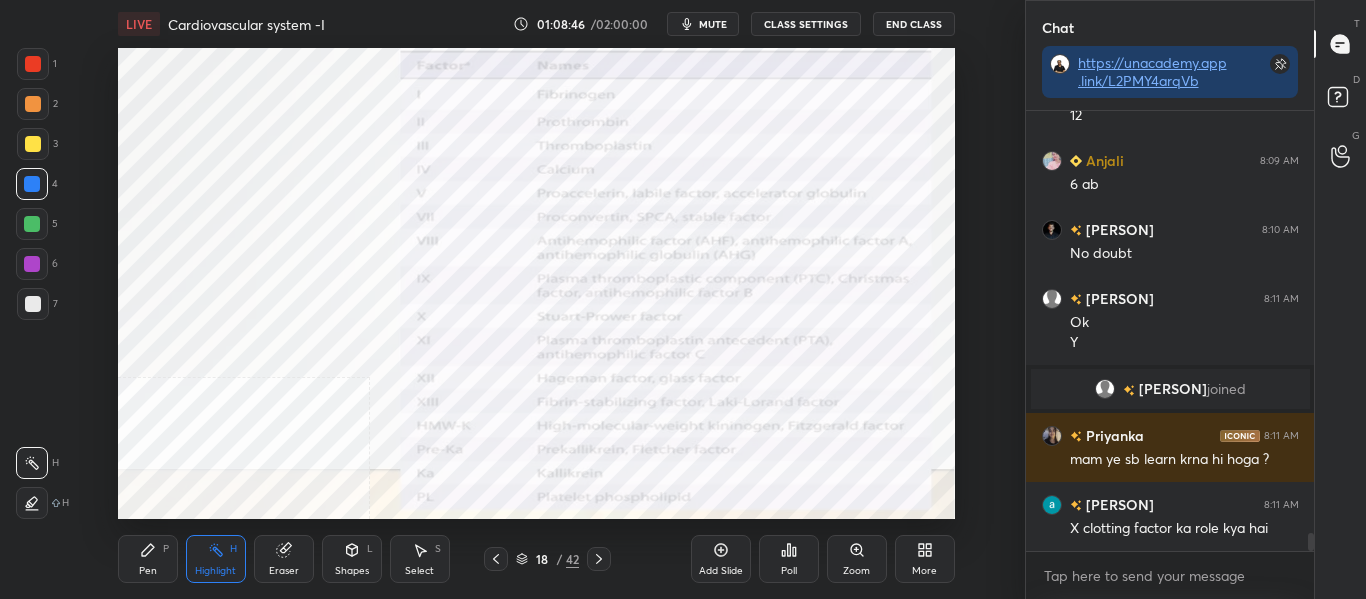 click on "18 / 42" at bounding box center (547, 559) 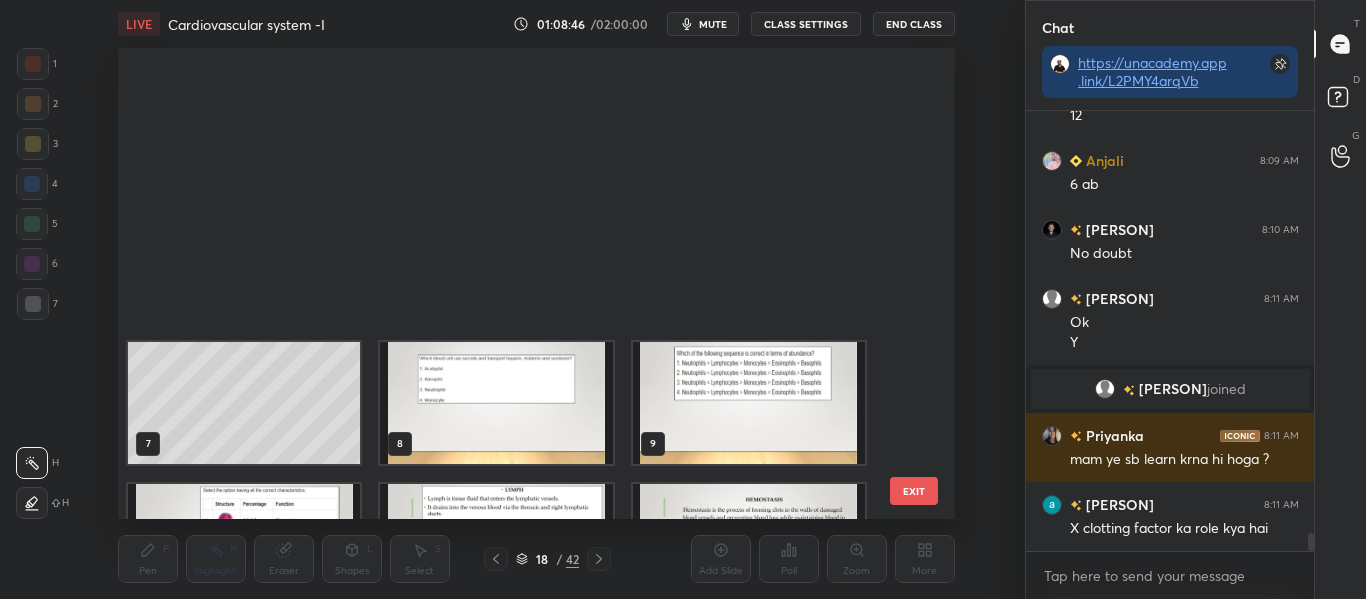 scroll, scrollTop: 381, scrollLeft: 0, axis: vertical 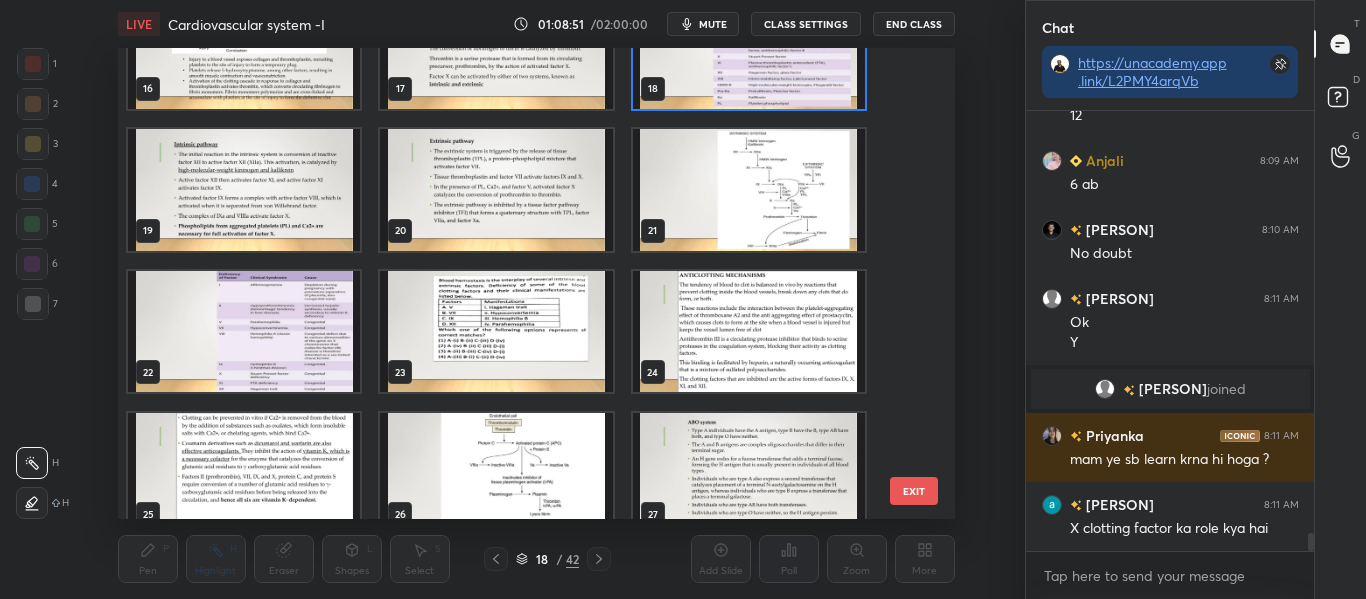 click at bounding box center [496, 332] 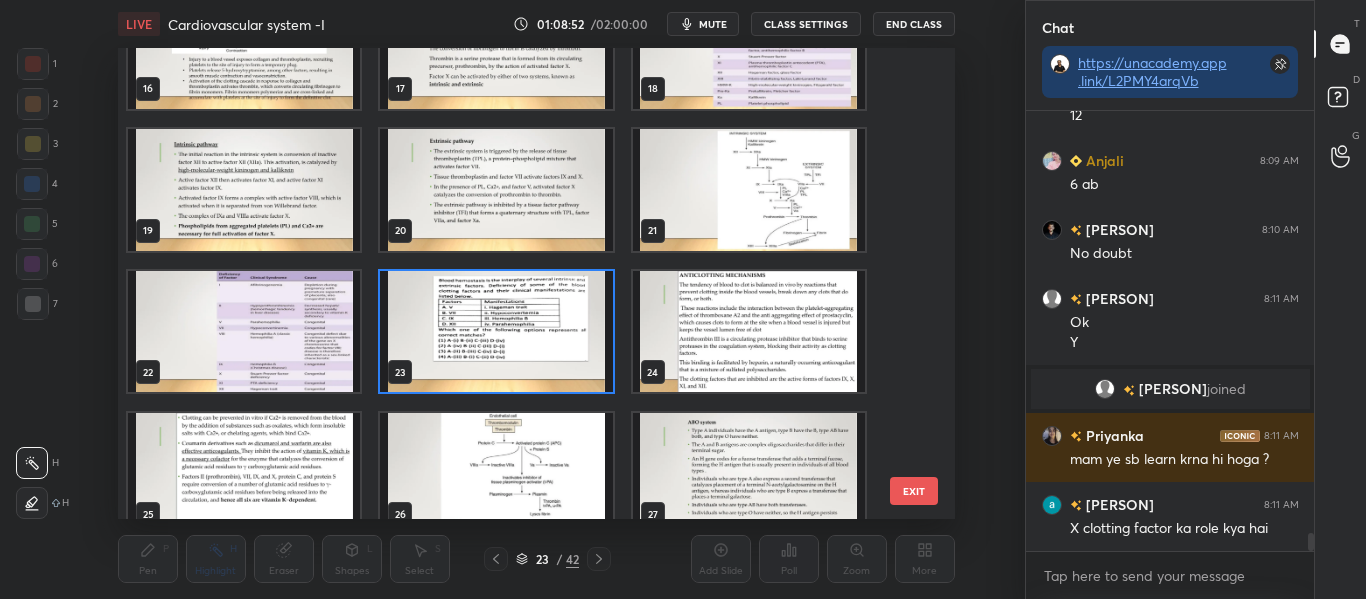click at bounding box center [496, 332] 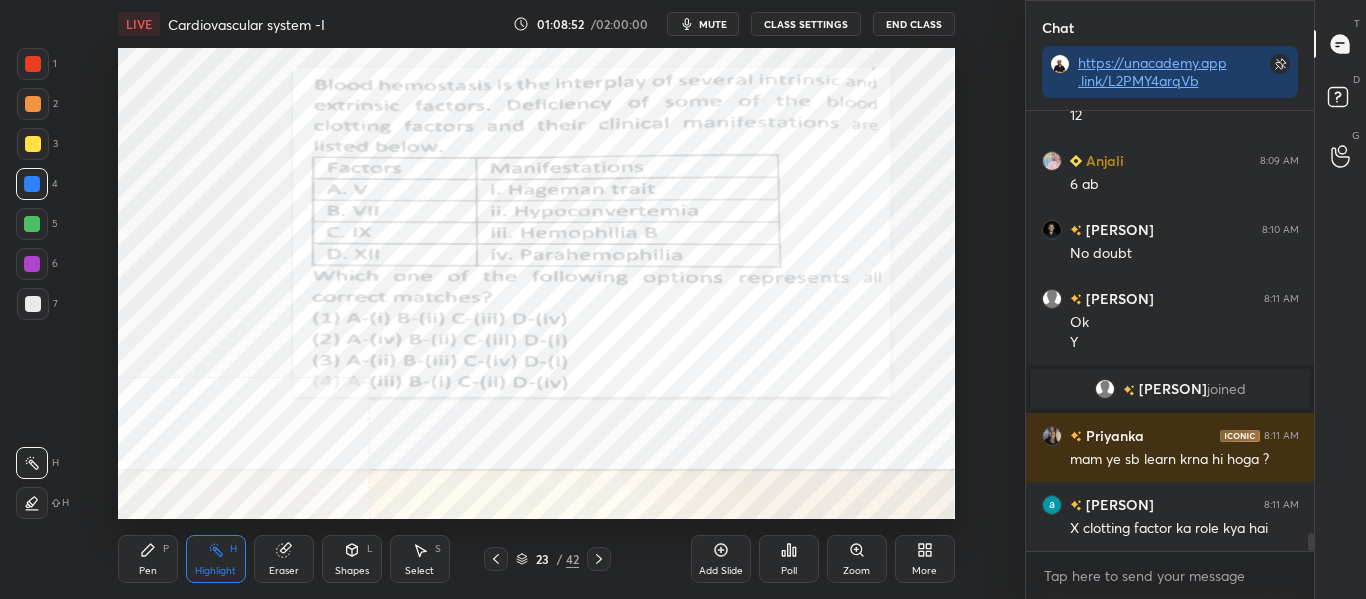 scroll, scrollTop: 10147, scrollLeft: 0, axis: vertical 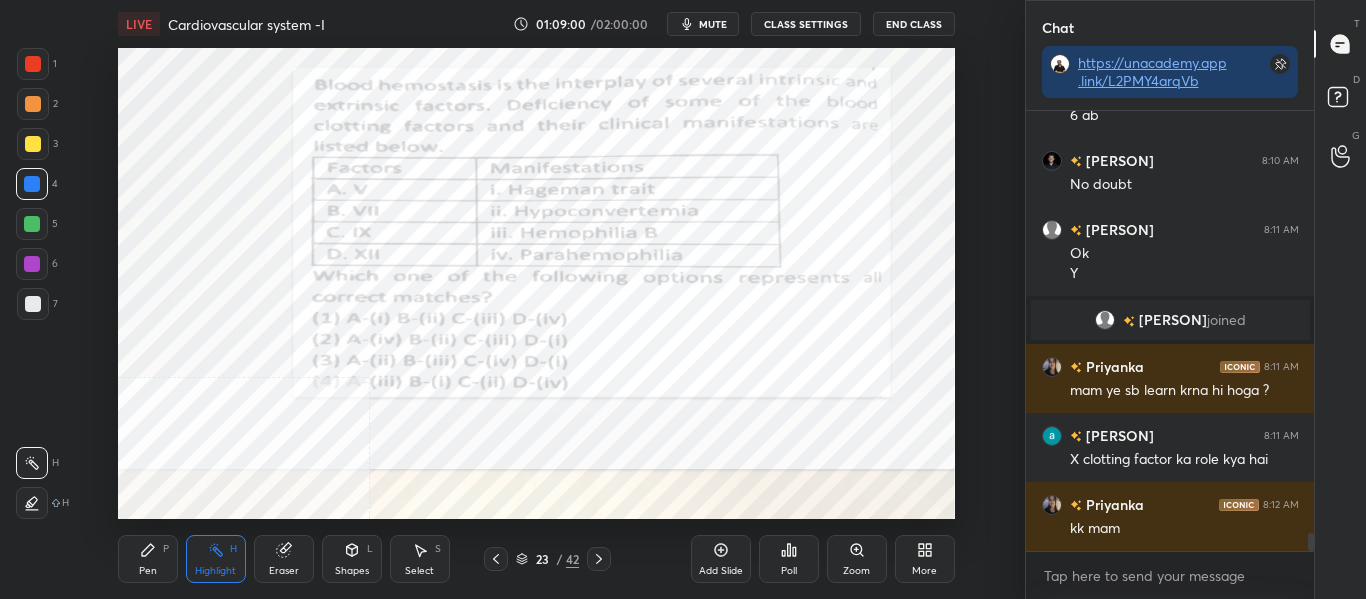 click 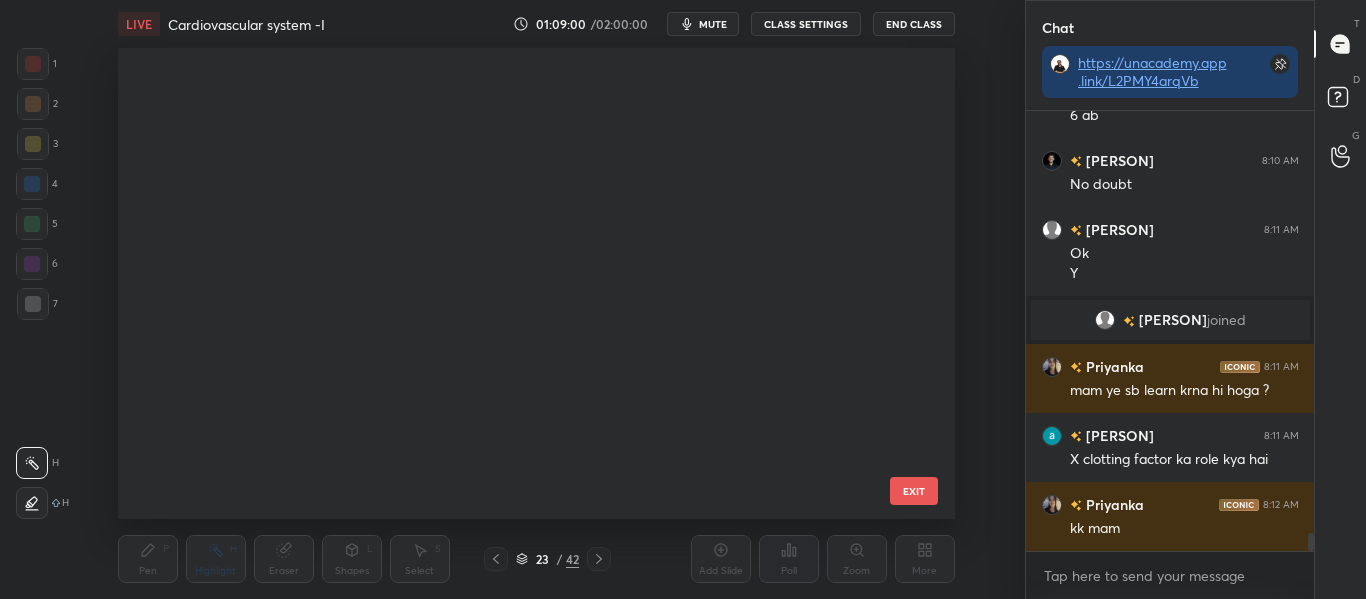 scroll, scrollTop: 665, scrollLeft: 0, axis: vertical 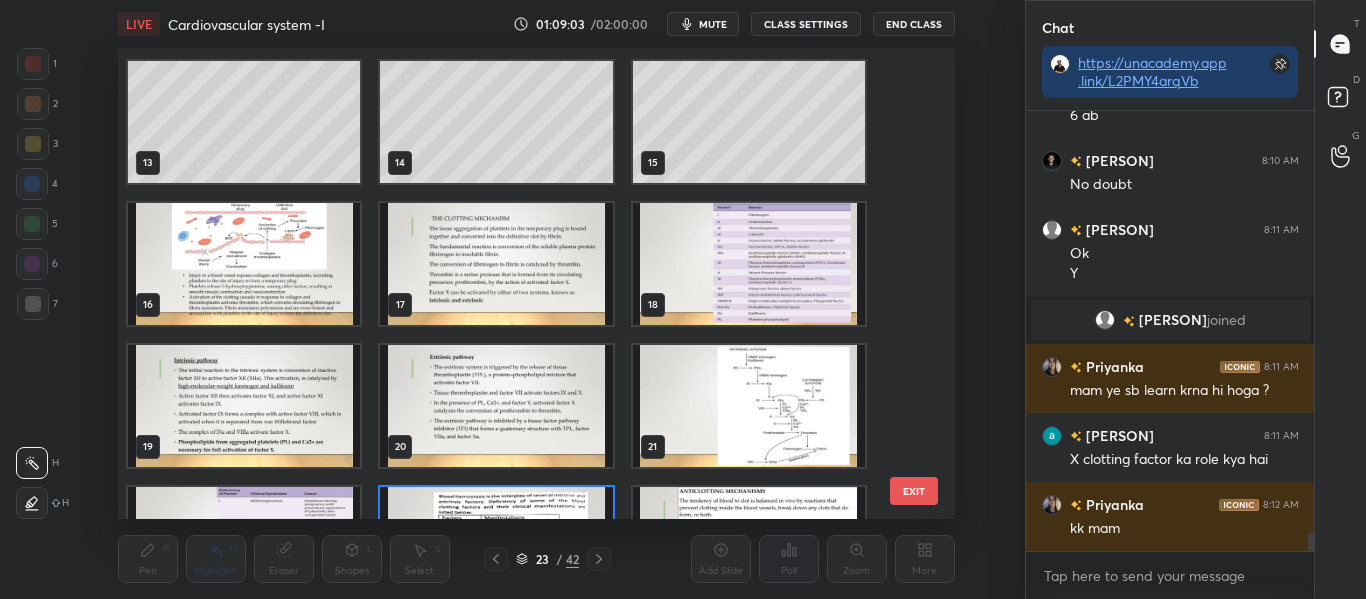 click at bounding box center [748, 264] 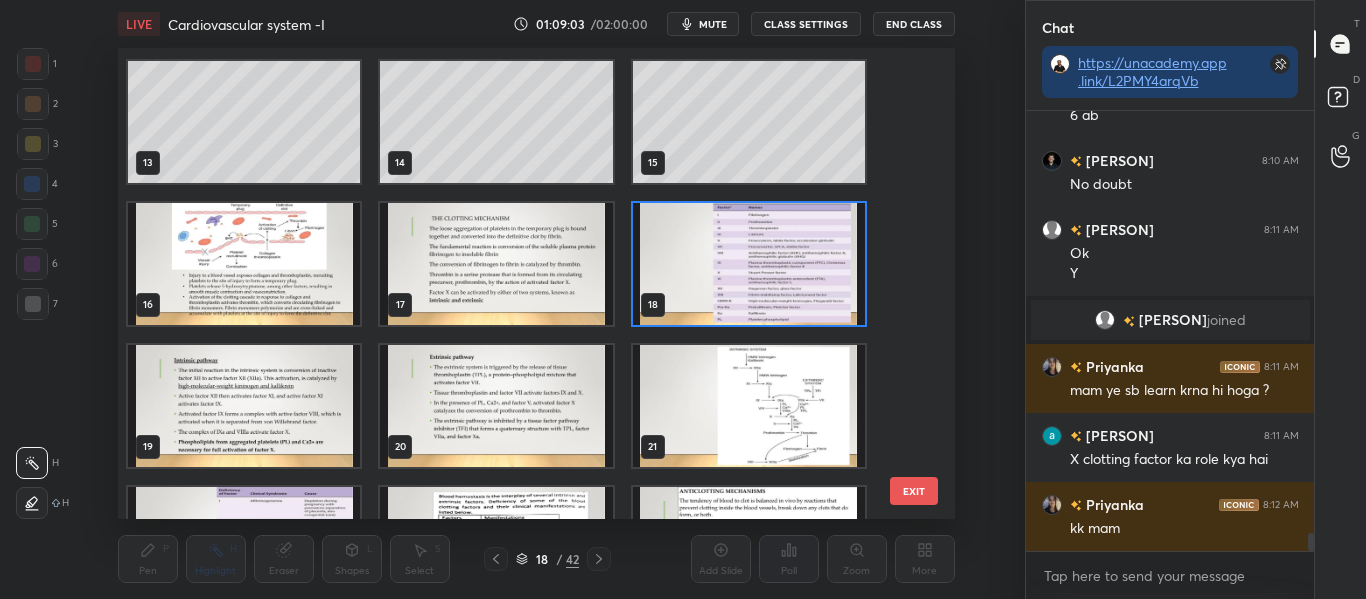 click at bounding box center [748, 264] 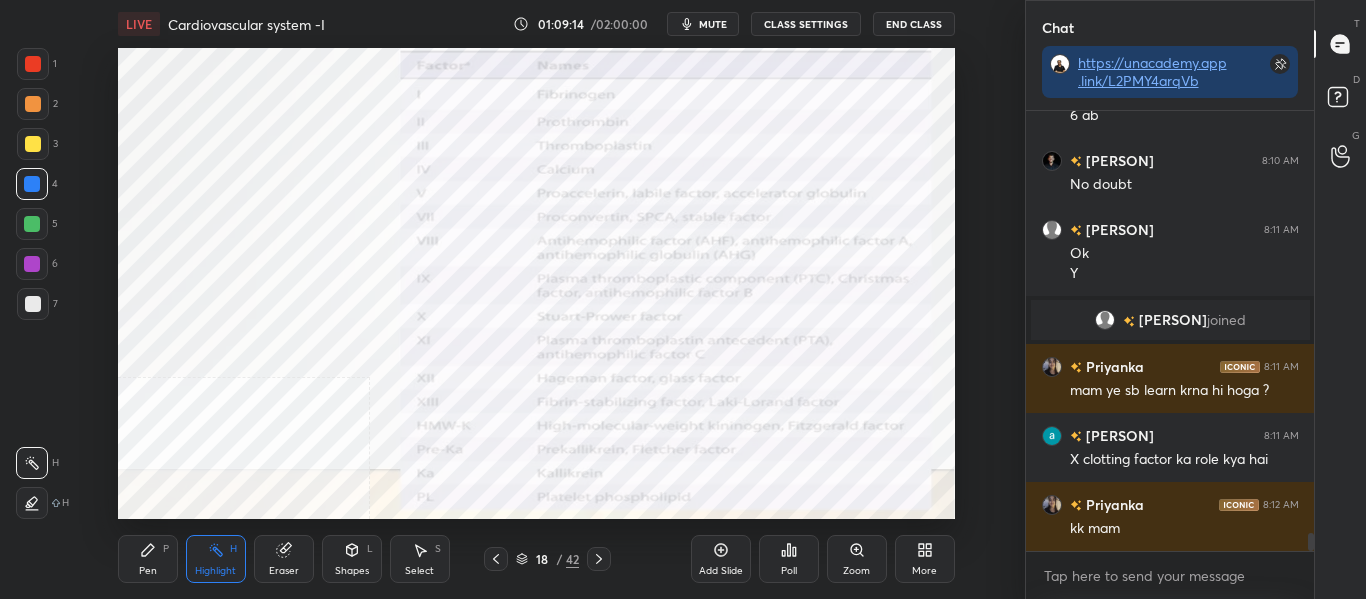 click 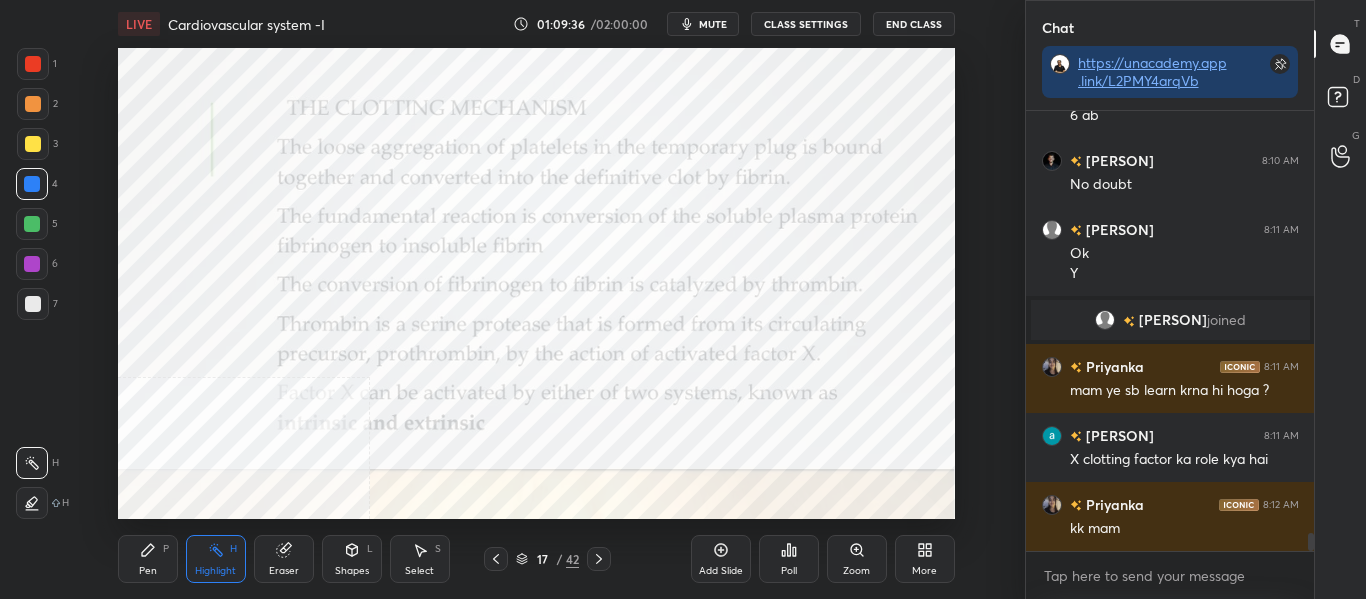 scroll, scrollTop: 10216, scrollLeft: 0, axis: vertical 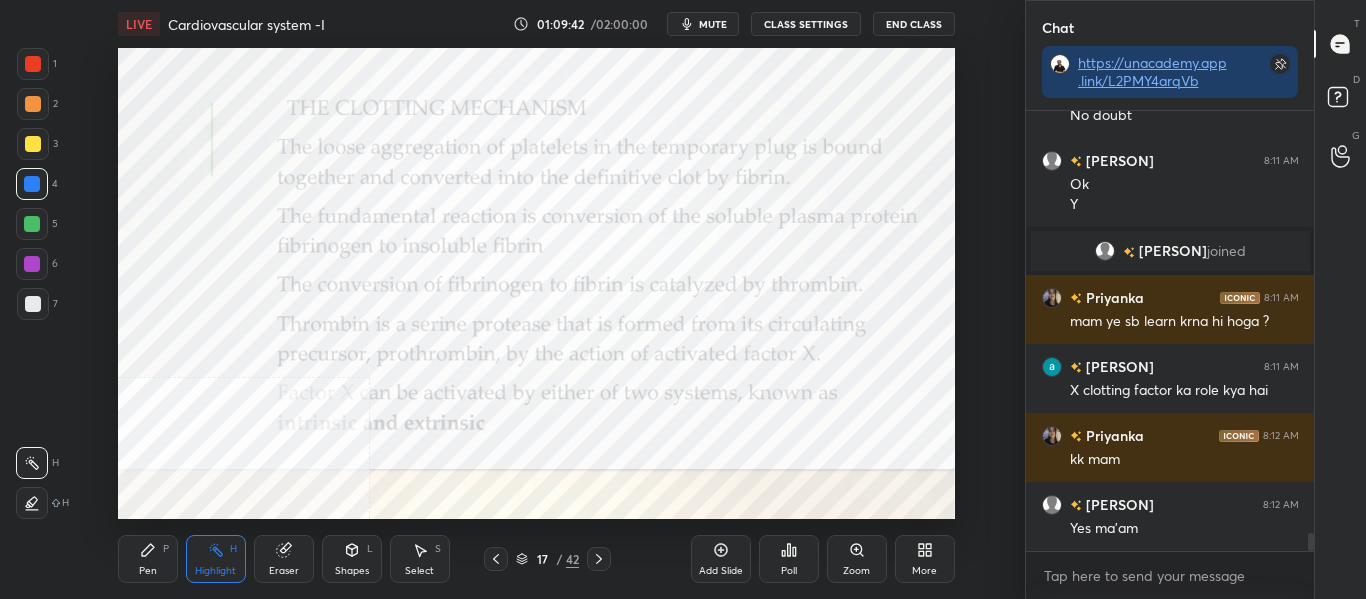 click 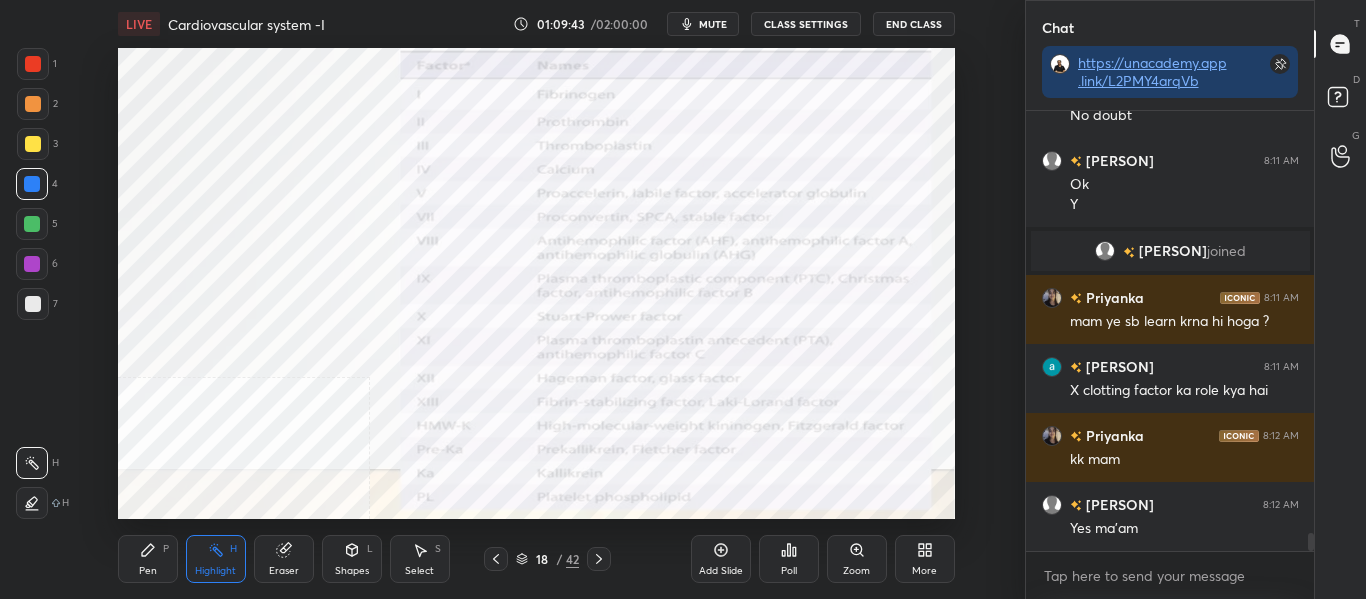 click 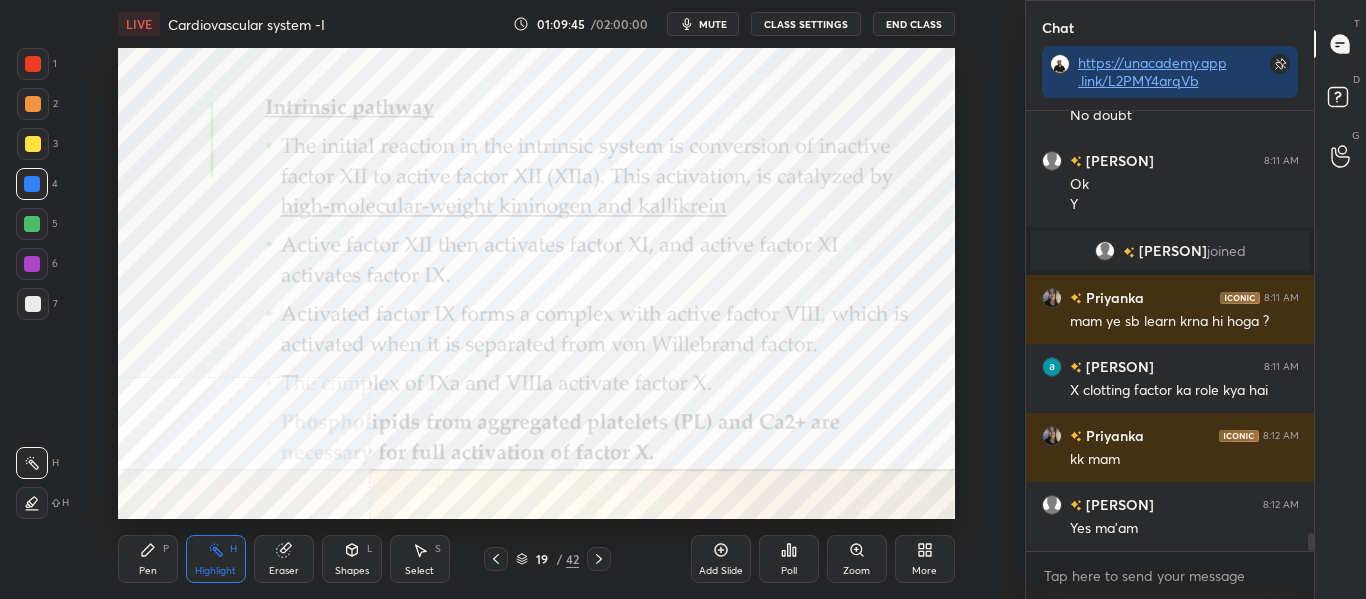 click 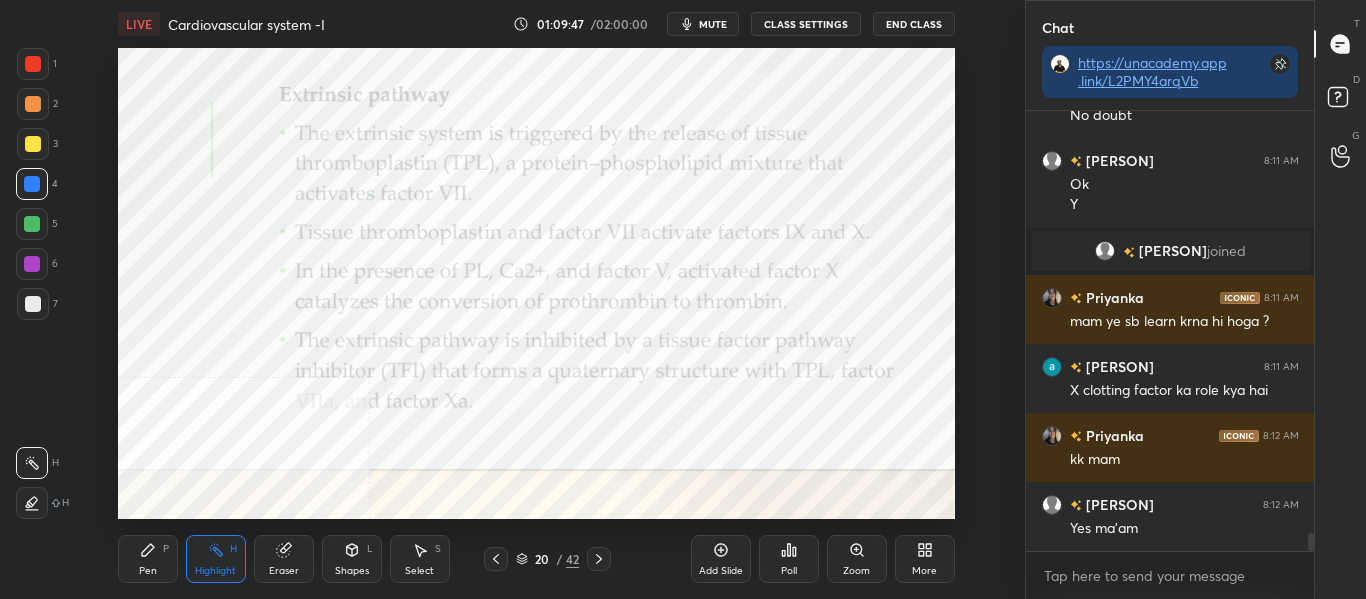 click 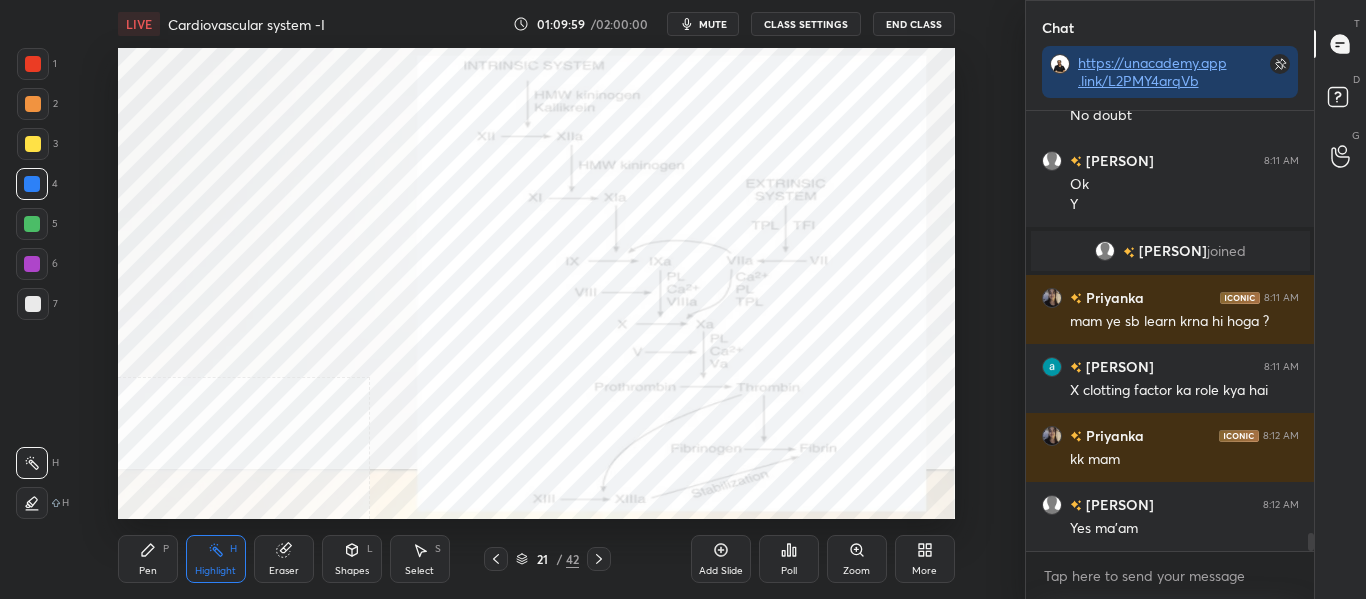 click 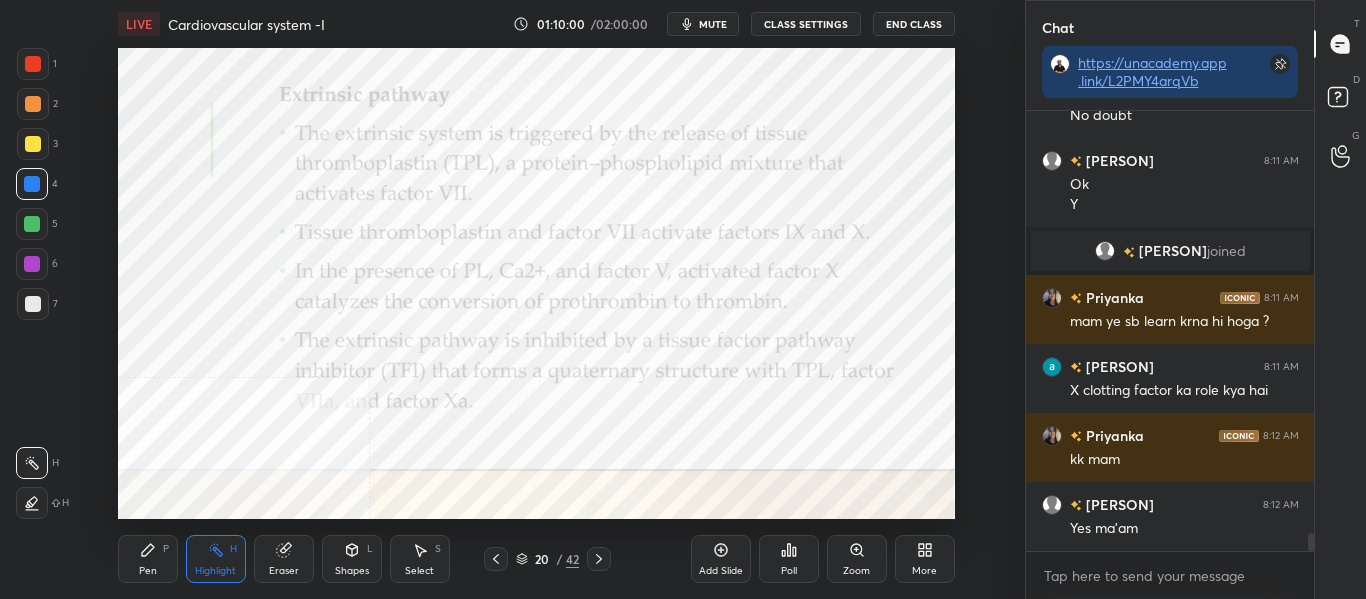 click 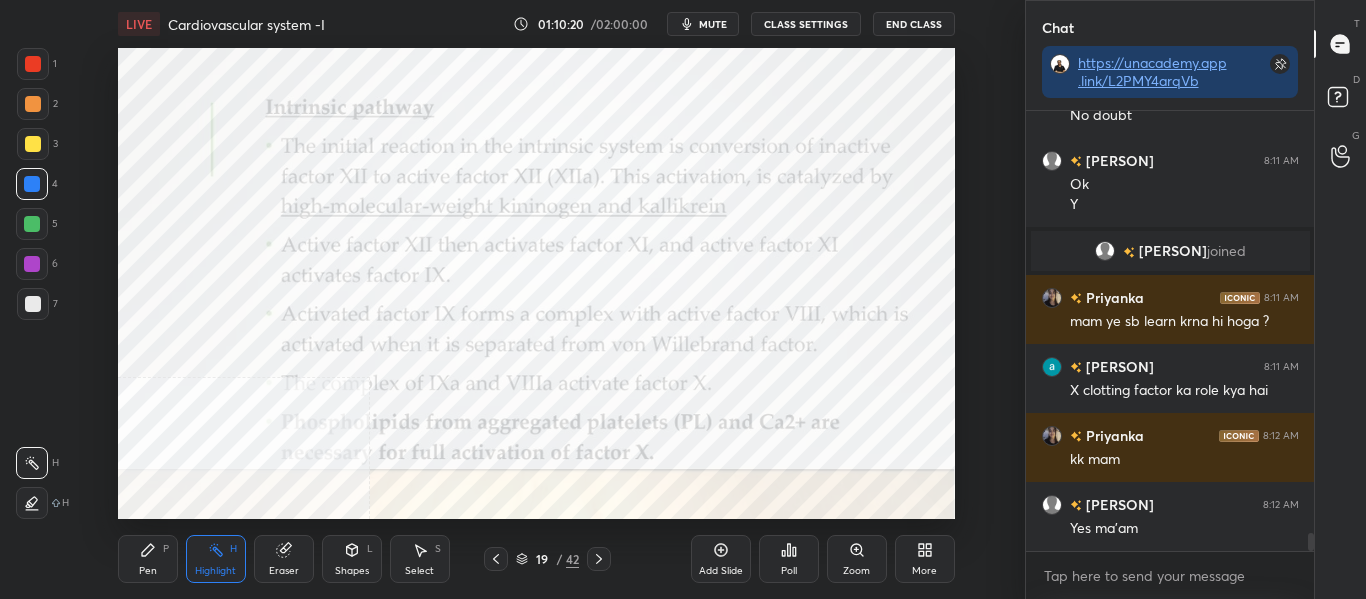click 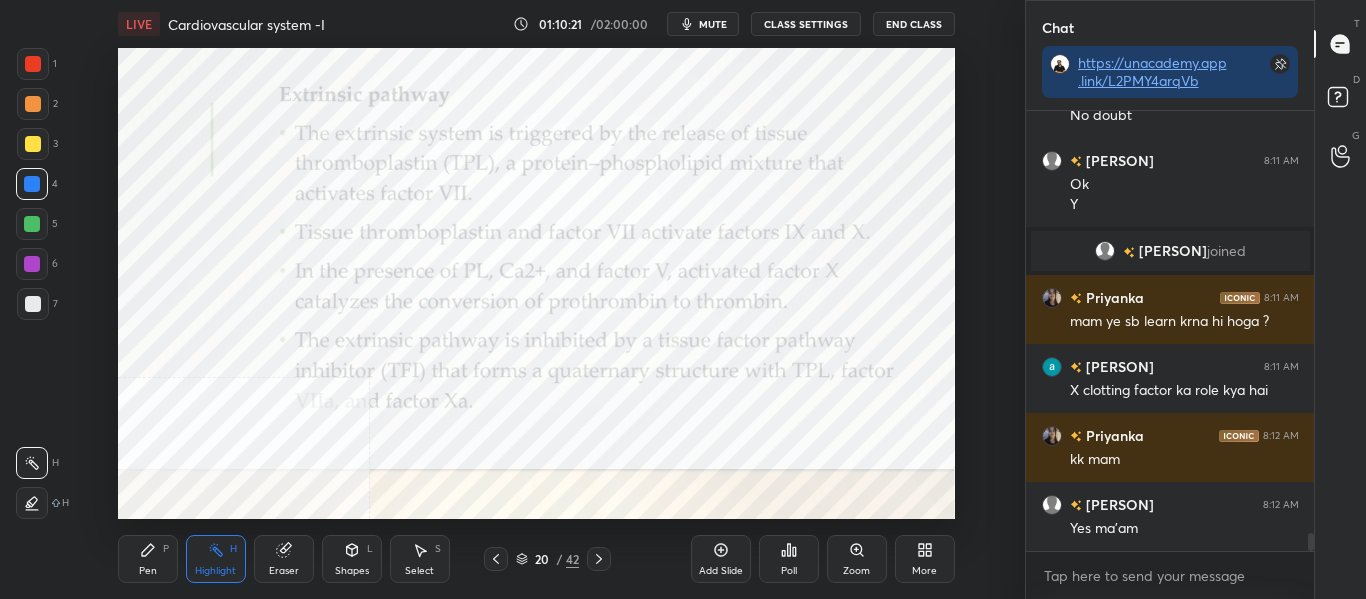 click 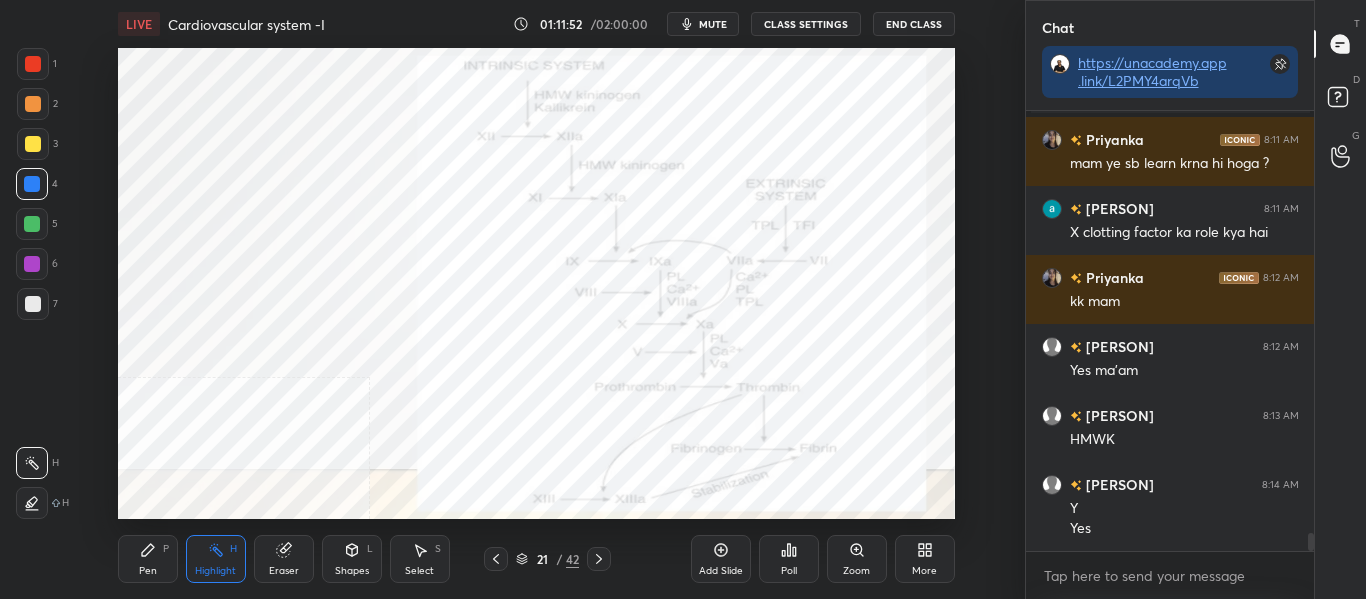 scroll, scrollTop: 10443, scrollLeft: 0, axis: vertical 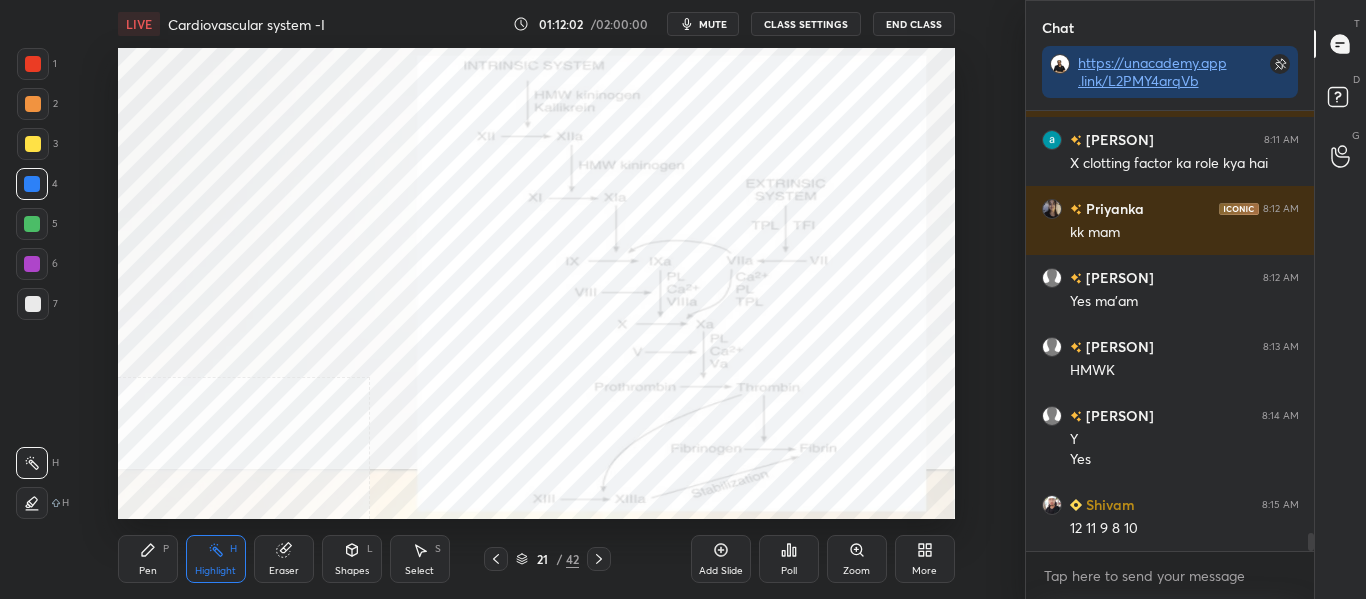 click on "Pen" at bounding box center (148, 571) 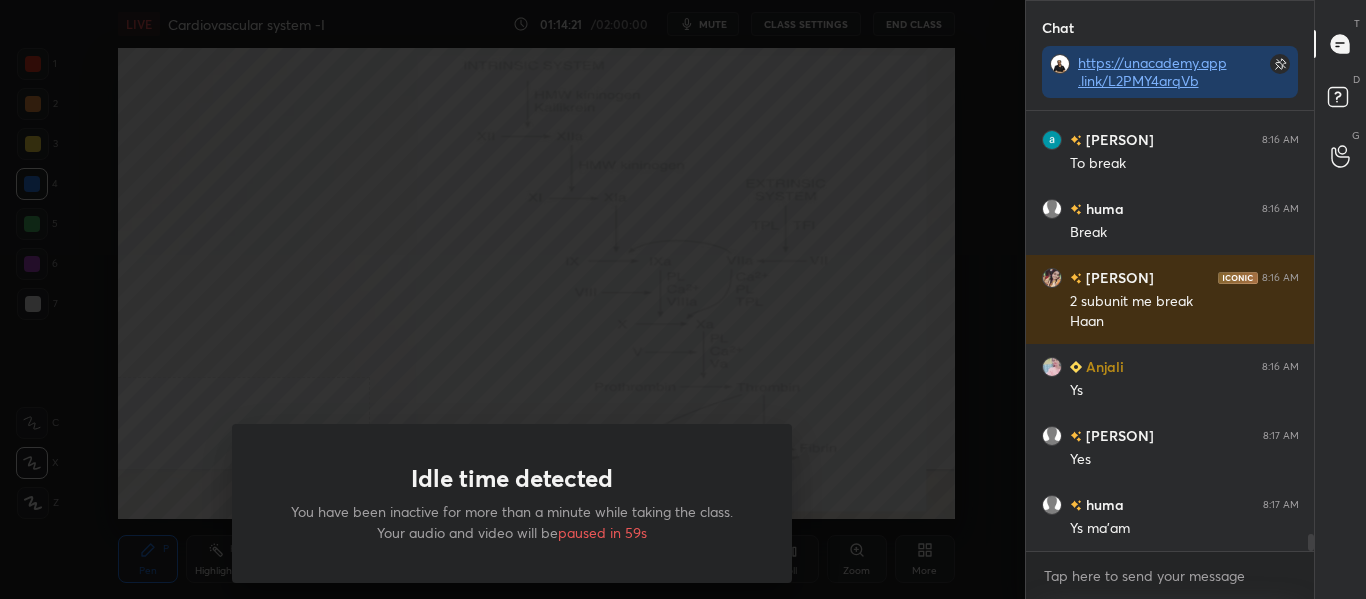 scroll, scrollTop: 11222, scrollLeft: 0, axis: vertical 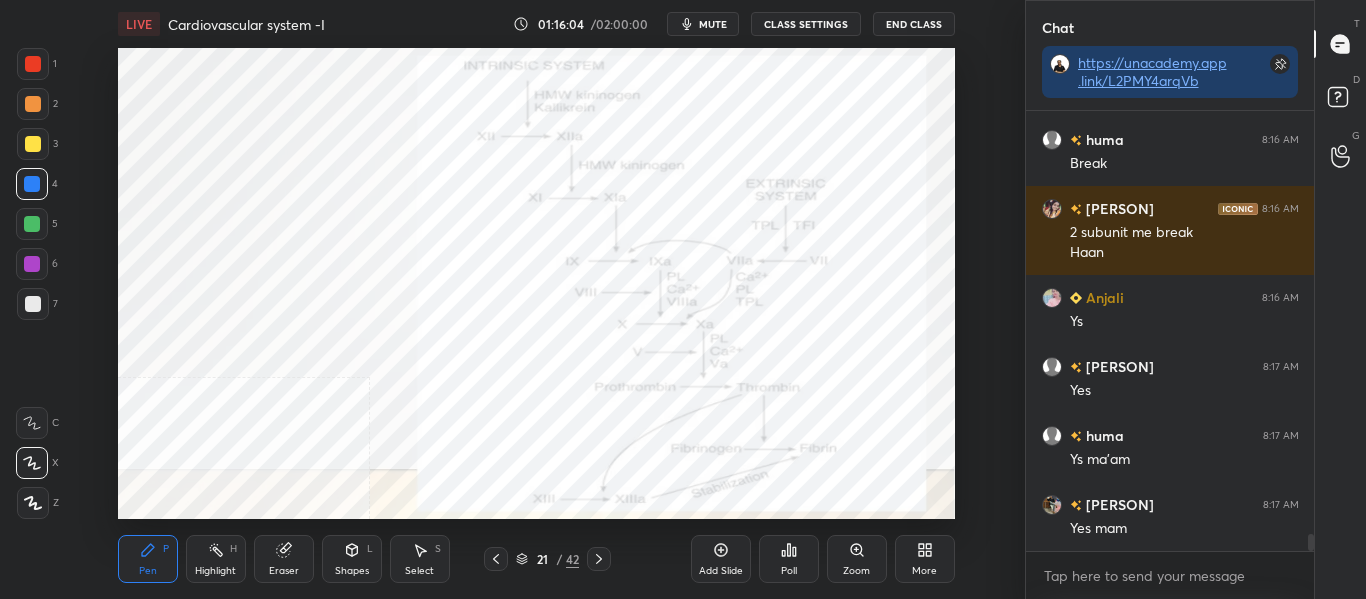 click on "Eraser" at bounding box center (284, 559) 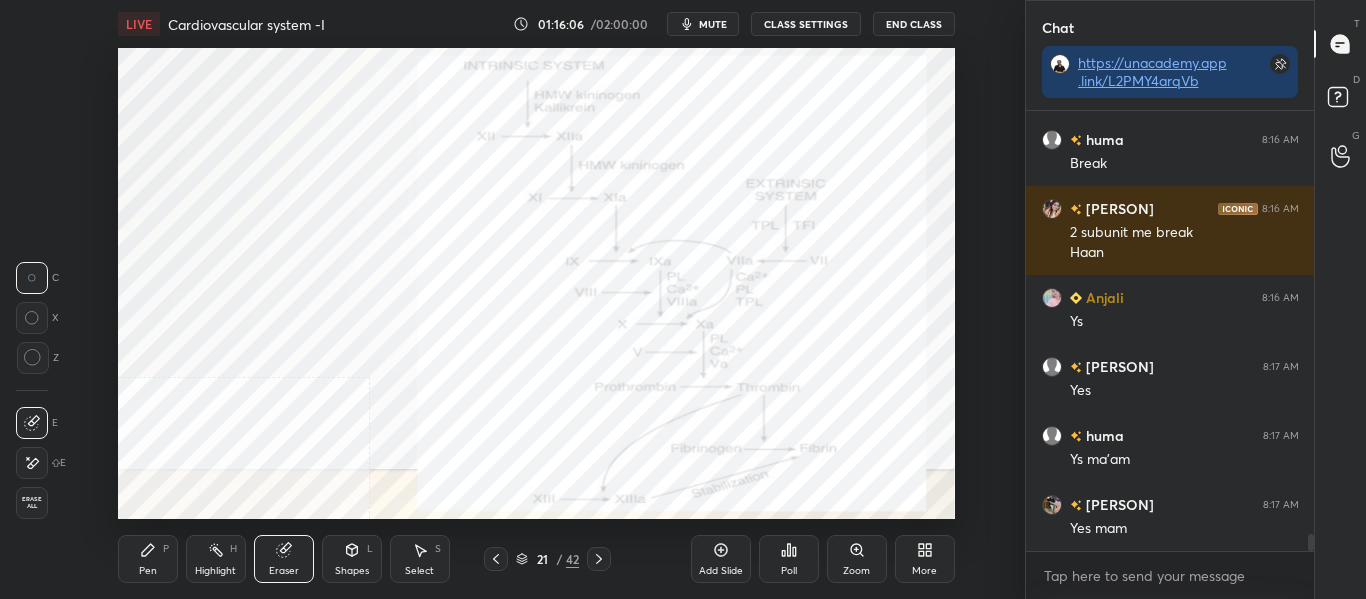 click on "Pen P" at bounding box center [148, 559] 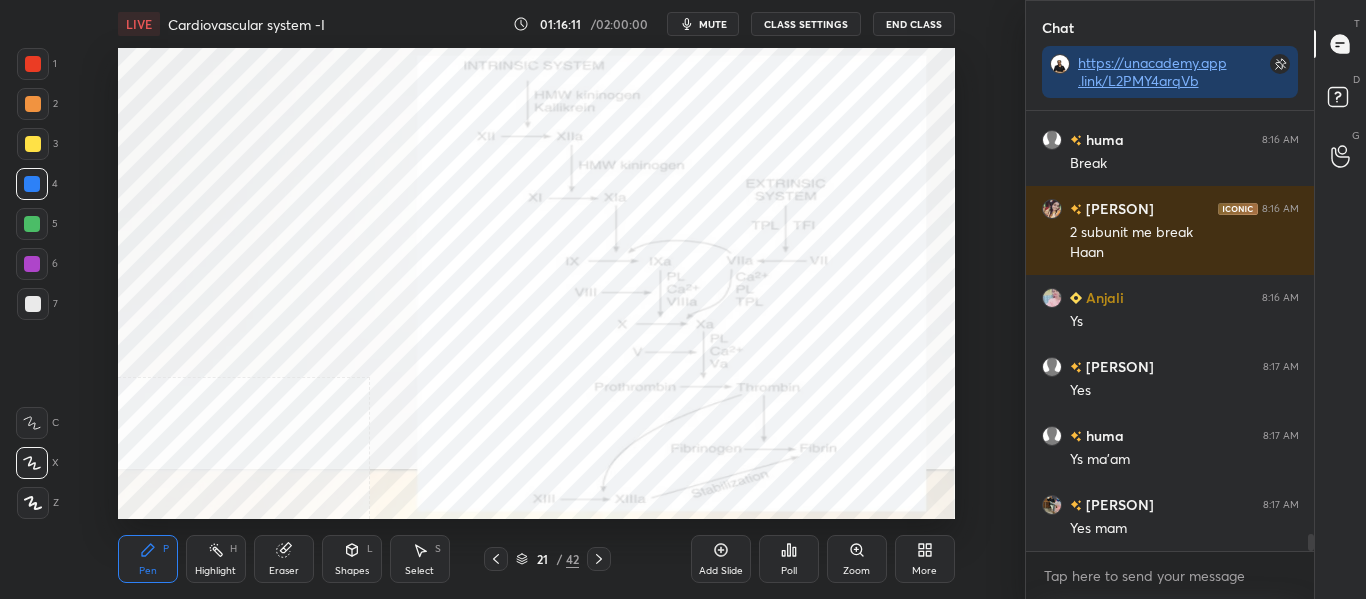 click on "Highlight" at bounding box center [215, 571] 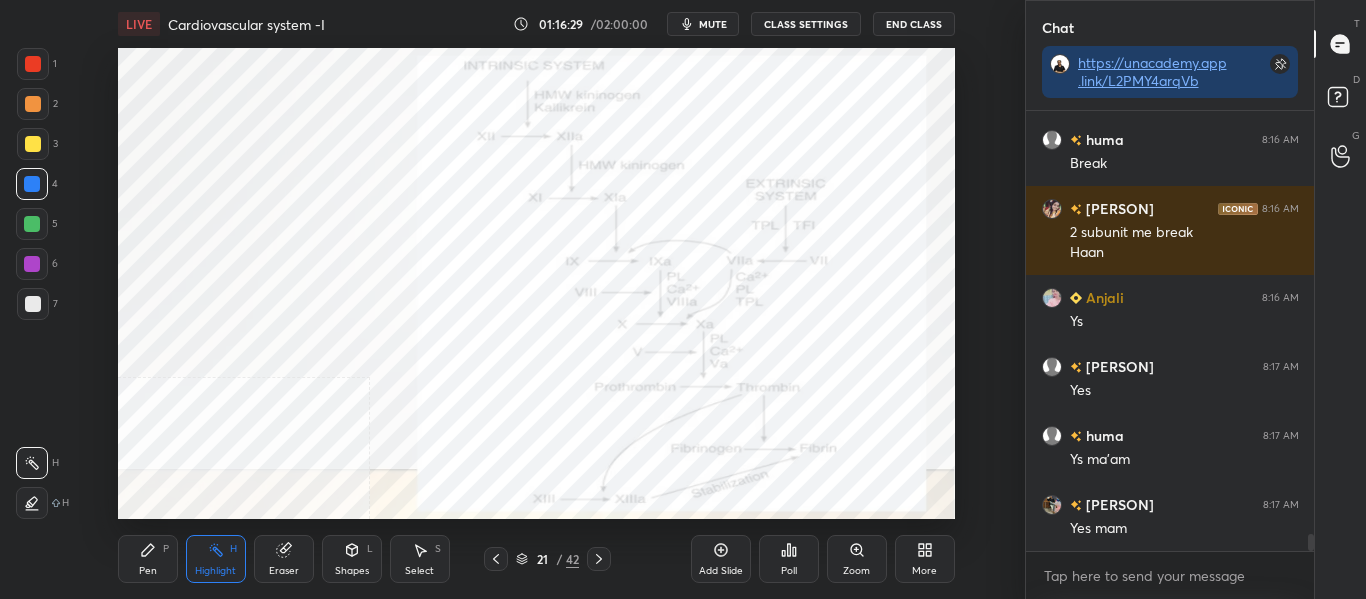 scroll, scrollTop: 11291, scrollLeft: 0, axis: vertical 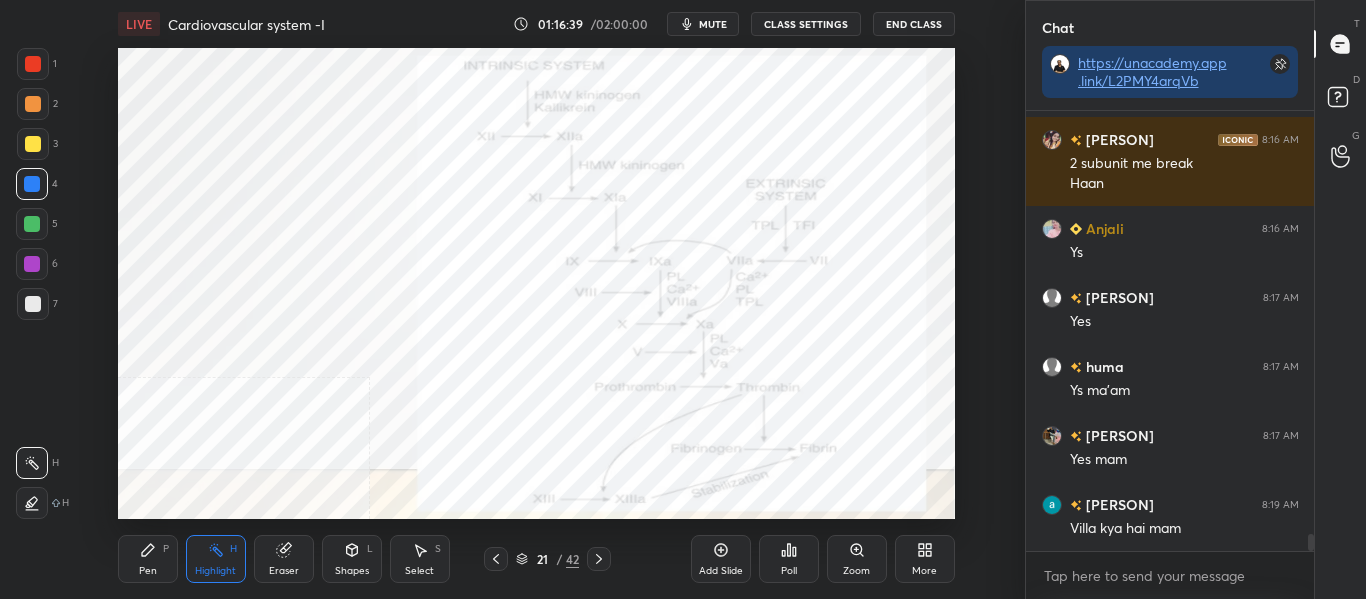 click 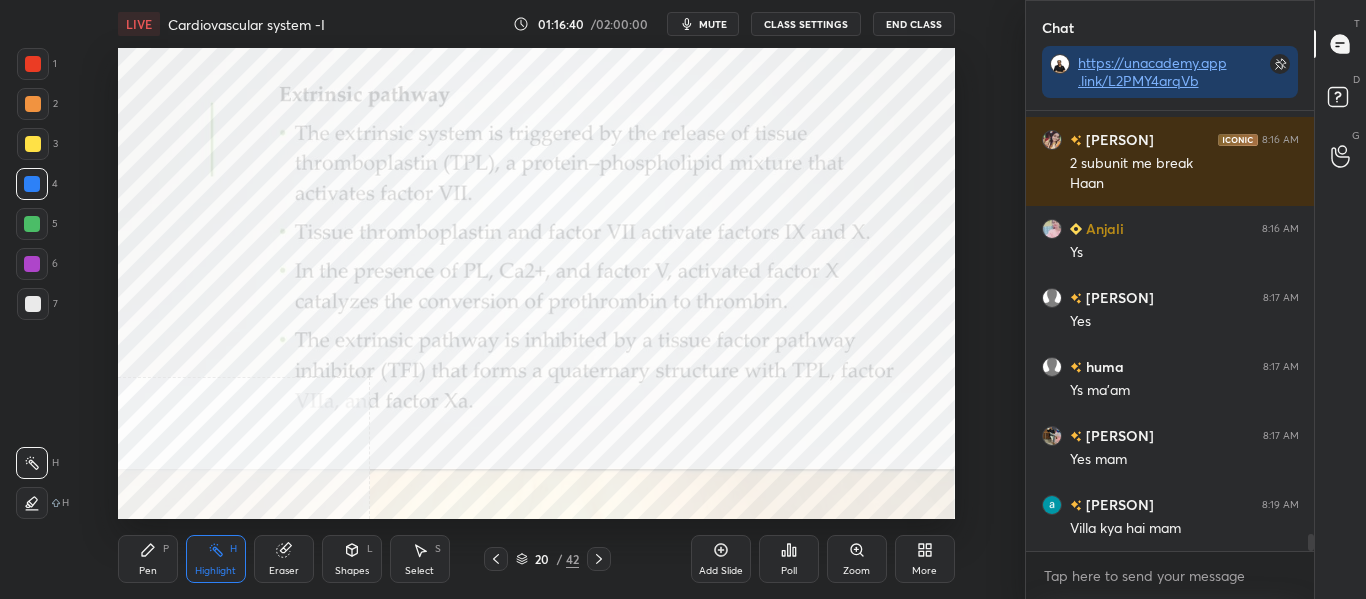 click 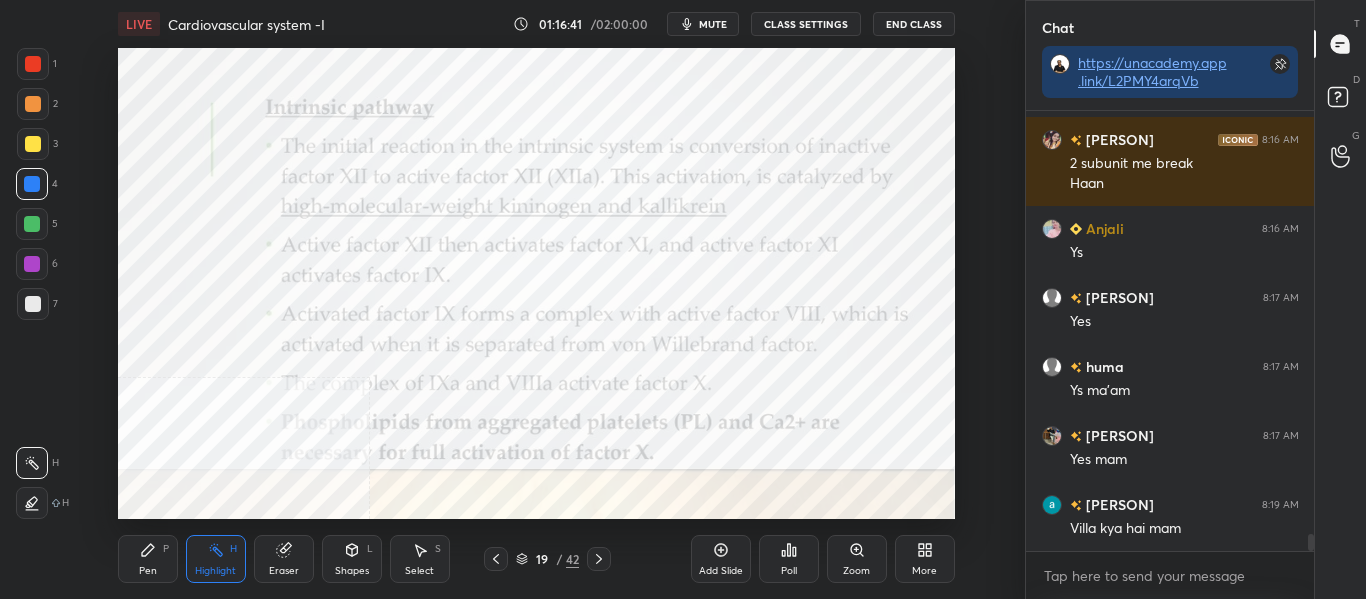 click 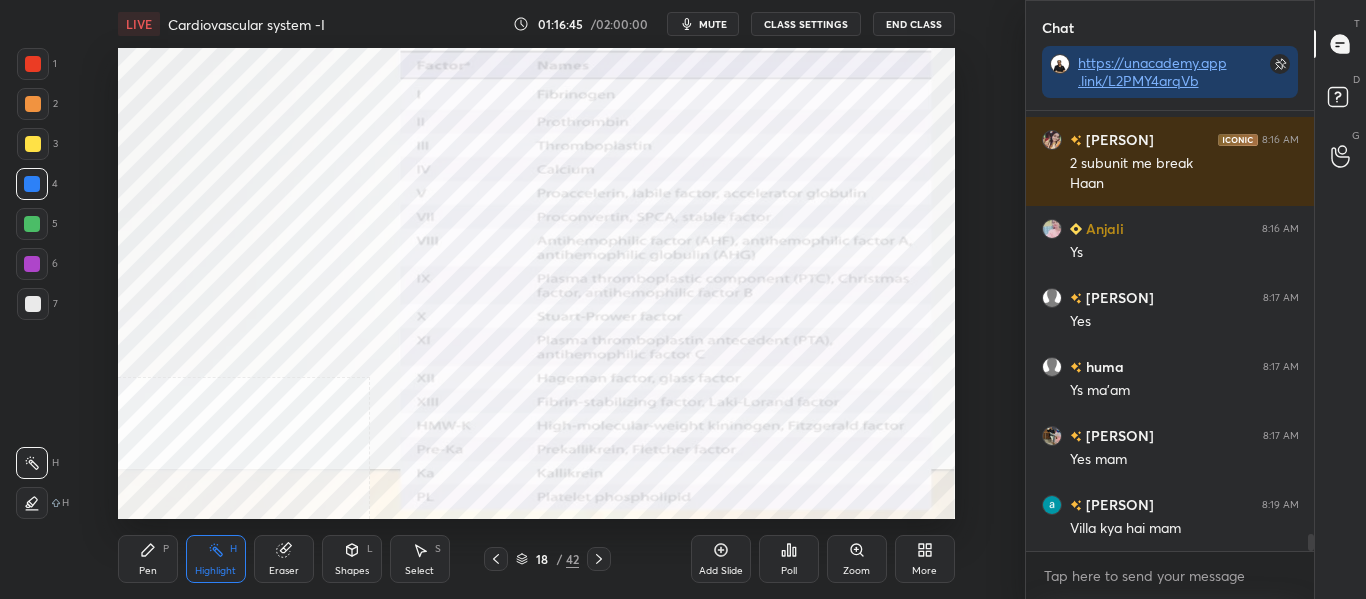 click 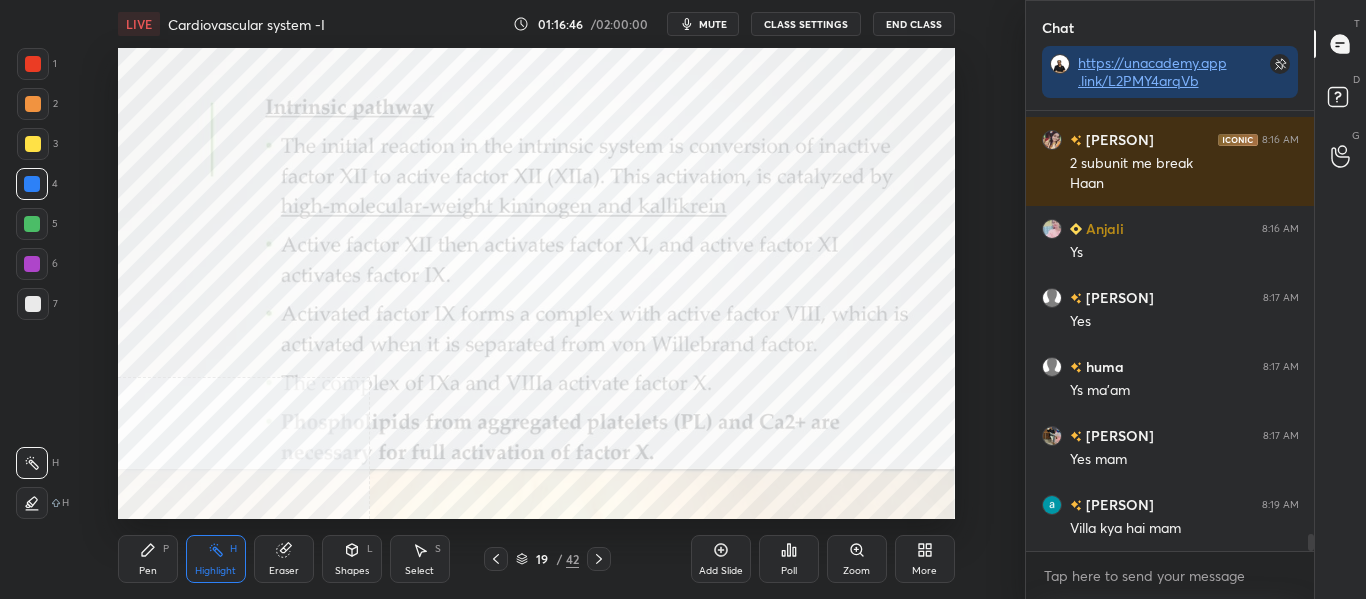 click 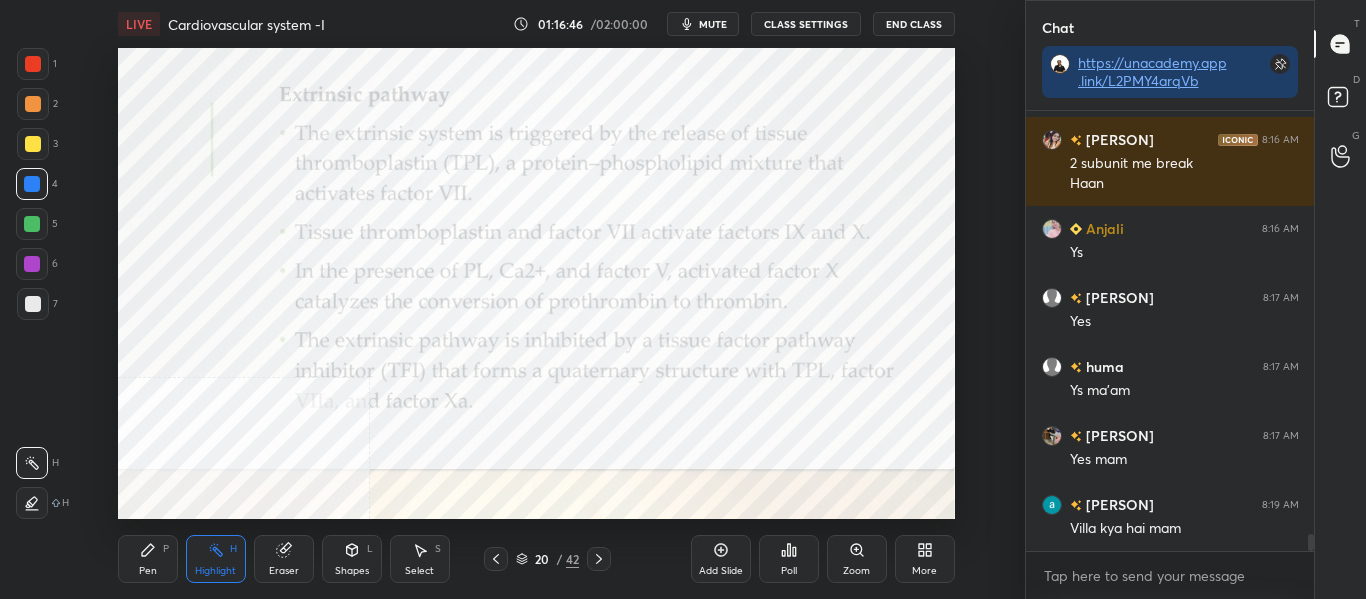 click 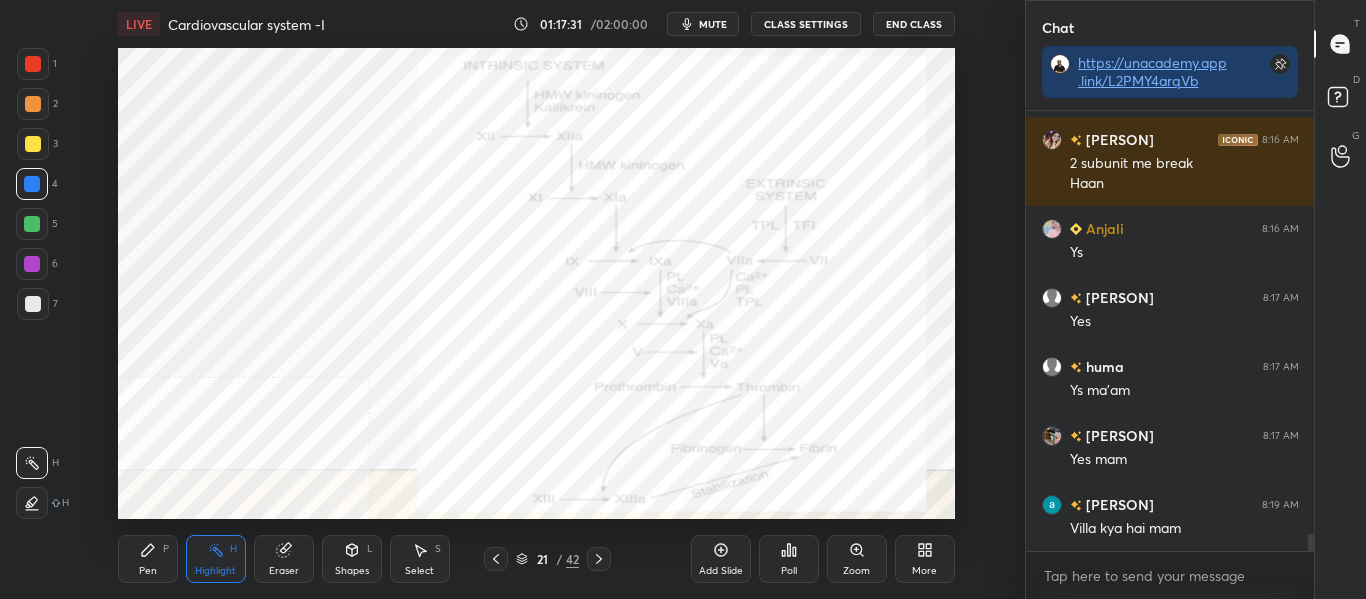 click on "Pen P" at bounding box center [148, 559] 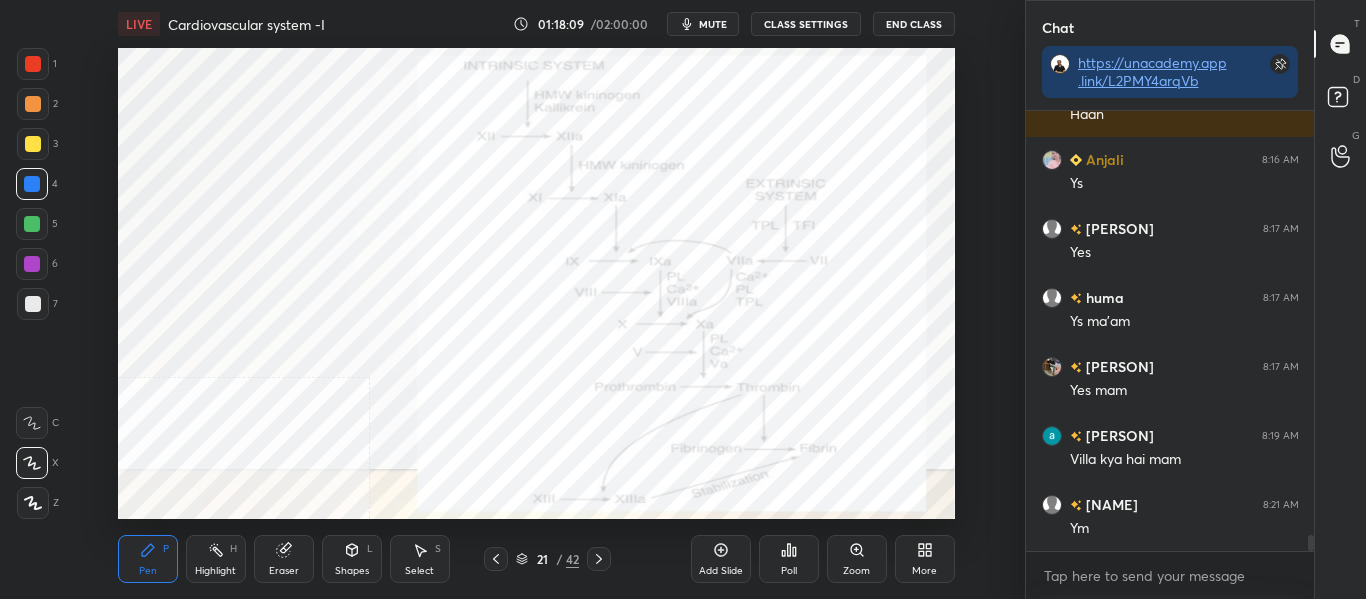 scroll, scrollTop: 11429, scrollLeft: 0, axis: vertical 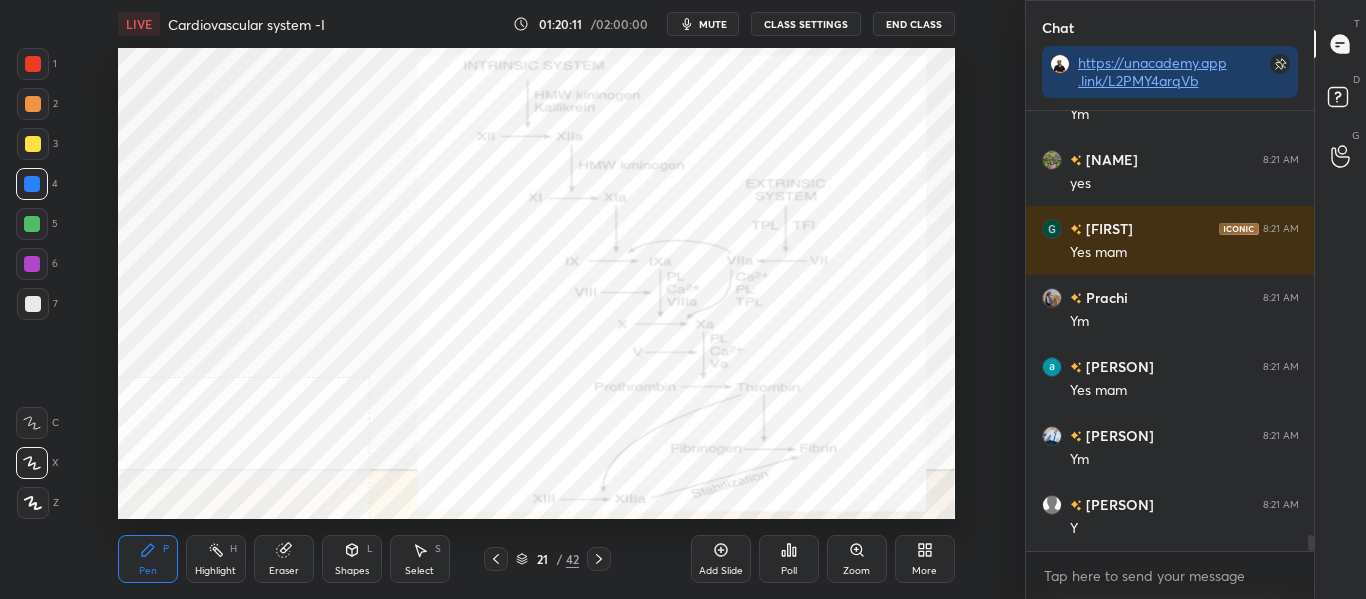 click 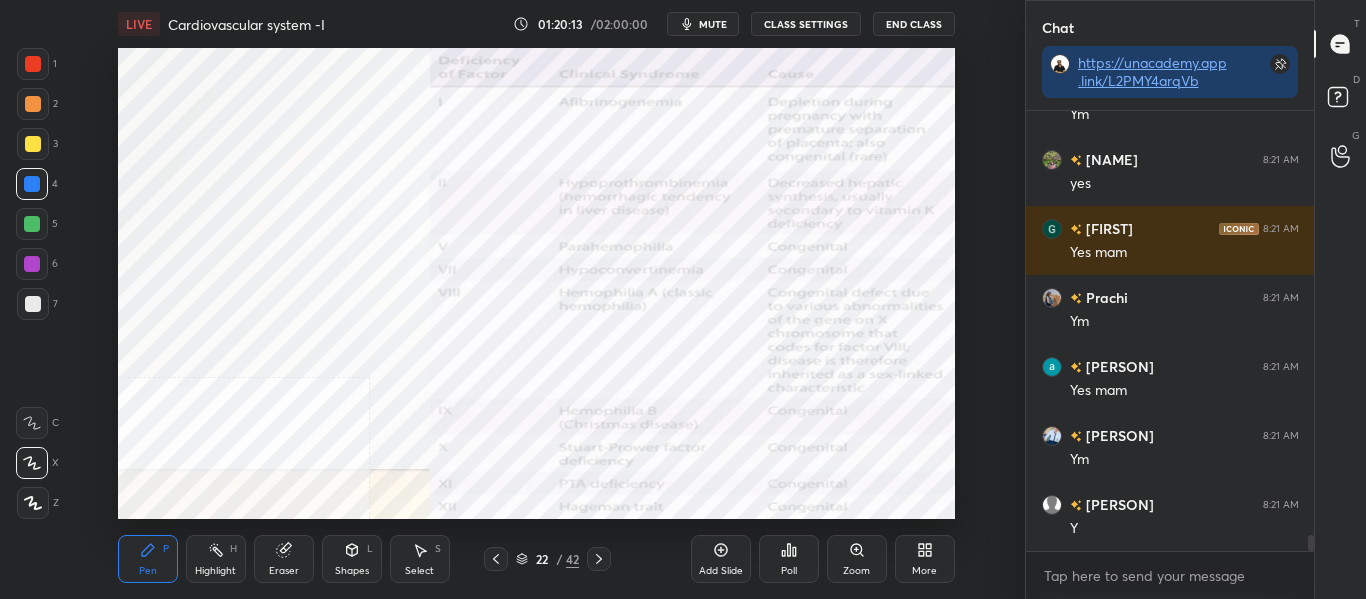 click 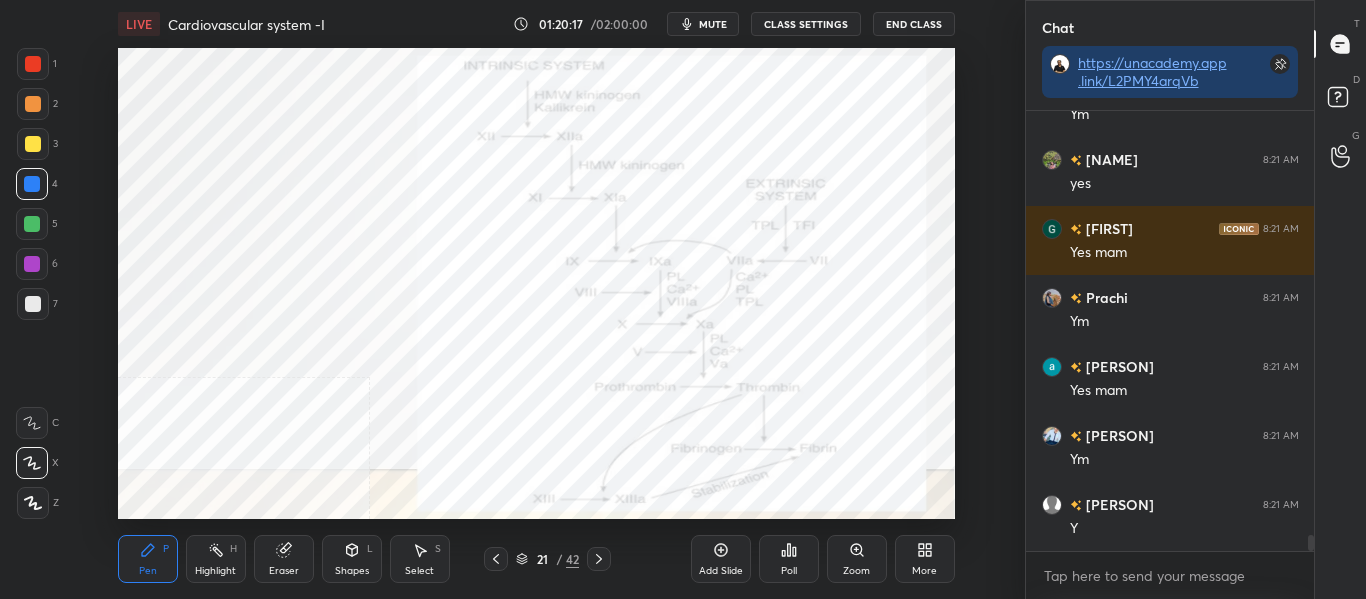 click at bounding box center [496, 559] 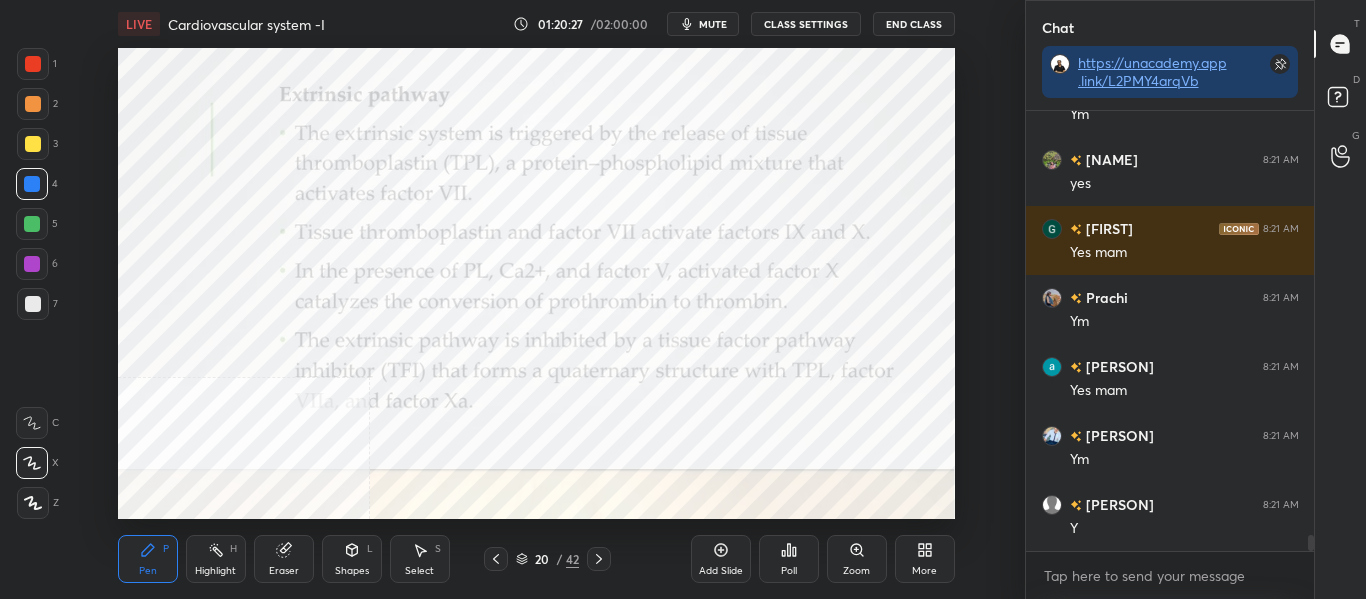 click 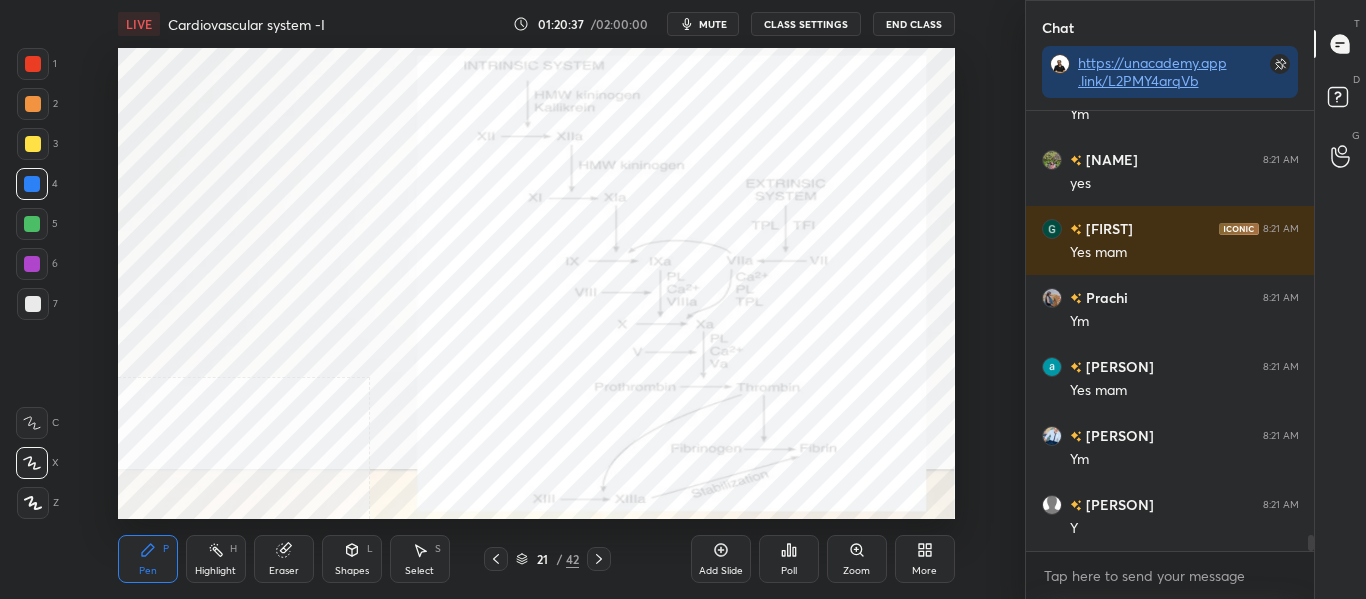 click on "mute" at bounding box center [713, 24] 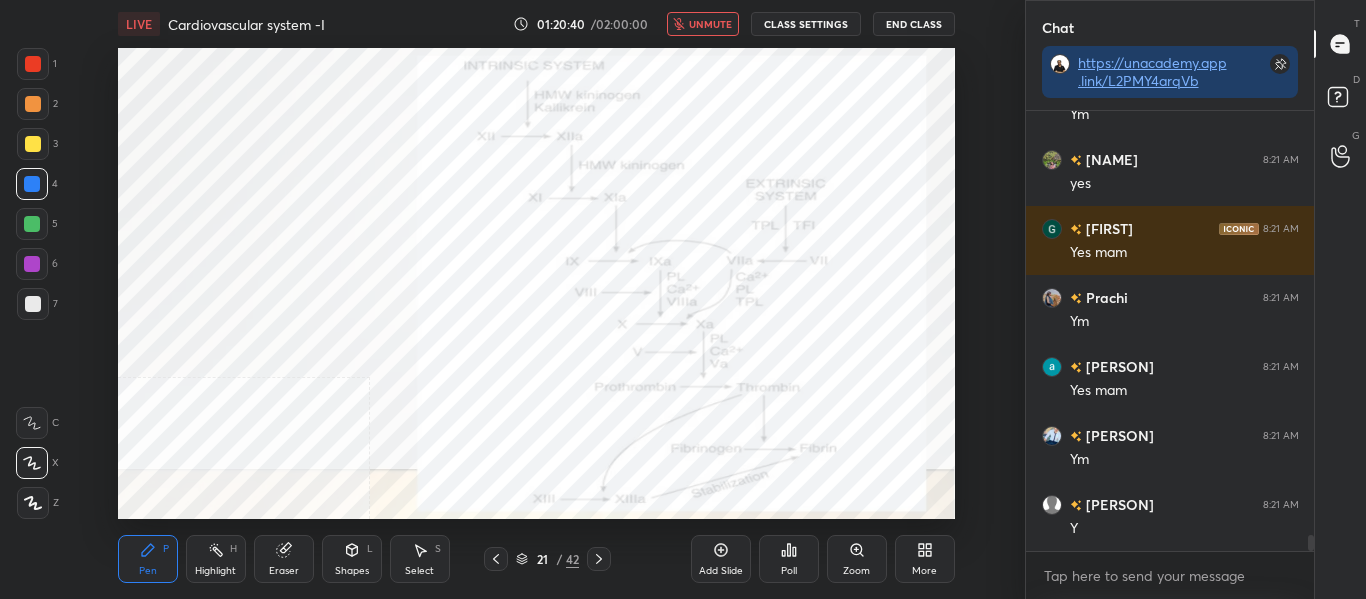 scroll, scrollTop: 393, scrollLeft: 282, axis: both 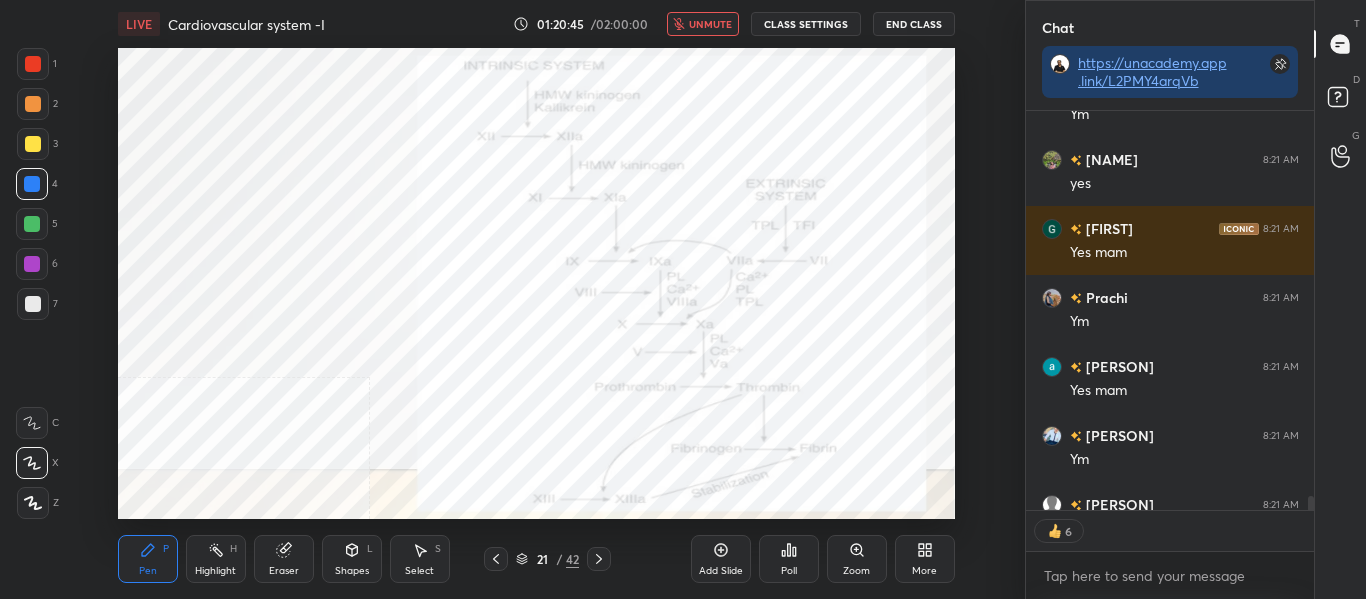 click on "unmute" at bounding box center (710, 24) 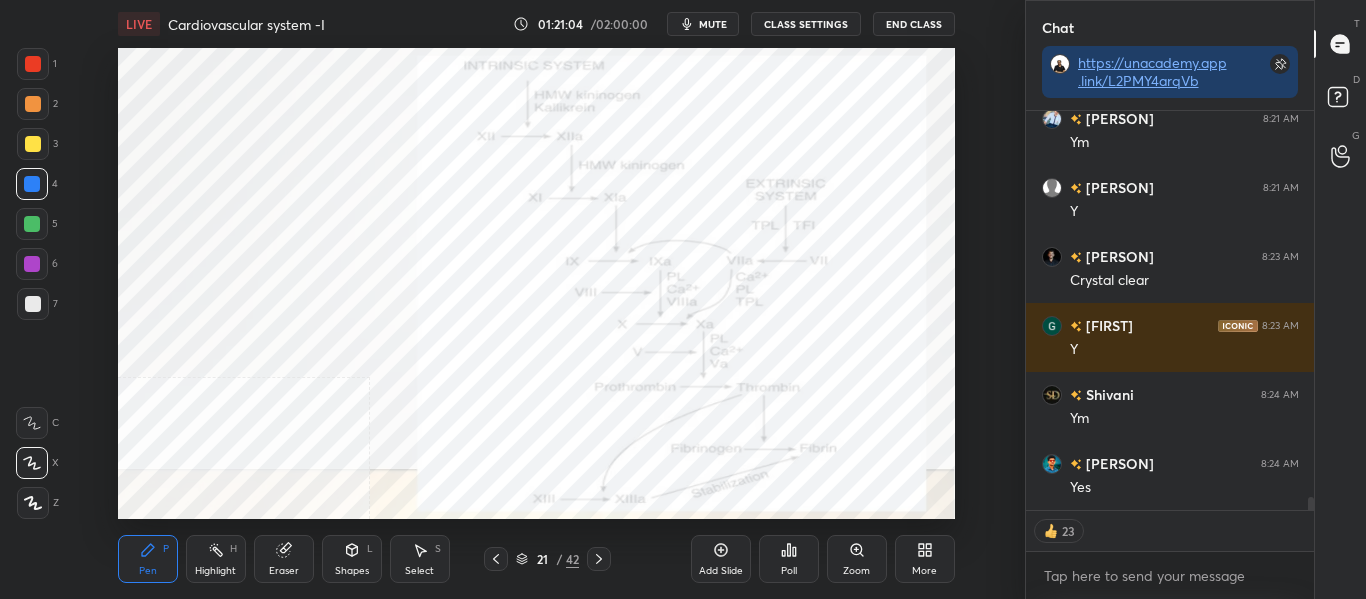 scroll, scrollTop: 12160, scrollLeft: 0, axis: vertical 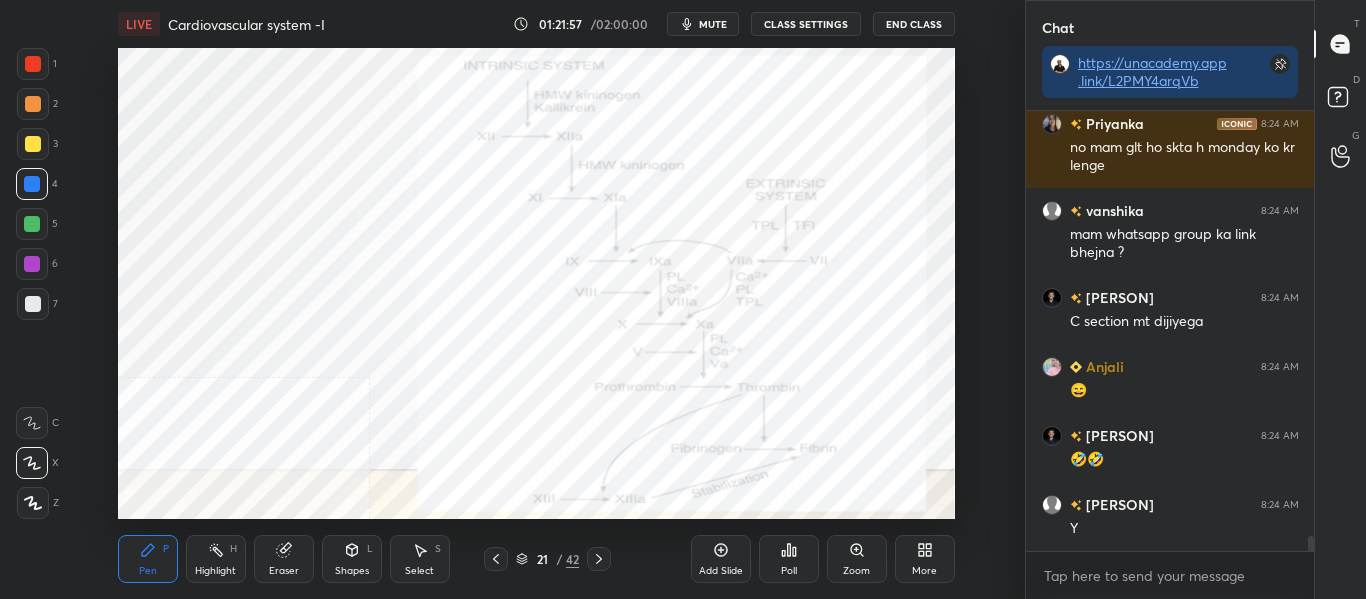 click 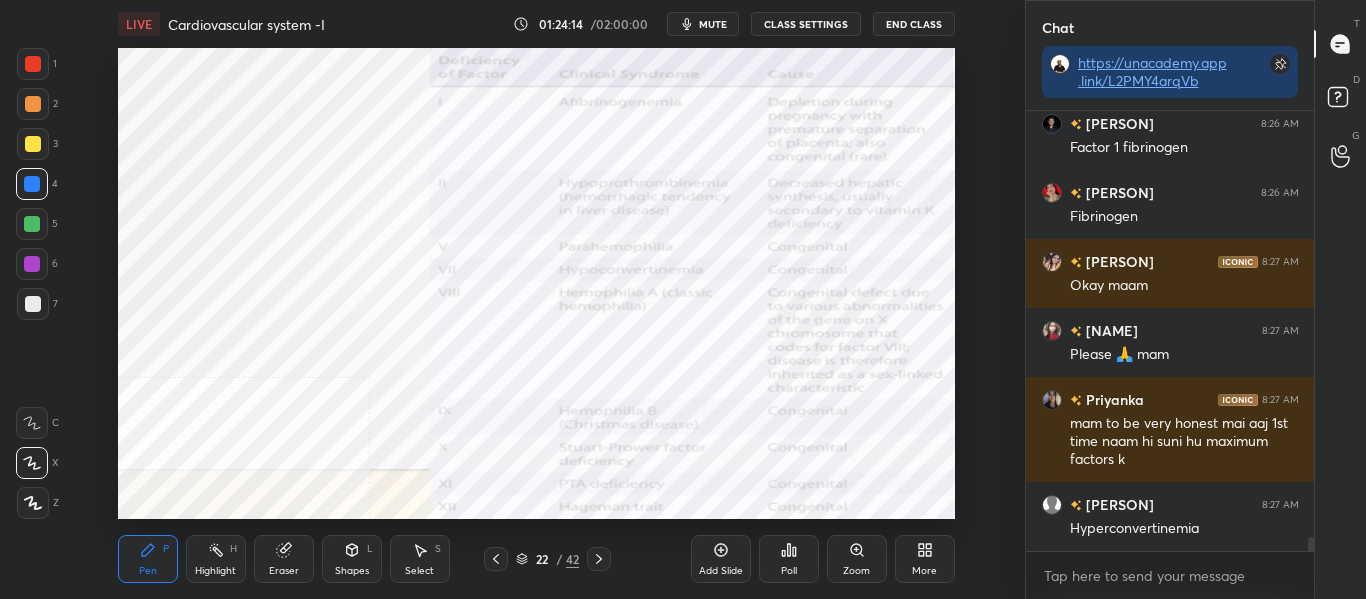 scroll, scrollTop: 13556, scrollLeft: 0, axis: vertical 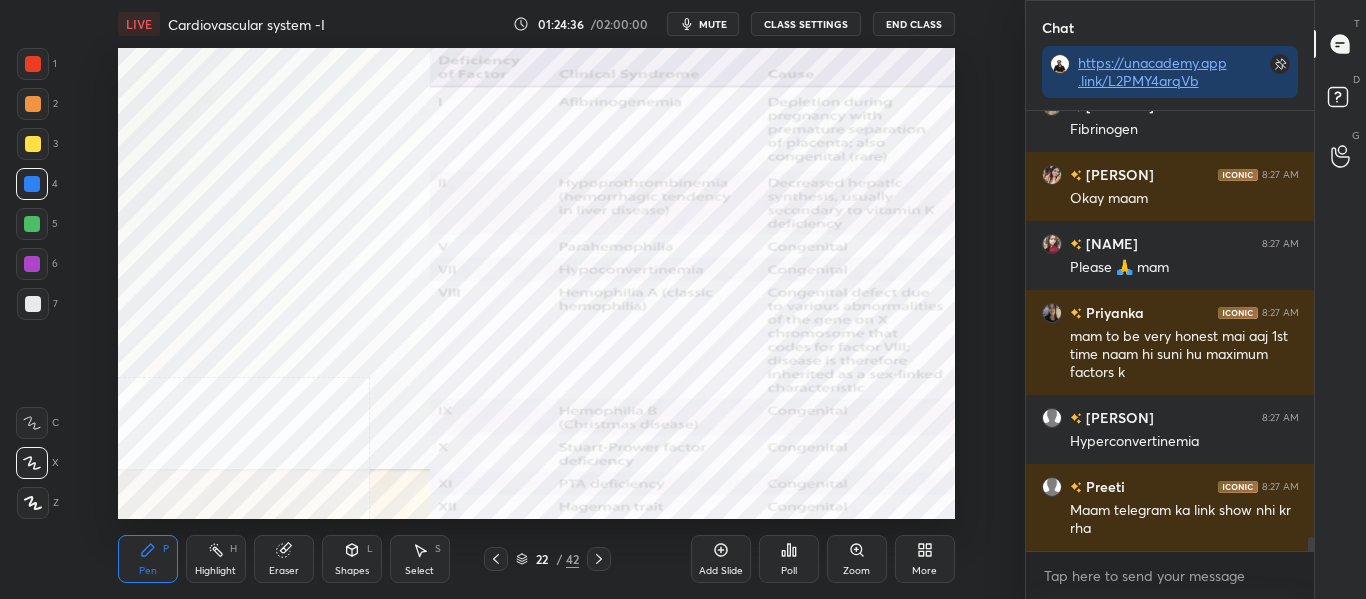 click on "mute" at bounding box center [703, 24] 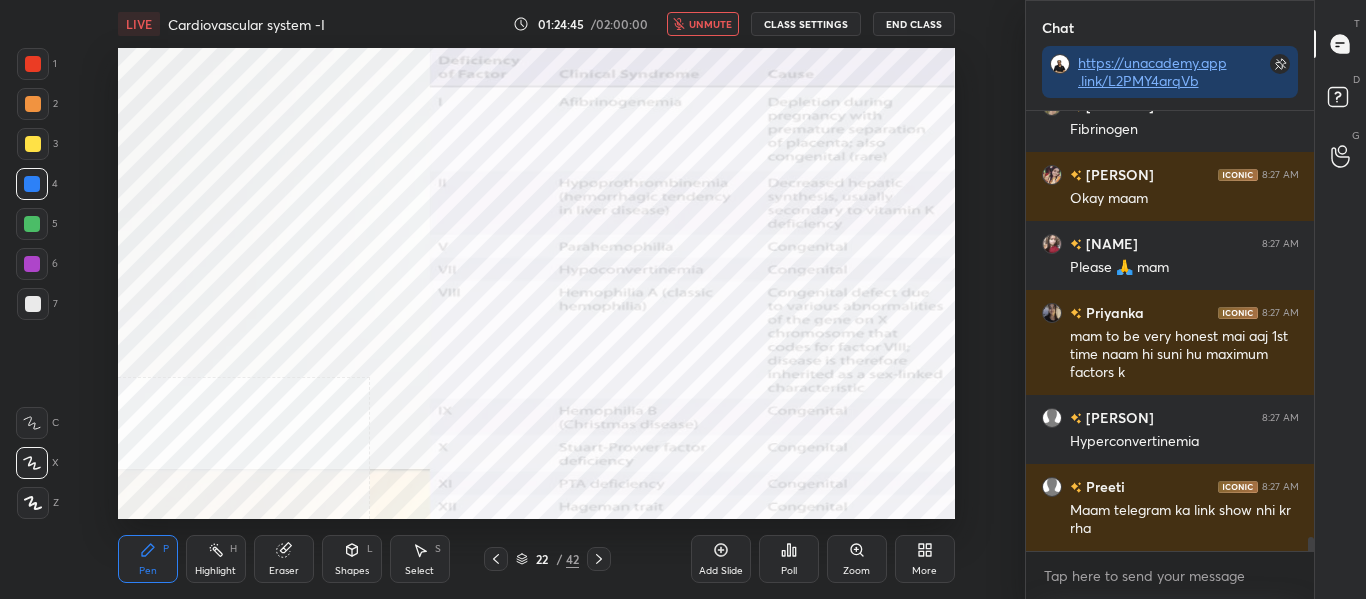 click on "unmute" at bounding box center (710, 24) 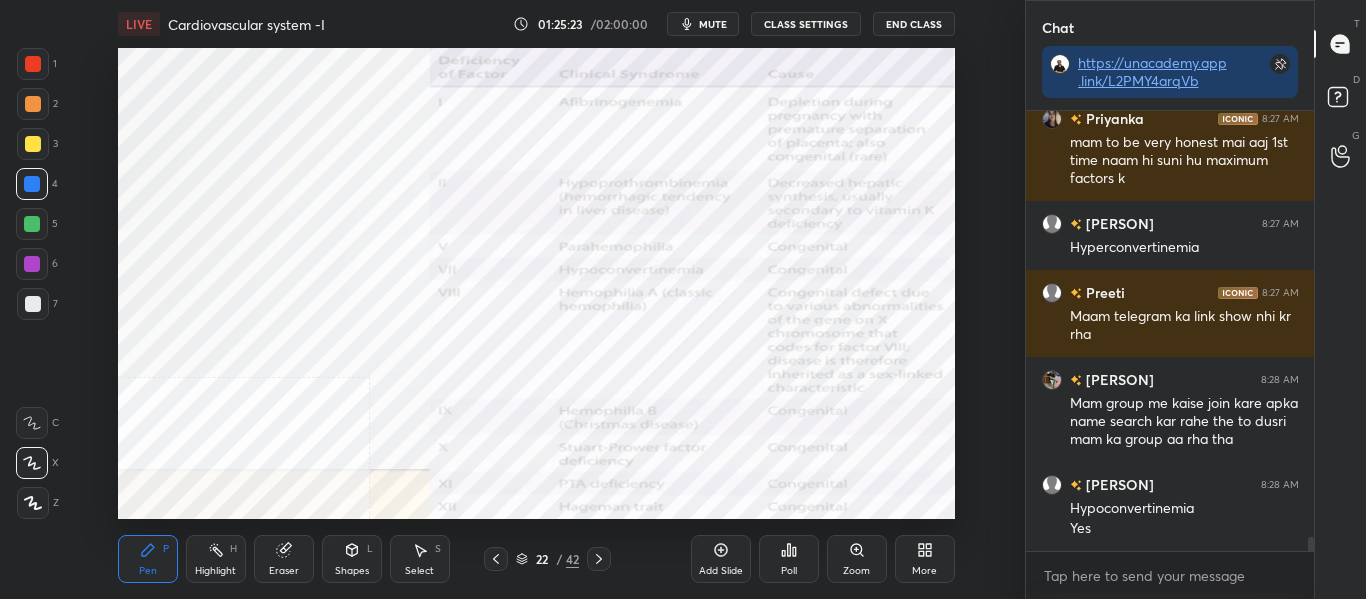 scroll, scrollTop: 13819, scrollLeft: 0, axis: vertical 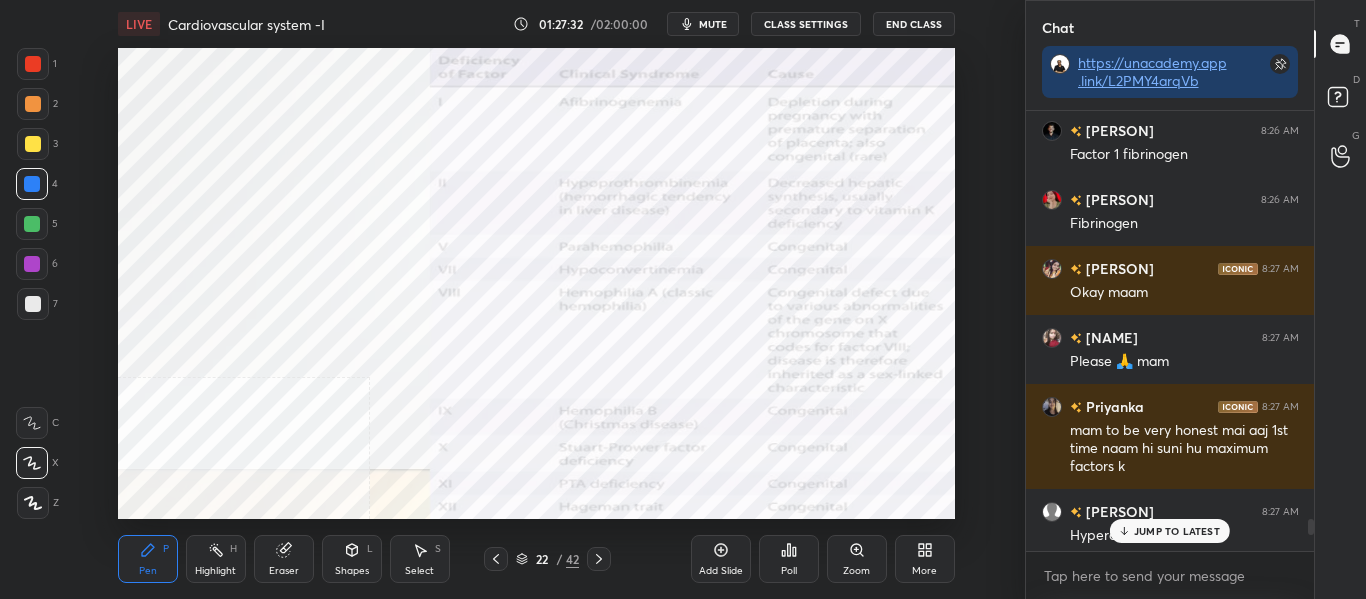 click on "JUMP TO LATEST" at bounding box center (1177, 531) 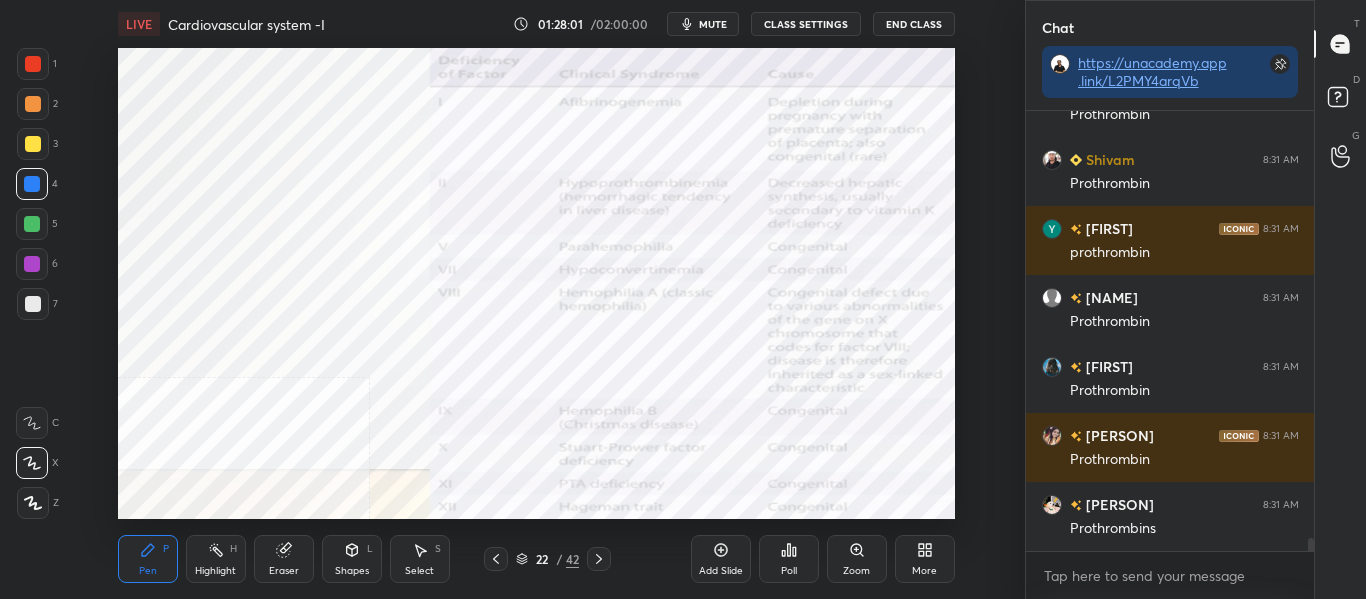scroll, scrollTop: 14614, scrollLeft: 0, axis: vertical 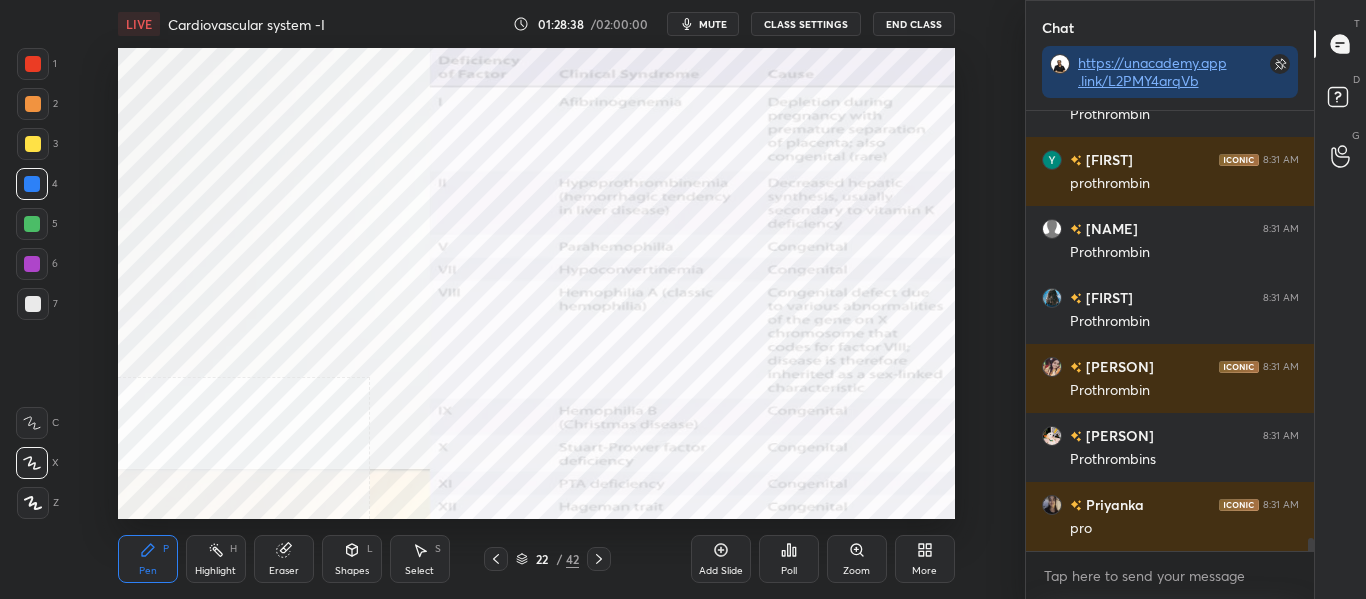 click on "mute" at bounding box center [713, 24] 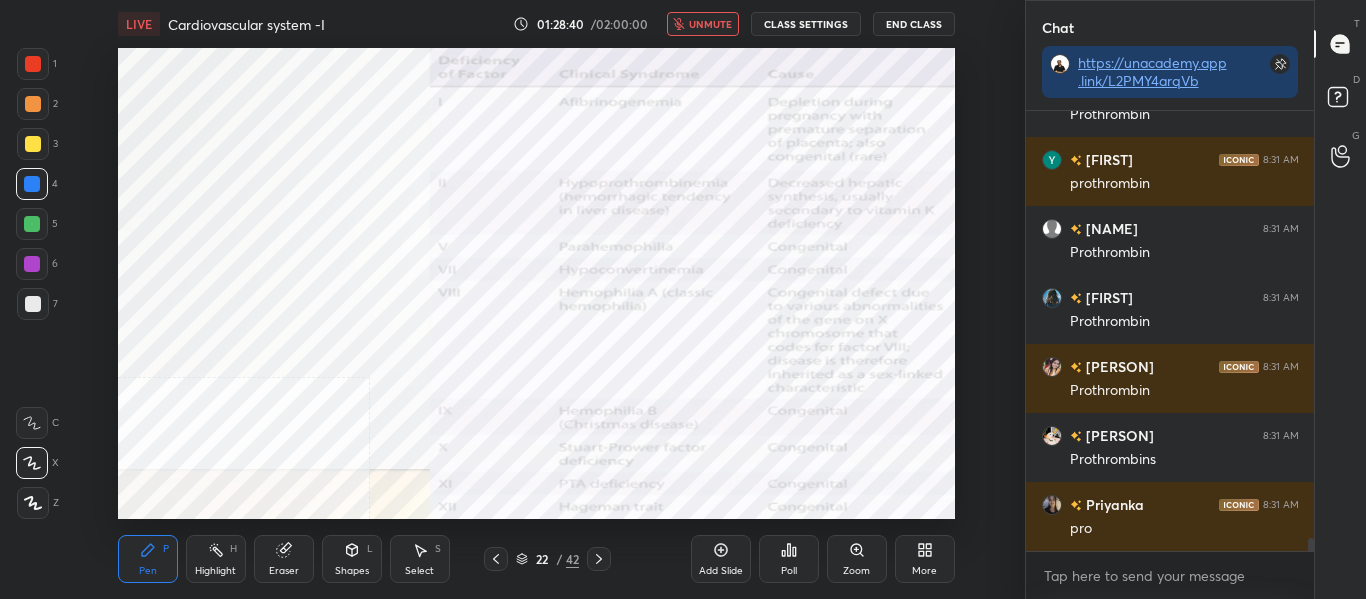 click on "unmute" at bounding box center [710, 24] 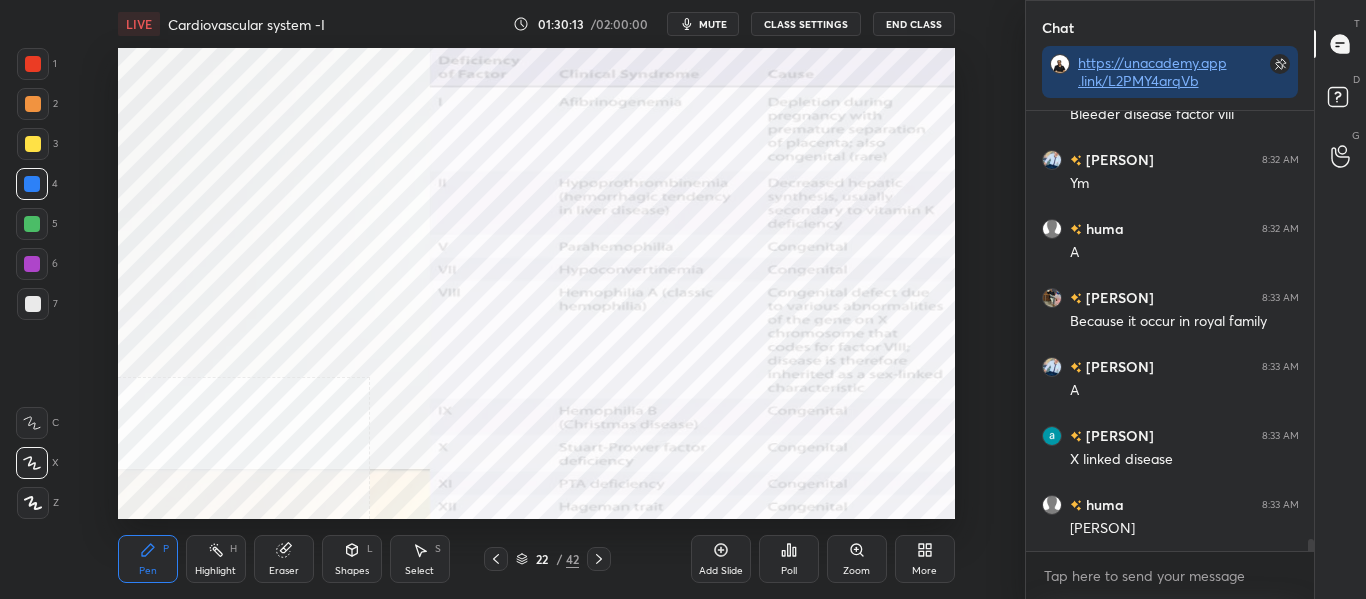 scroll, scrollTop: 15685, scrollLeft: 0, axis: vertical 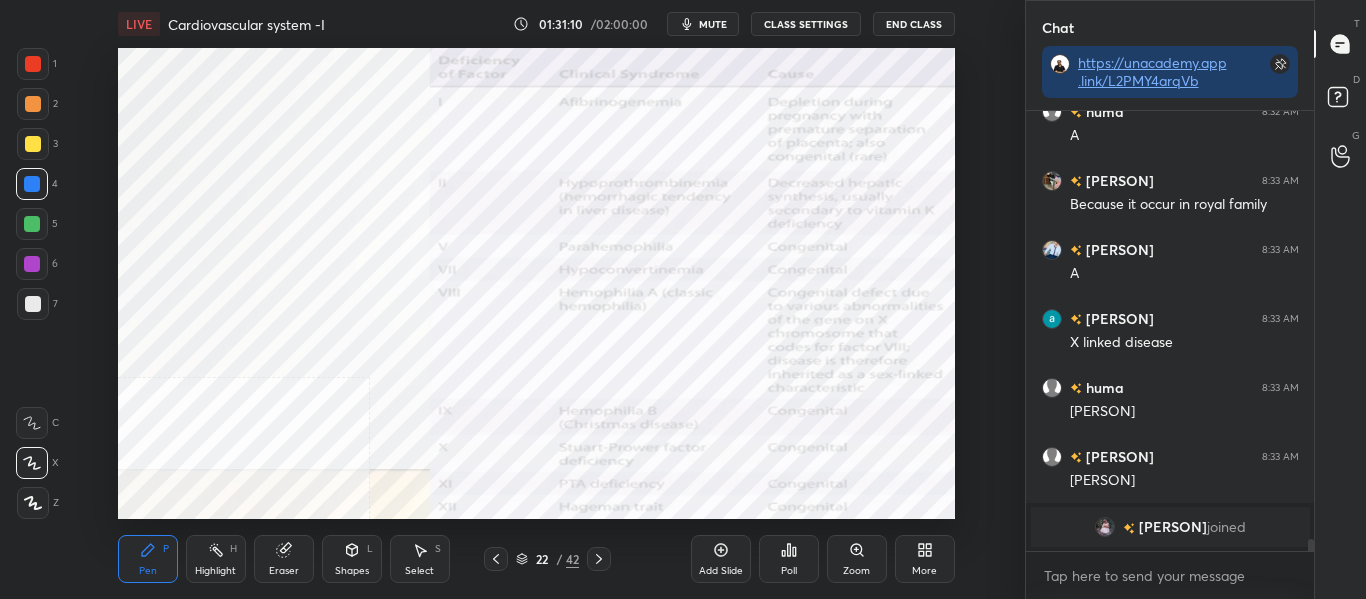 click 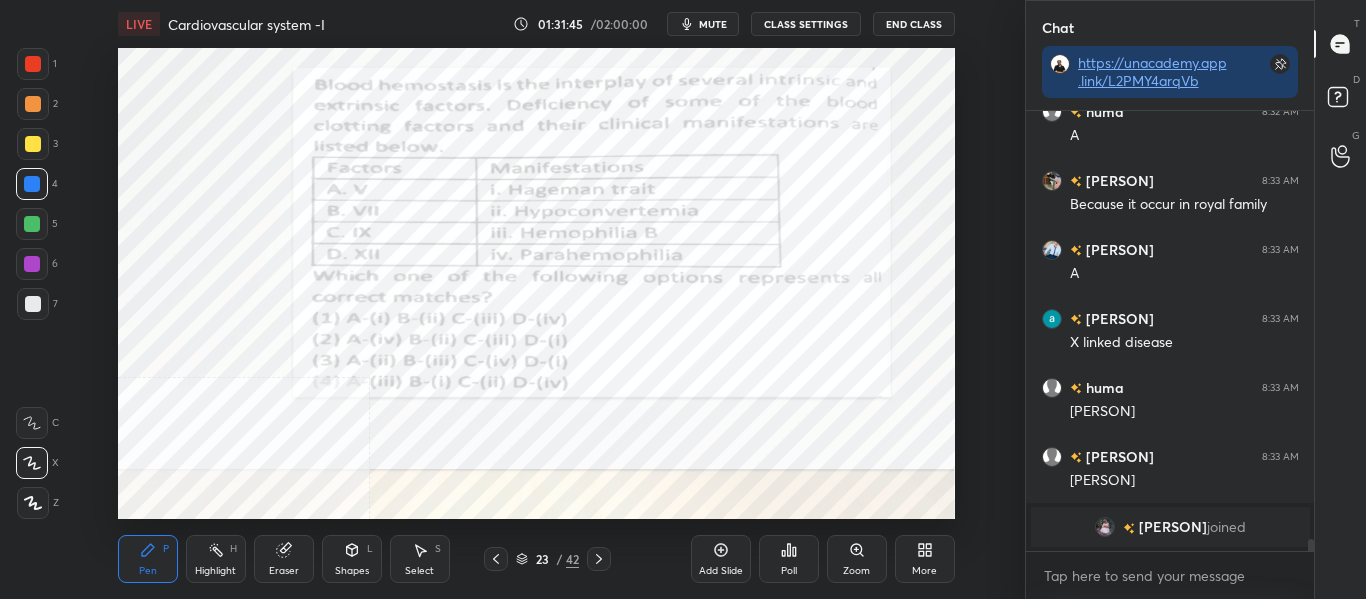 scroll, scrollTop: 393, scrollLeft: 282, axis: both 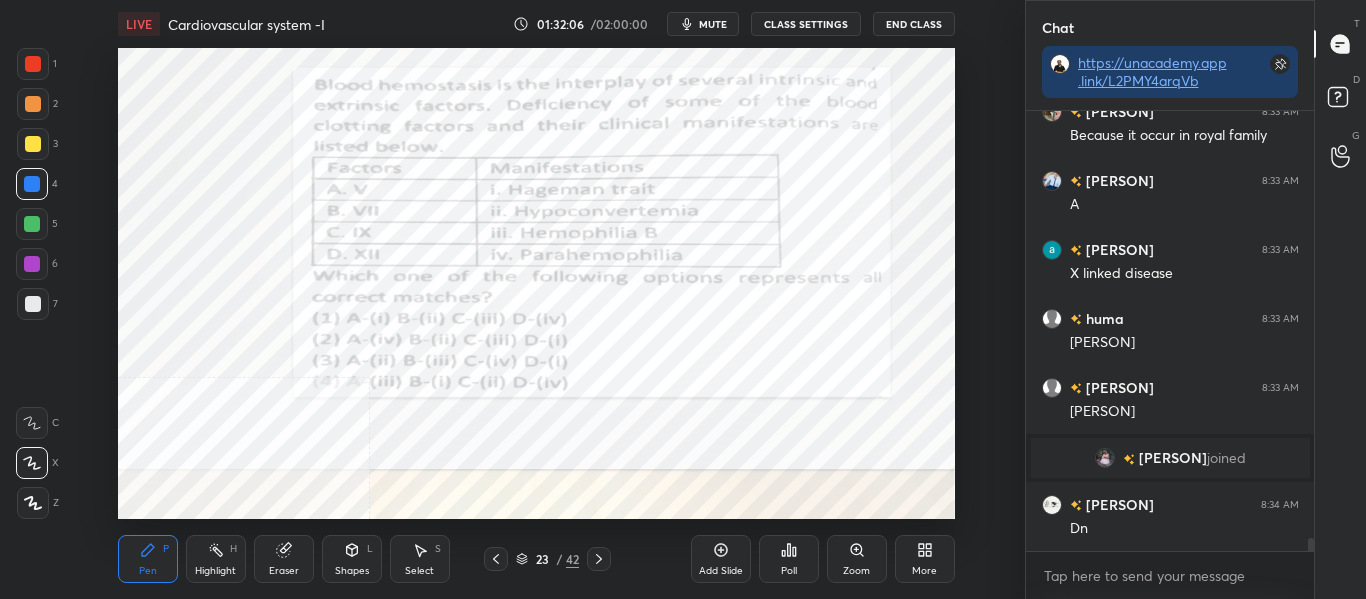 click on "Poll" at bounding box center (789, 571) 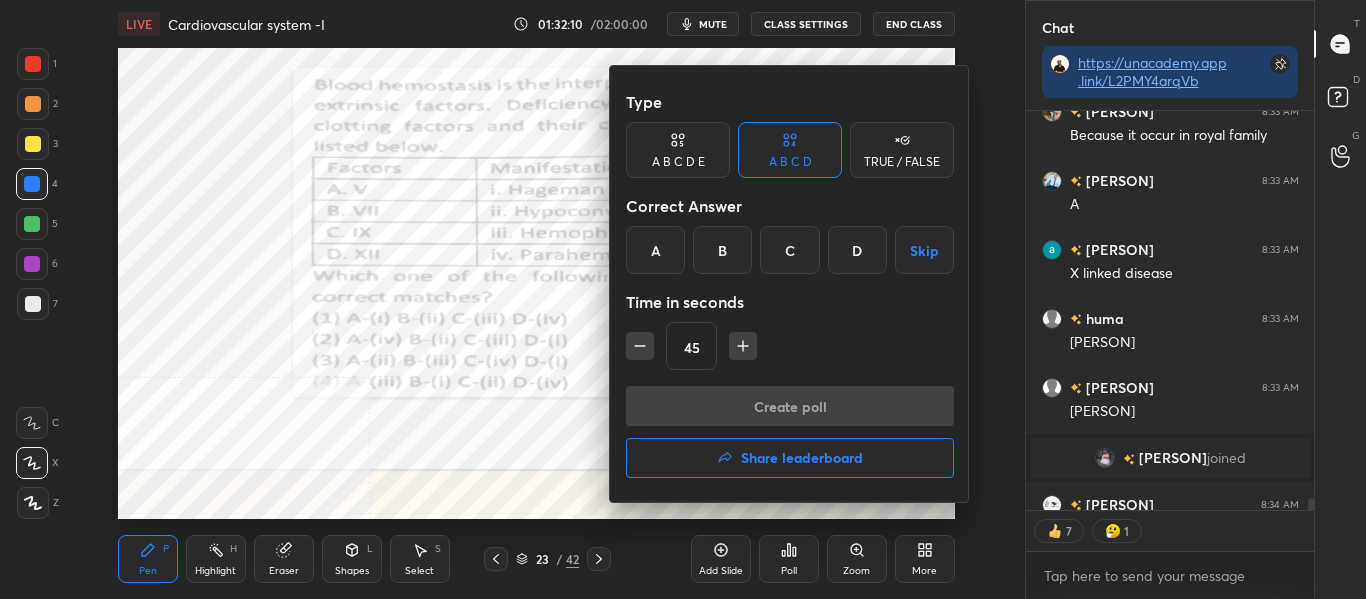 scroll, scrollTop: 14115, scrollLeft: 0, axis: vertical 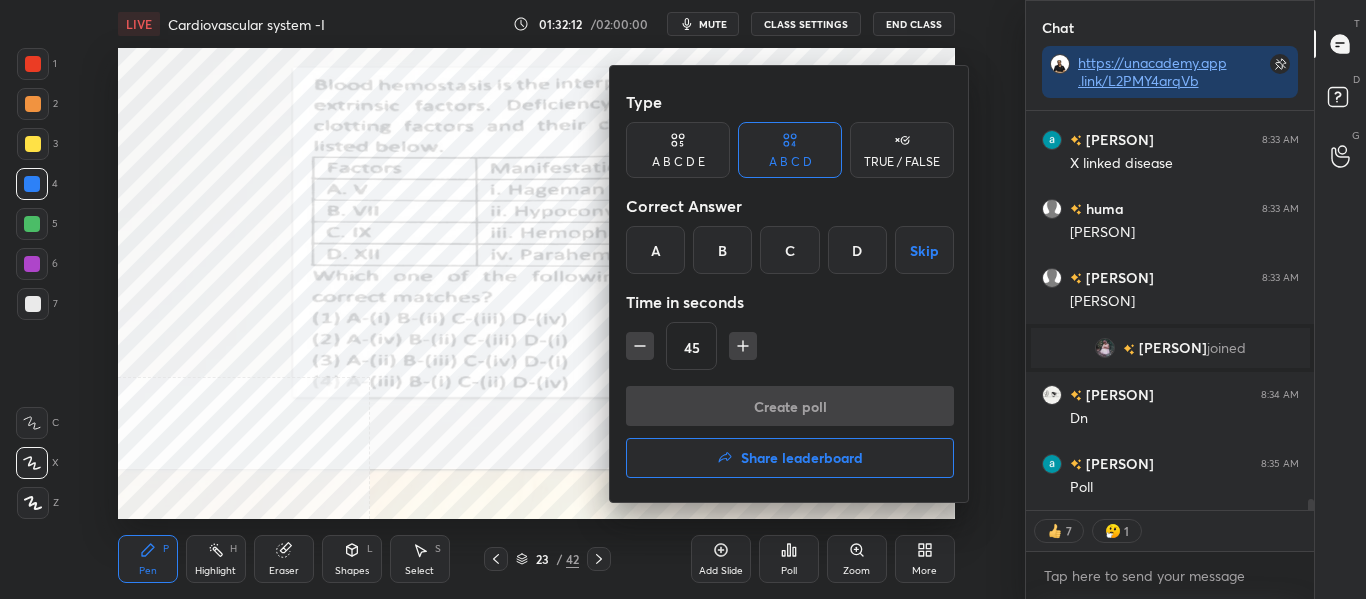 click on "B" at bounding box center [722, 250] 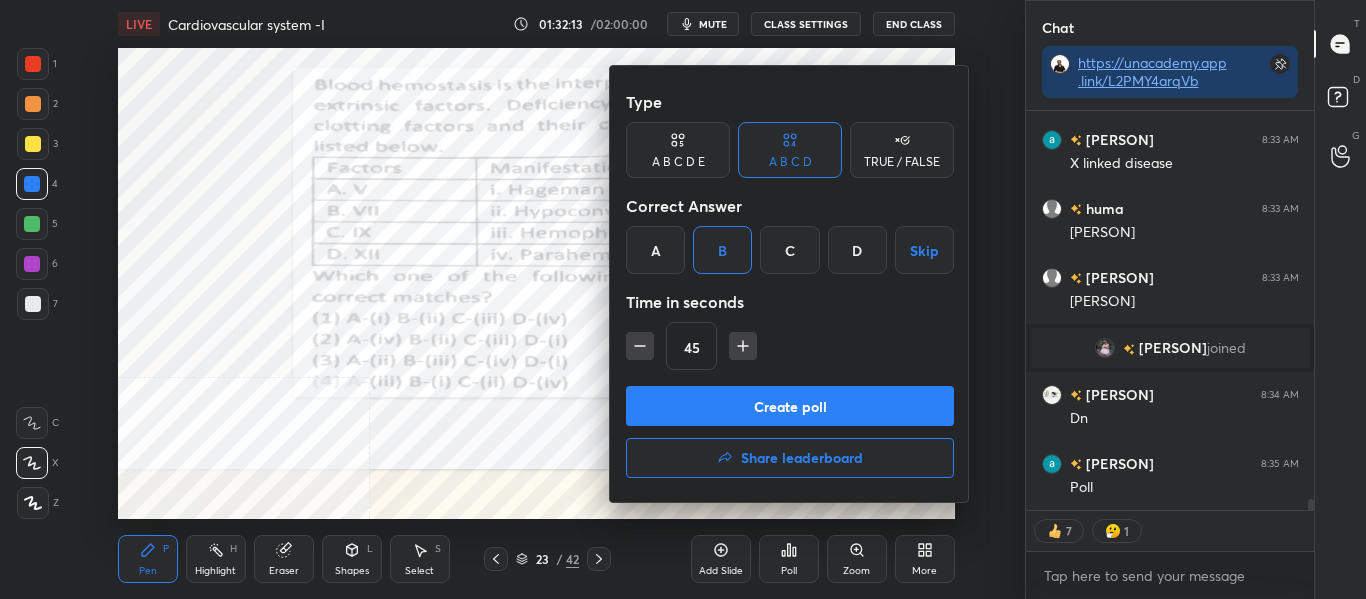click on "Create poll" at bounding box center [790, 406] 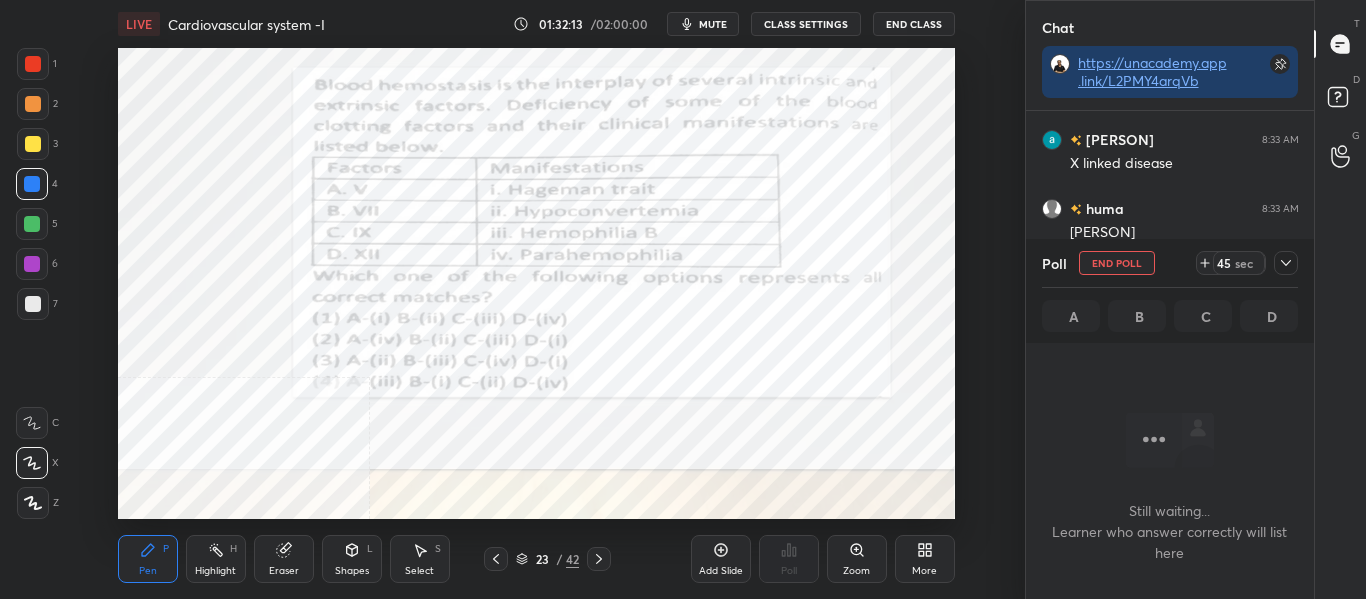 scroll, scrollTop: 14184, scrollLeft: 0, axis: vertical 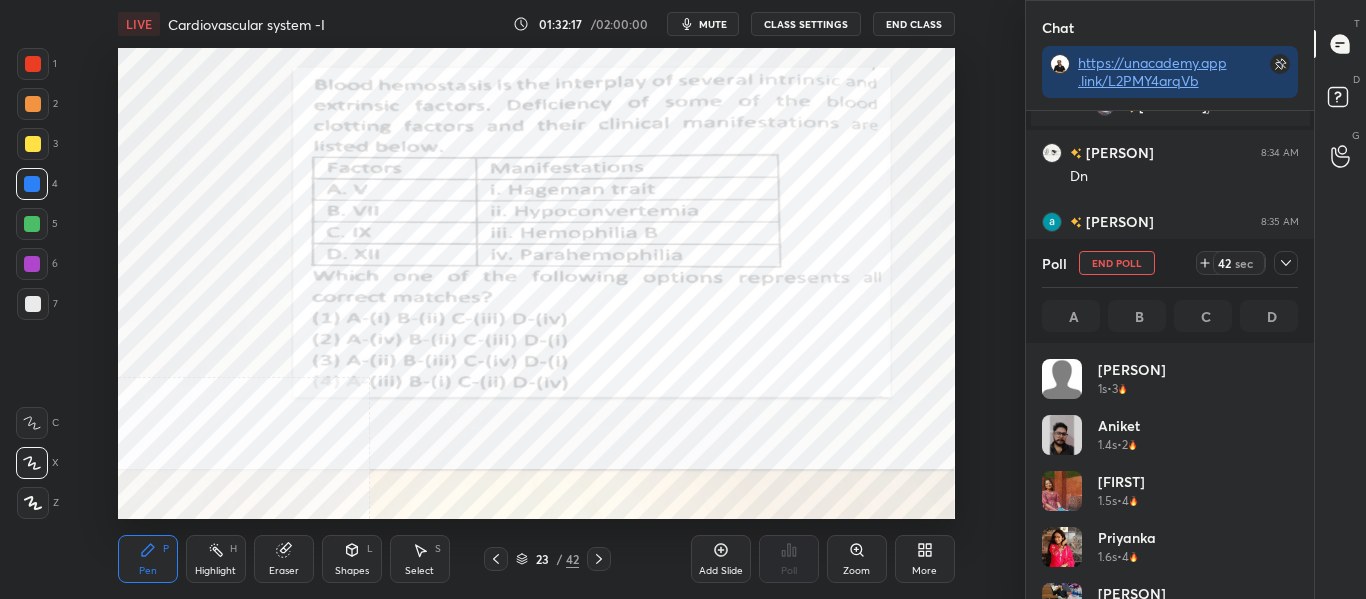 click 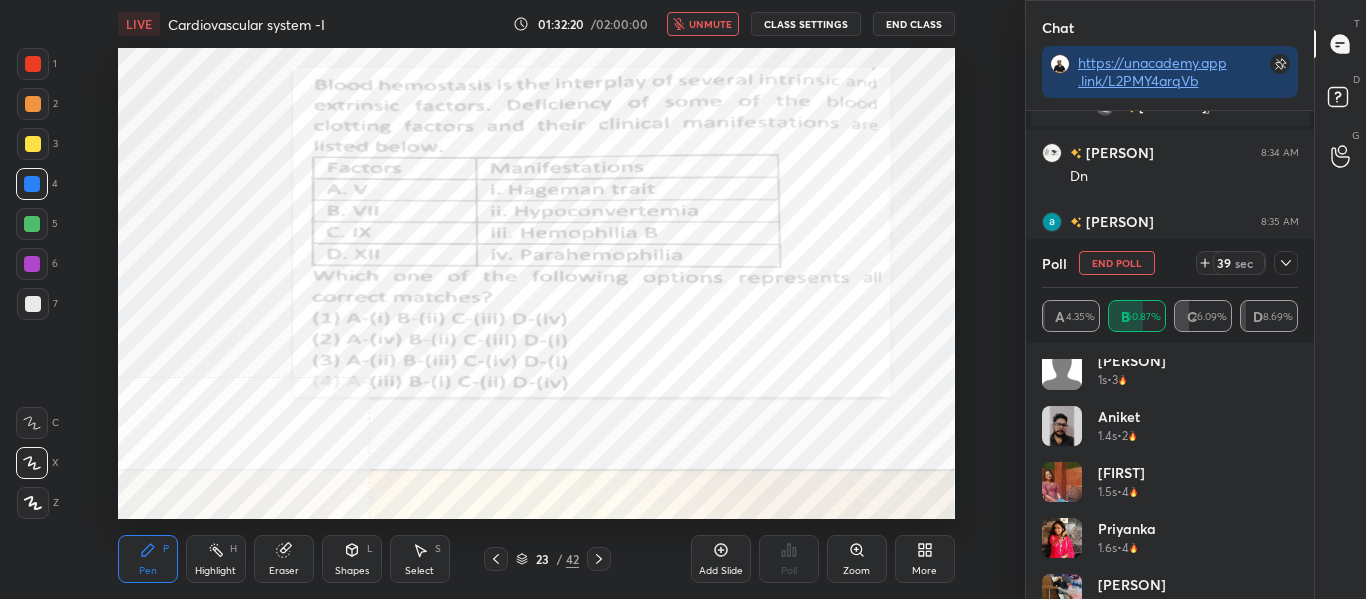 scroll, scrollTop: 0, scrollLeft: 0, axis: both 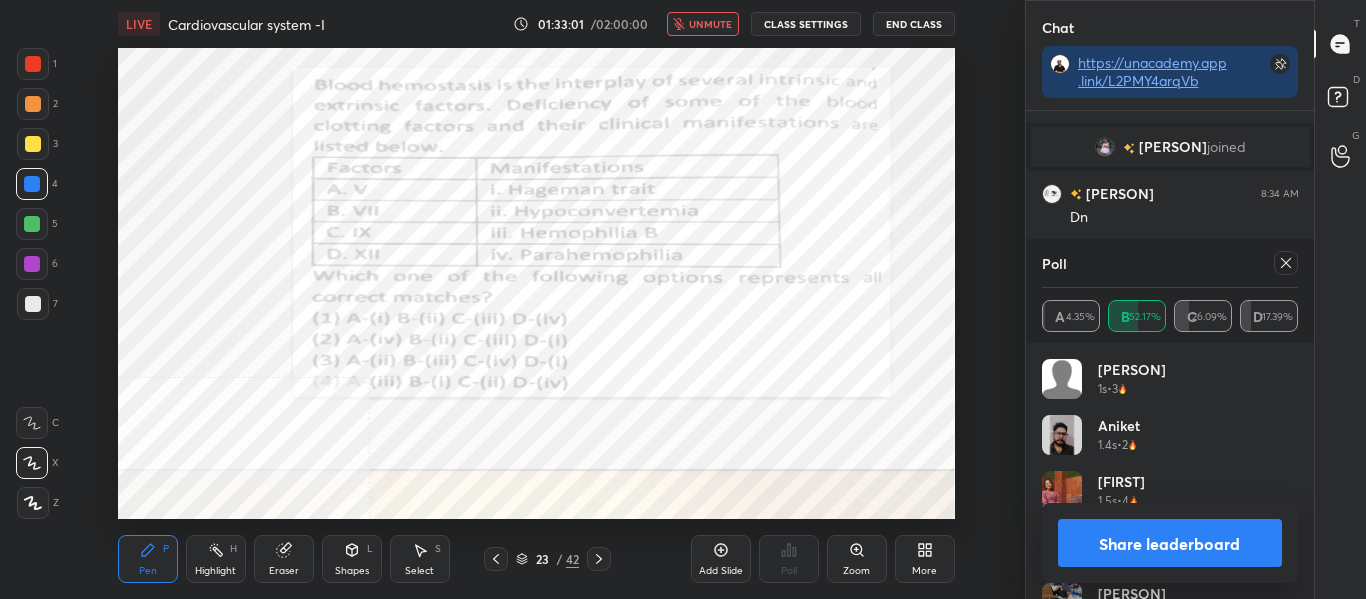 click on "unmute" at bounding box center [710, 24] 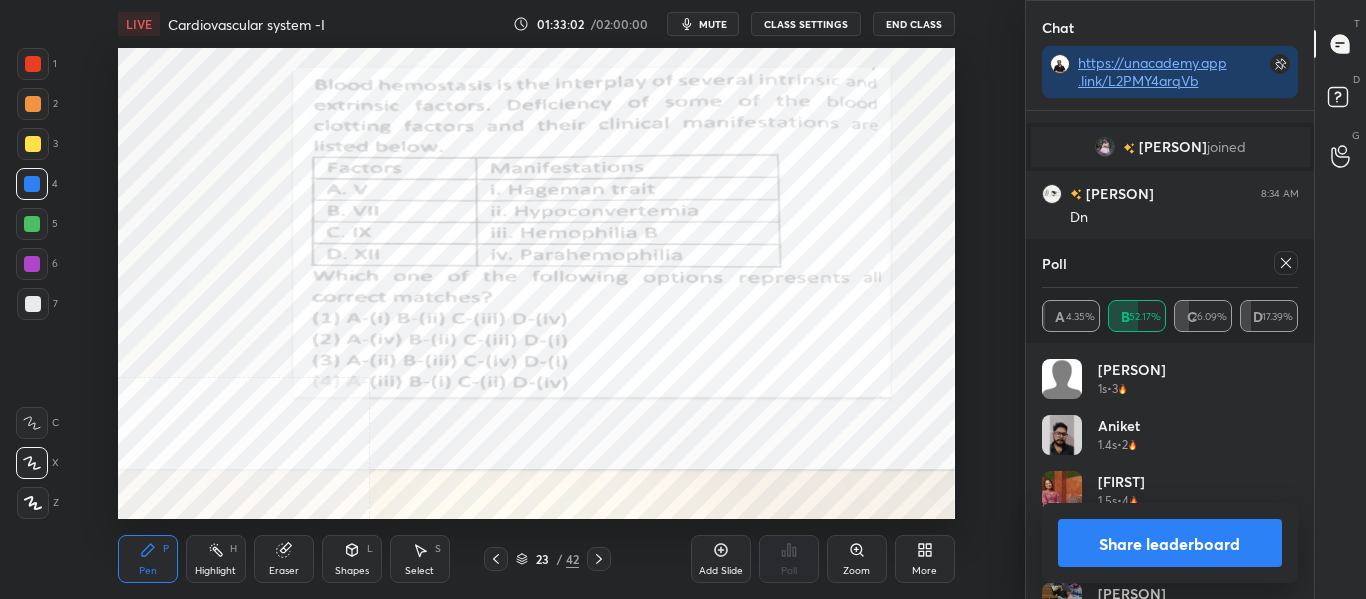 click on "Share leaderboard" at bounding box center (1170, 543) 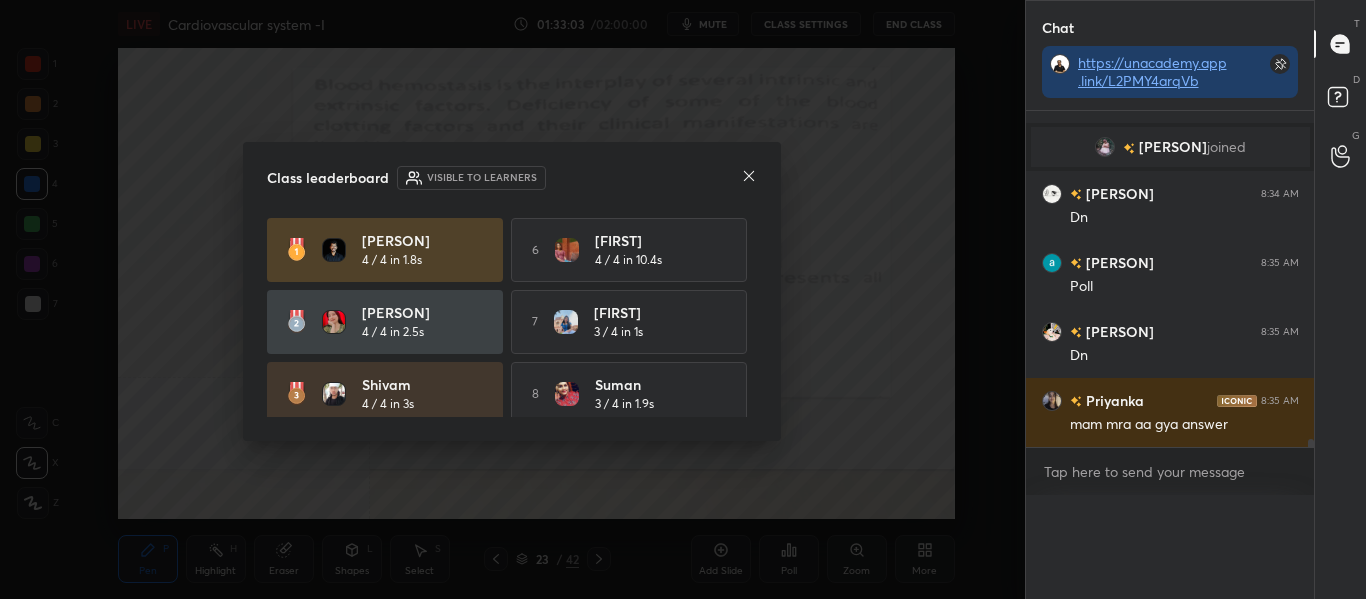 scroll, scrollTop: 0, scrollLeft: 0, axis: both 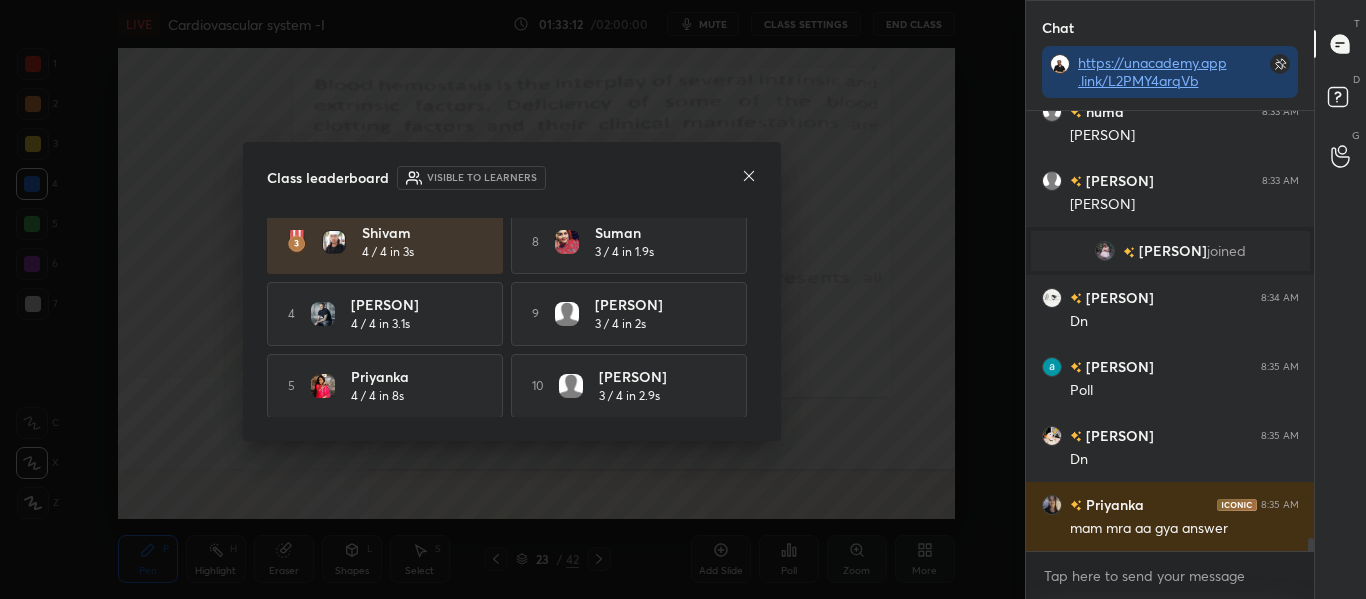 click 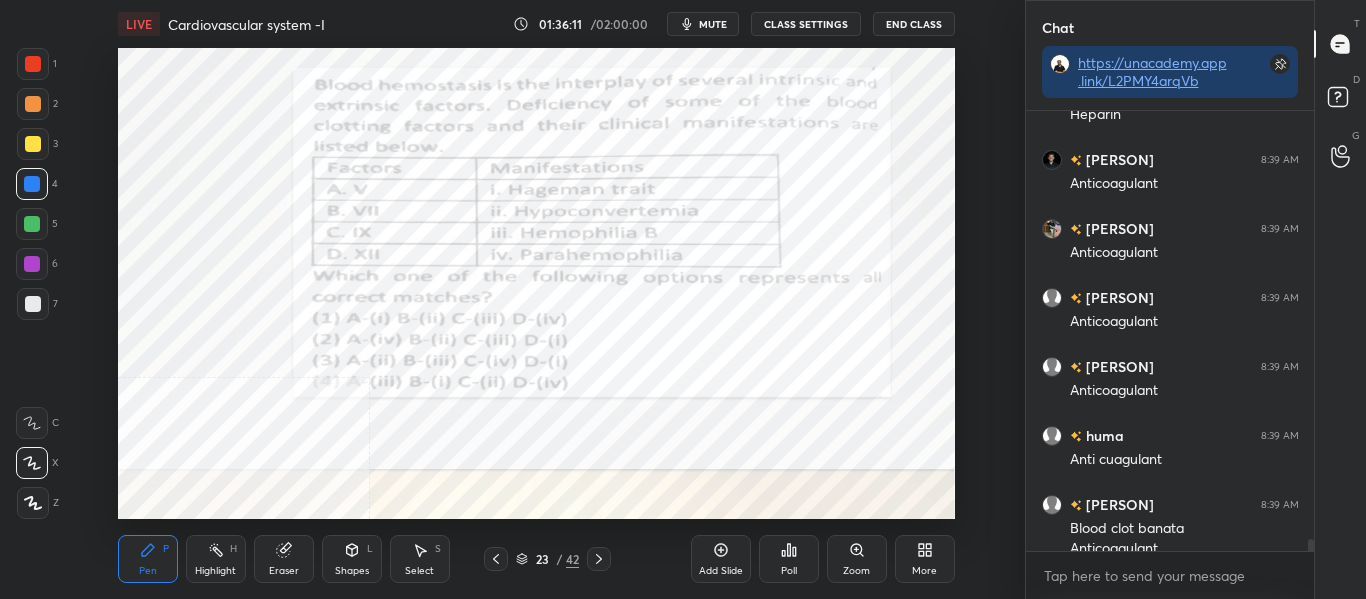 scroll, scrollTop: 15134, scrollLeft: 0, axis: vertical 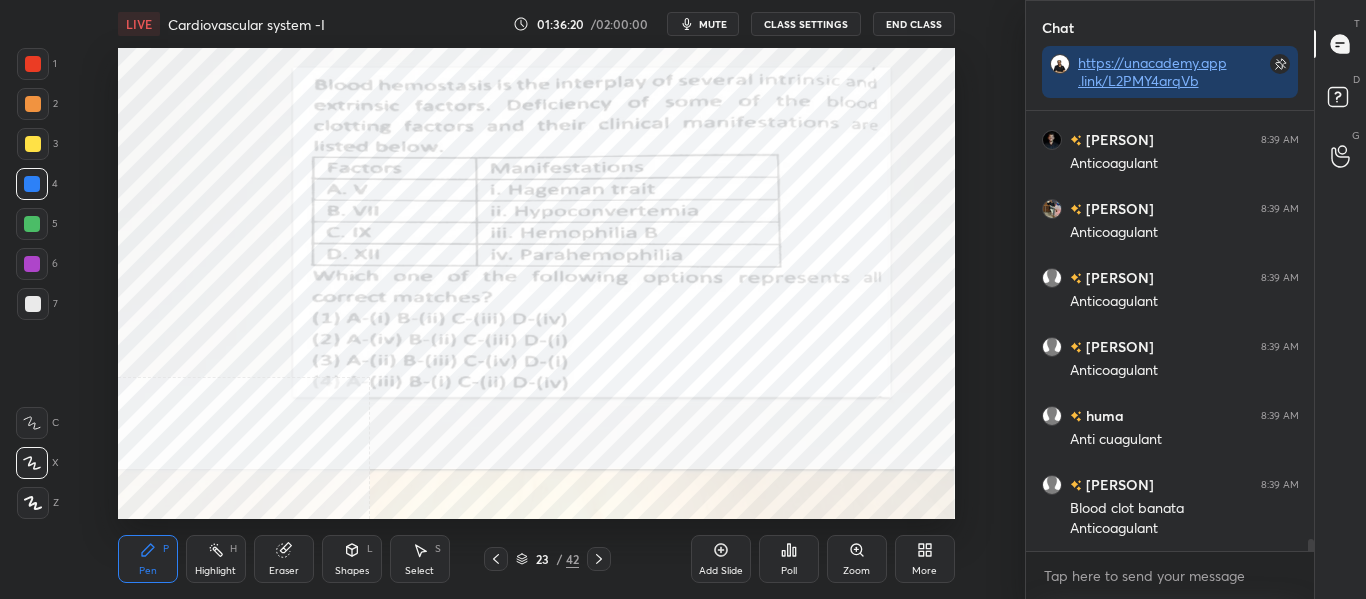 click 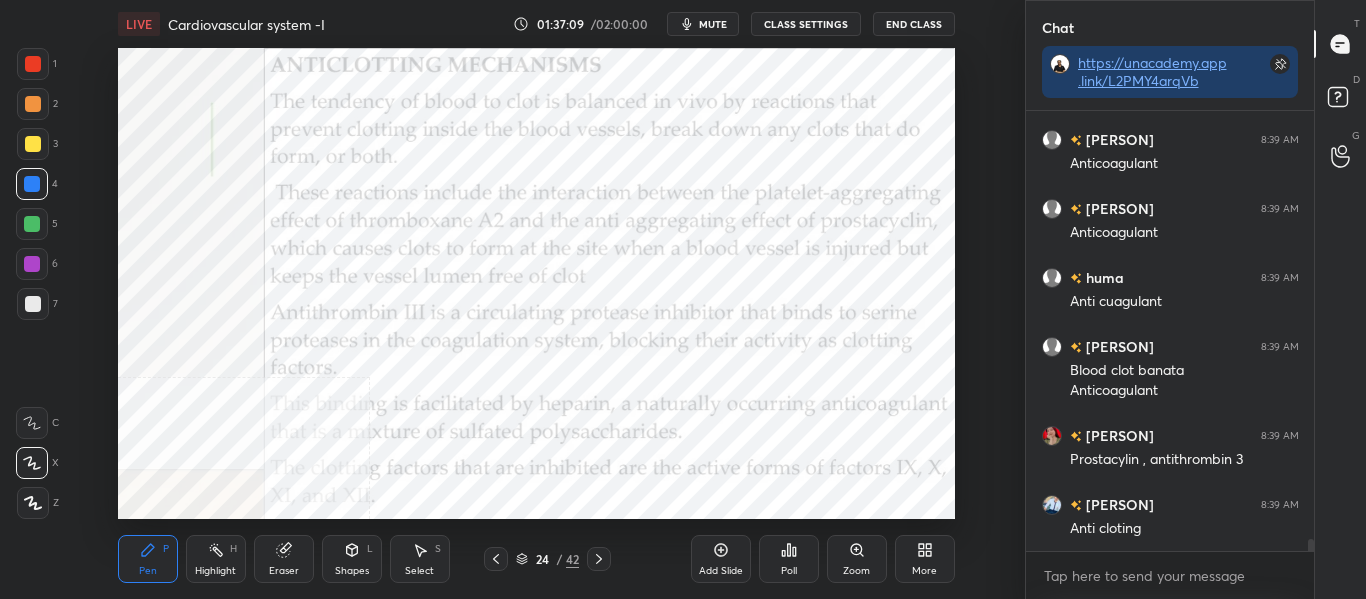 scroll, scrollTop: 15341, scrollLeft: 0, axis: vertical 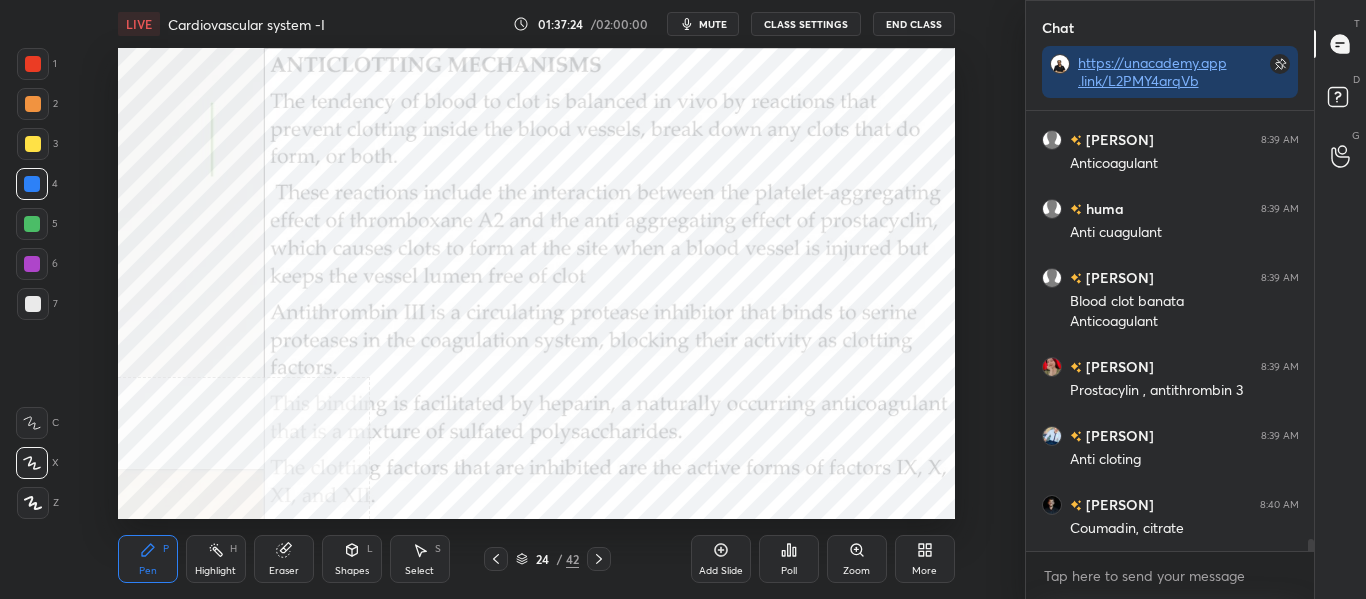 click on "Highlight" at bounding box center (215, 571) 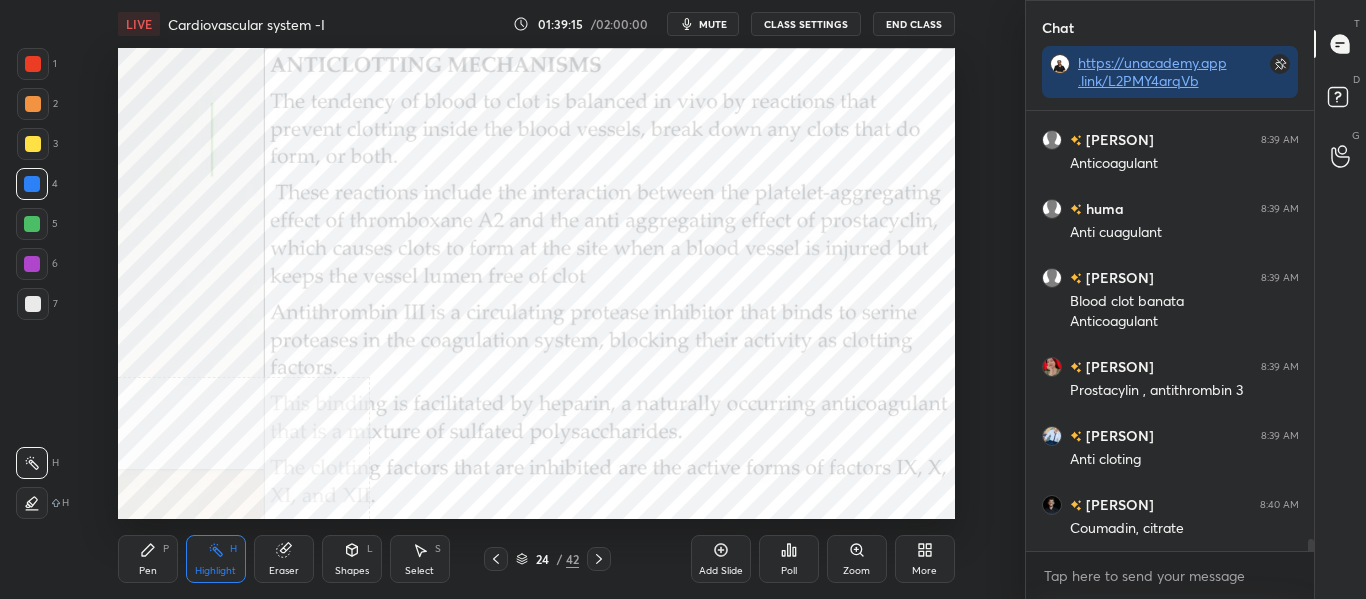 click on "Pen P" at bounding box center [148, 559] 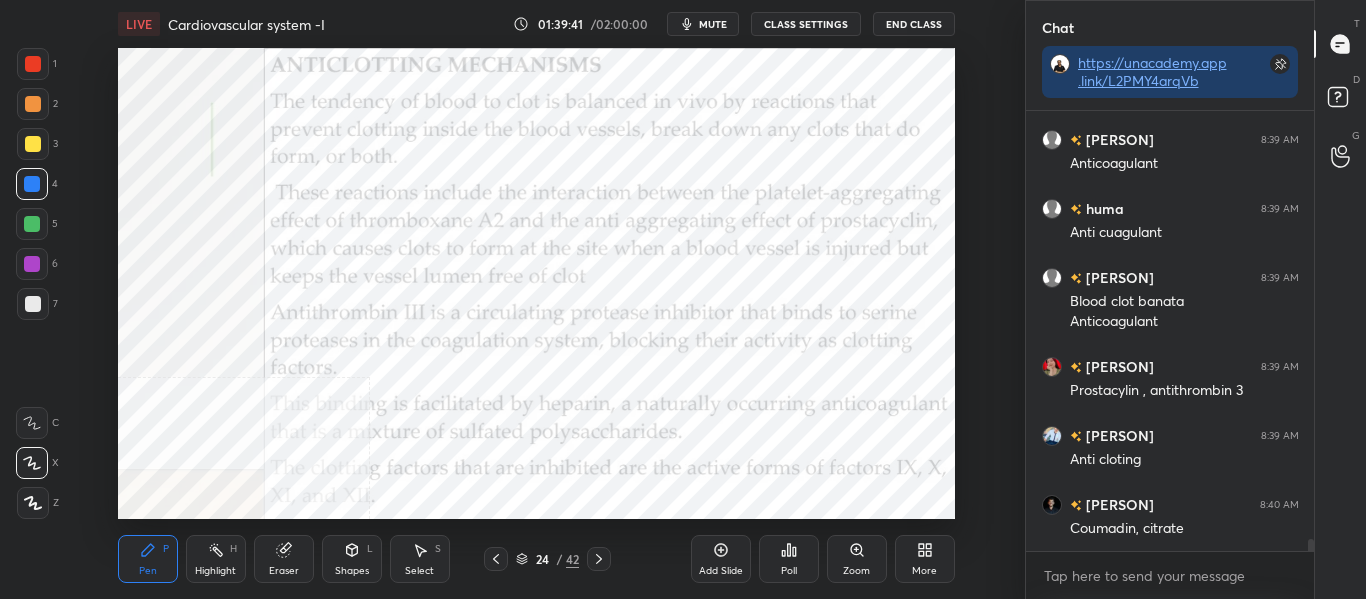 click 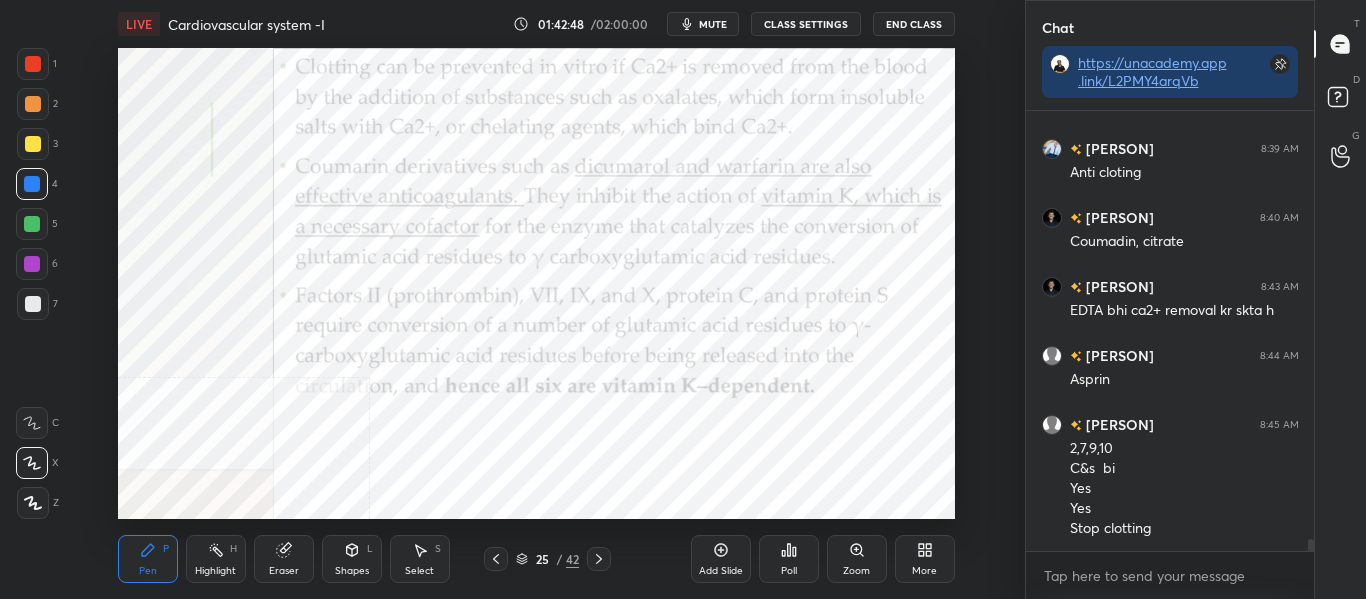 scroll, scrollTop: 15697, scrollLeft: 0, axis: vertical 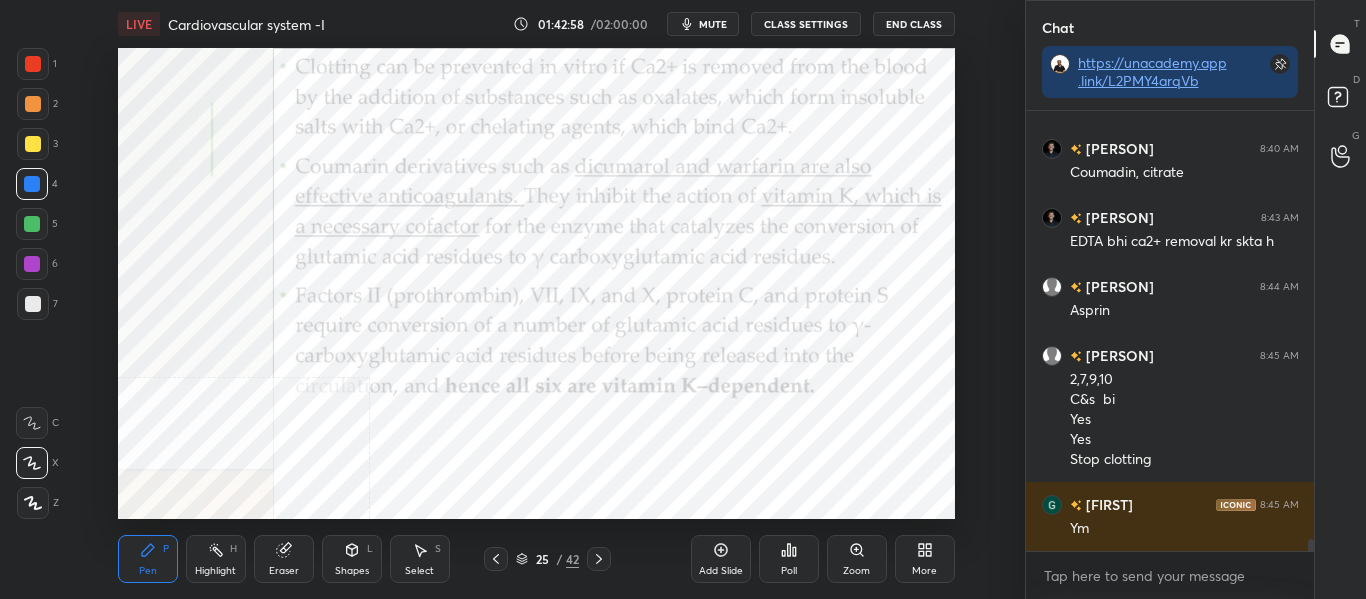click 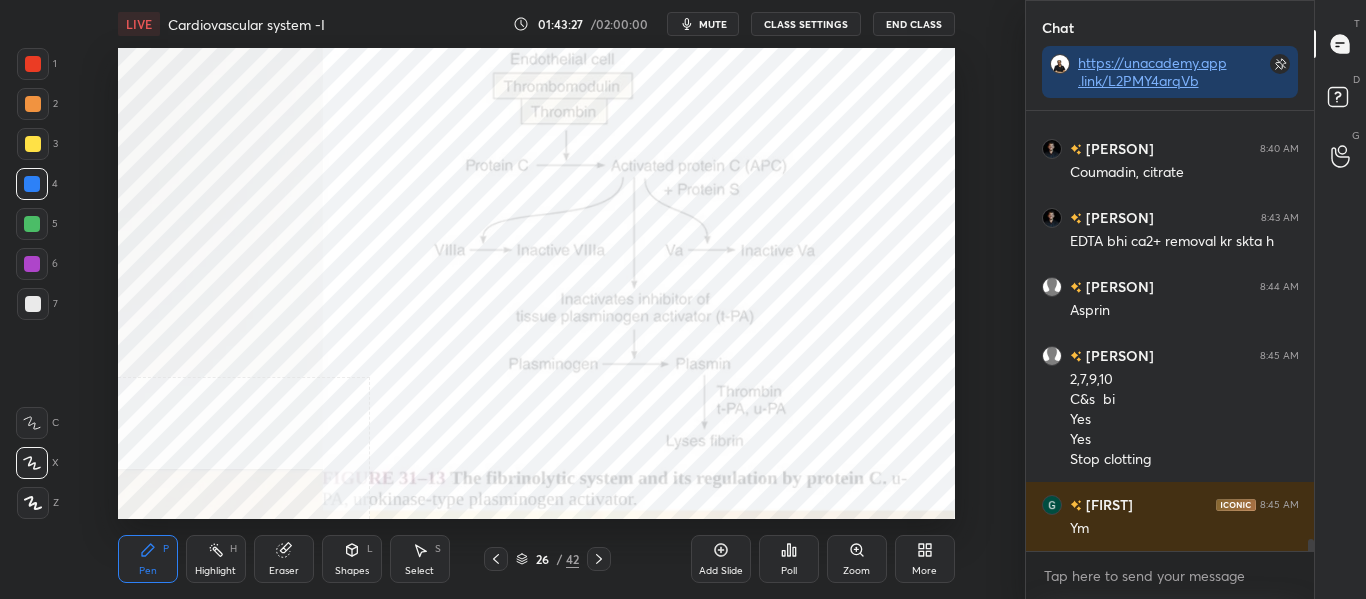 scroll, scrollTop: 15766, scrollLeft: 0, axis: vertical 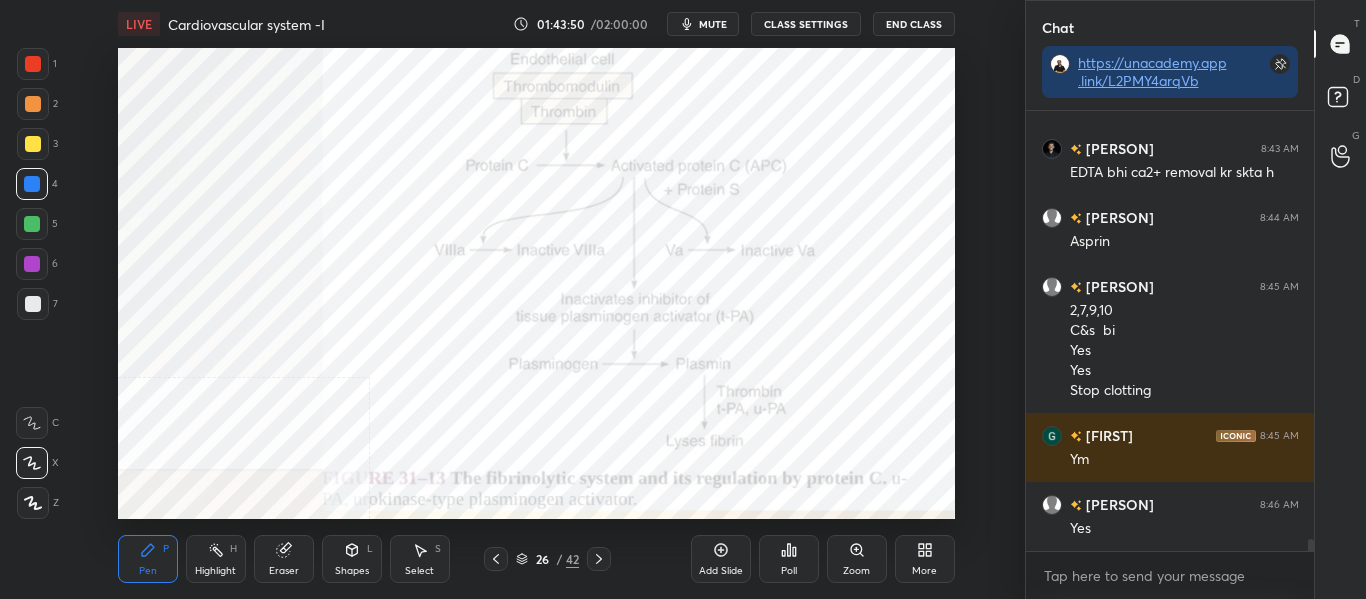 click on "Eraser" at bounding box center (284, 571) 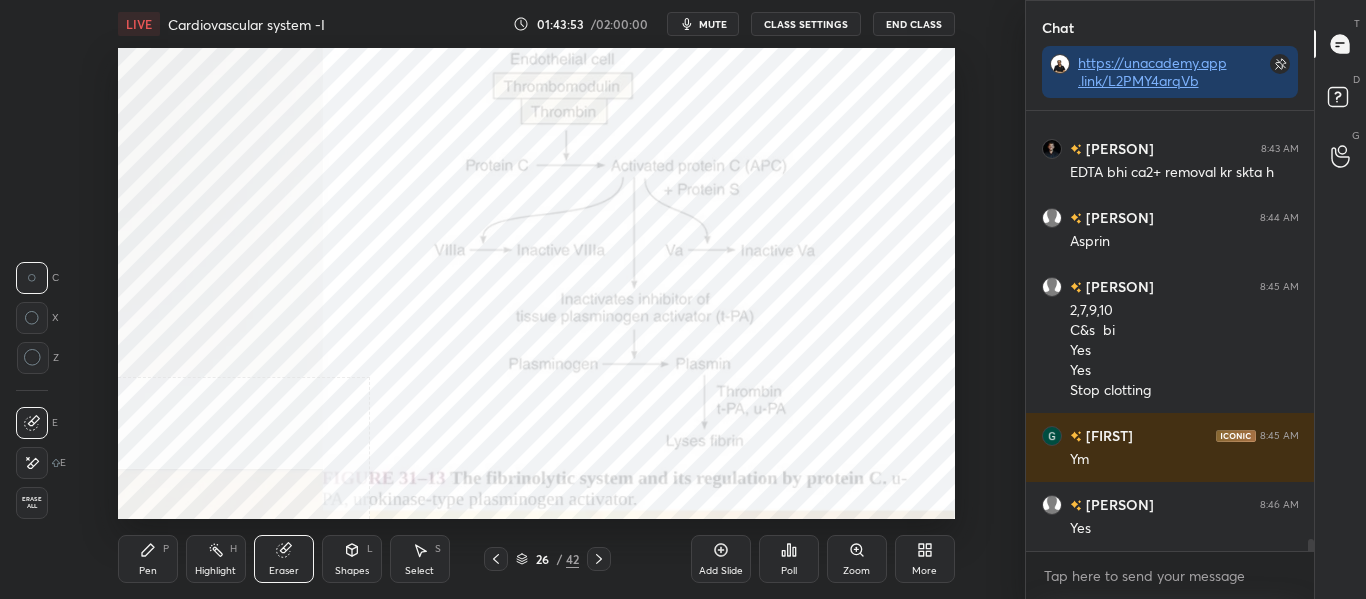 click on "Pen P" at bounding box center (148, 559) 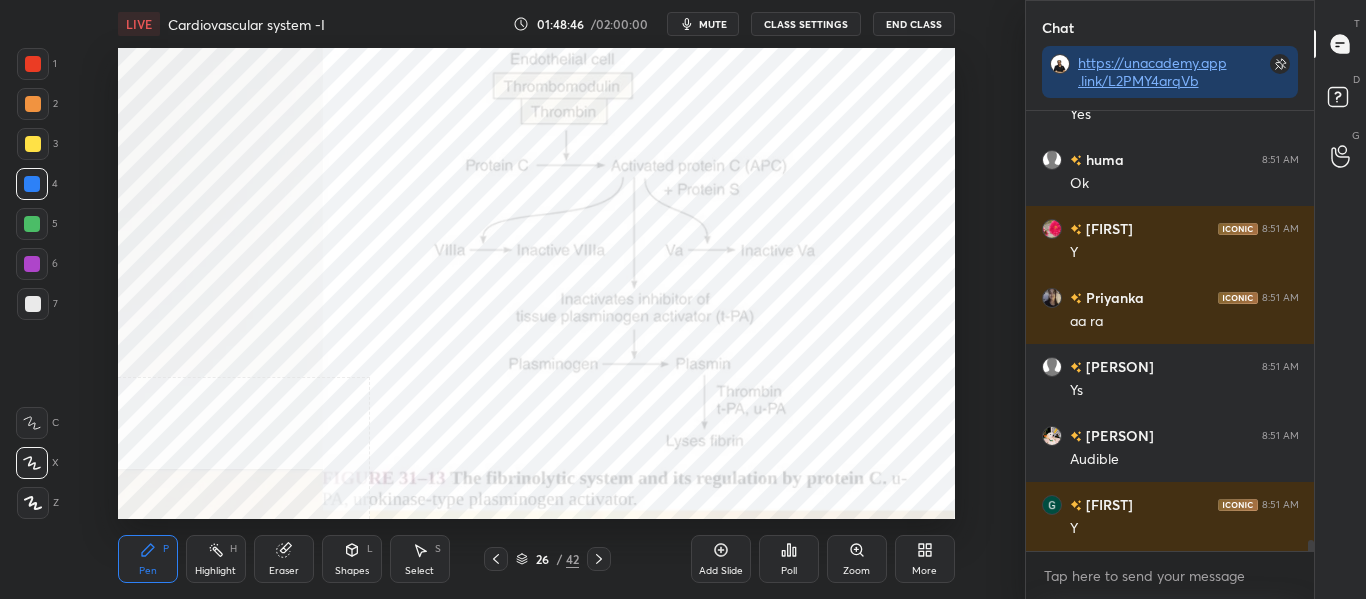 scroll, scrollTop: 16546, scrollLeft: 0, axis: vertical 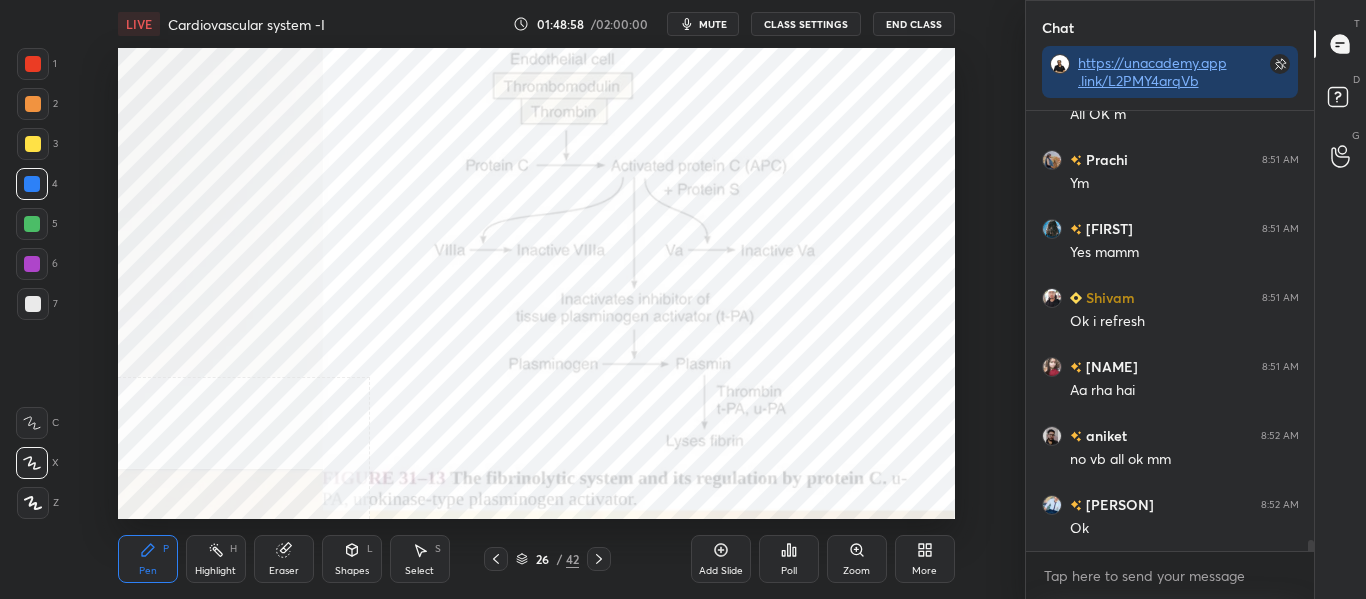 click on "mute" at bounding box center (703, 24) 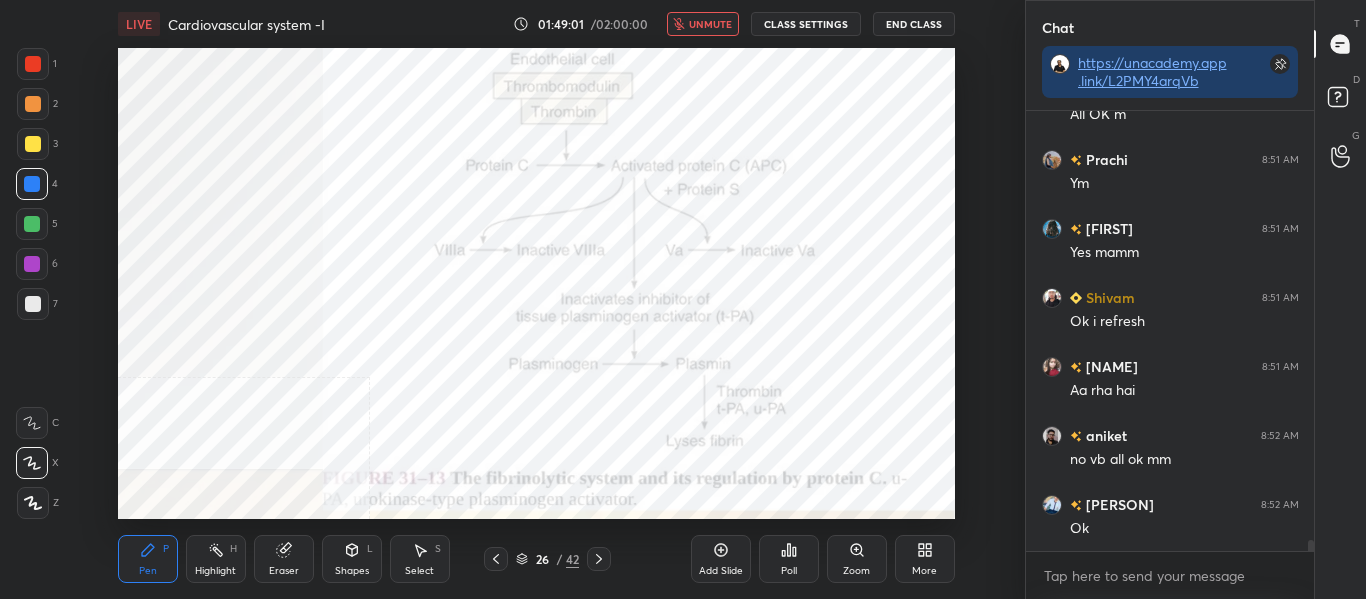 click on "unmute" at bounding box center (710, 24) 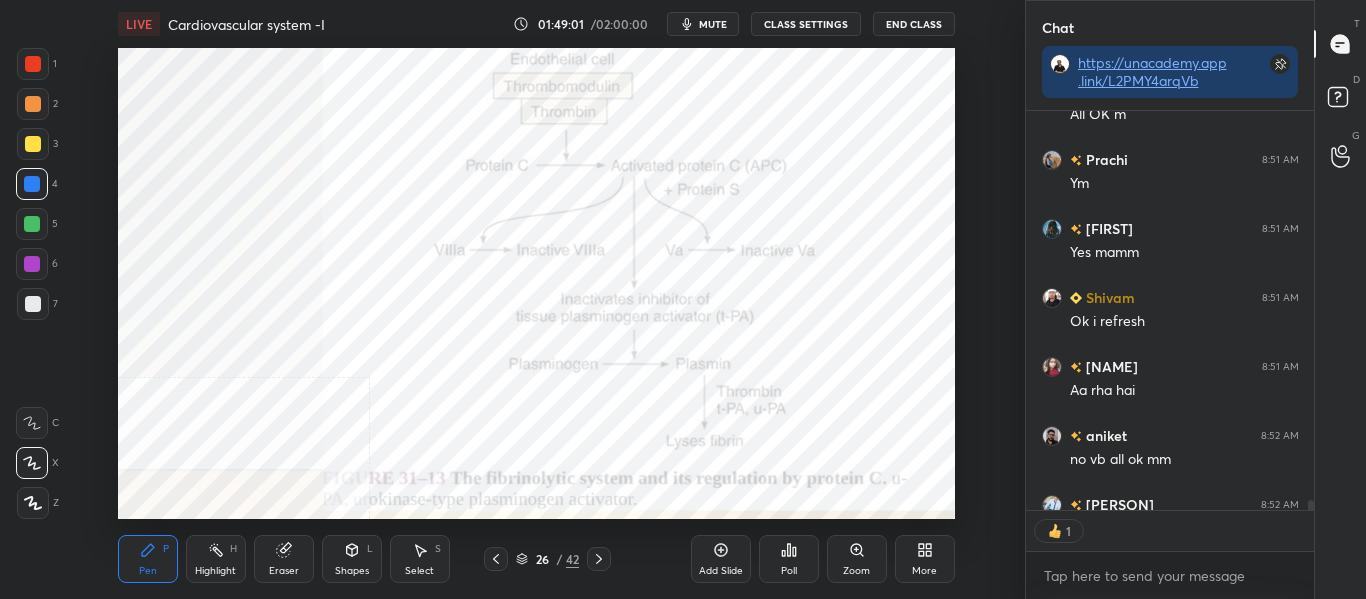 scroll, scrollTop: 393, scrollLeft: 282, axis: both 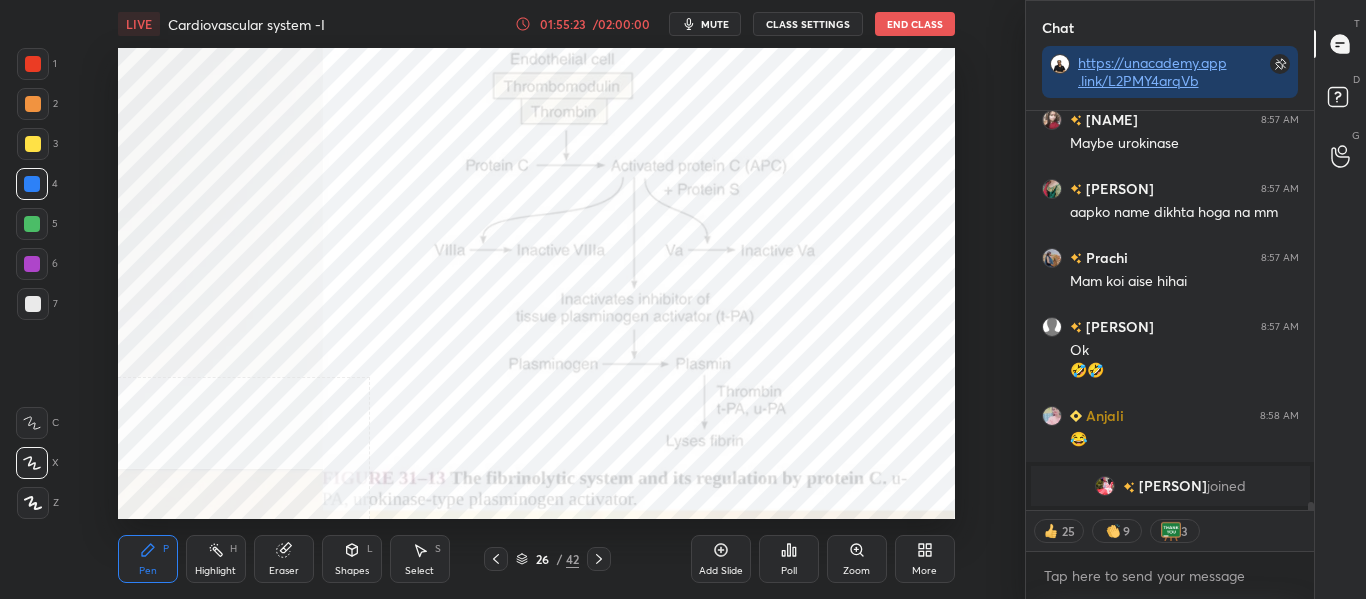 click 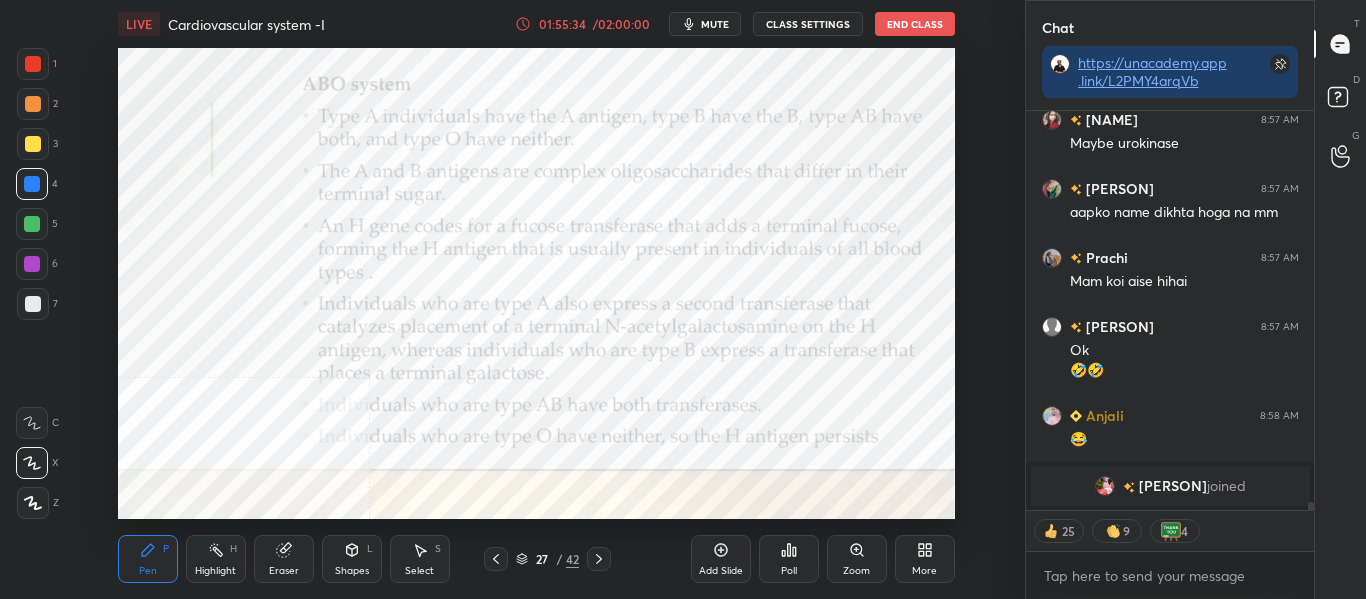 scroll, scrollTop: 18229, scrollLeft: 0, axis: vertical 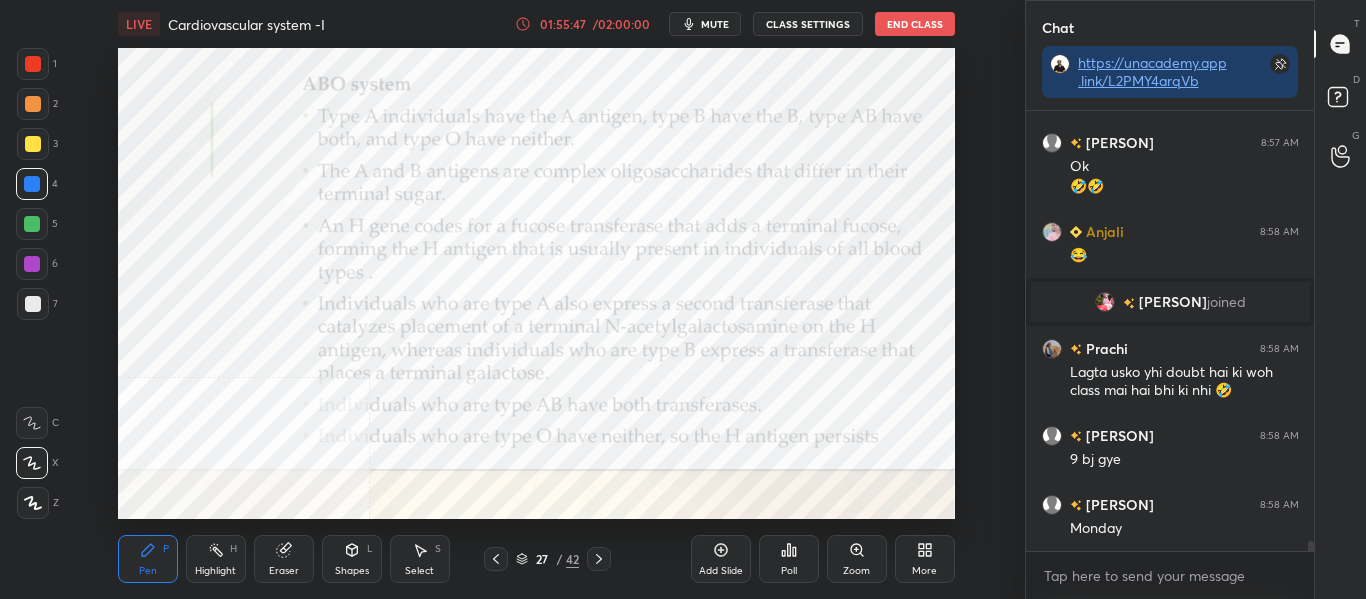 click 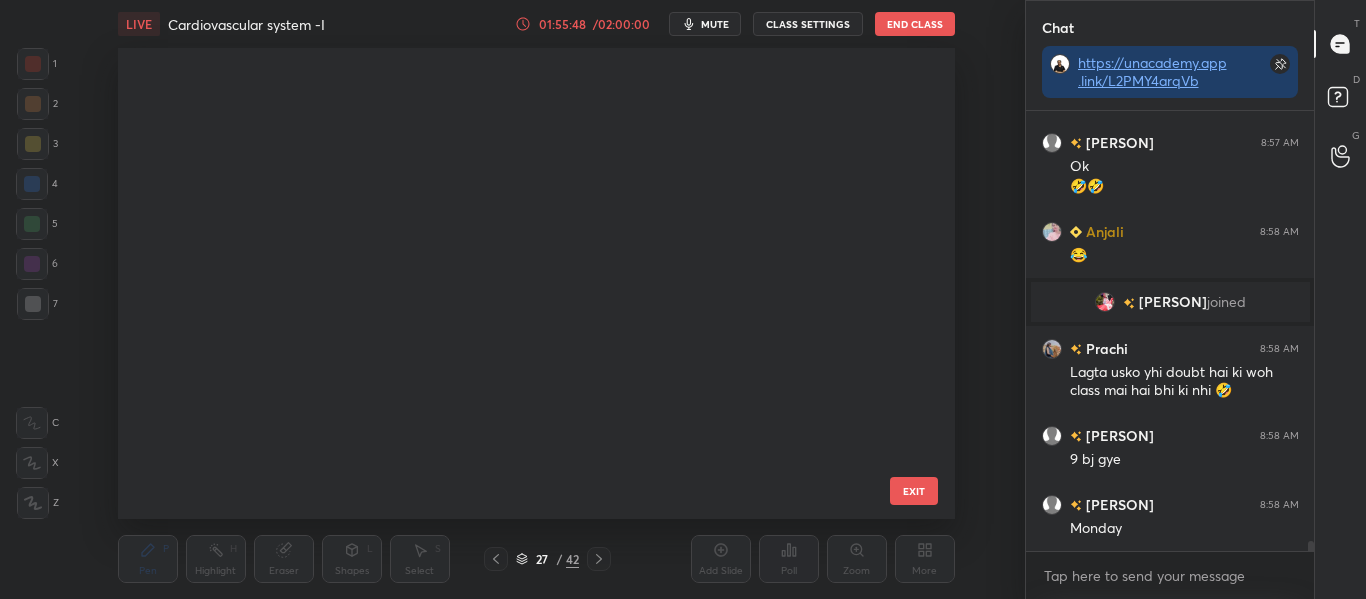 scroll, scrollTop: 806, scrollLeft: 0, axis: vertical 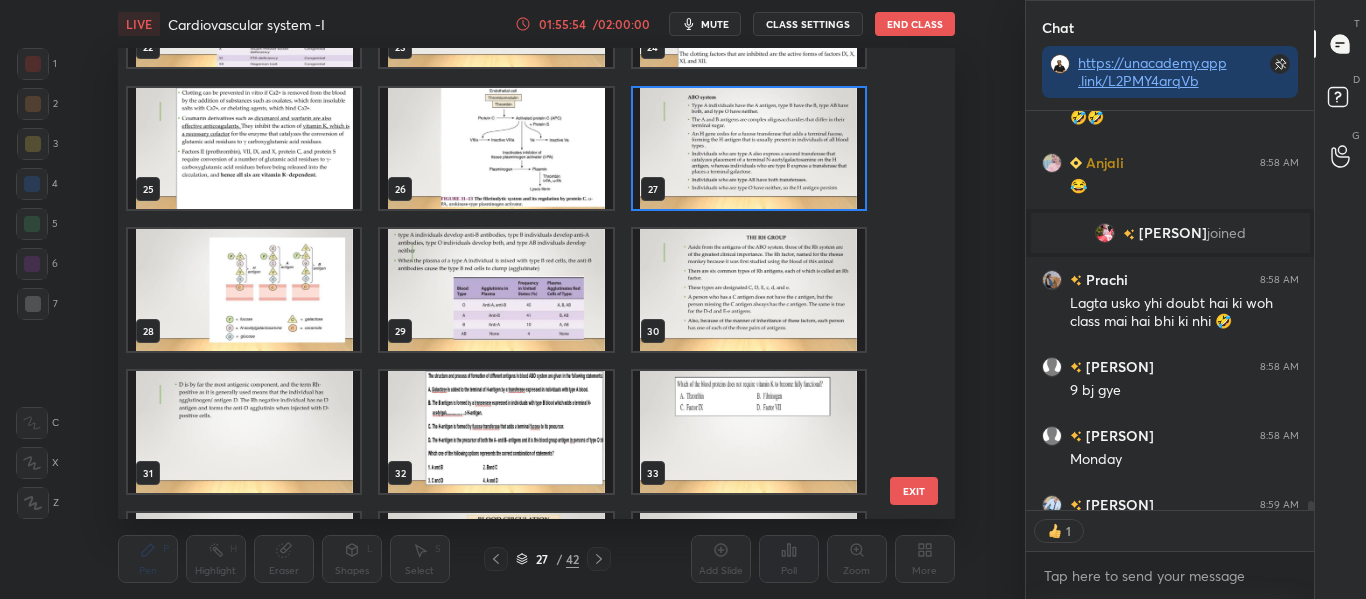 click at bounding box center [748, 432] 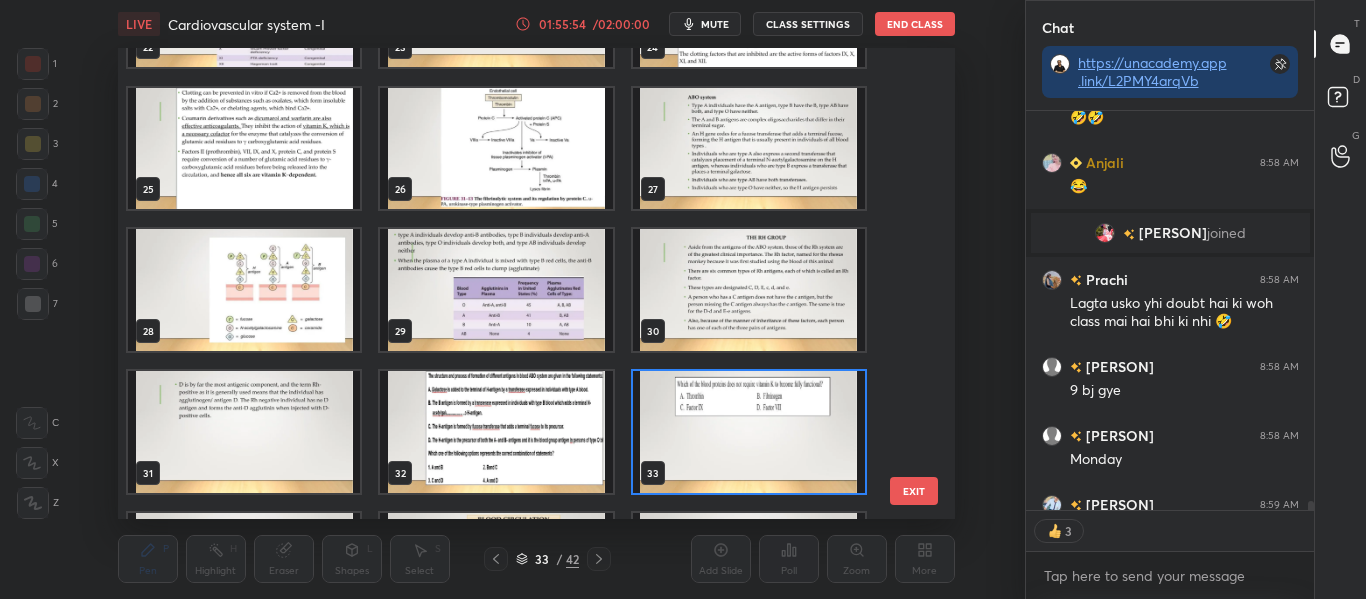 click at bounding box center (748, 432) 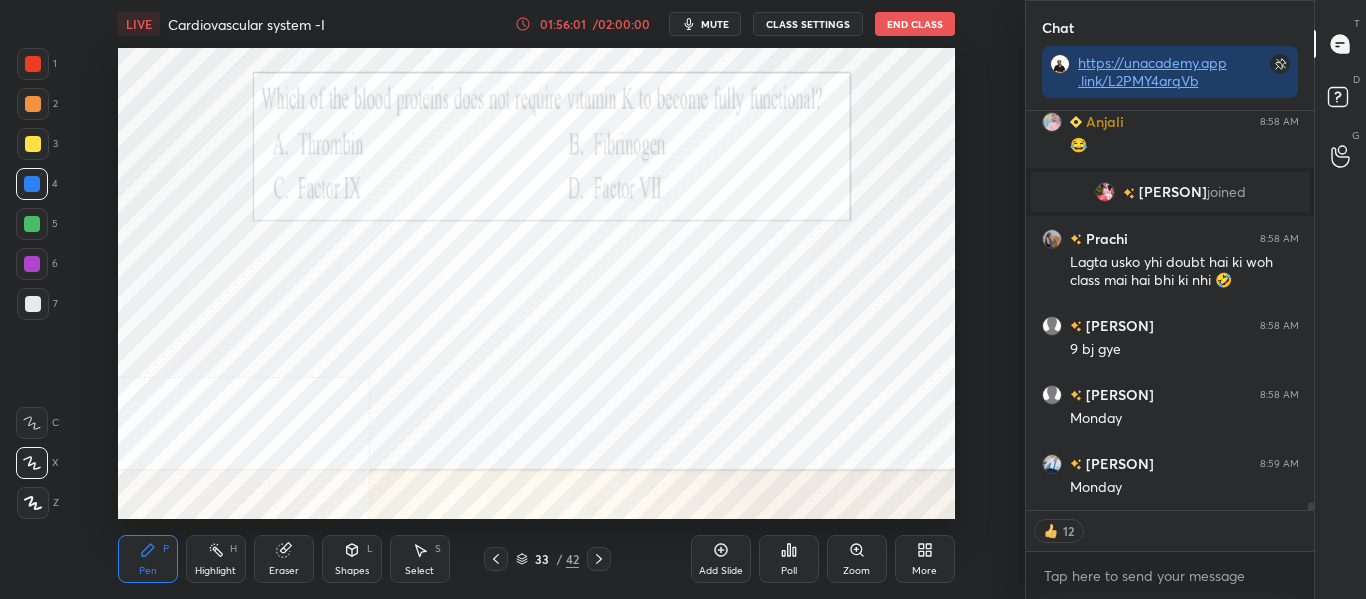 scroll, scrollTop: 18523, scrollLeft: 0, axis: vertical 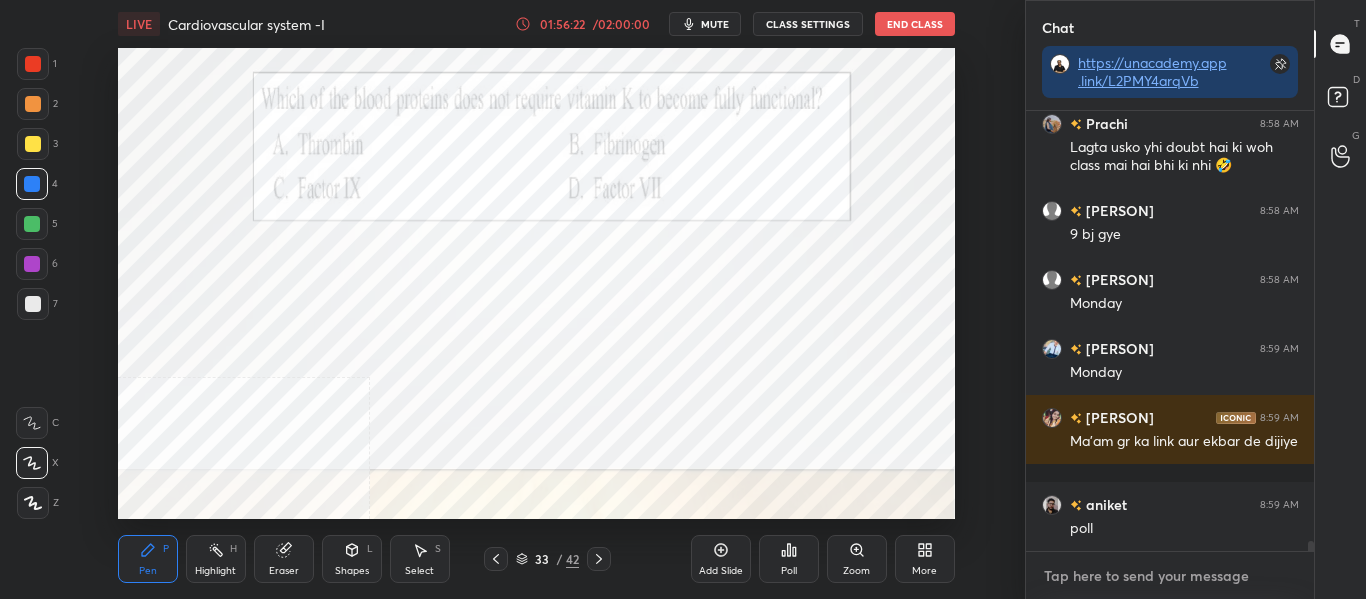 type on "x" 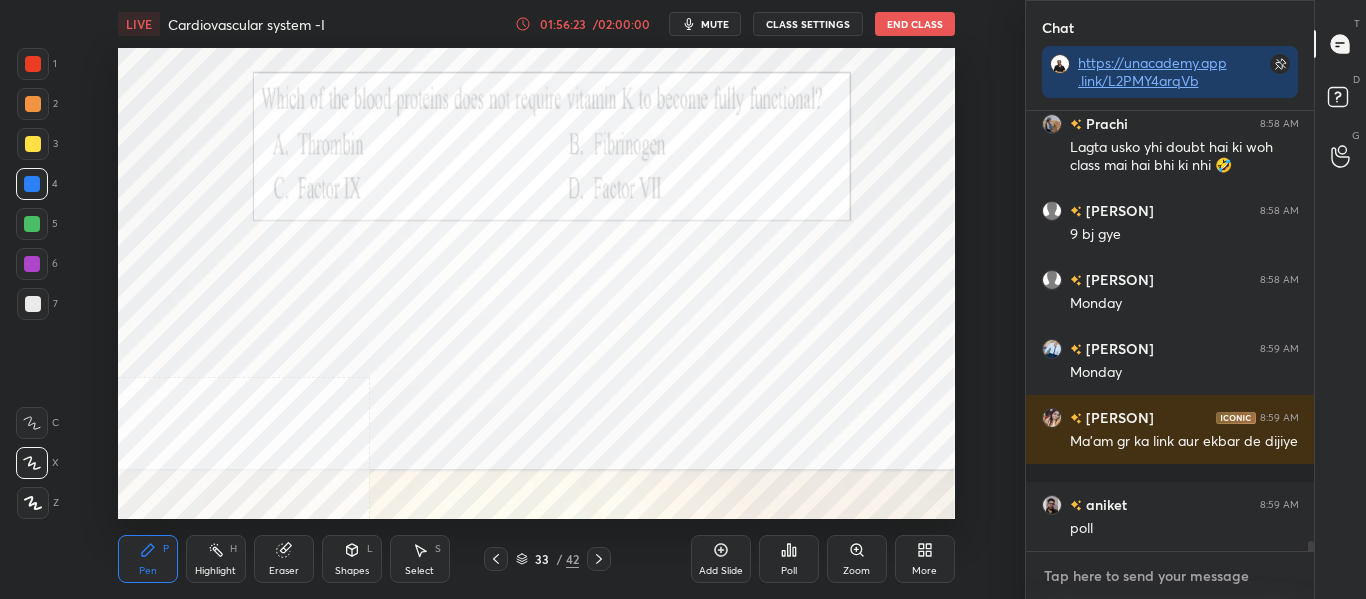 paste on "https://t.me/[PERSON]" 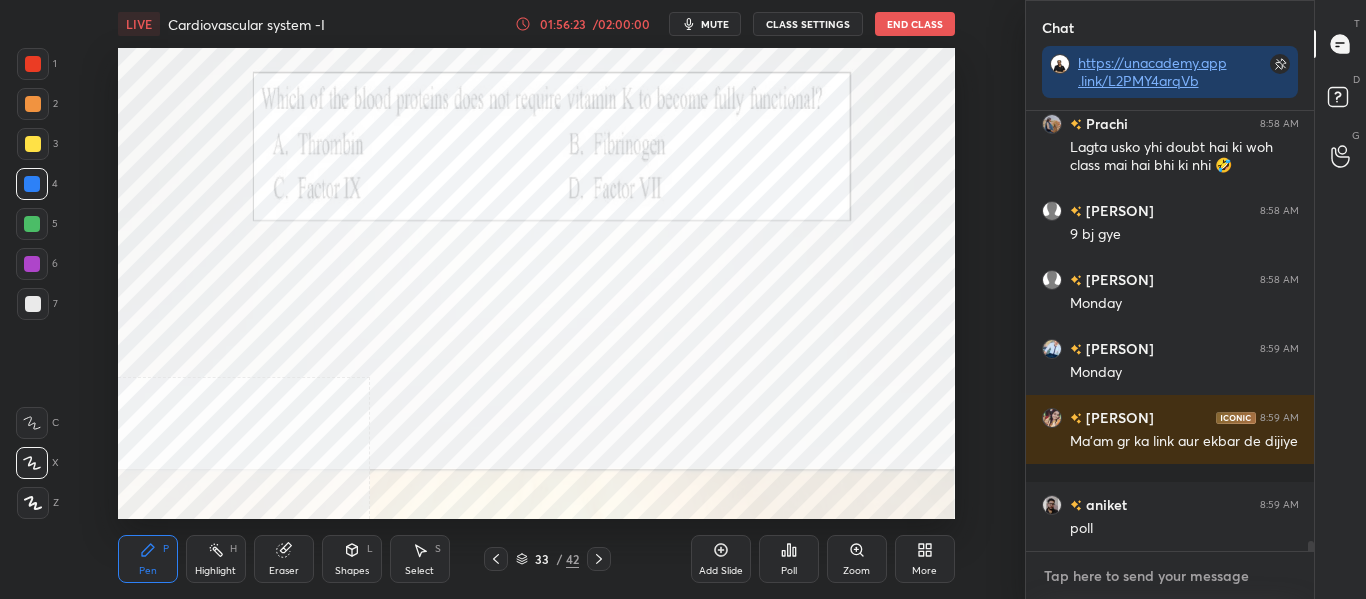 type on "https://t.me/[PERSON]" 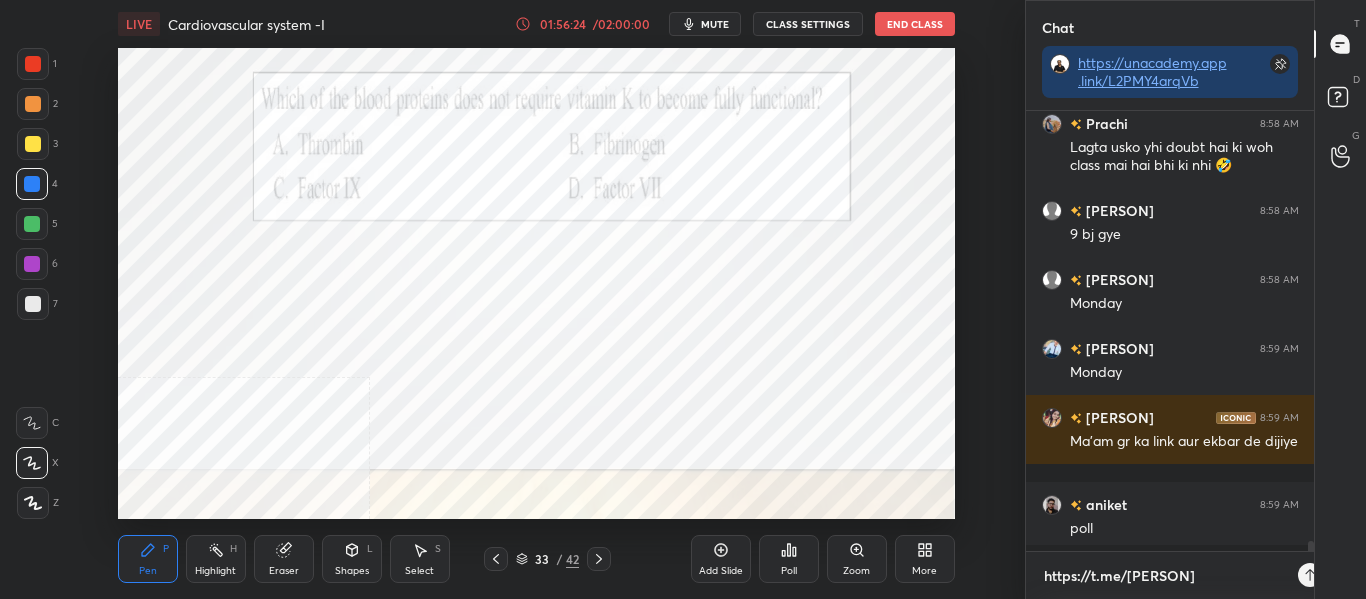 scroll, scrollTop: 428, scrollLeft: 282, axis: both 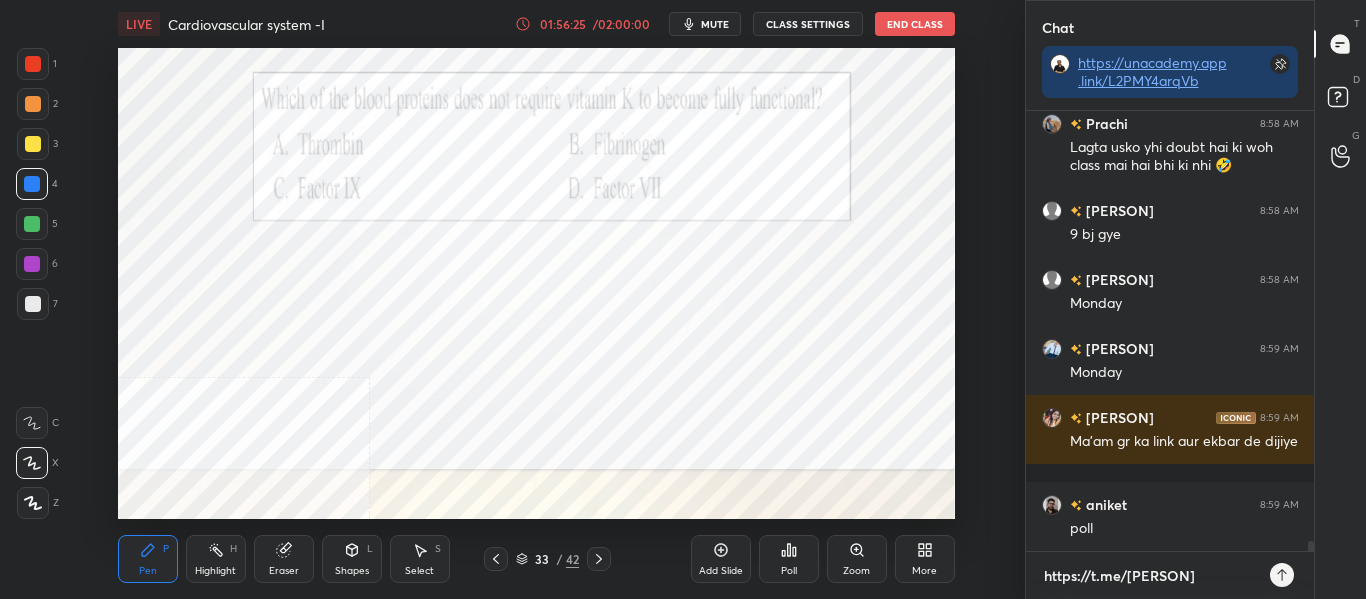 type on "https://t.me/[PERSON]" 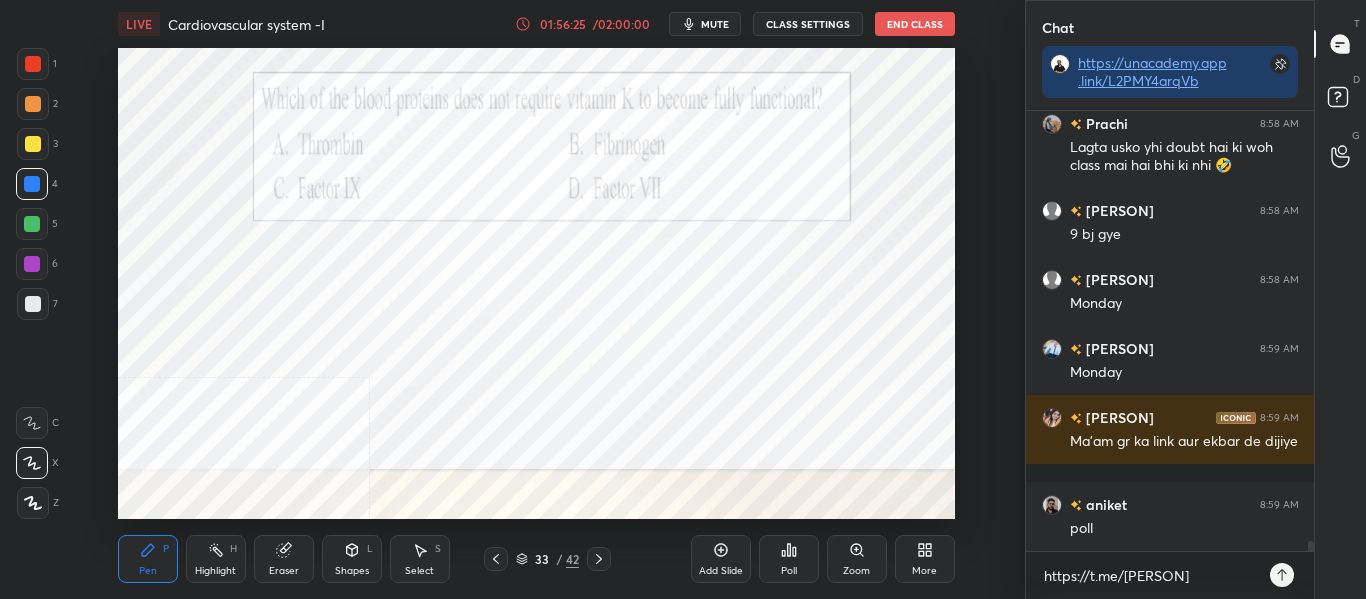 click at bounding box center [1282, 575] 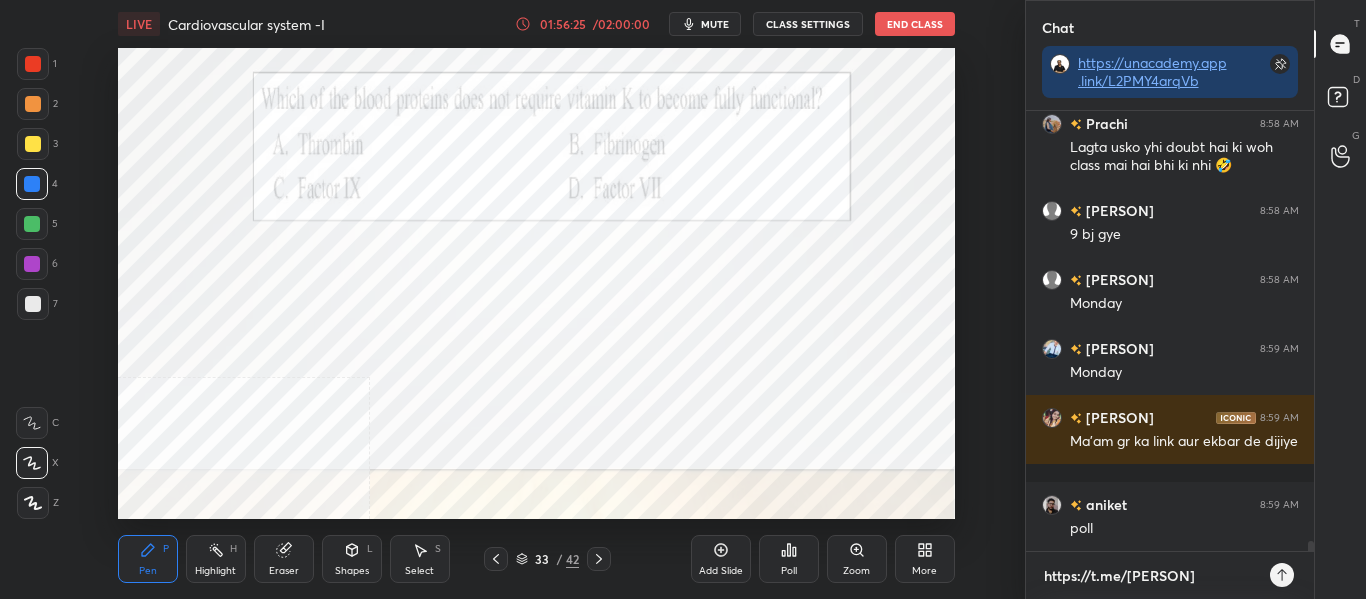 type 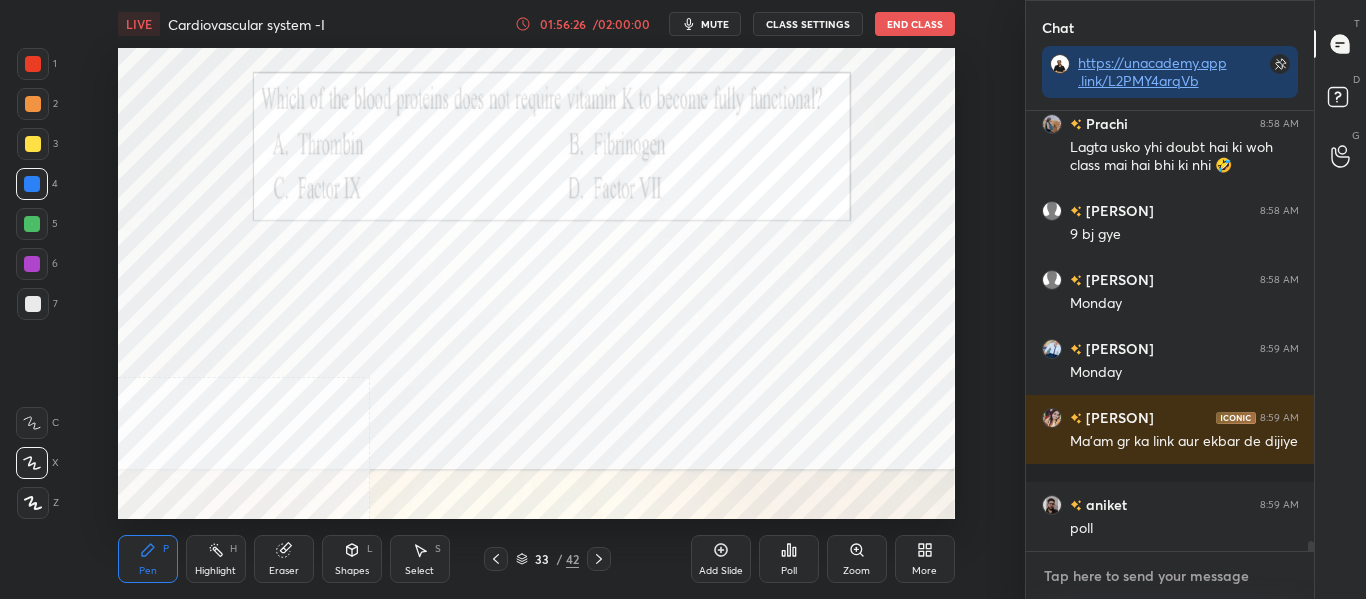 scroll, scrollTop: 18663, scrollLeft: 0, axis: vertical 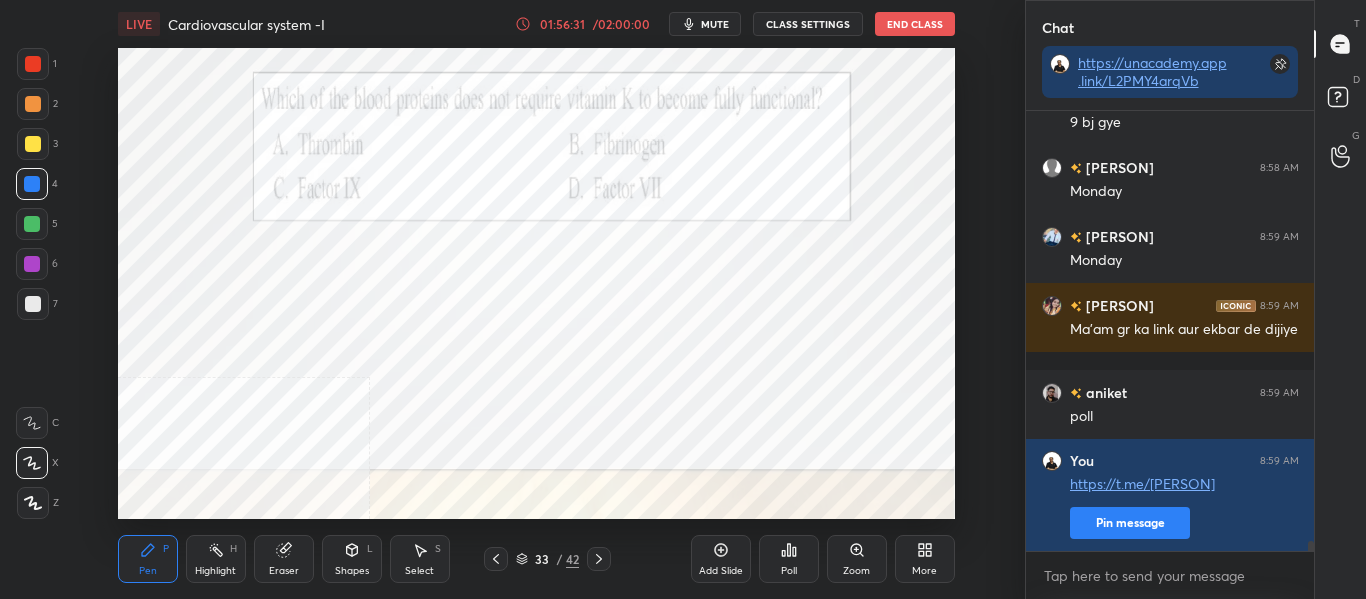 click on "Poll" at bounding box center [789, 559] 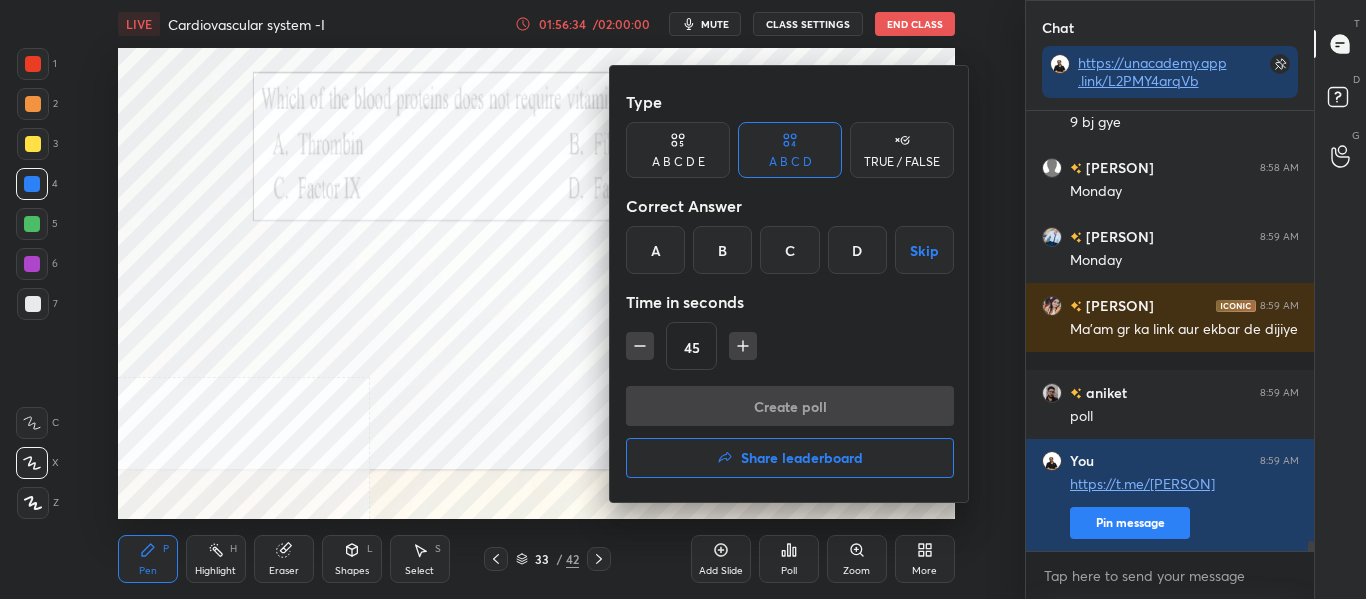click on "B" at bounding box center (722, 250) 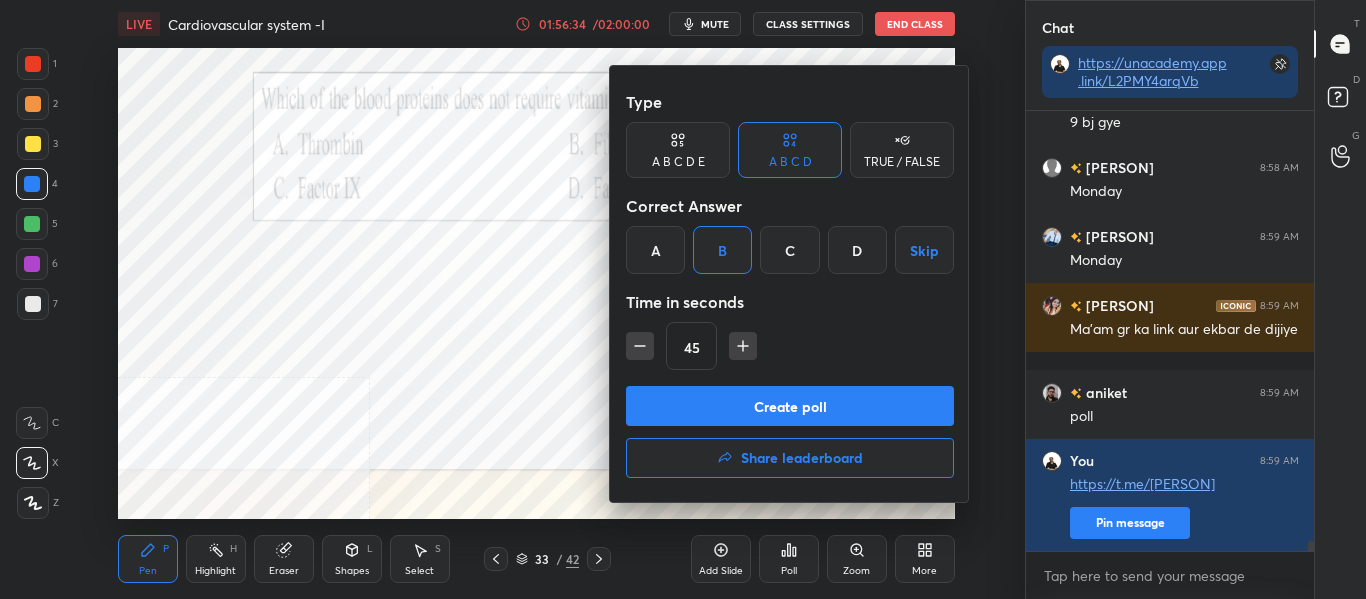 scroll, scrollTop: 18750, scrollLeft: 0, axis: vertical 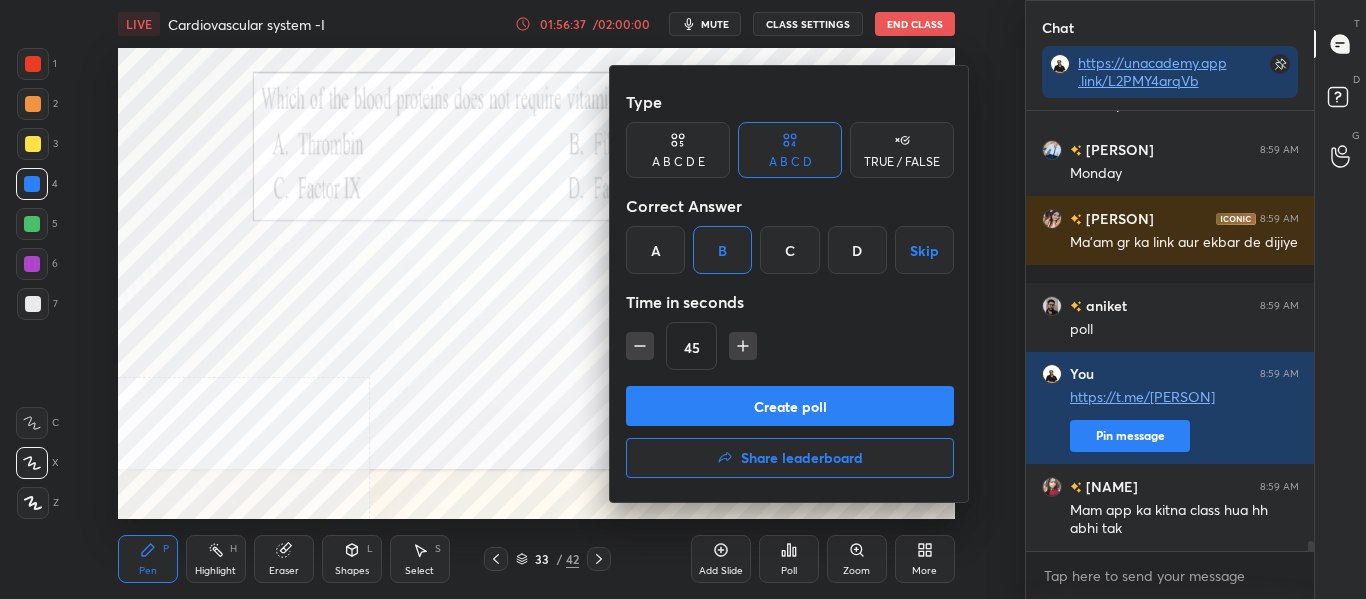 click on "Create poll" at bounding box center [790, 406] 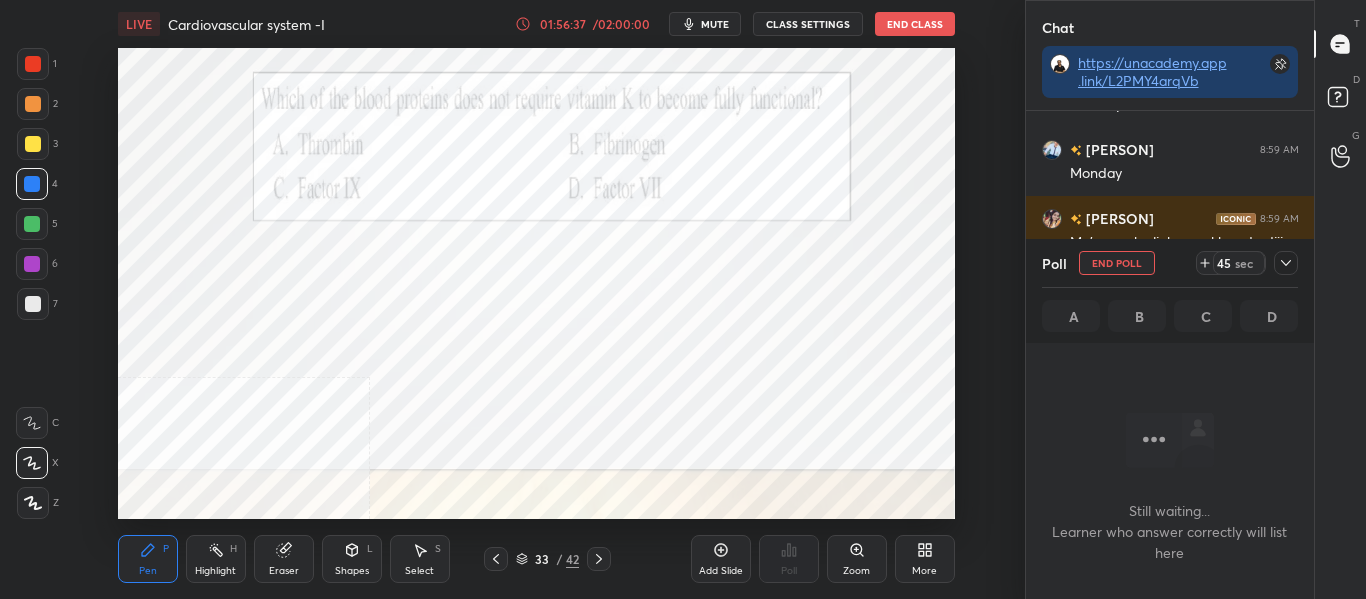 scroll, scrollTop: 332, scrollLeft: 282, axis: both 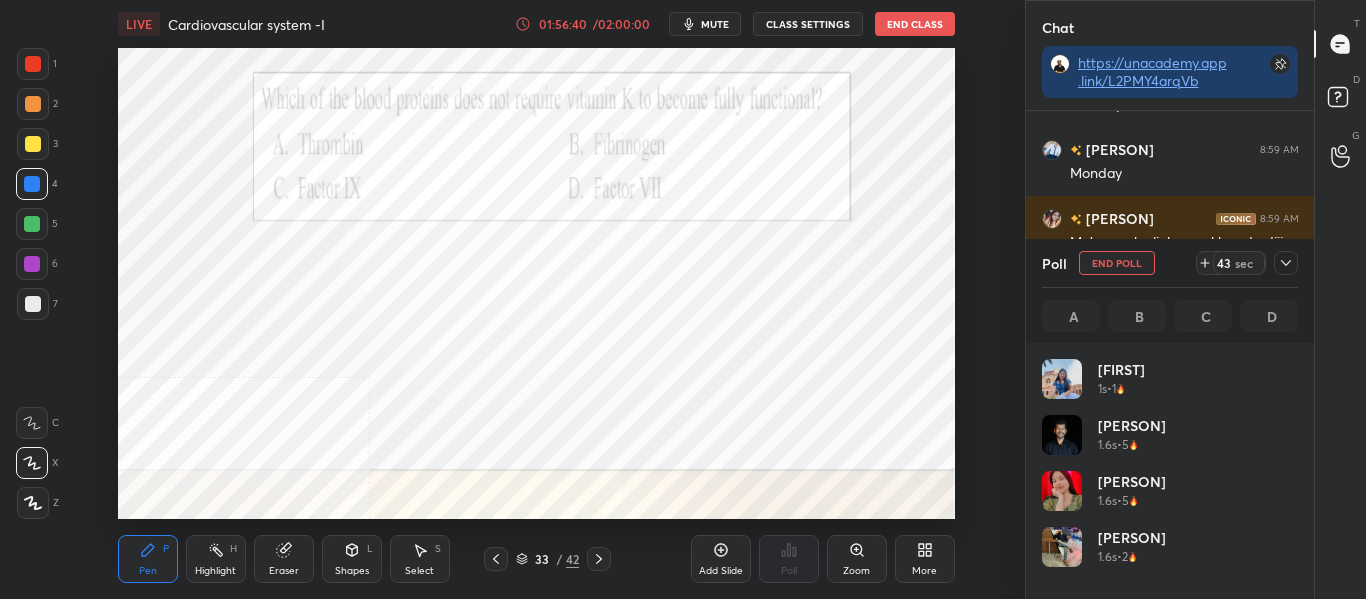 click 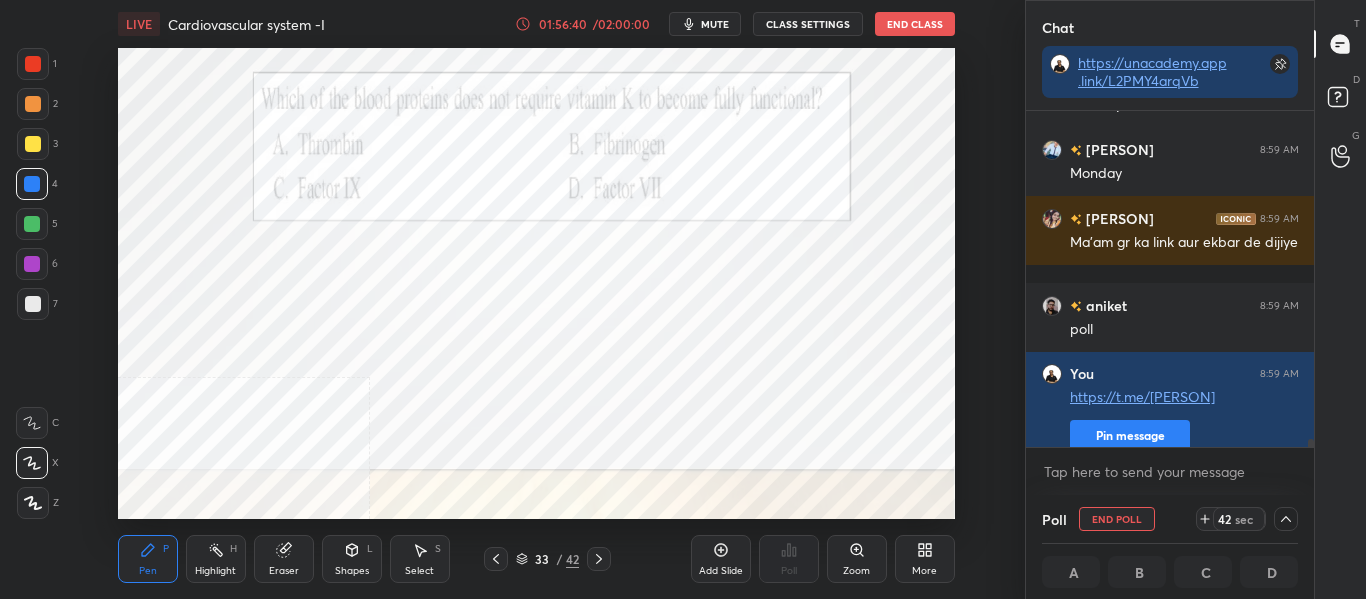 scroll, scrollTop: 0, scrollLeft: 0, axis: both 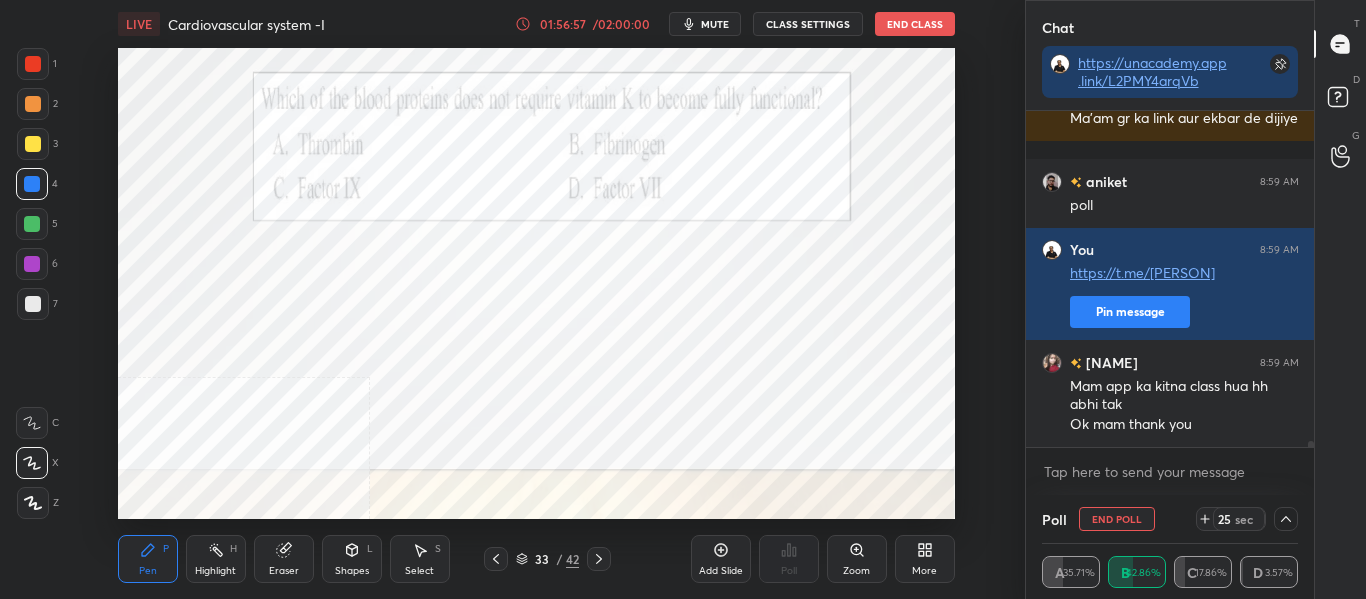 click on "mute" at bounding box center (715, 24) 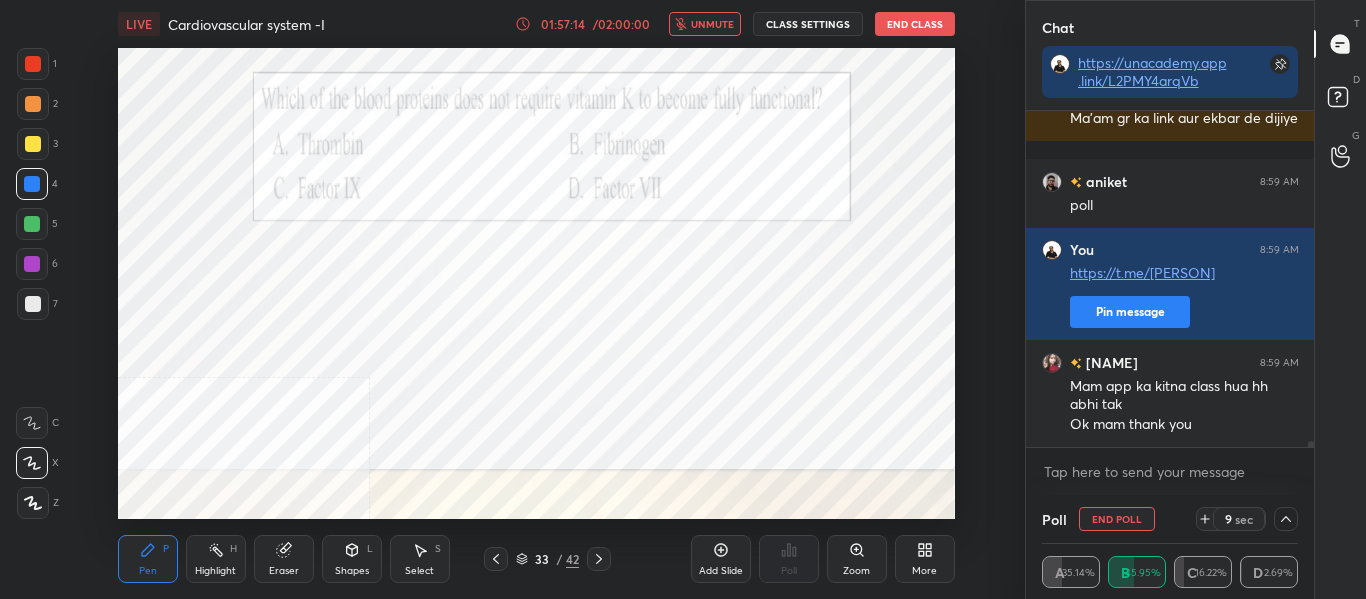 scroll, scrollTop: 18943, scrollLeft: 0, axis: vertical 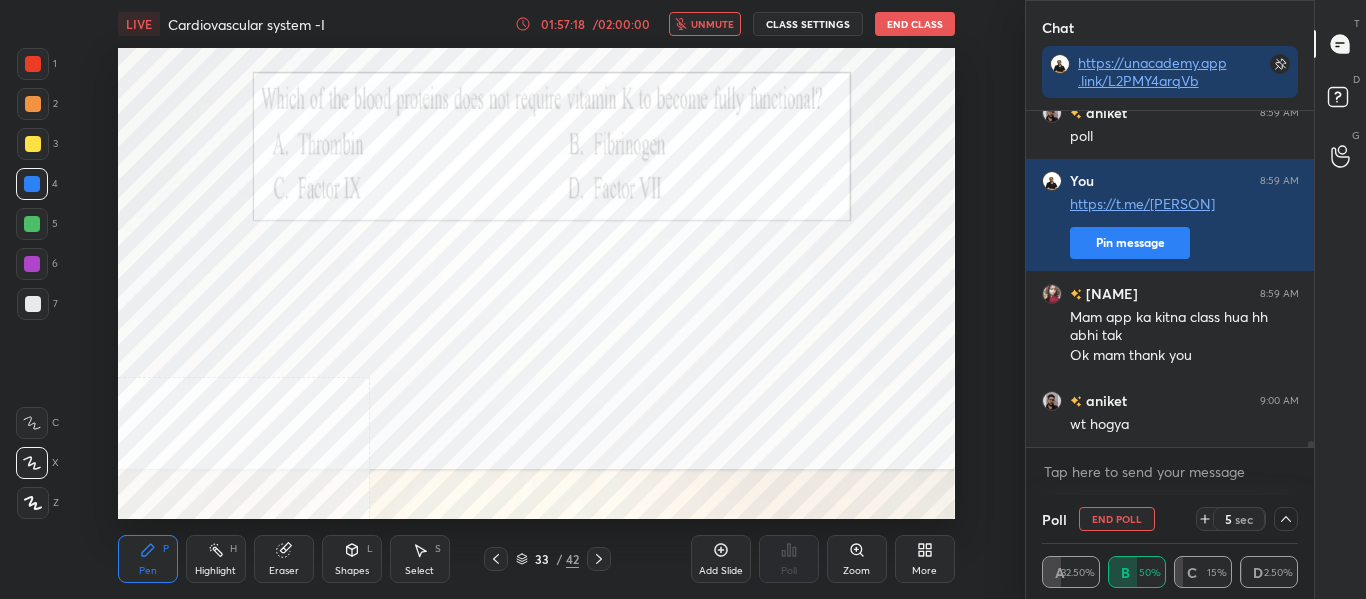 click on "unmute" at bounding box center [712, 24] 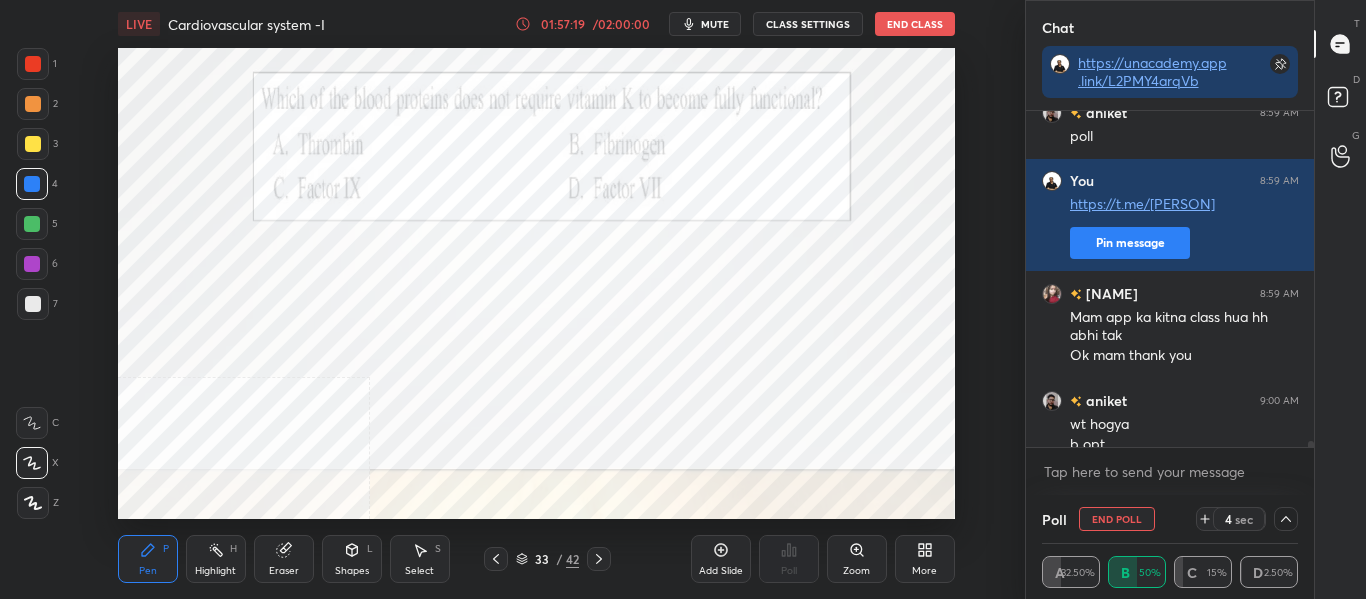 scroll, scrollTop: 18963, scrollLeft: 0, axis: vertical 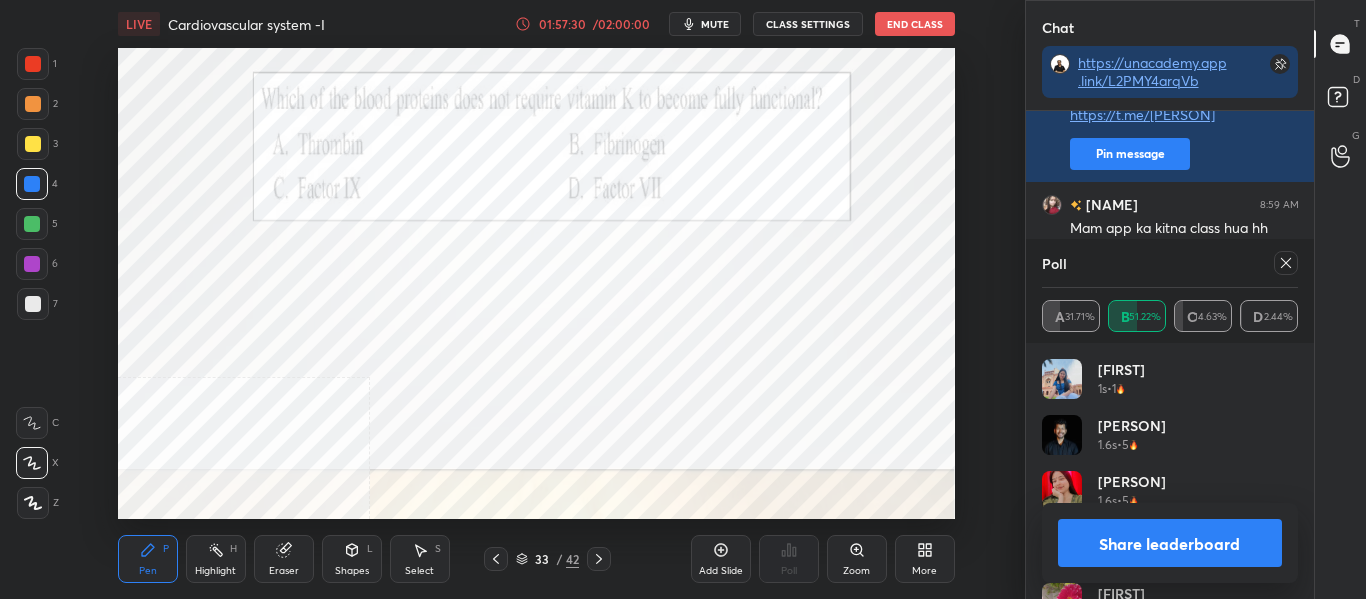 click on "Share leaderboard" at bounding box center [1170, 543] 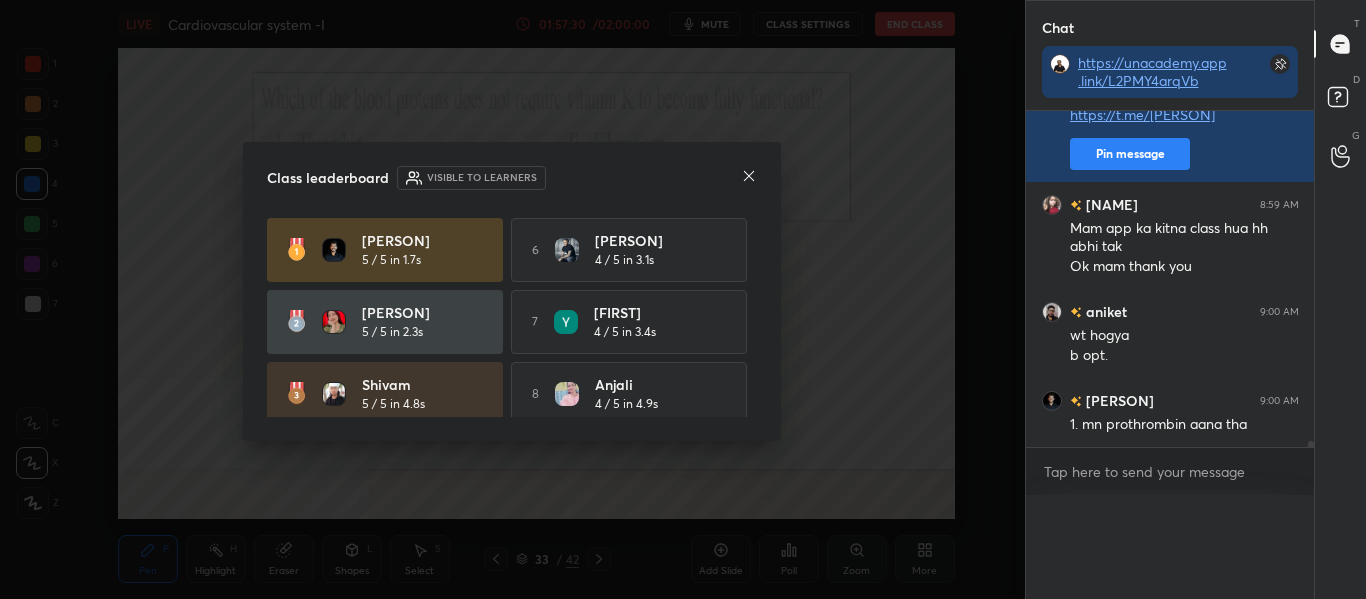 scroll, scrollTop: 0, scrollLeft: 0, axis: both 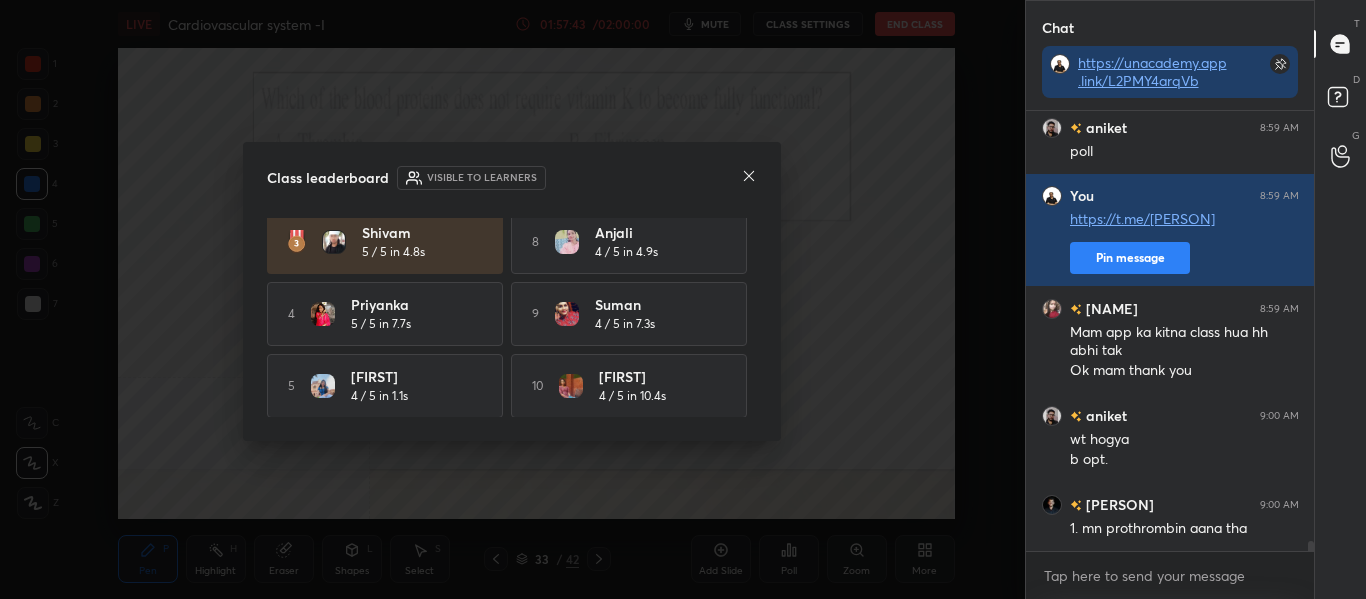 click 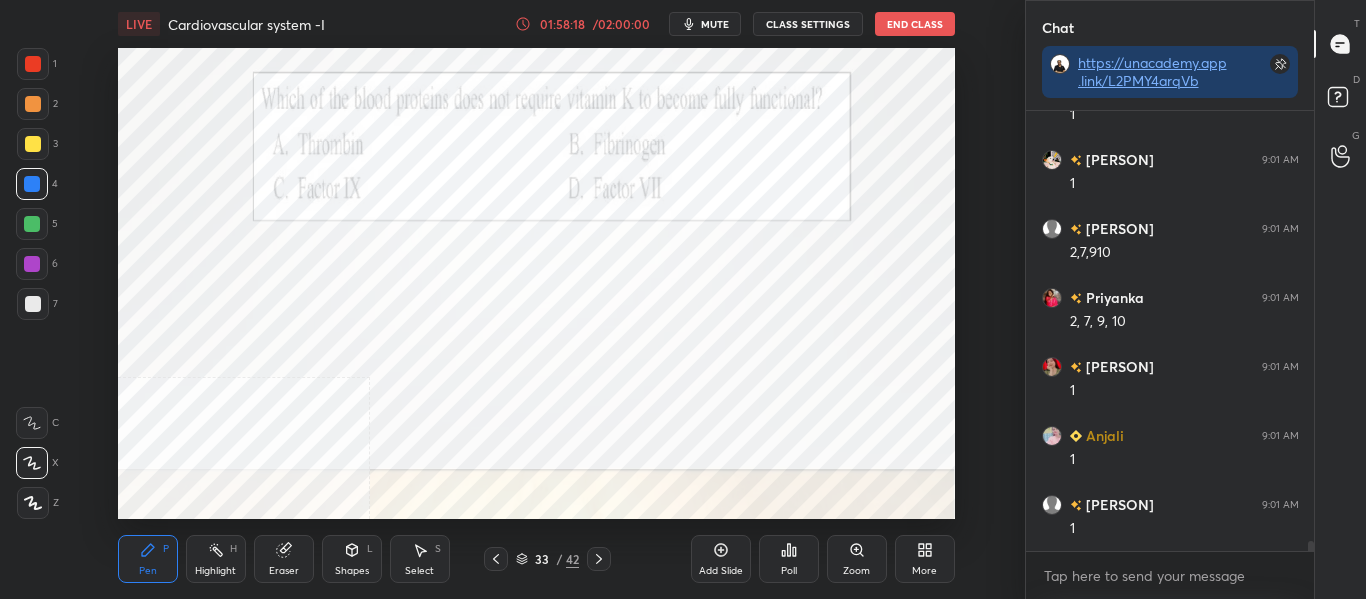 scroll, scrollTop: 19825, scrollLeft: 0, axis: vertical 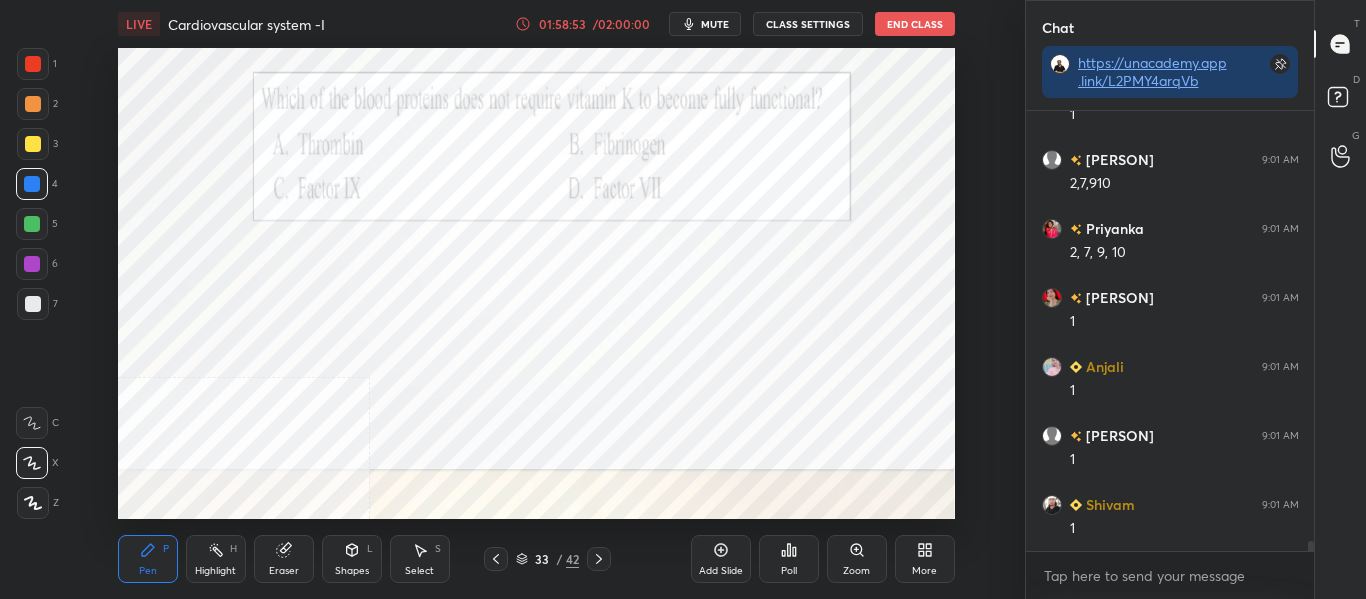 click 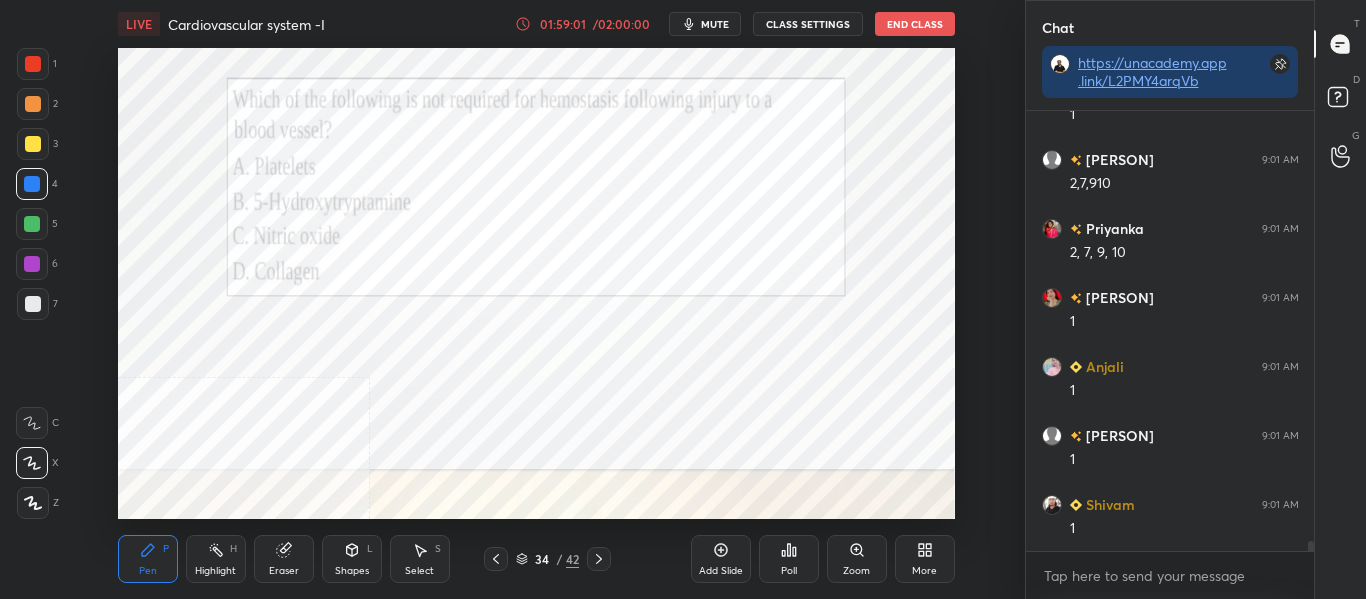 click on "mute" at bounding box center (705, 24) 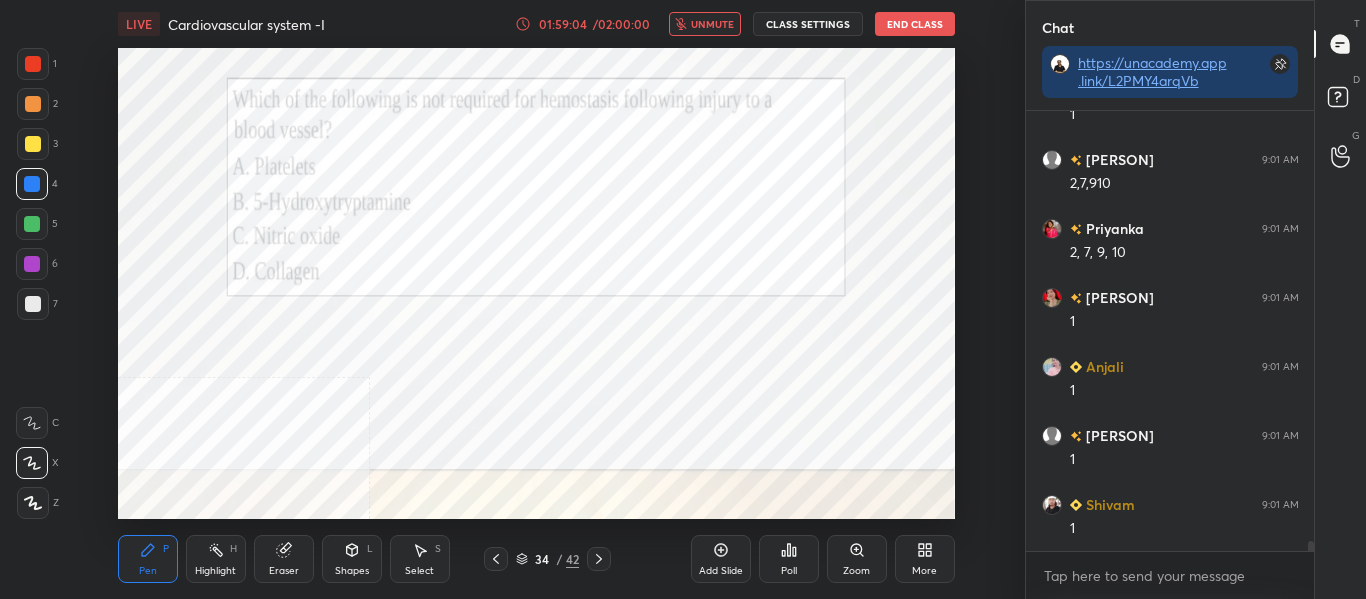 scroll, scrollTop: 19894, scrollLeft: 0, axis: vertical 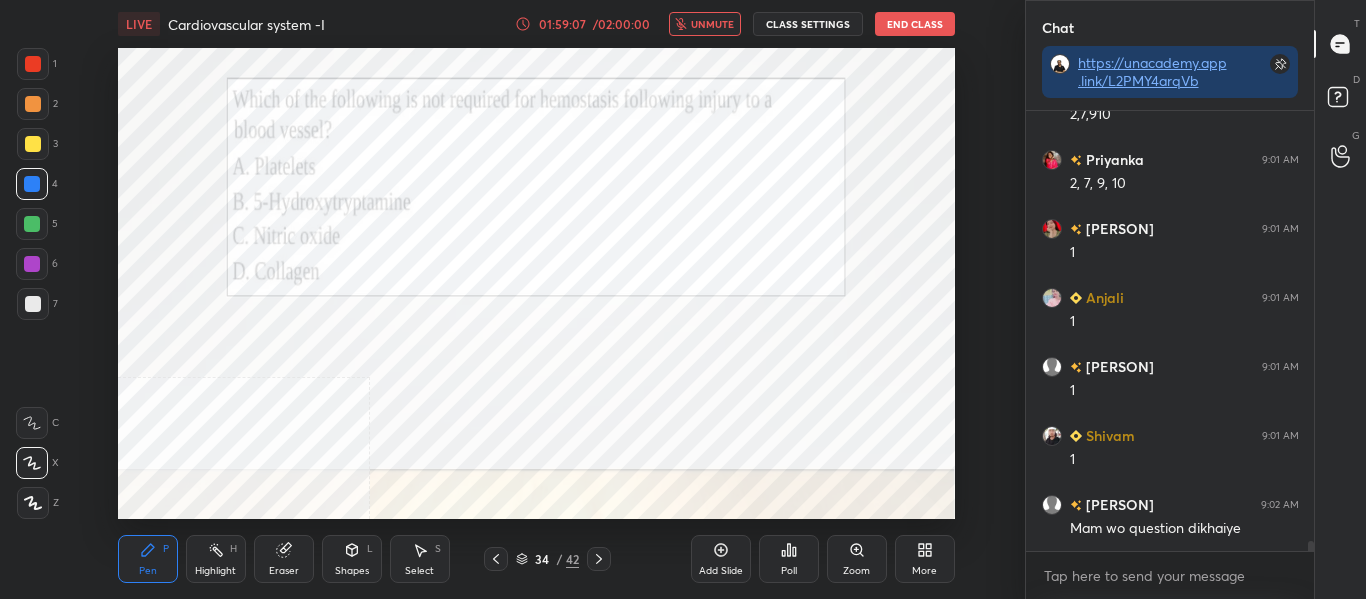 click on "unmute" at bounding box center (712, 24) 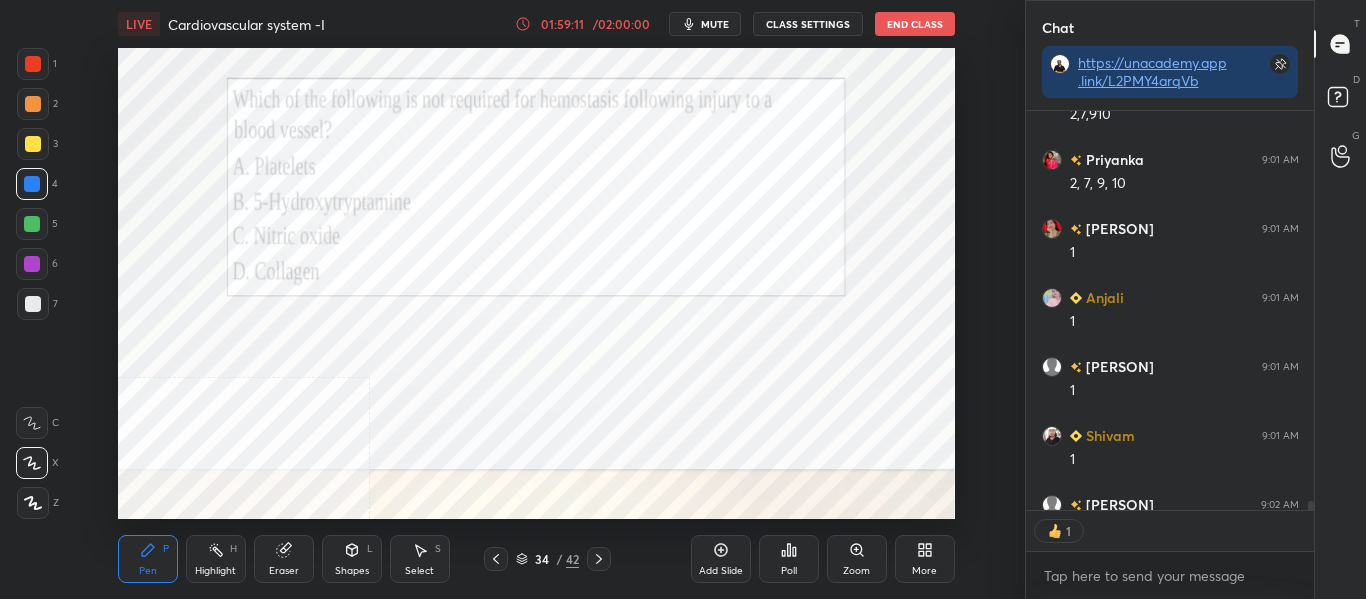 scroll, scrollTop: 393, scrollLeft: 282, axis: both 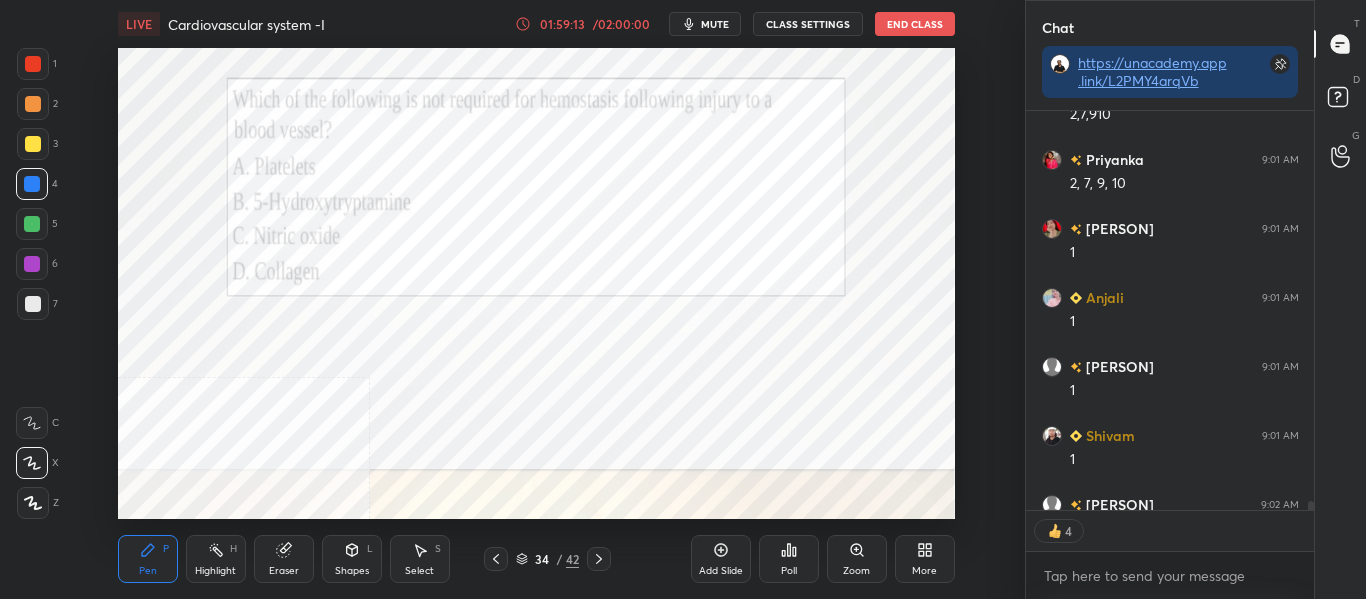 click on "mute" at bounding box center (715, 24) 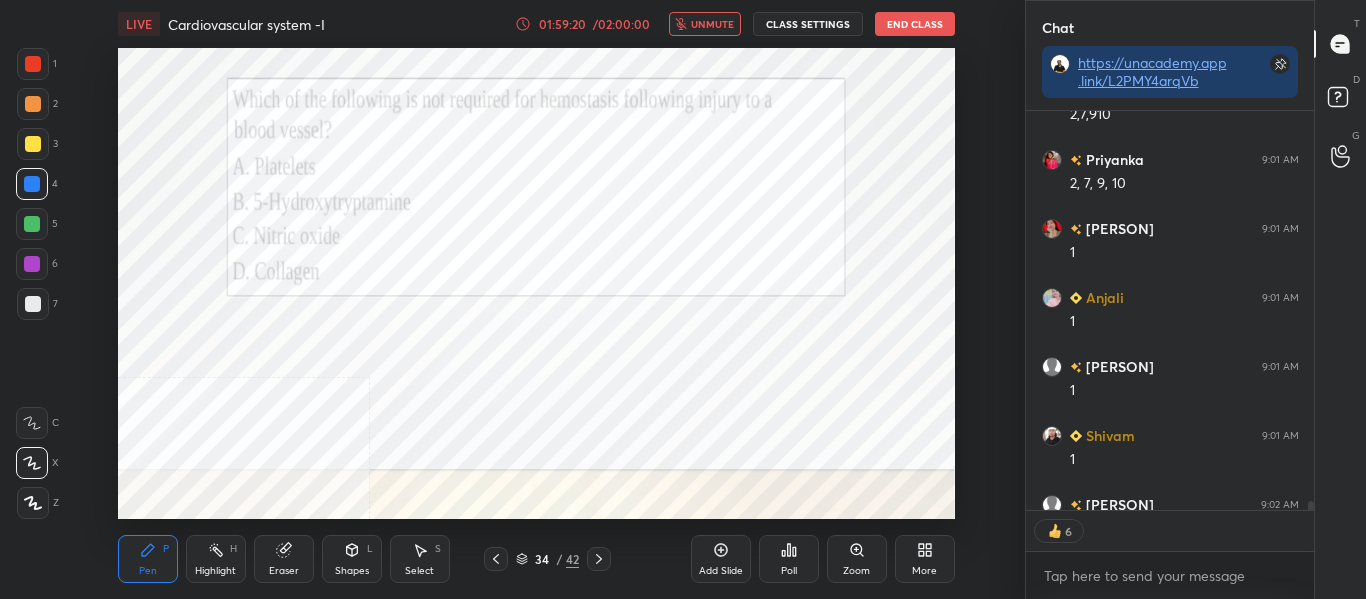 click on "unmute" at bounding box center (705, 24) 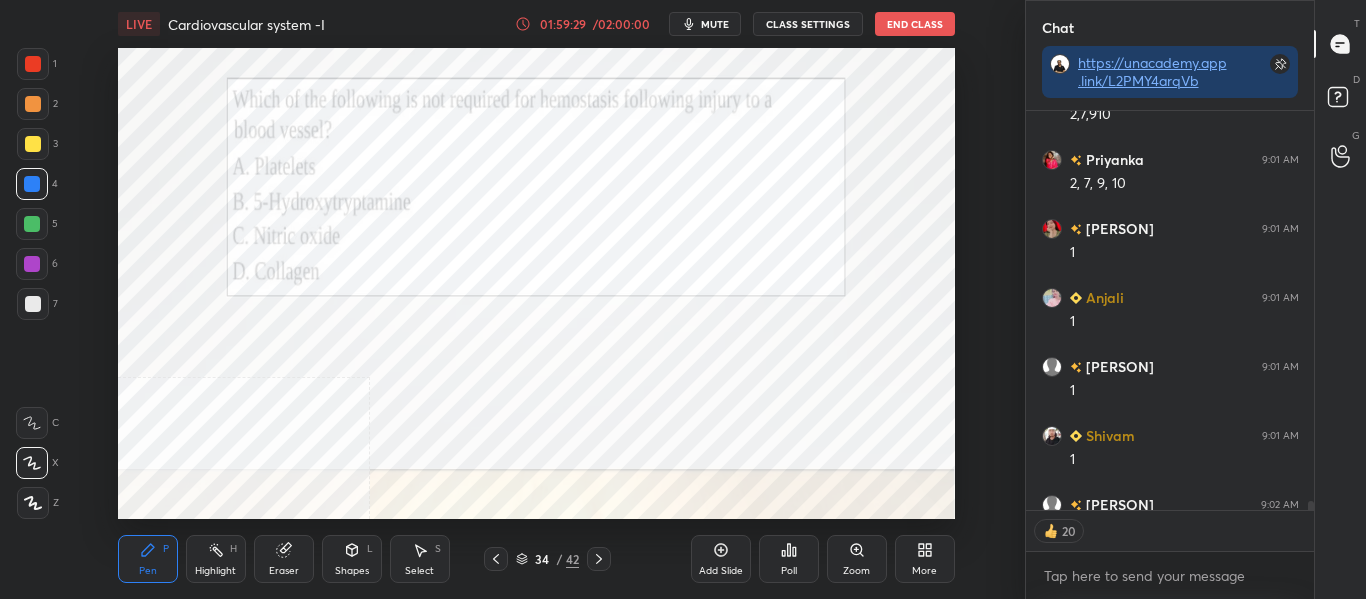 click on "Poll" at bounding box center (789, 559) 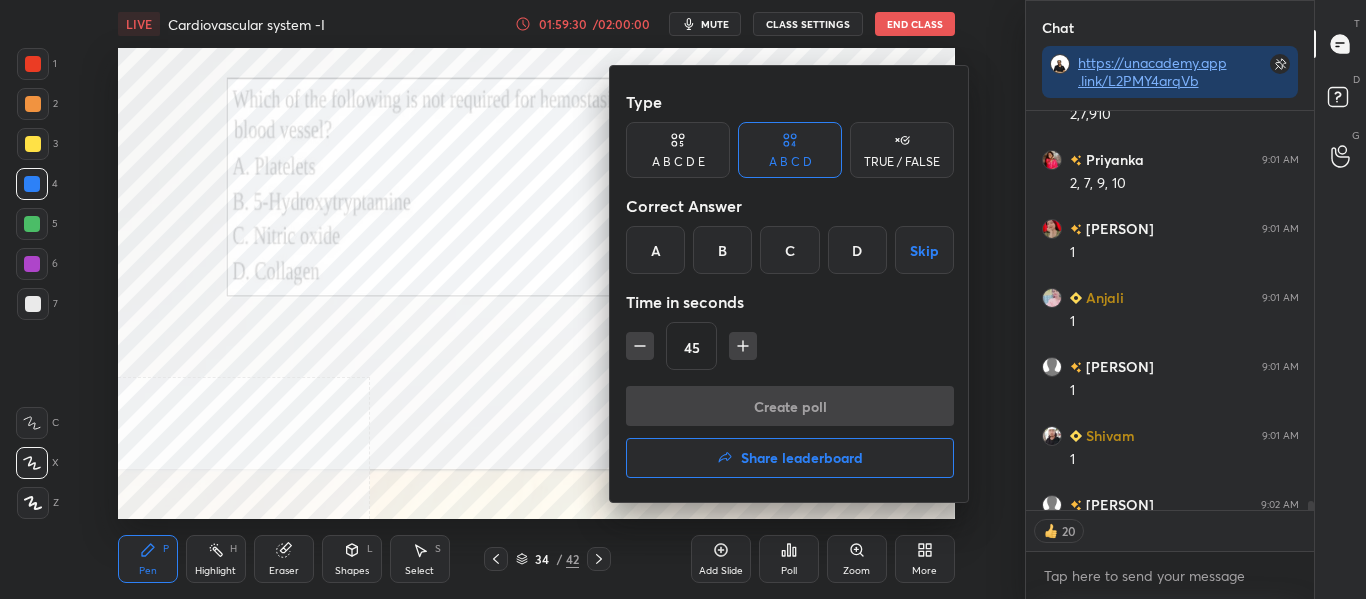 click on "C" at bounding box center (789, 250) 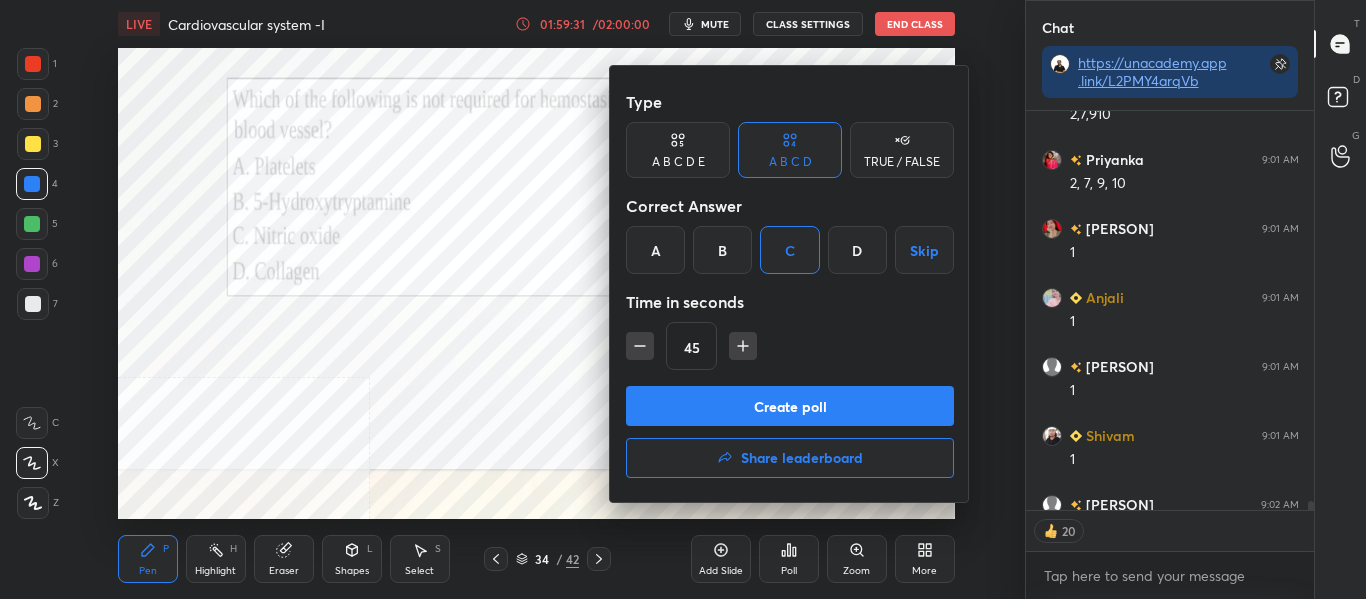 click on "Create poll" at bounding box center [790, 406] 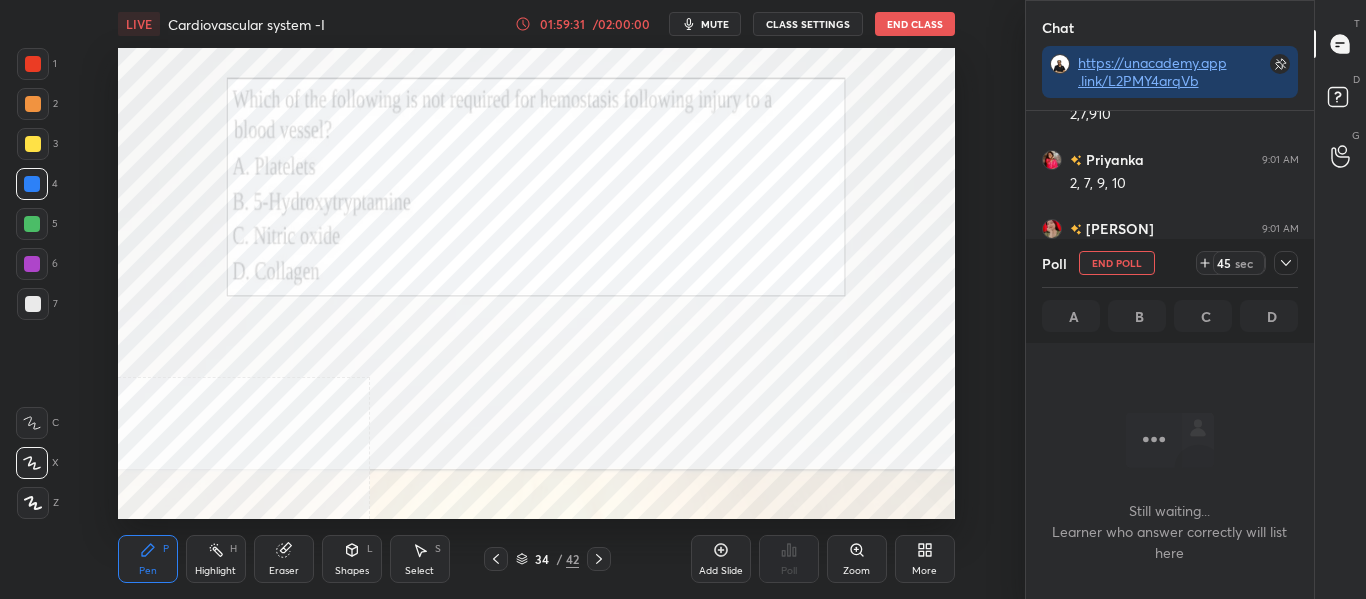 scroll, scrollTop: 321, scrollLeft: 282, axis: both 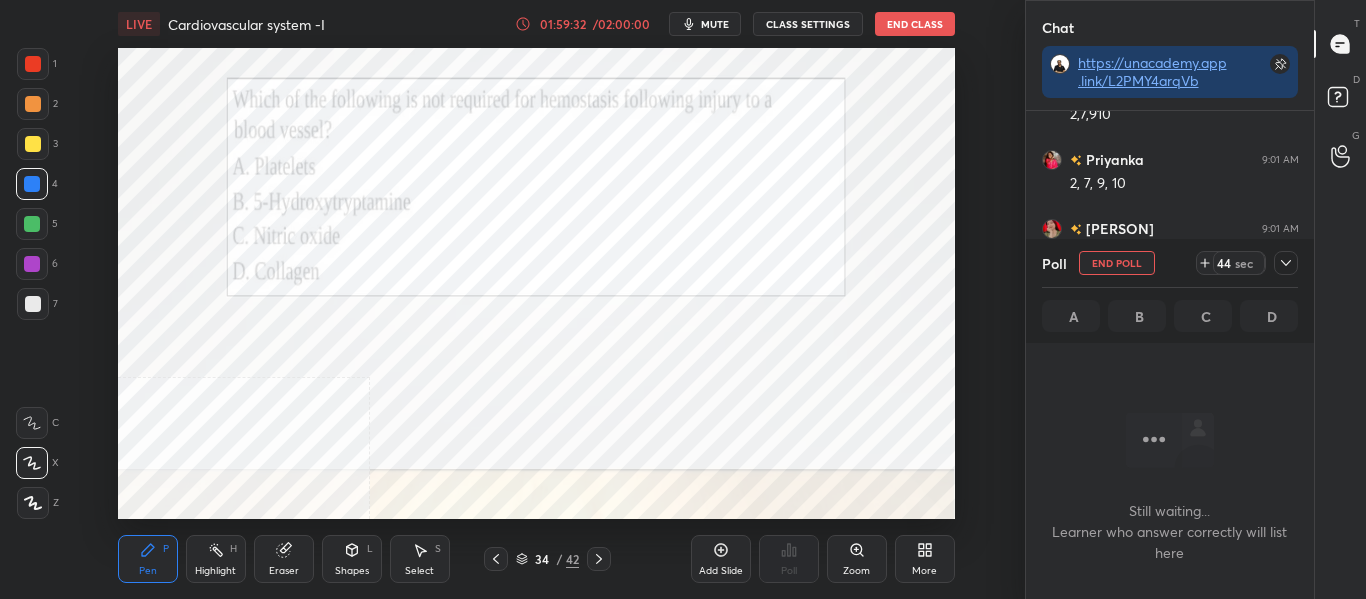 click on "mute" at bounding box center (705, 24) 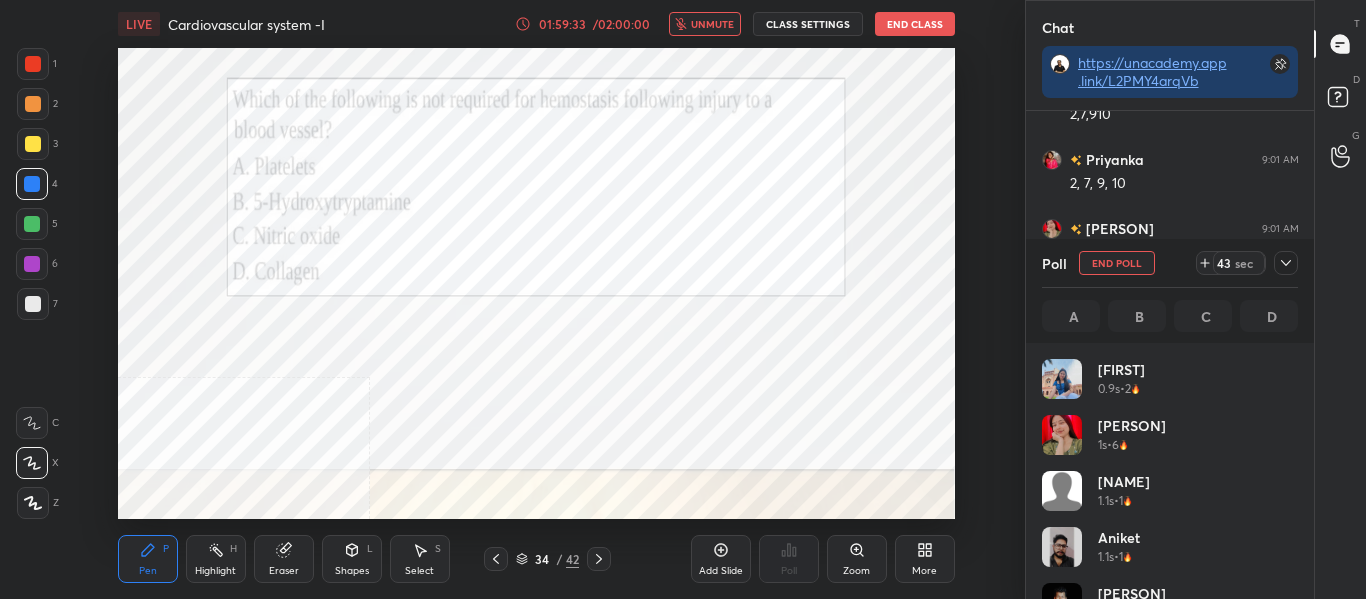scroll, scrollTop: 7, scrollLeft: 7, axis: both 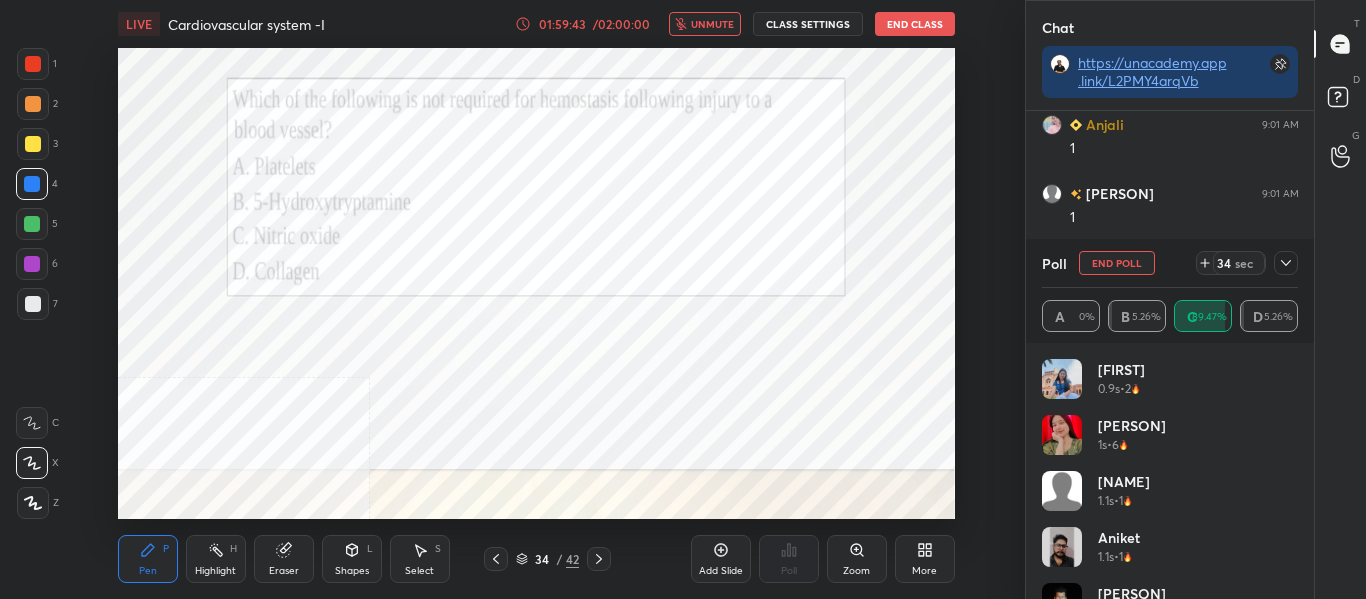 click 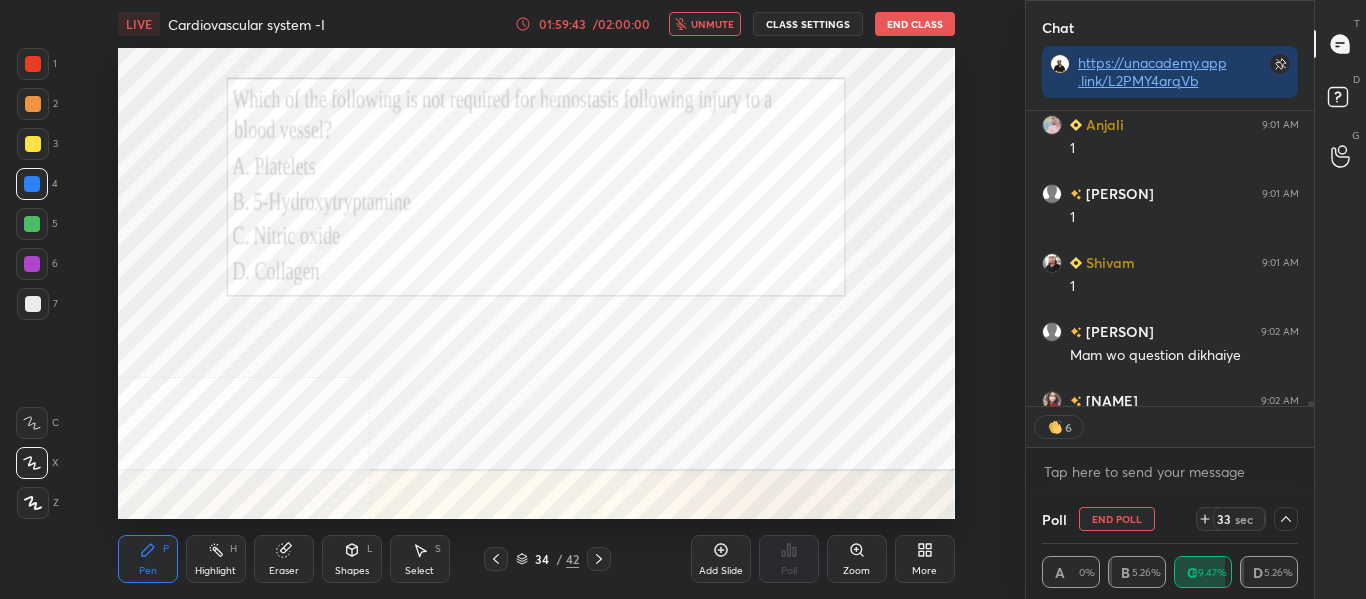 scroll, scrollTop: 0, scrollLeft: 0, axis: both 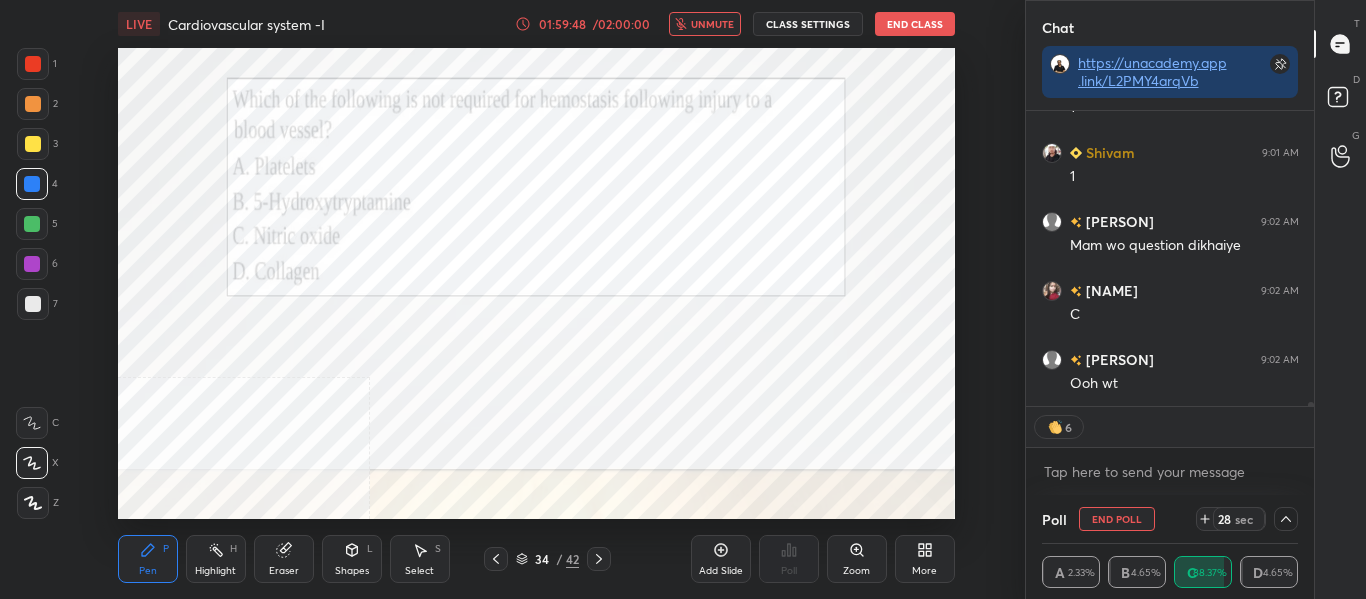 click 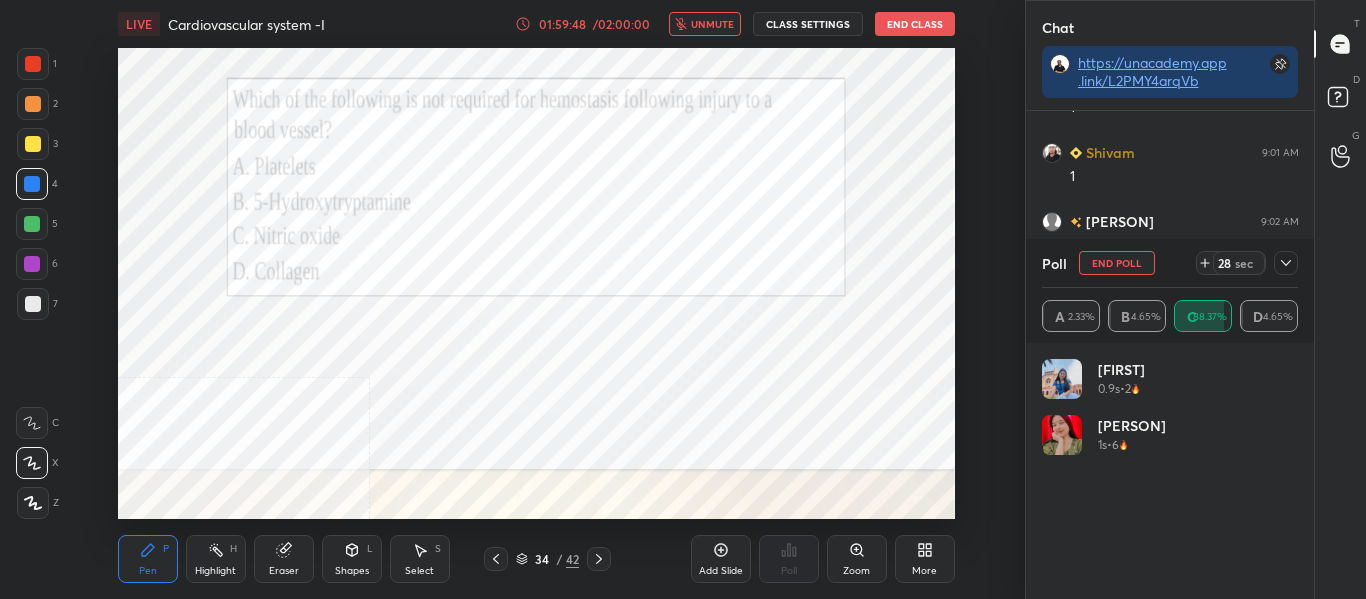 scroll, scrollTop: 7, scrollLeft: 7, axis: both 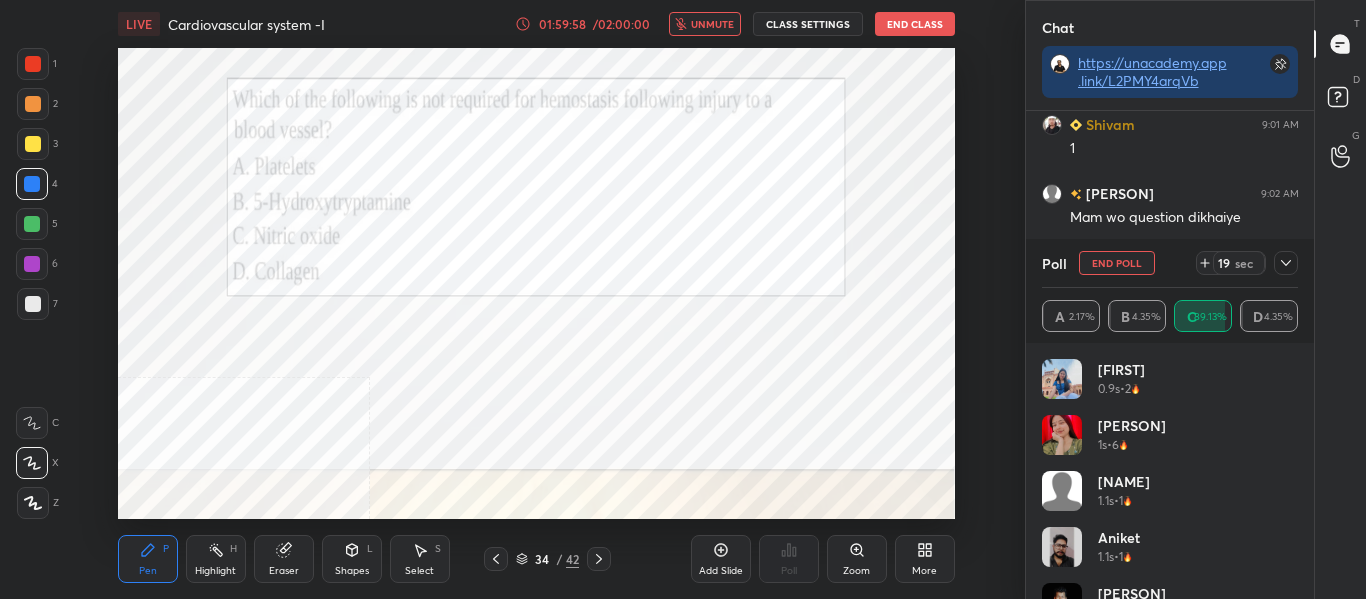click on "unmute" at bounding box center [712, 24] 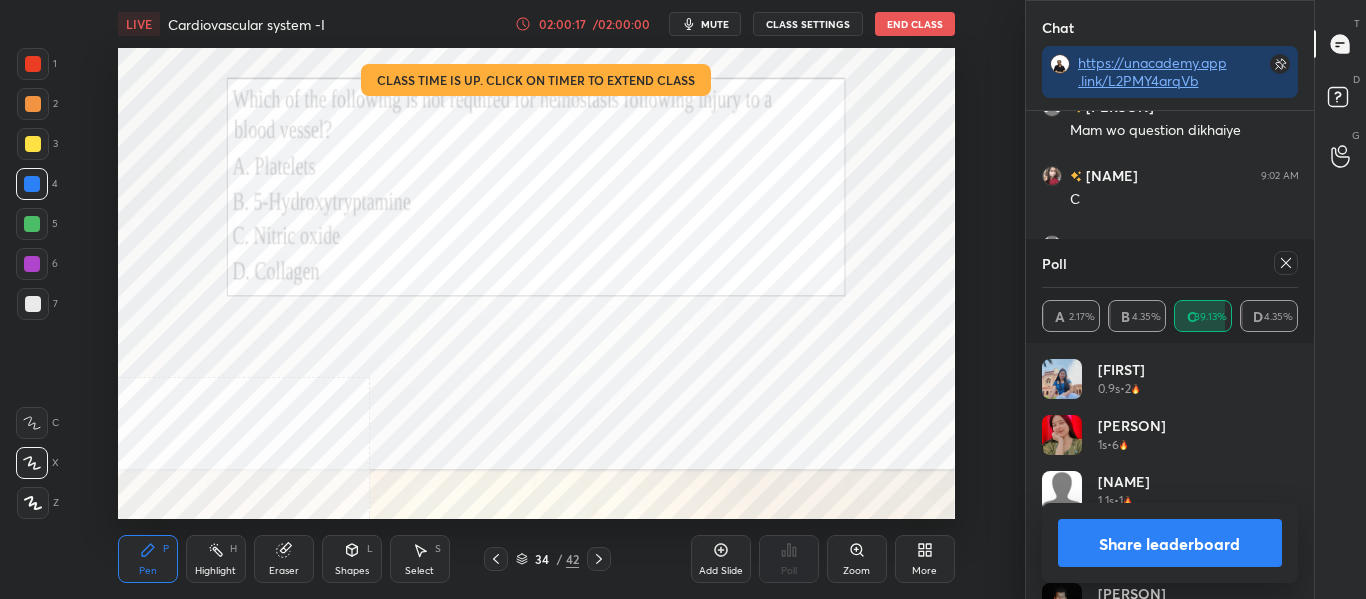 click on "Share leaderboard" at bounding box center (1170, 543) 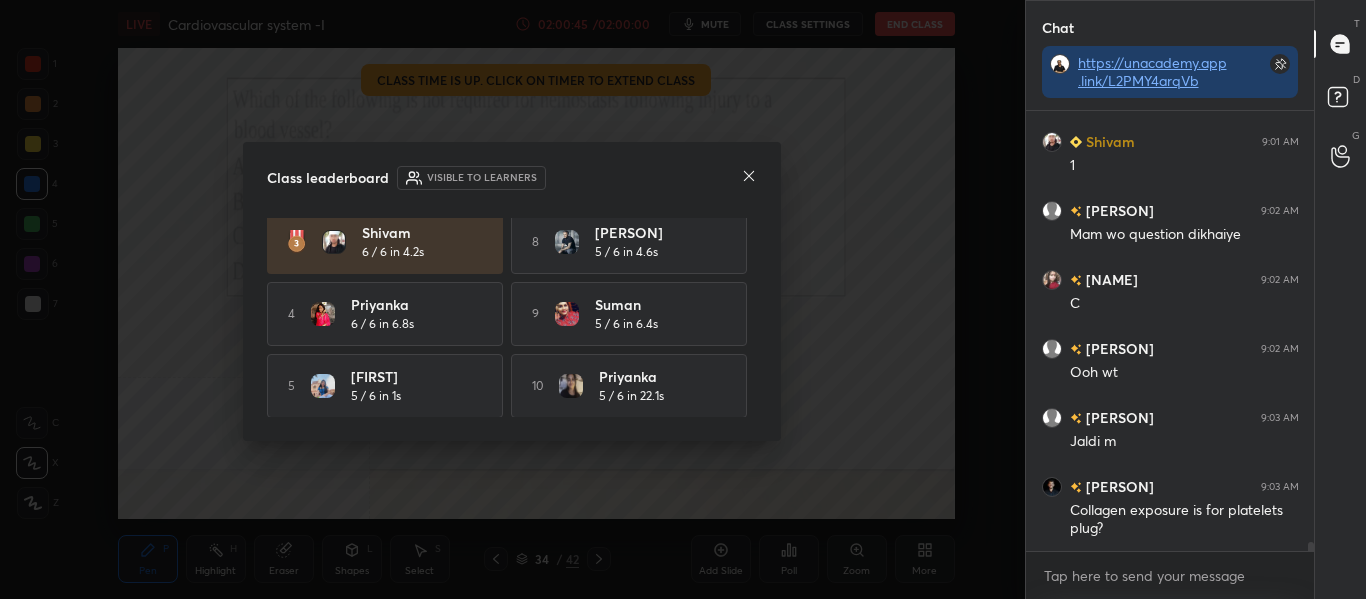 click 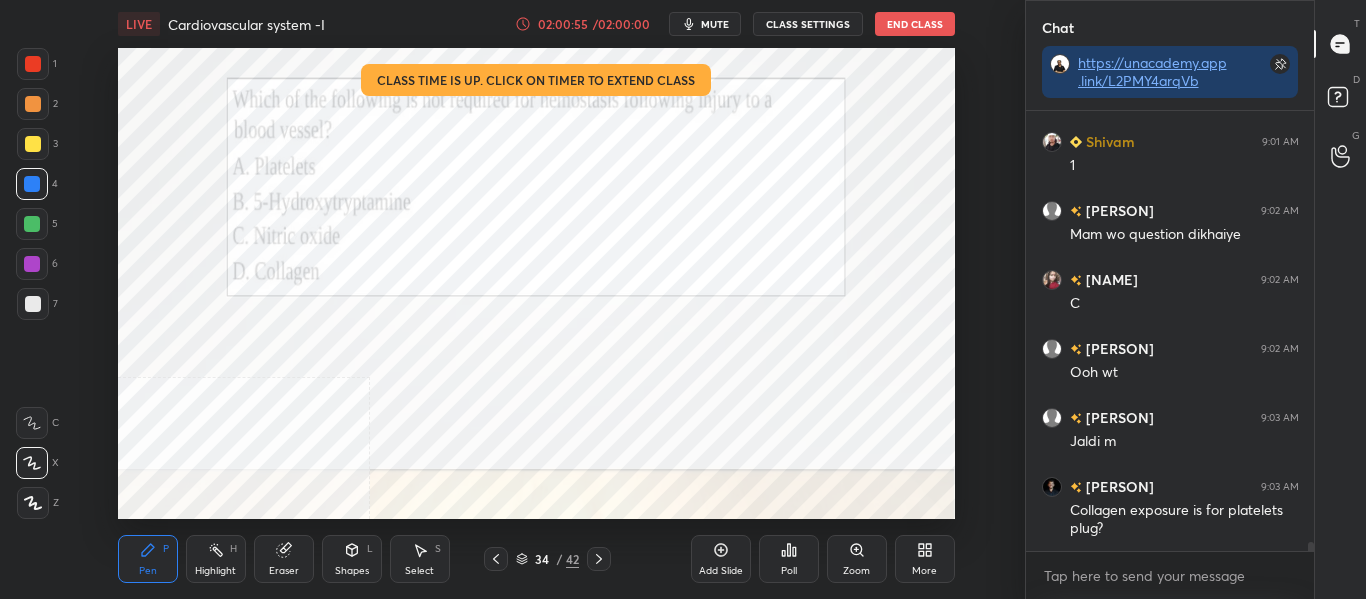 scroll, scrollTop: 20257, scrollLeft: 0, axis: vertical 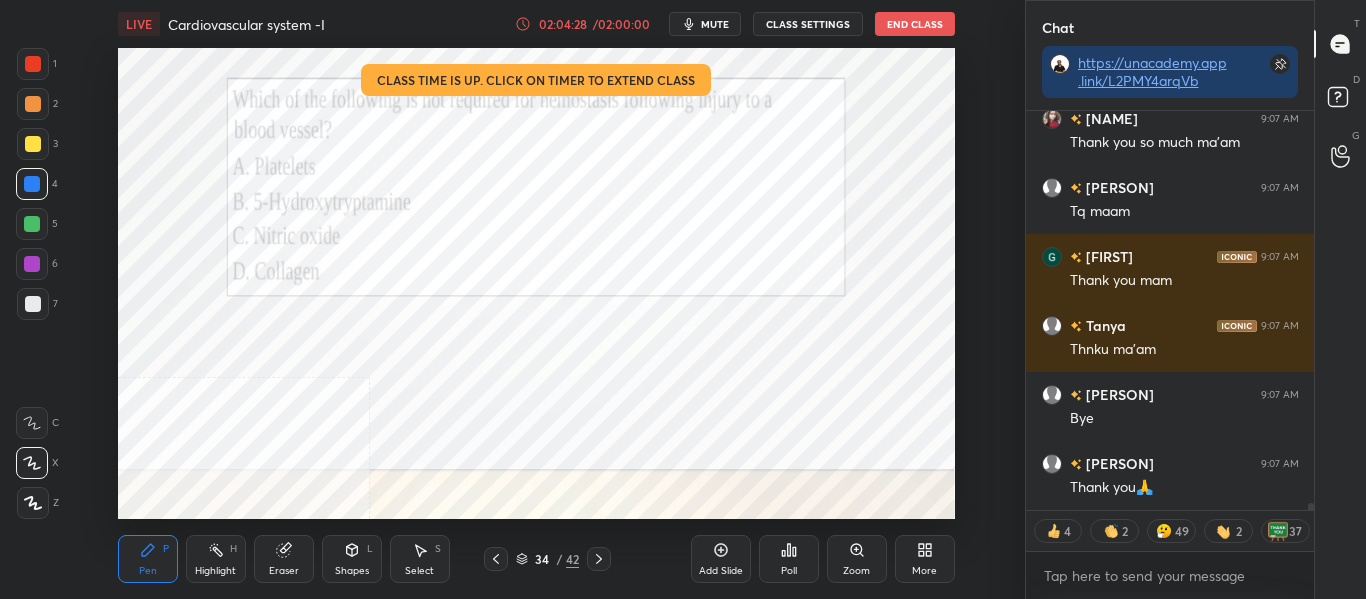 click on "End Class" at bounding box center (915, 24) 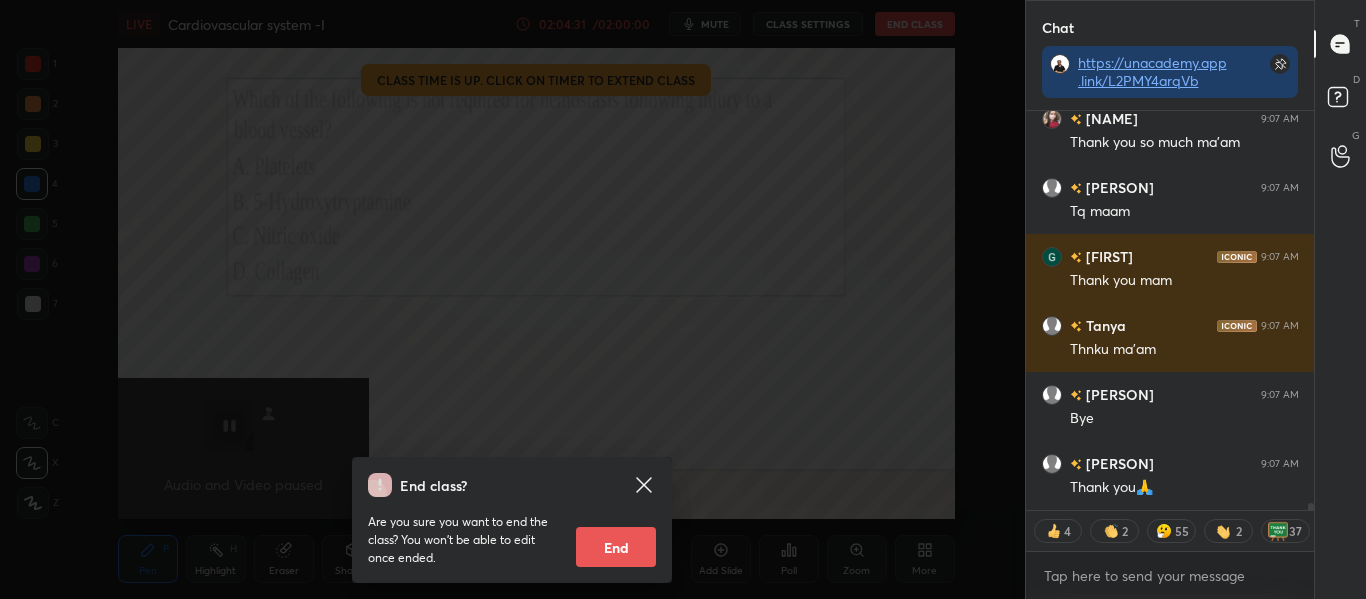 click on "End" at bounding box center (616, 547) 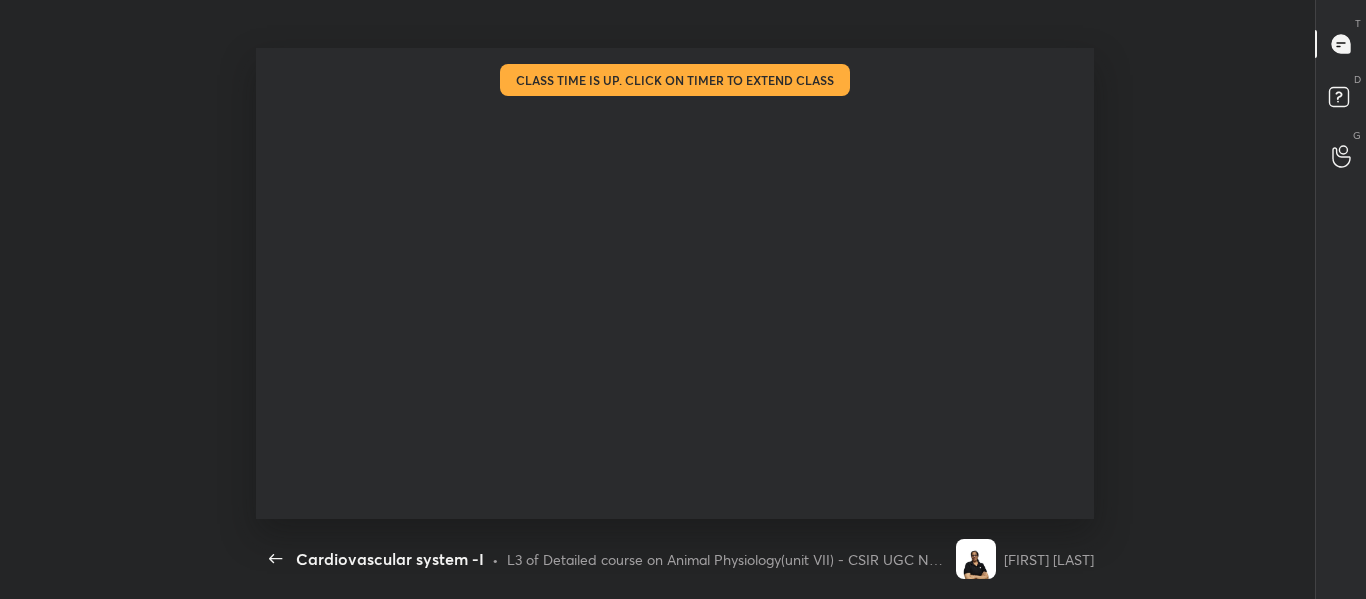 scroll, scrollTop: 99529, scrollLeft: 98700, axis: both 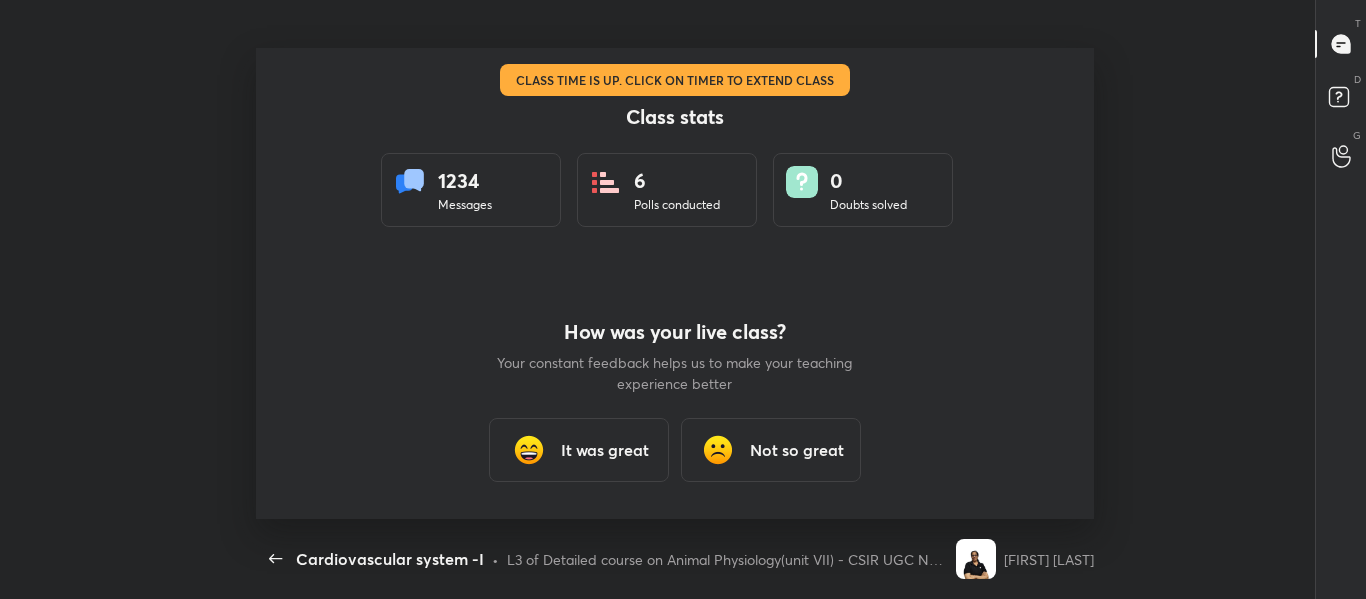 type on "x" 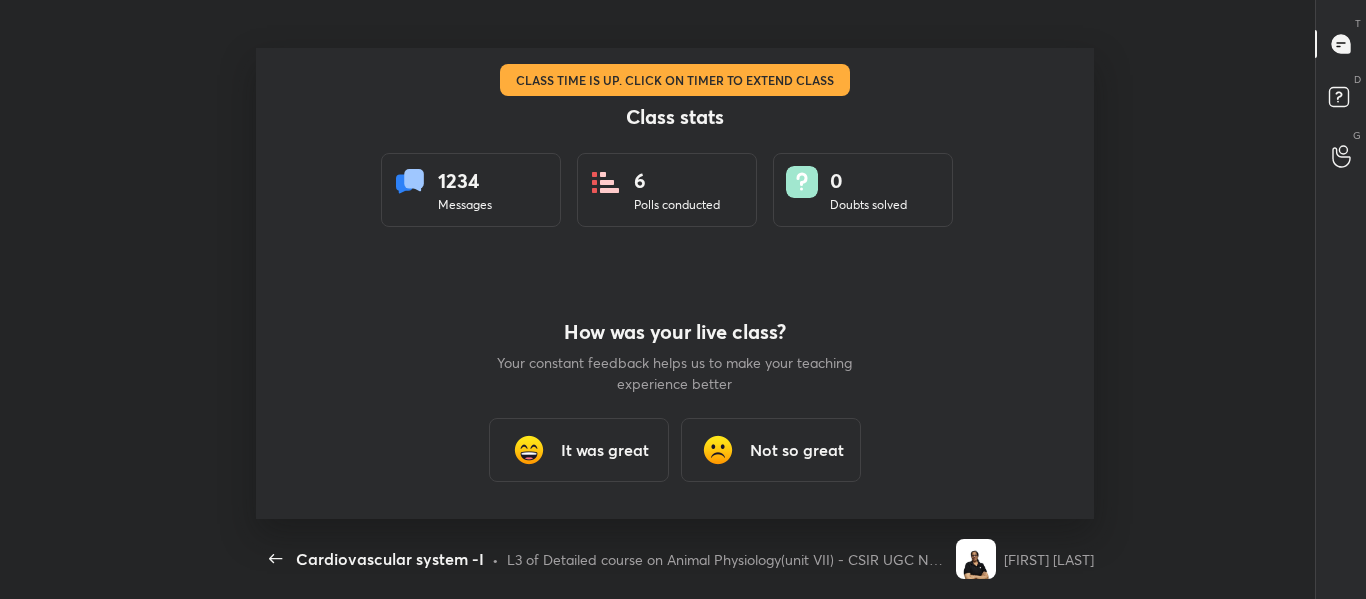 scroll, scrollTop: 7, scrollLeft: 1, axis: both 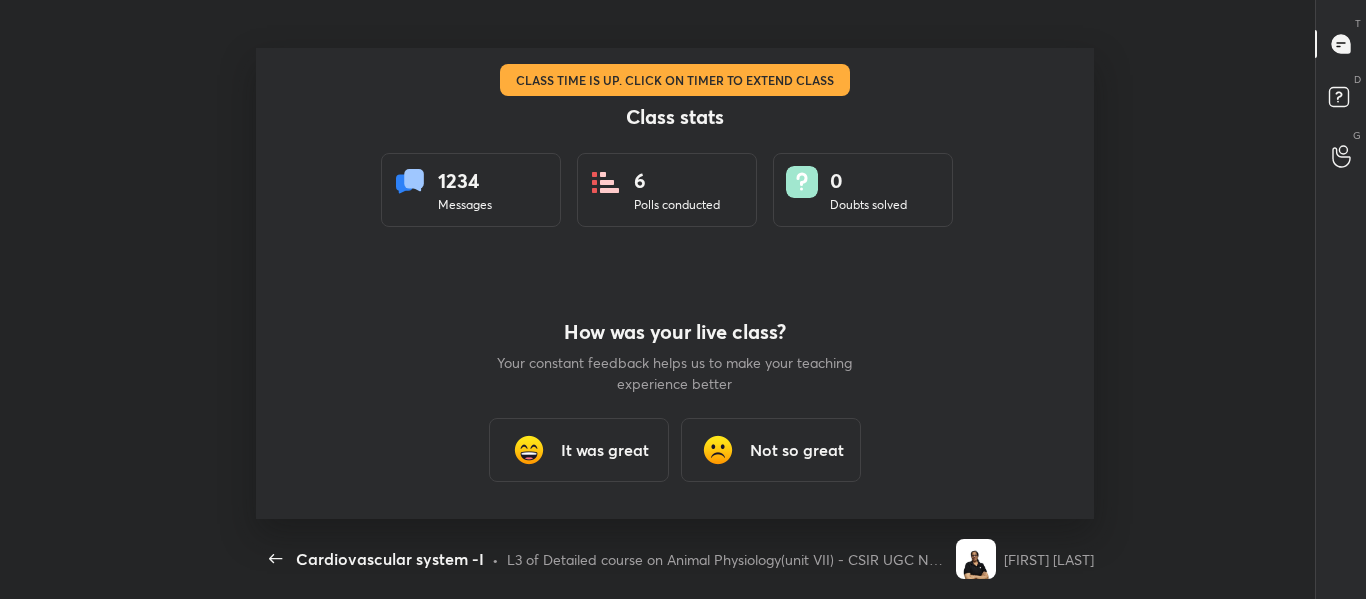 click on "It was great" at bounding box center (605, 450) 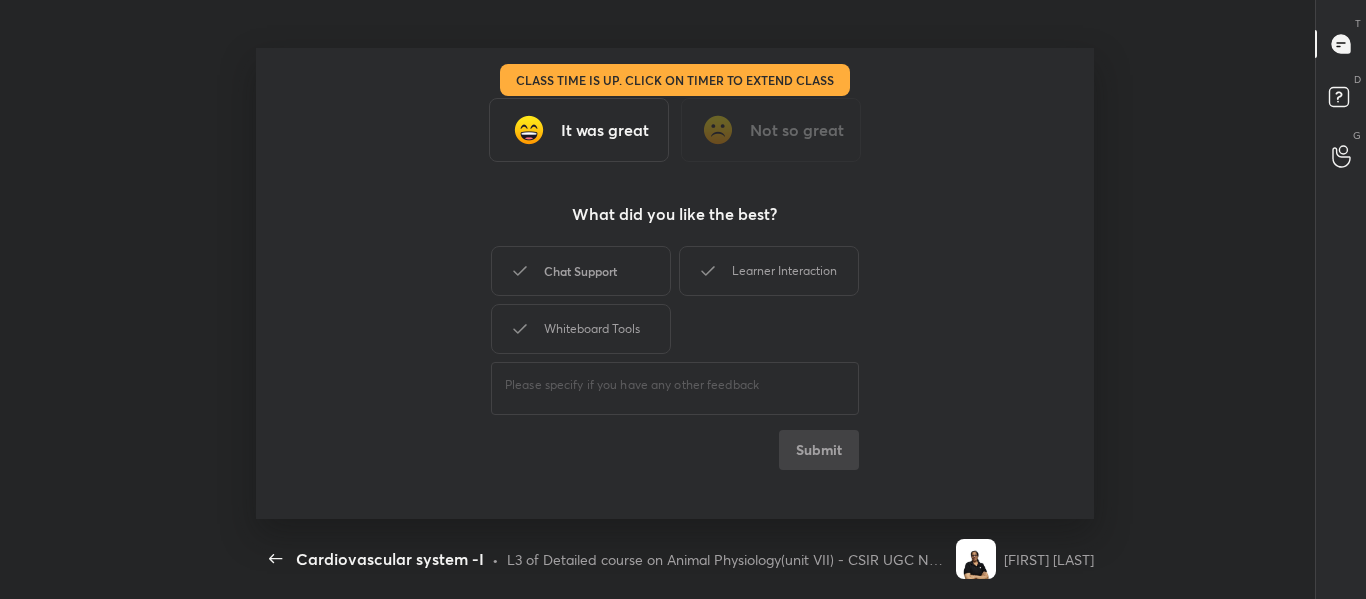 drag, startPoint x: 561, startPoint y: 266, endPoint x: 752, endPoint y: 269, distance: 191.02356 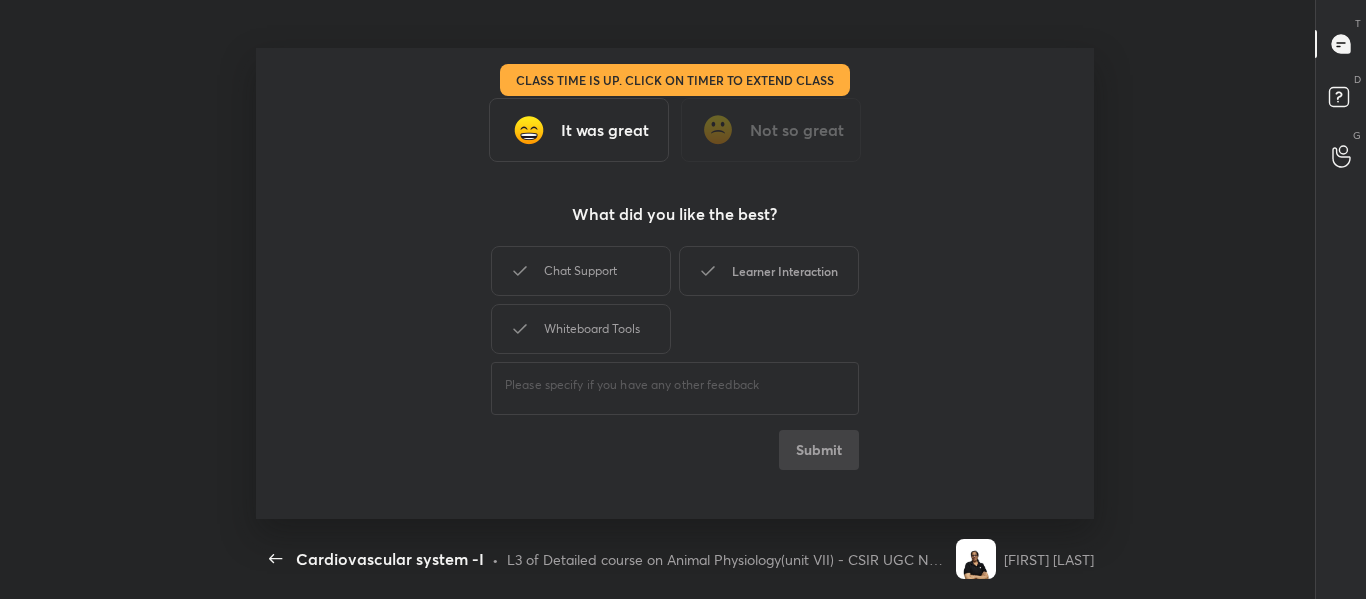 click on "Chat Support" at bounding box center (581, 271) 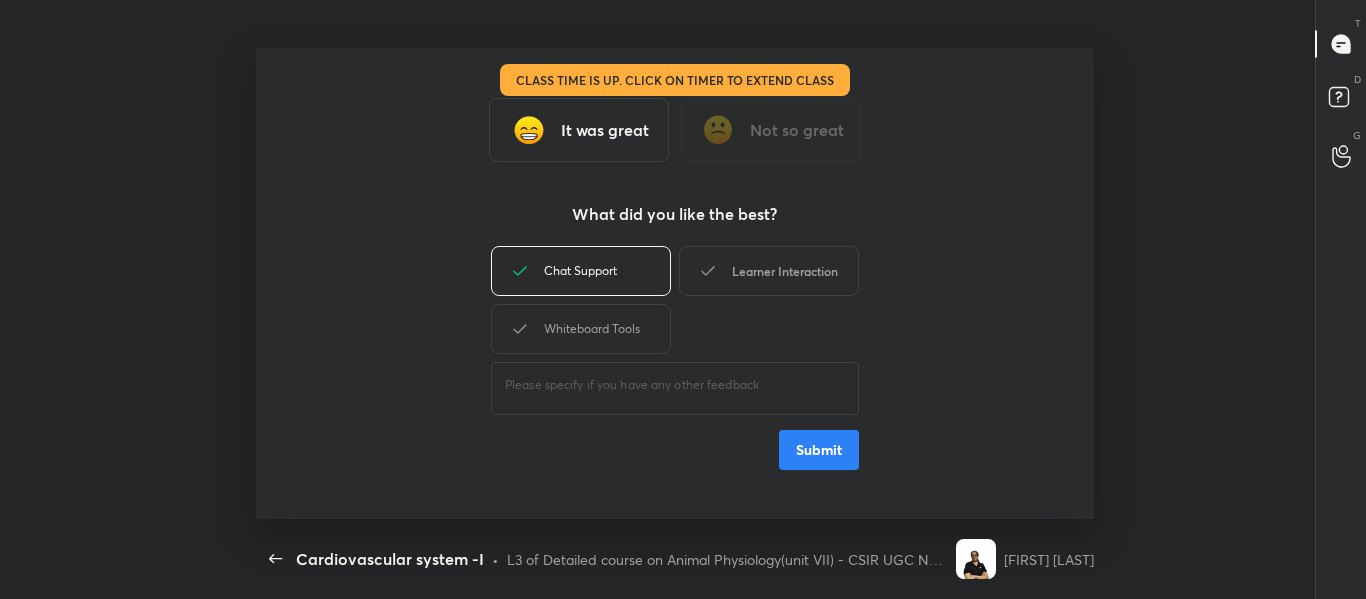 click on "Learner Interaction" at bounding box center (769, 271) 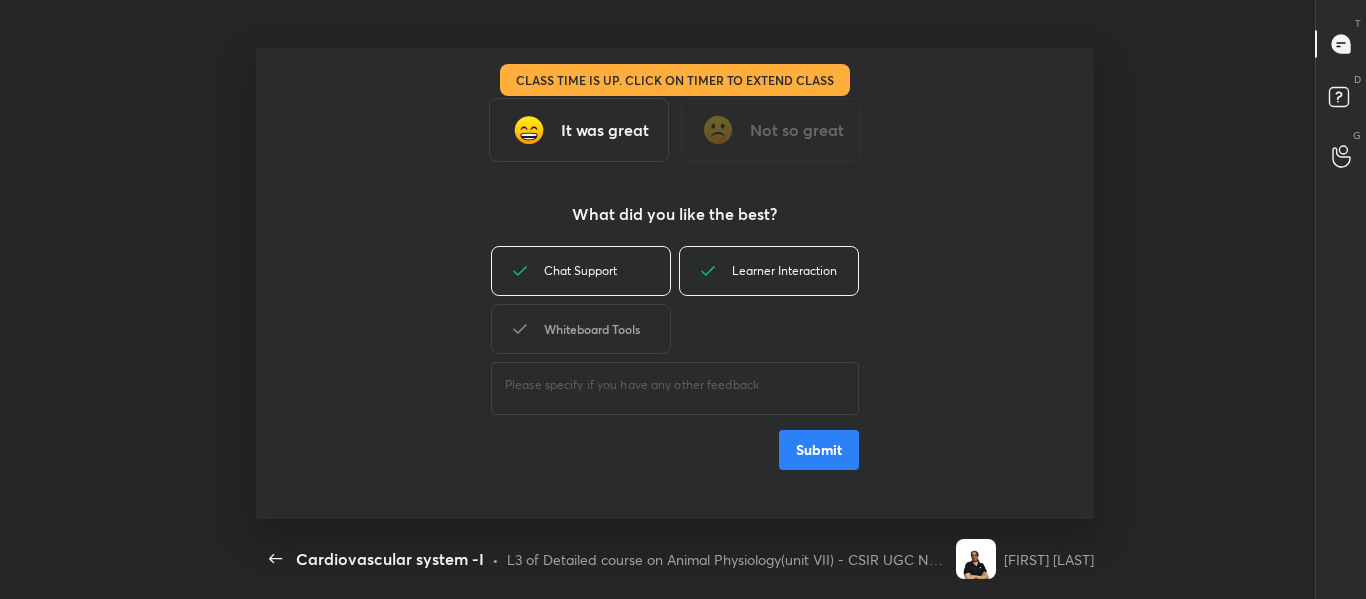 click on "Whiteboard Tools" at bounding box center [581, 329] 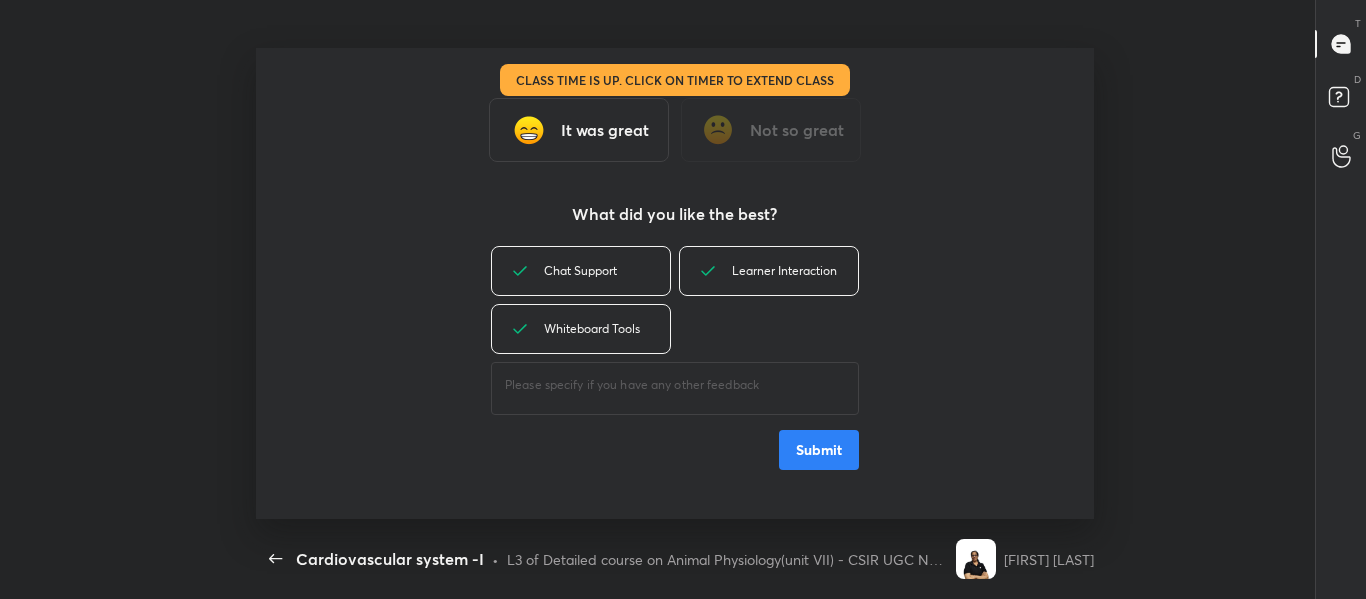 click on "Submit" at bounding box center (819, 450) 